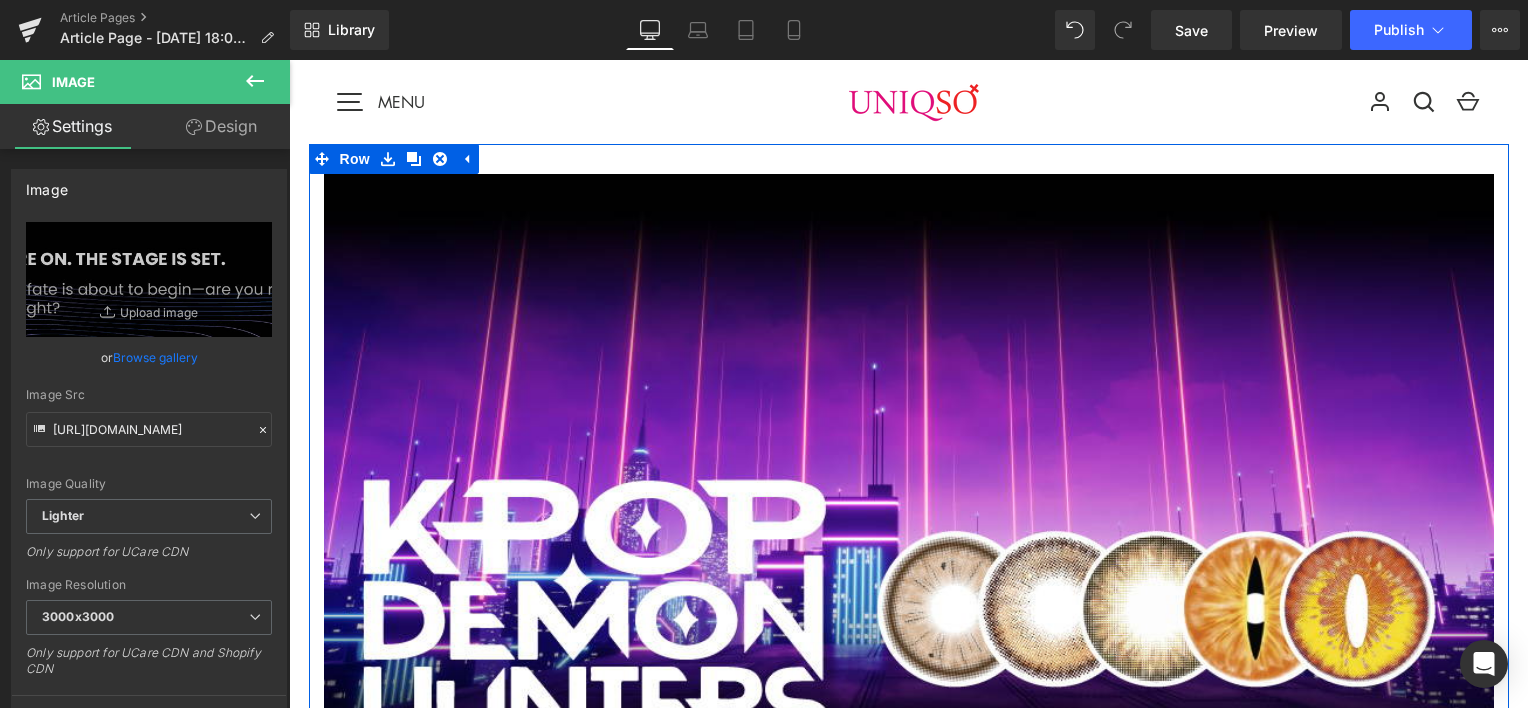 scroll, scrollTop: 2933, scrollLeft: 0, axis: vertical 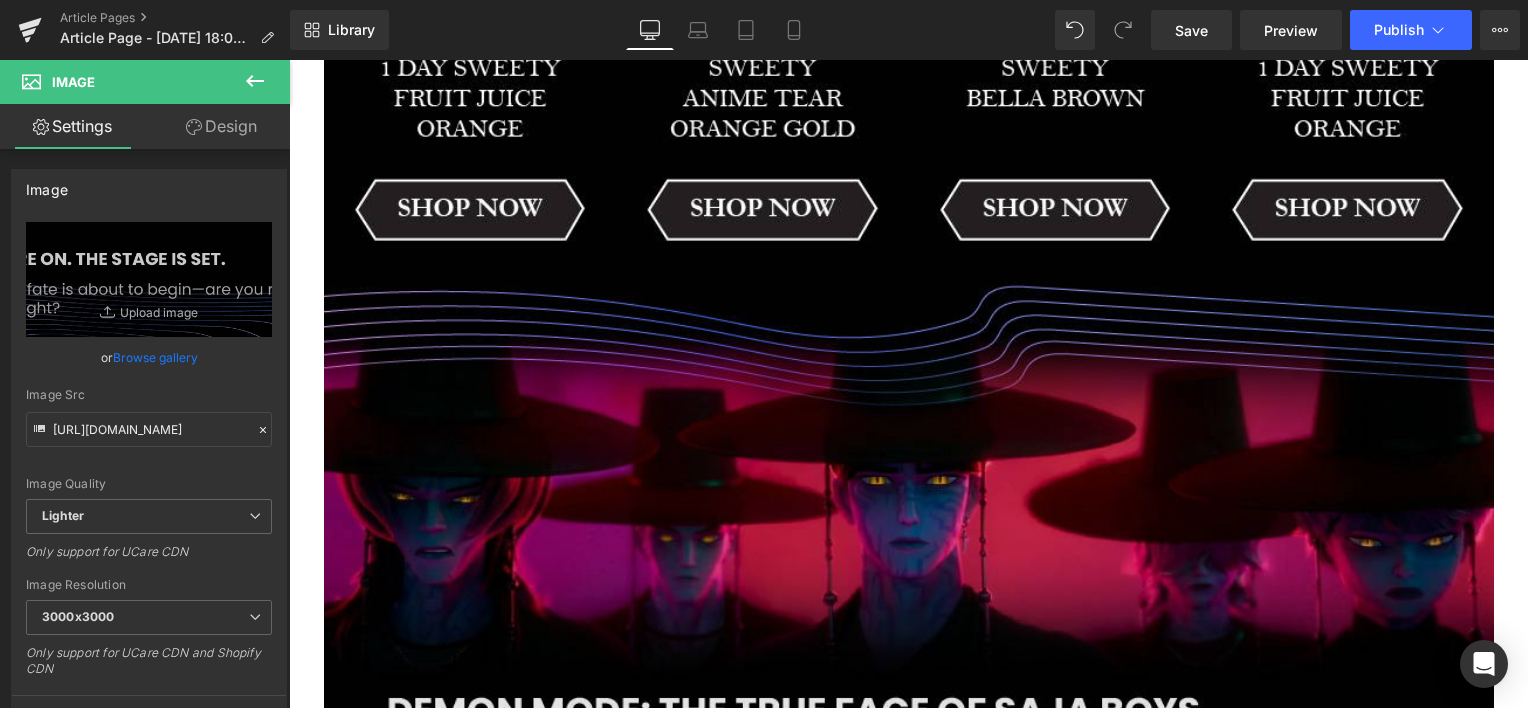click at bounding box center (909, 674) 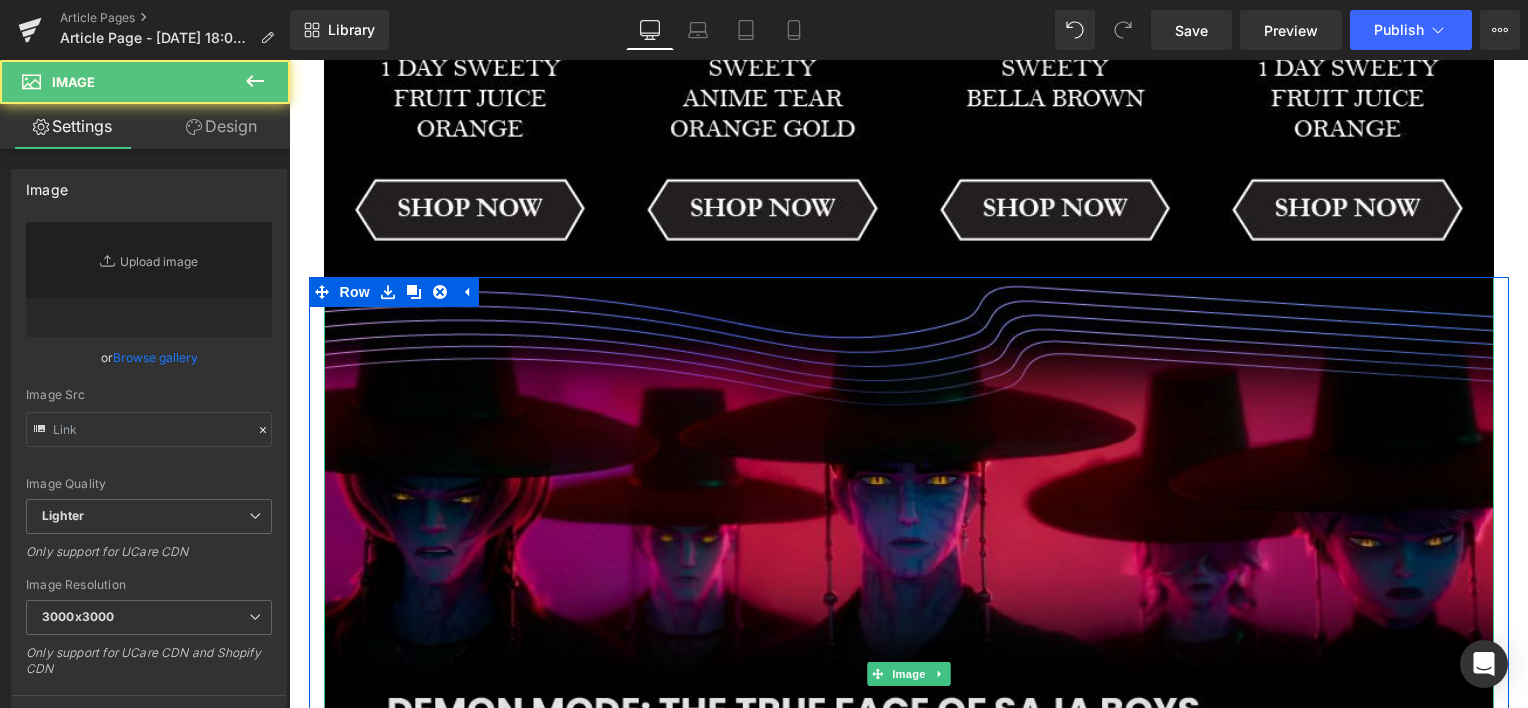 type on "[URL][DOMAIN_NAME]" 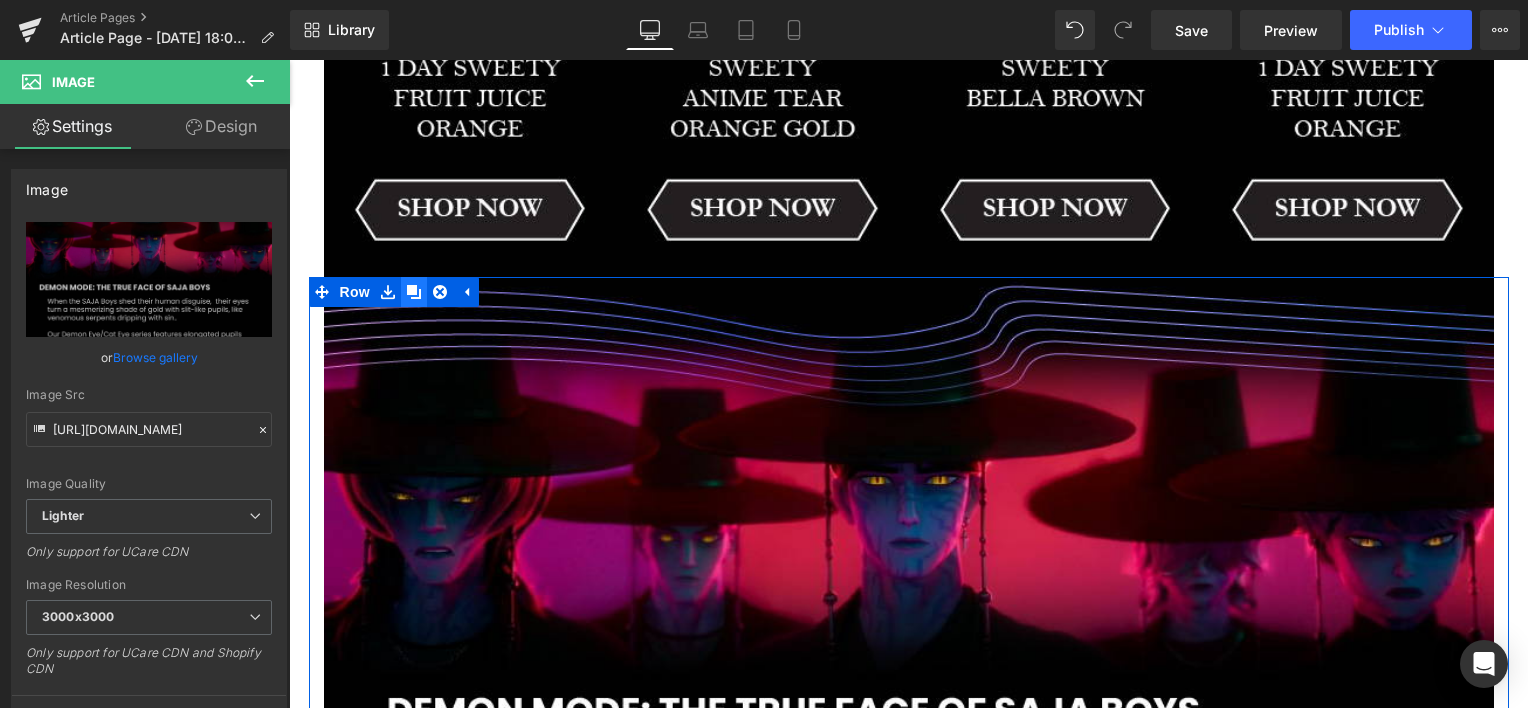 click 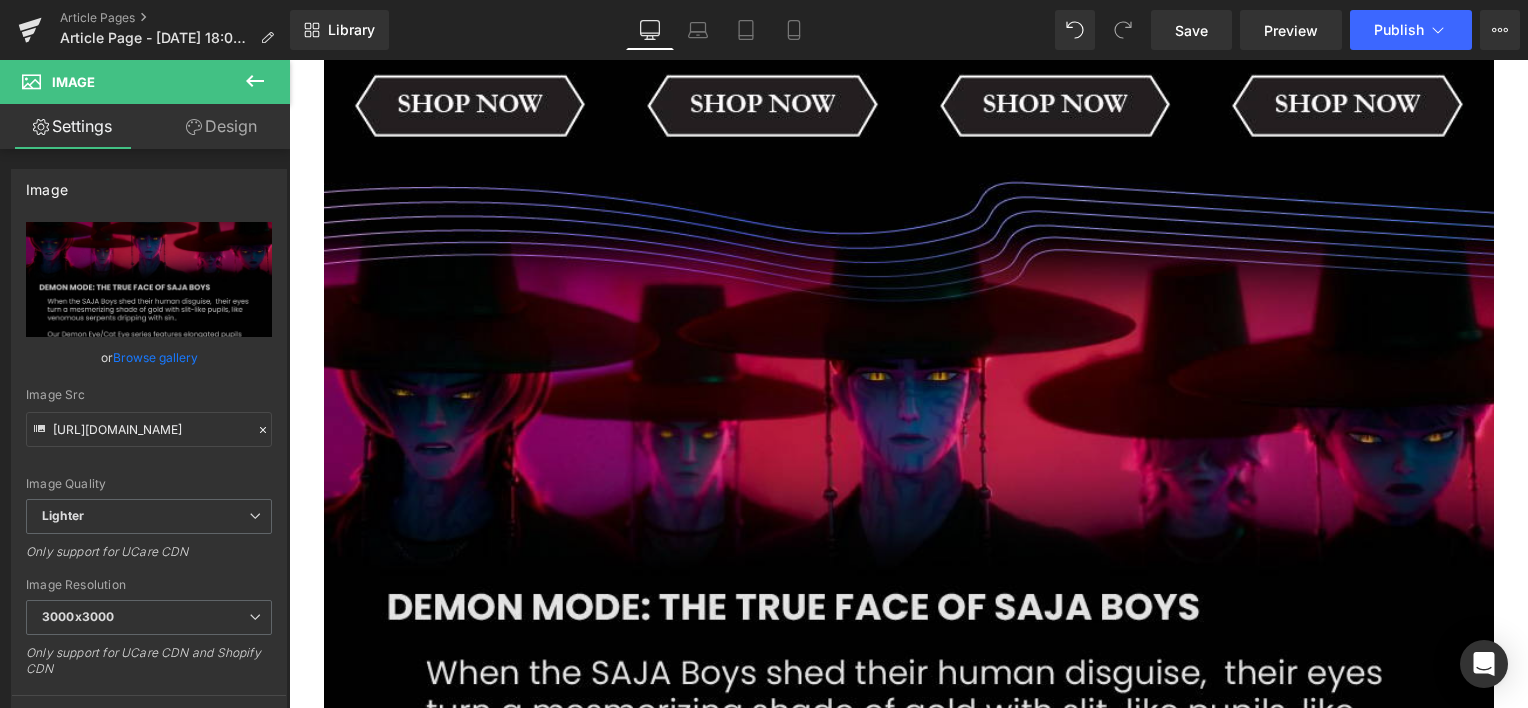 scroll, scrollTop: 3100, scrollLeft: 0, axis: vertical 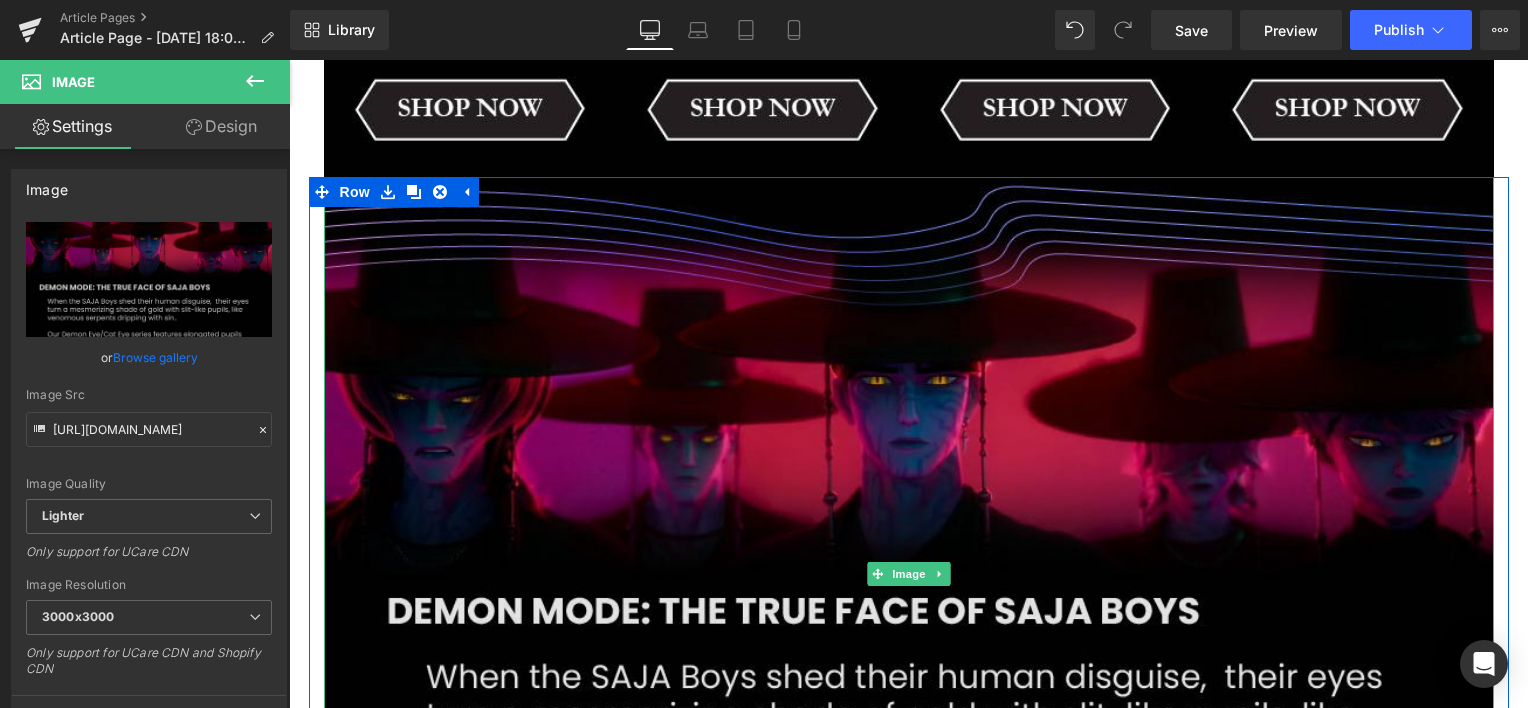 click at bounding box center (909, 574) 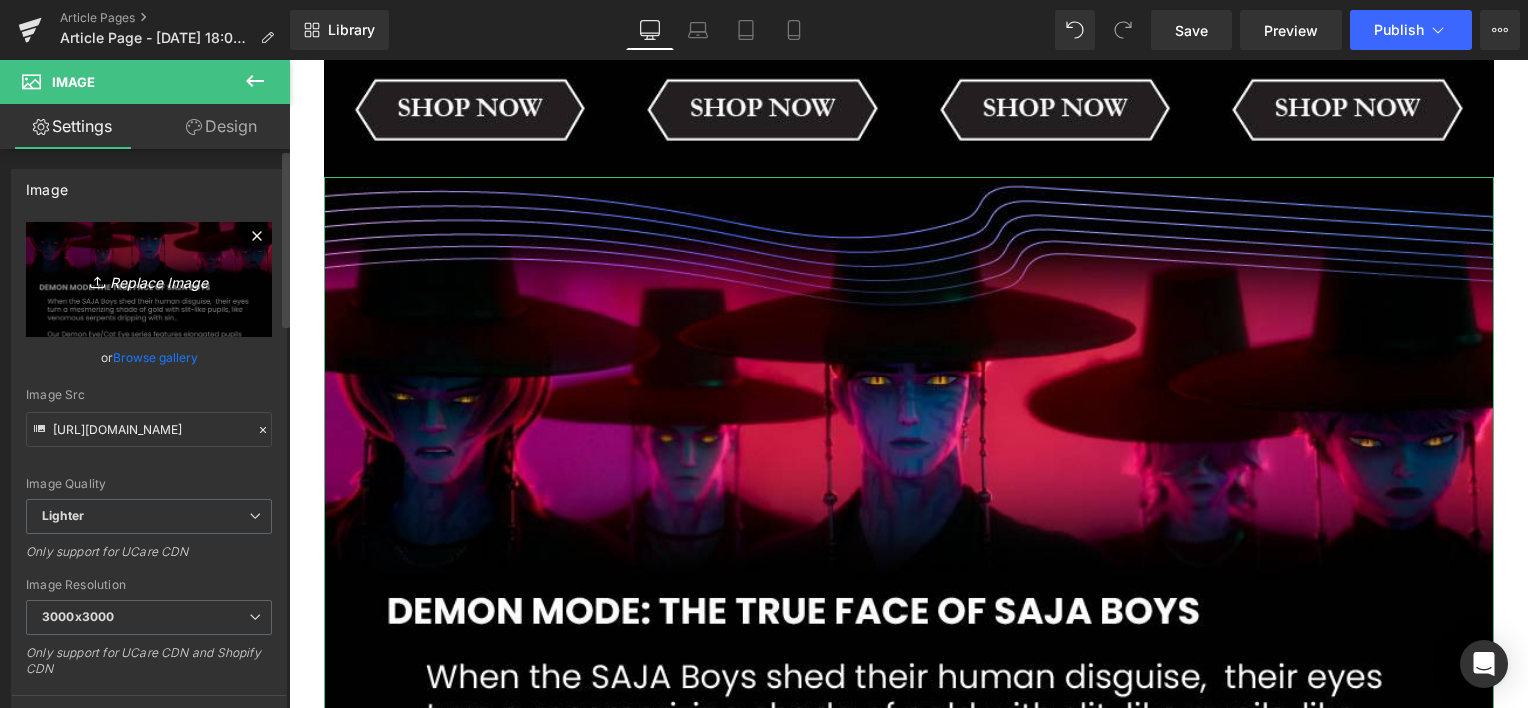 click on "Replace Image" at bounding box center (149, 279) 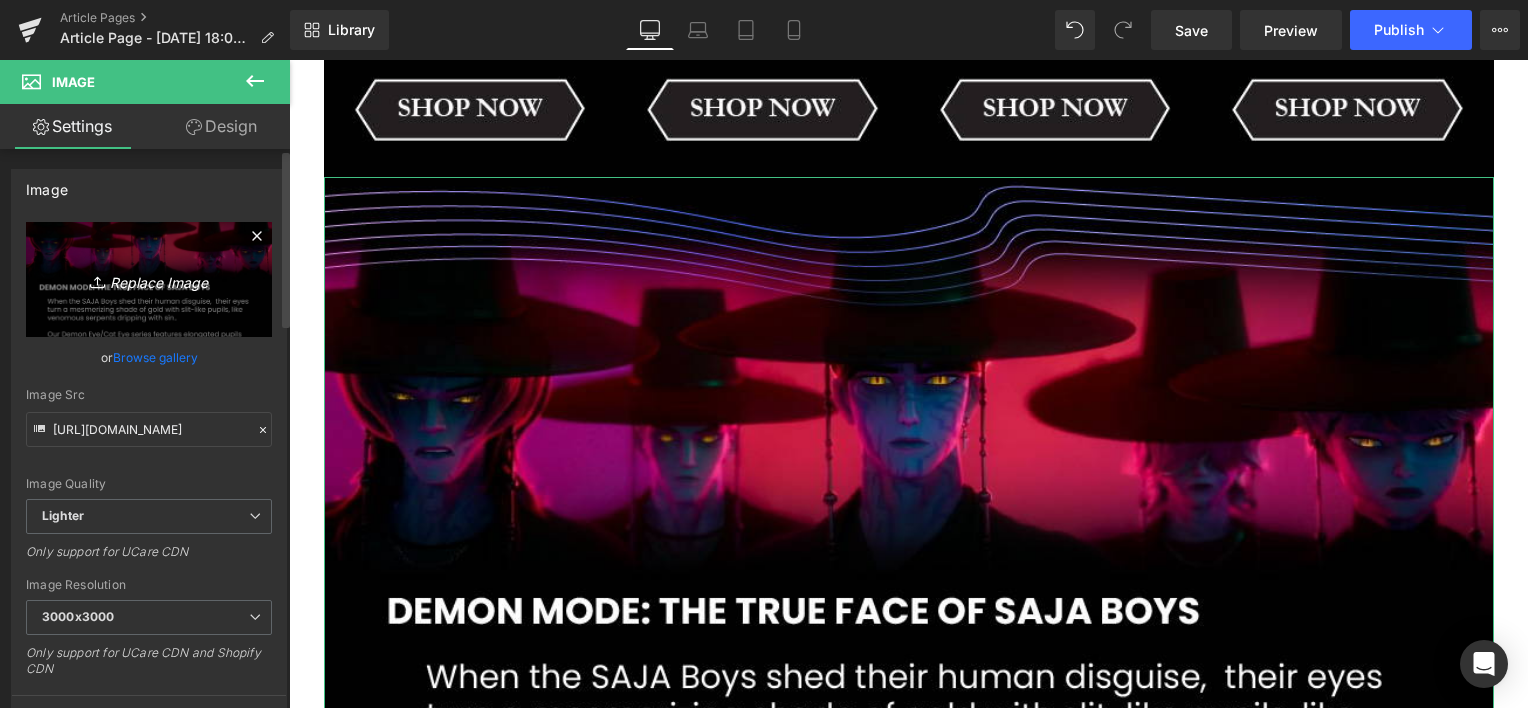 type on "C:\fakepath\Artboard 1 copy 3-80.jpg" 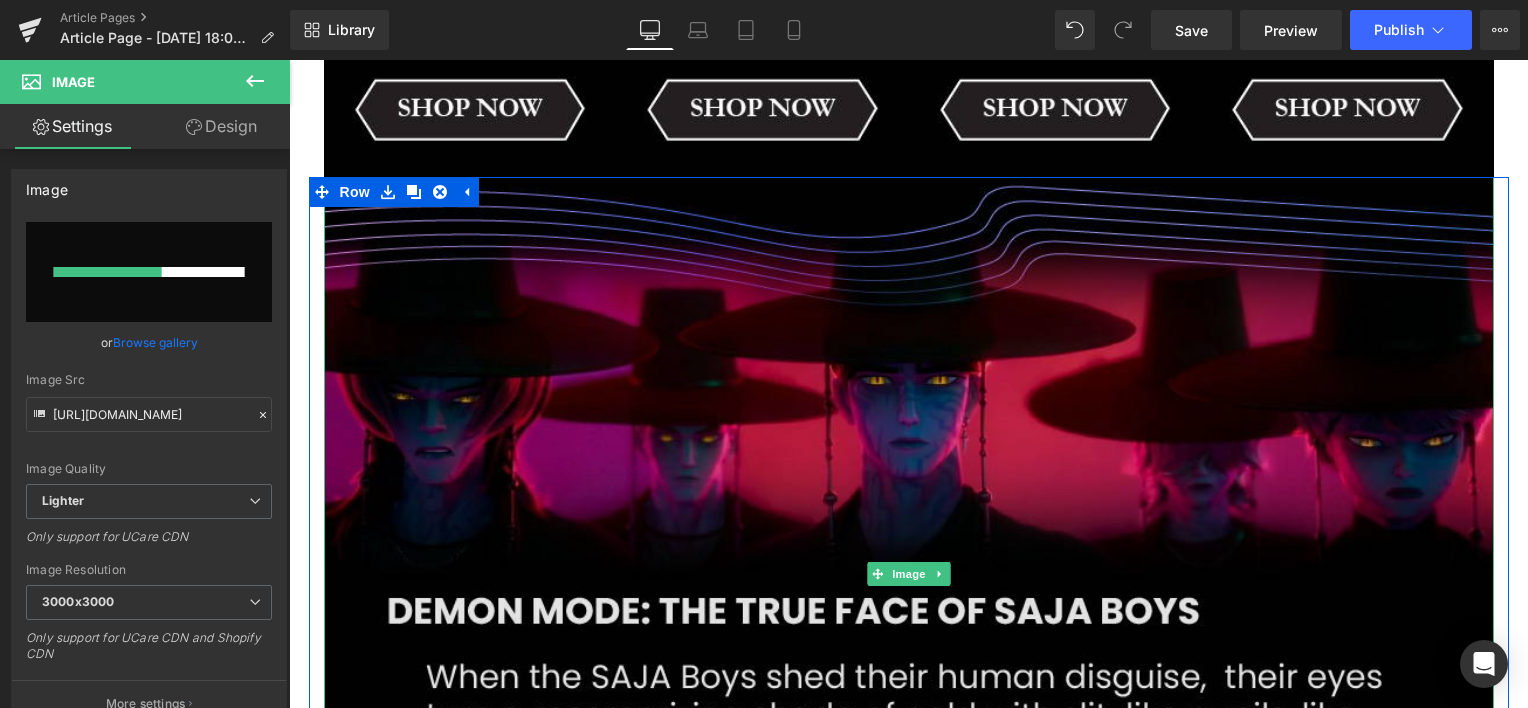 type 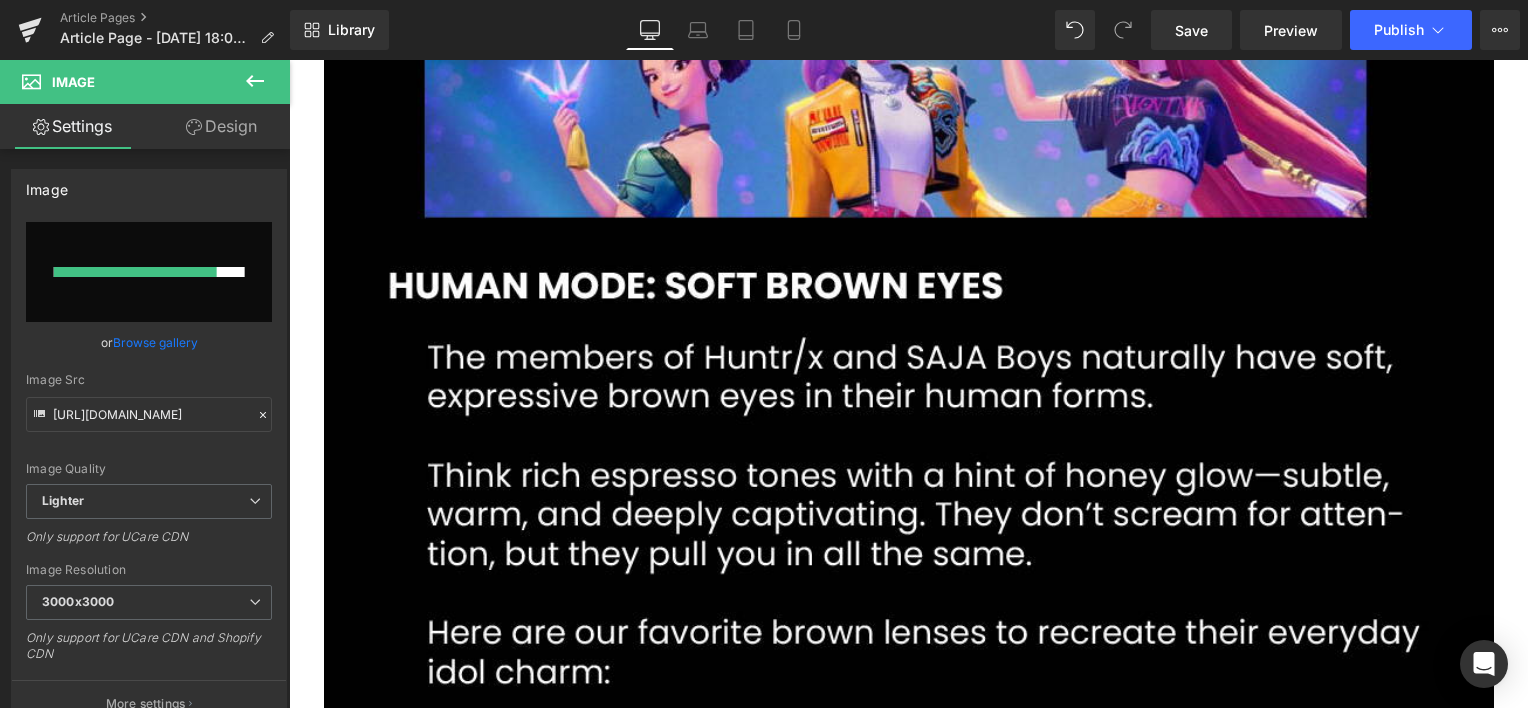 scroll, scrollTop: 1934, scrollLeft: 0, axis: vertical 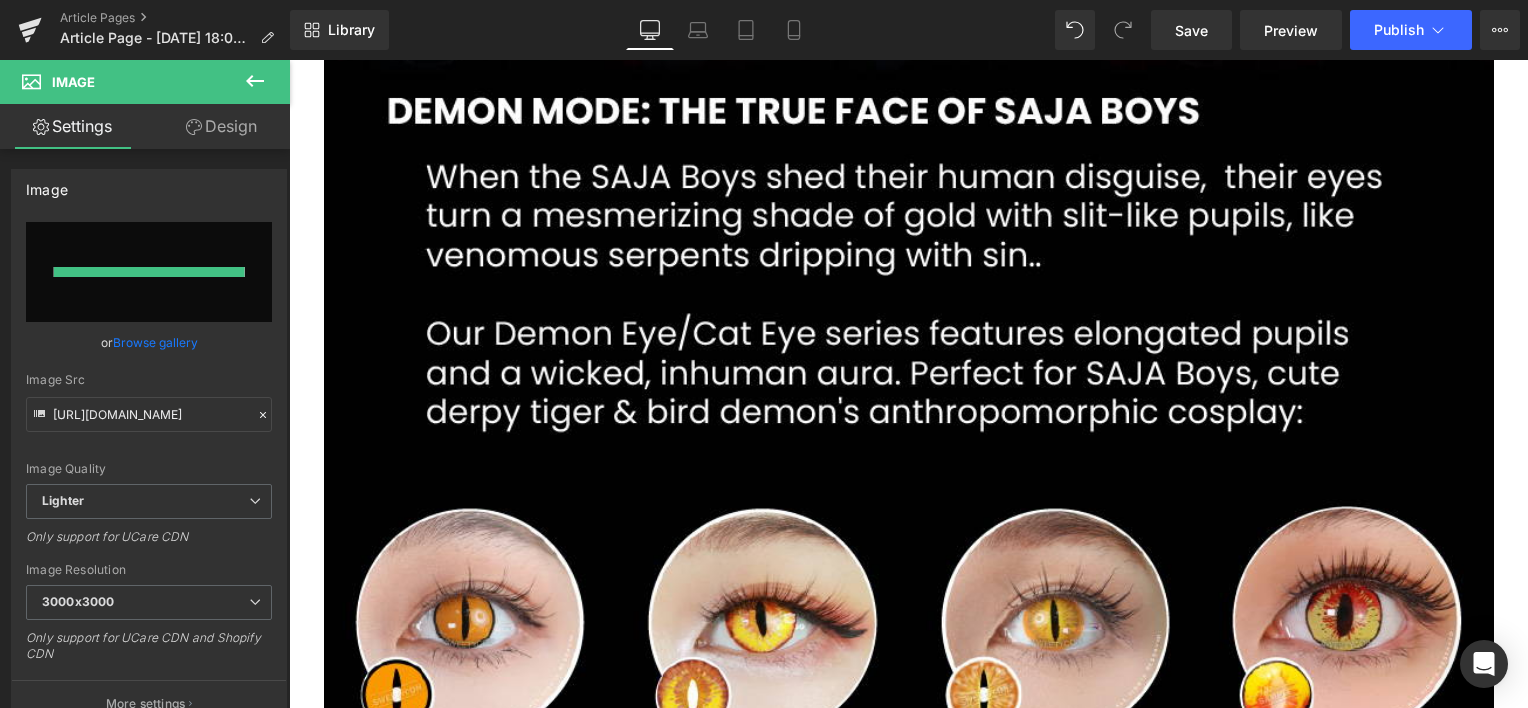 type on "[URL][DOMAIN_NAME]" 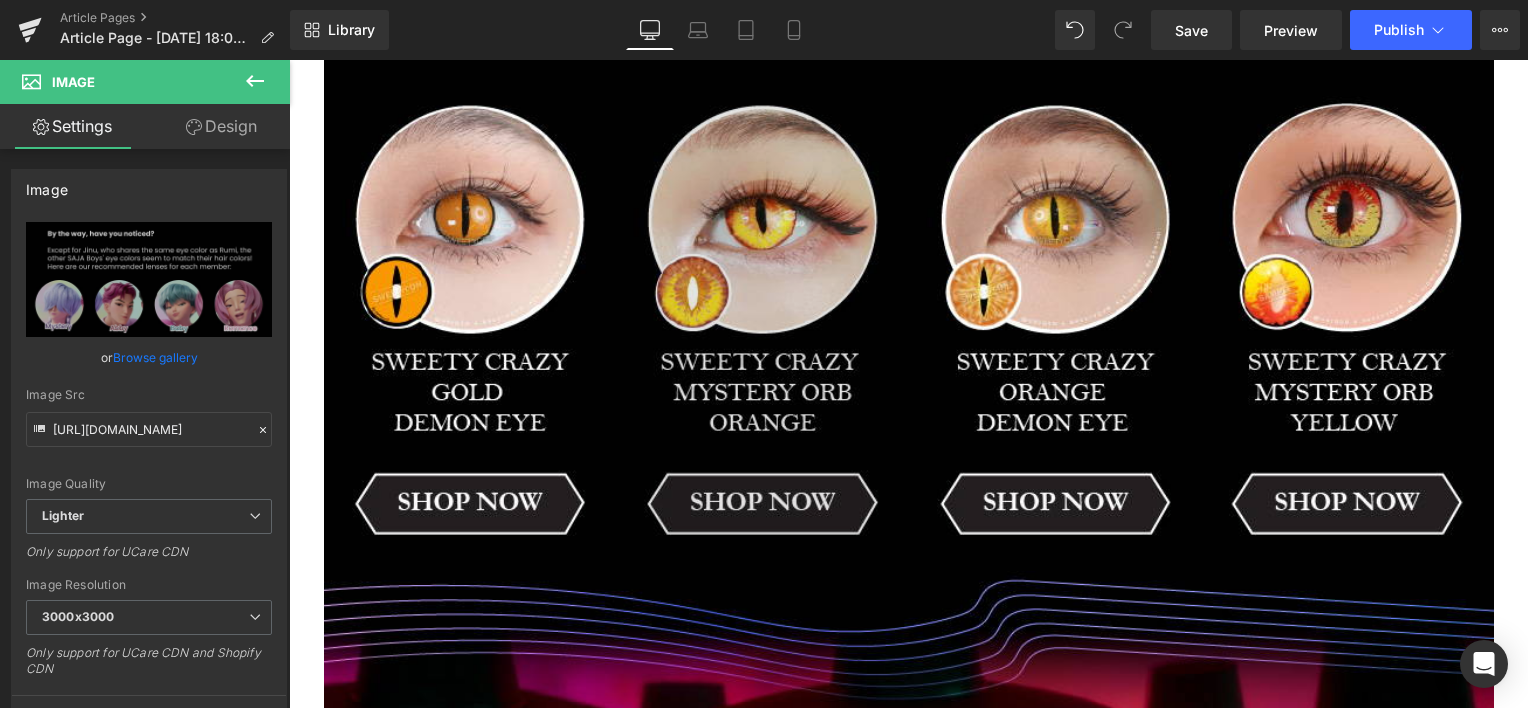 scroll, scrollTop: 3768, scrollLeft: 0, axis: vertical 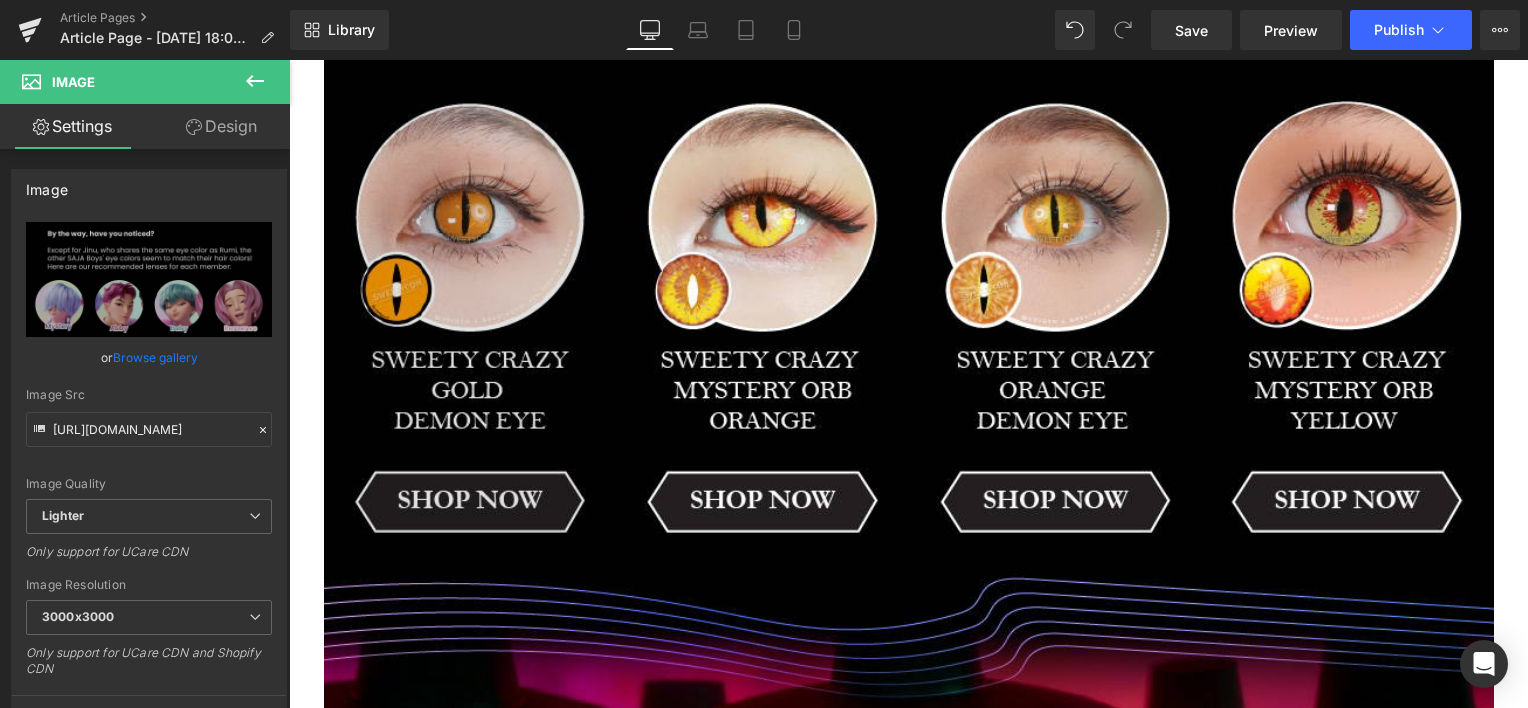 click at bounding box center (470, 317) 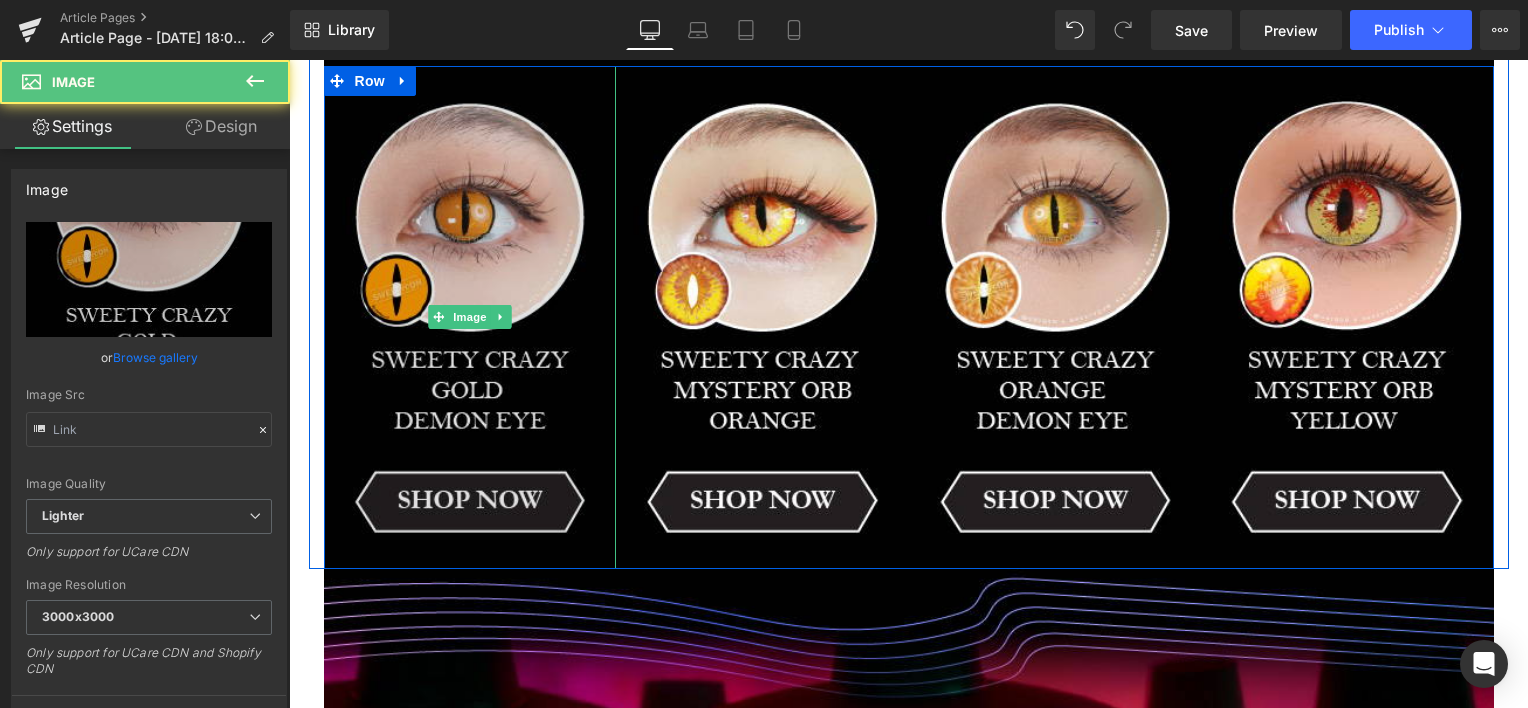 type on "[URL][DOMAIN_NAME]" 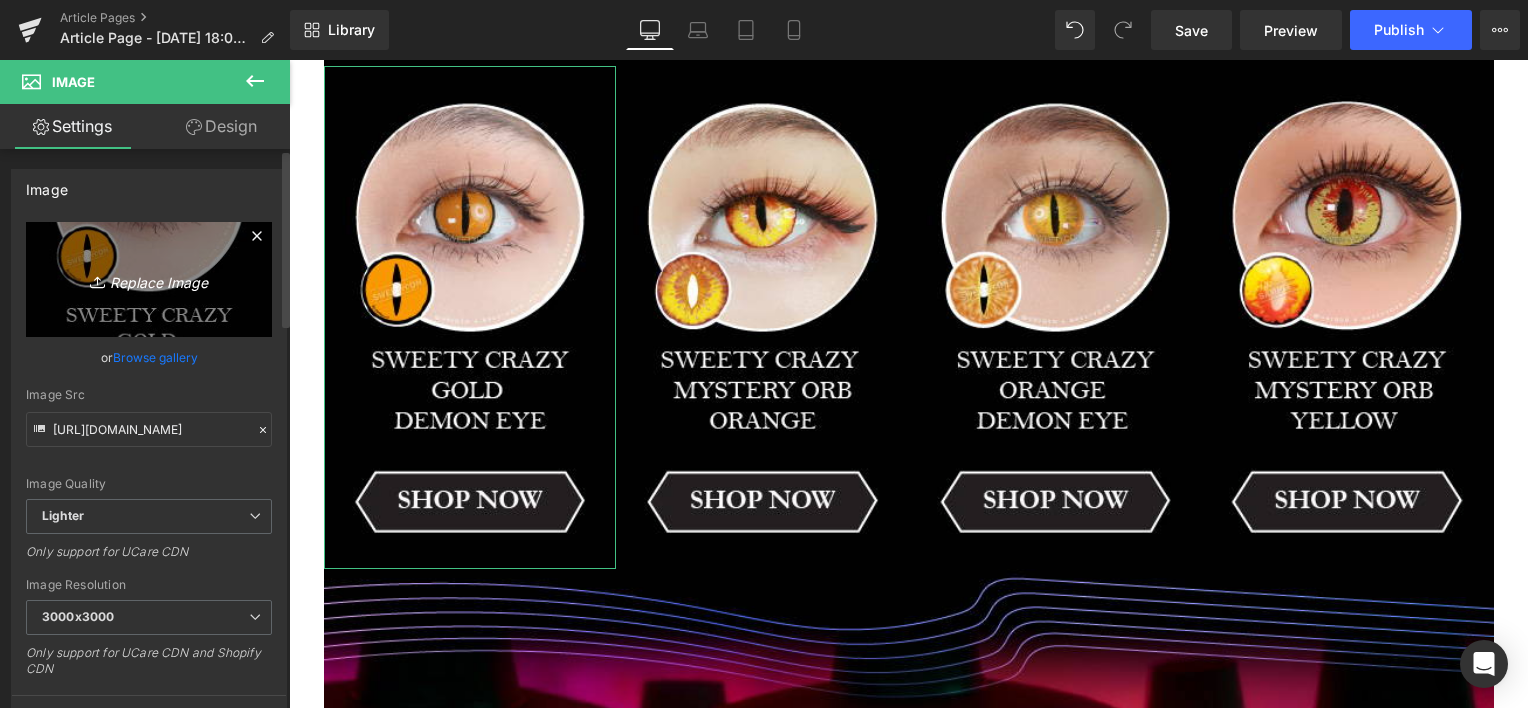 click on "Replace Image" at bounding box center [149, 279] 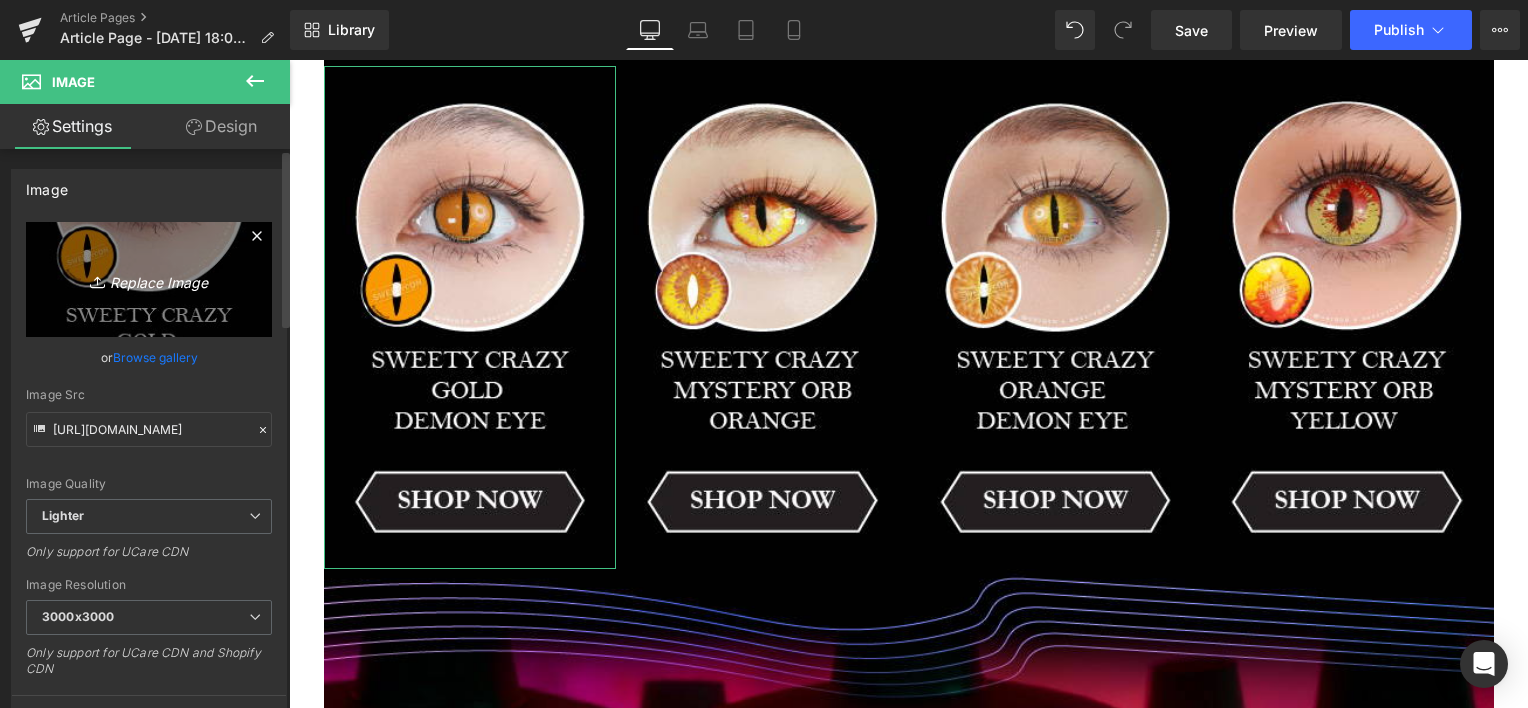 type on "C:\fakepath\Artboard 2 copy 3-80.jpg" 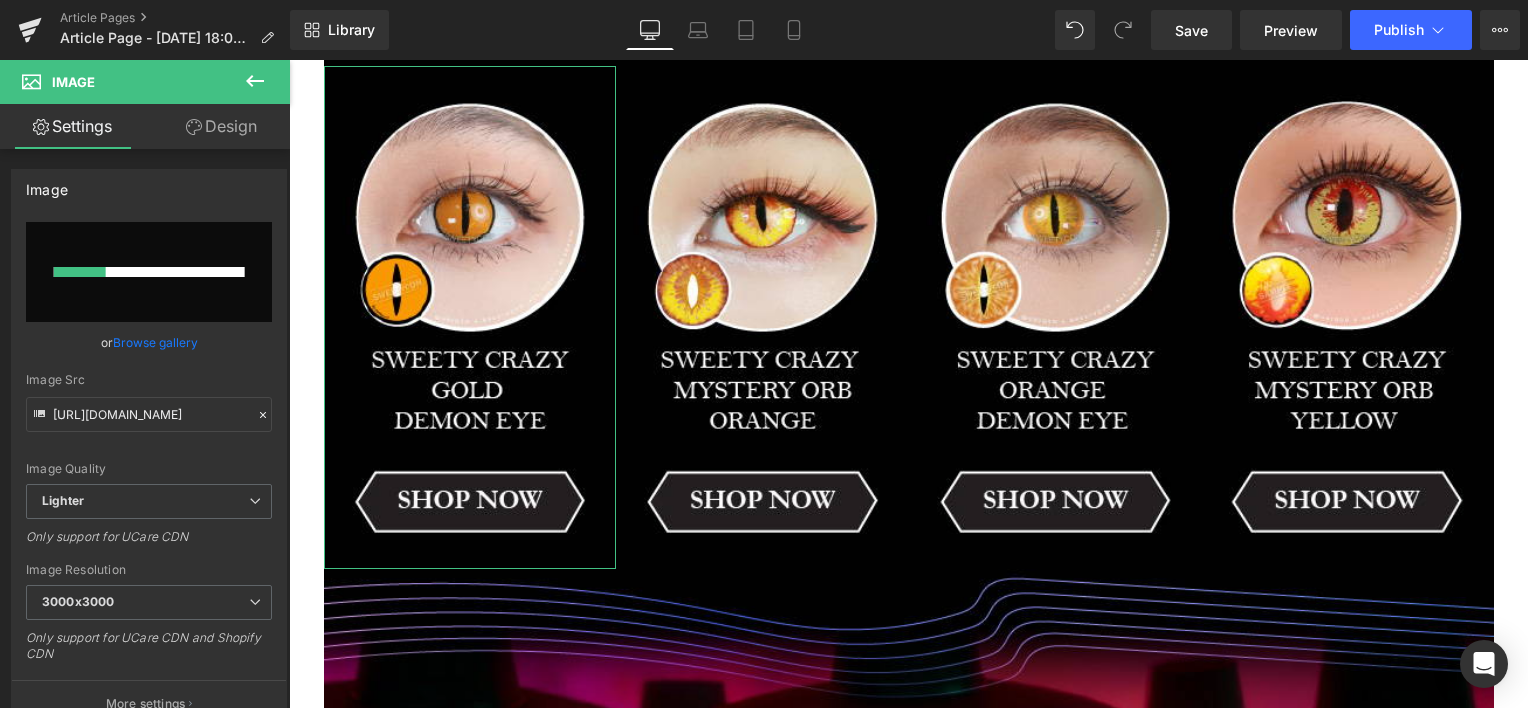 type 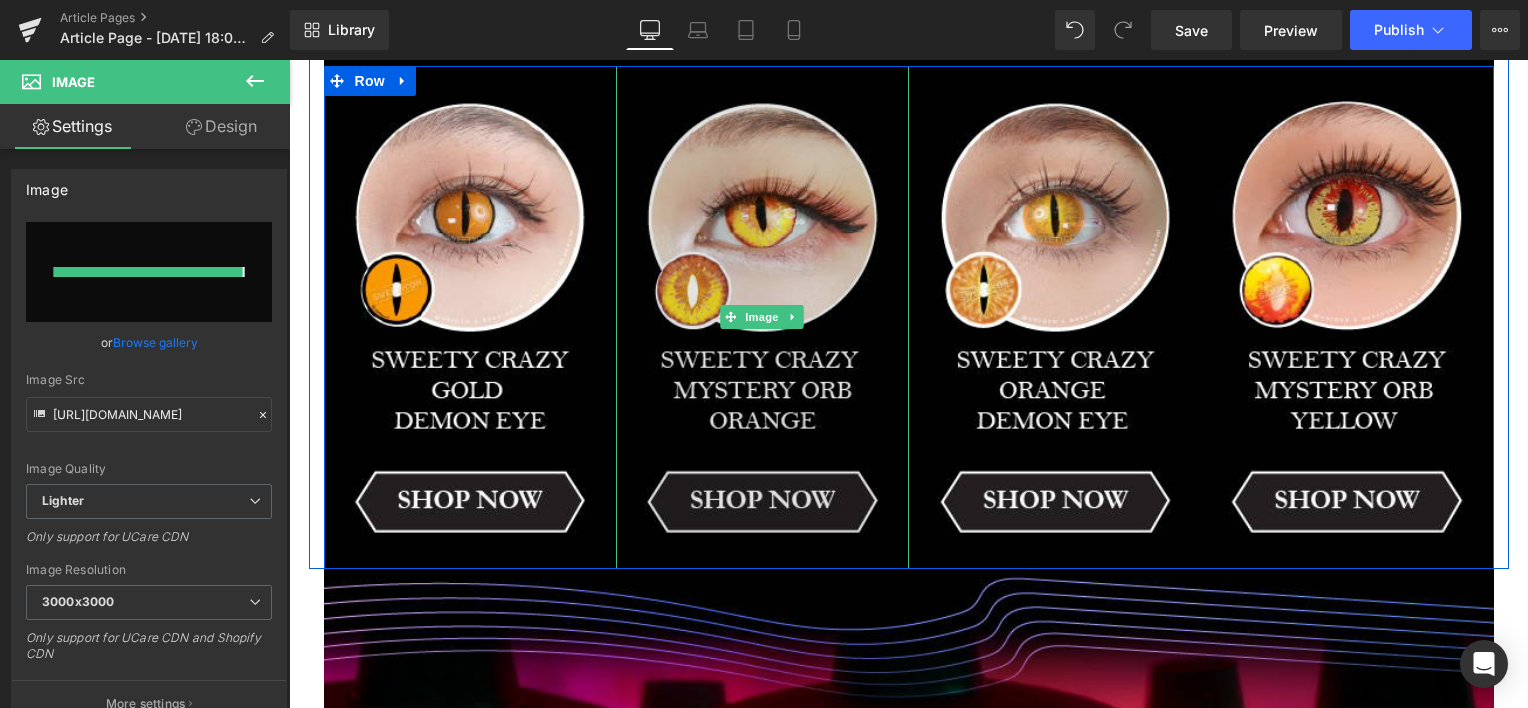 type on "[URL][DOMAIN_NAME]" 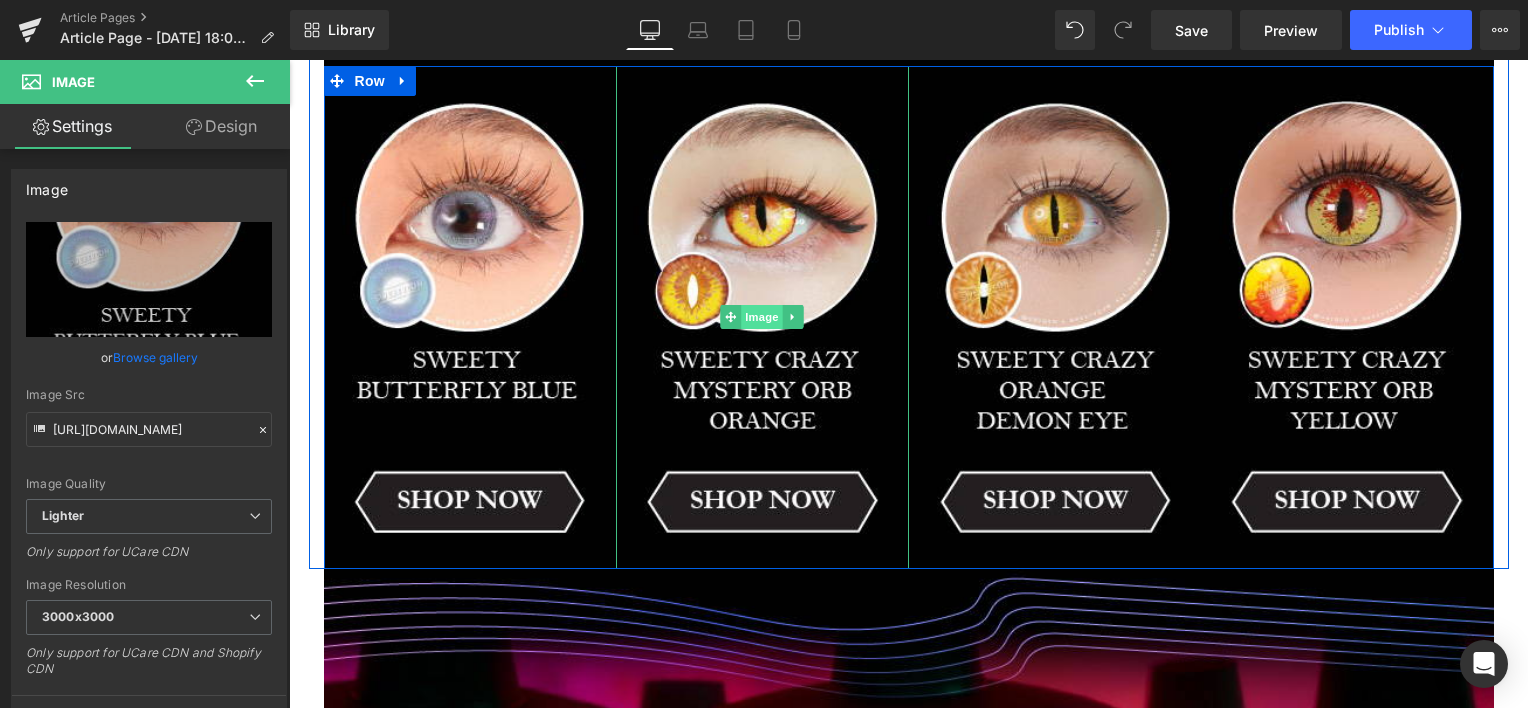 click on "Image" at bounding box center (762, 317) 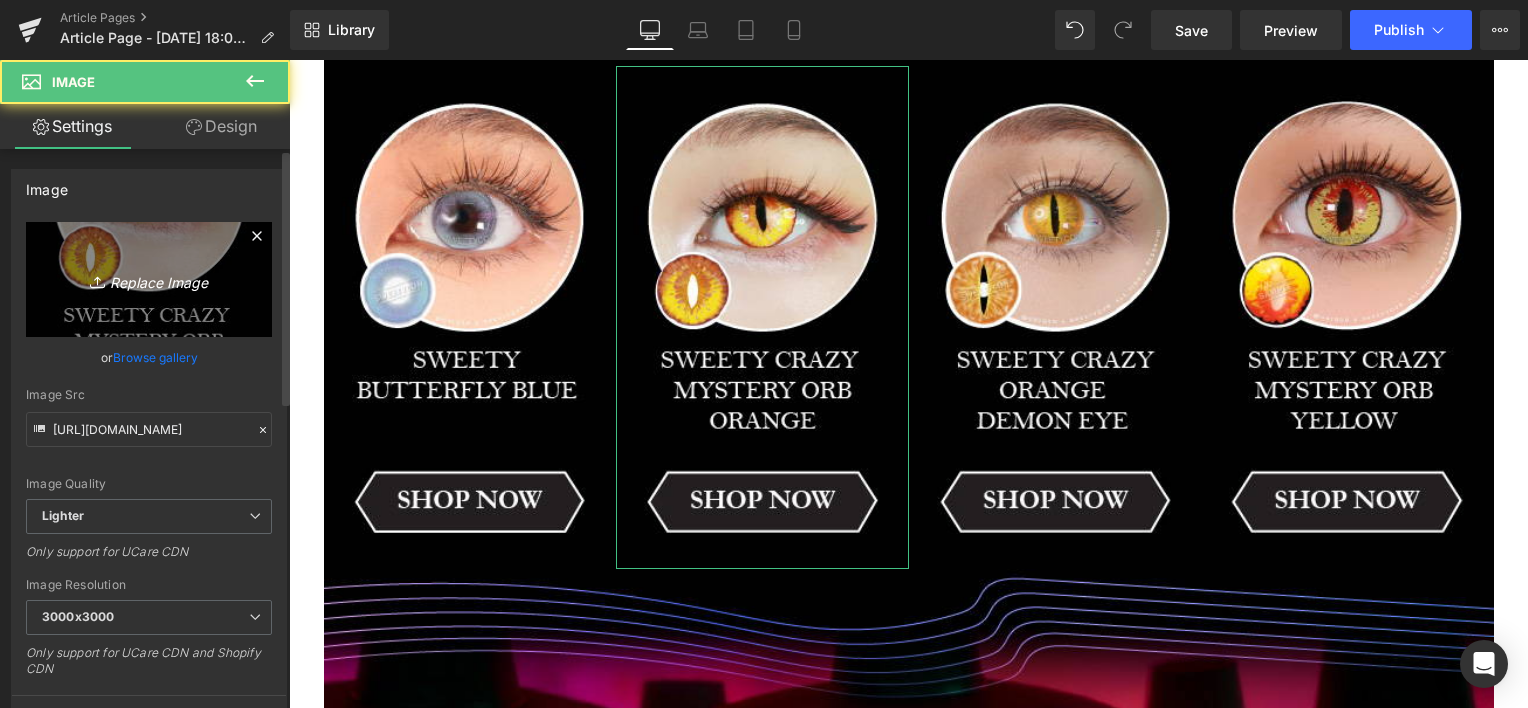 click on "Replace Image" at bounding box center [149, 279] 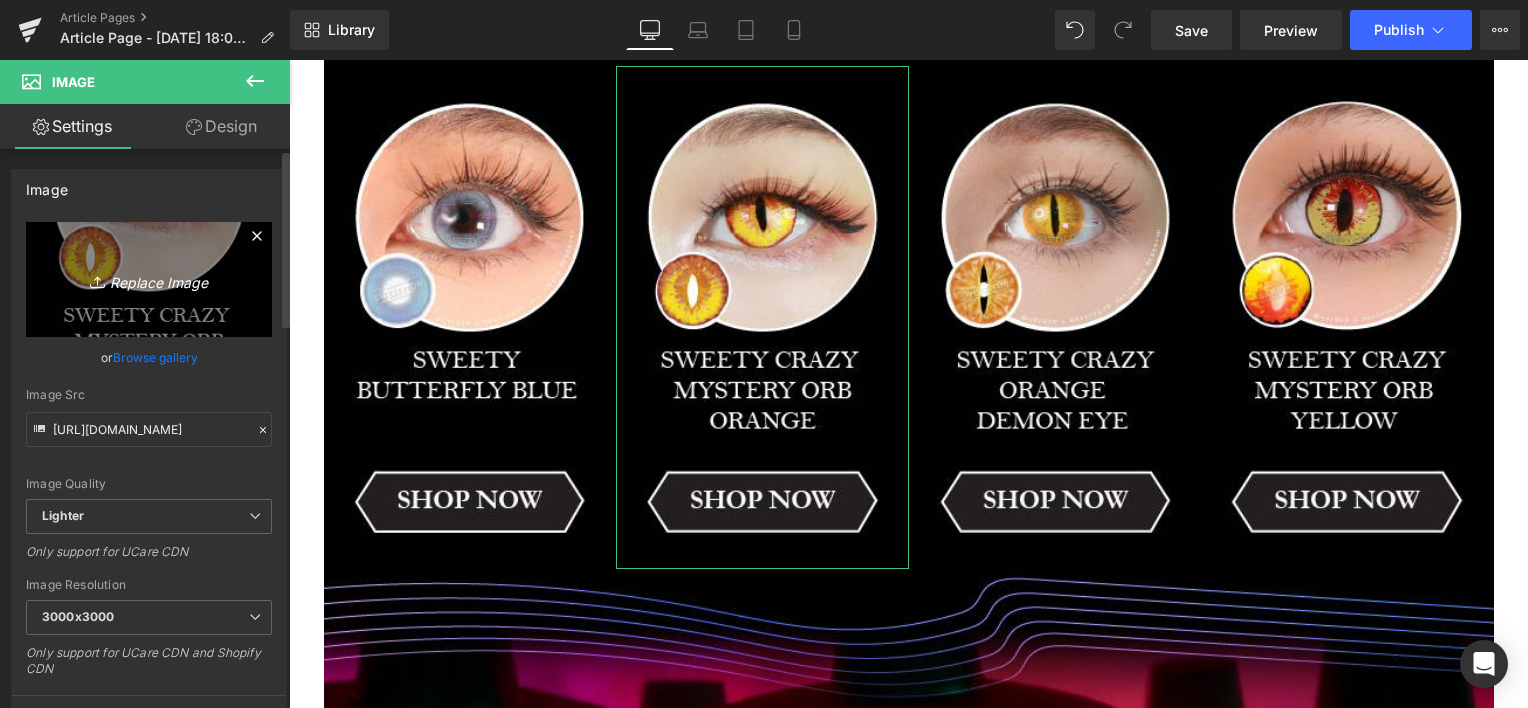 type on "C:\fakepath\Artboard 2 copy 2-80.jpg" 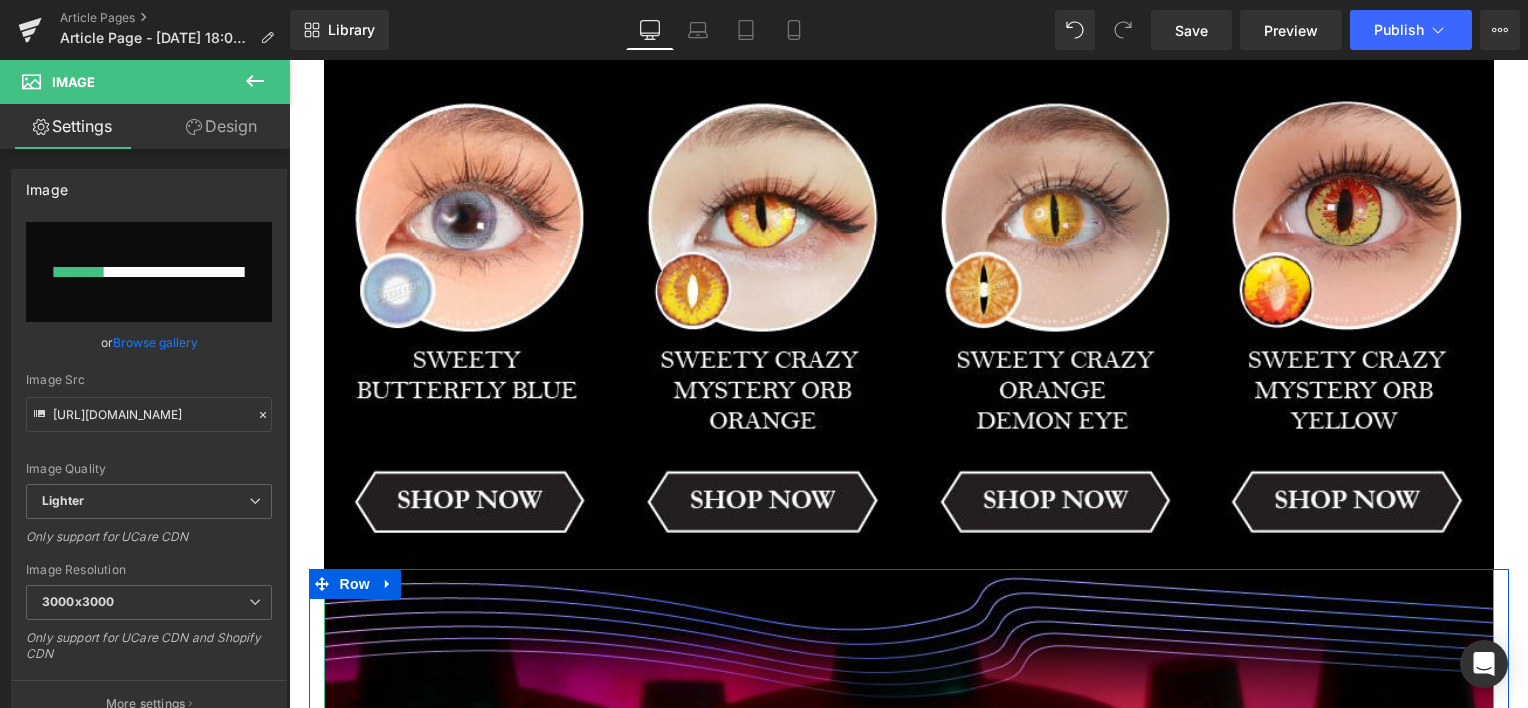 type 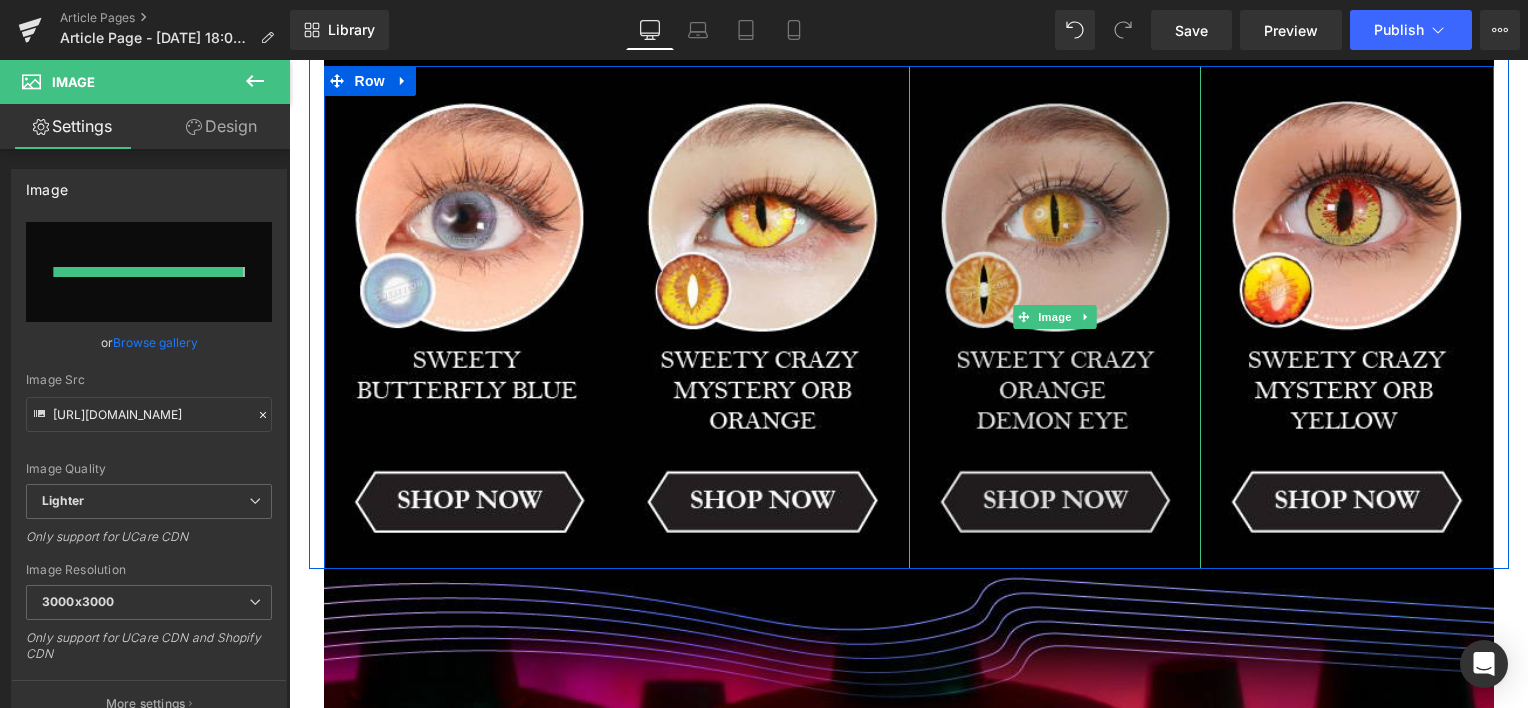 type on "[URL][DOMAIN_NAME]" 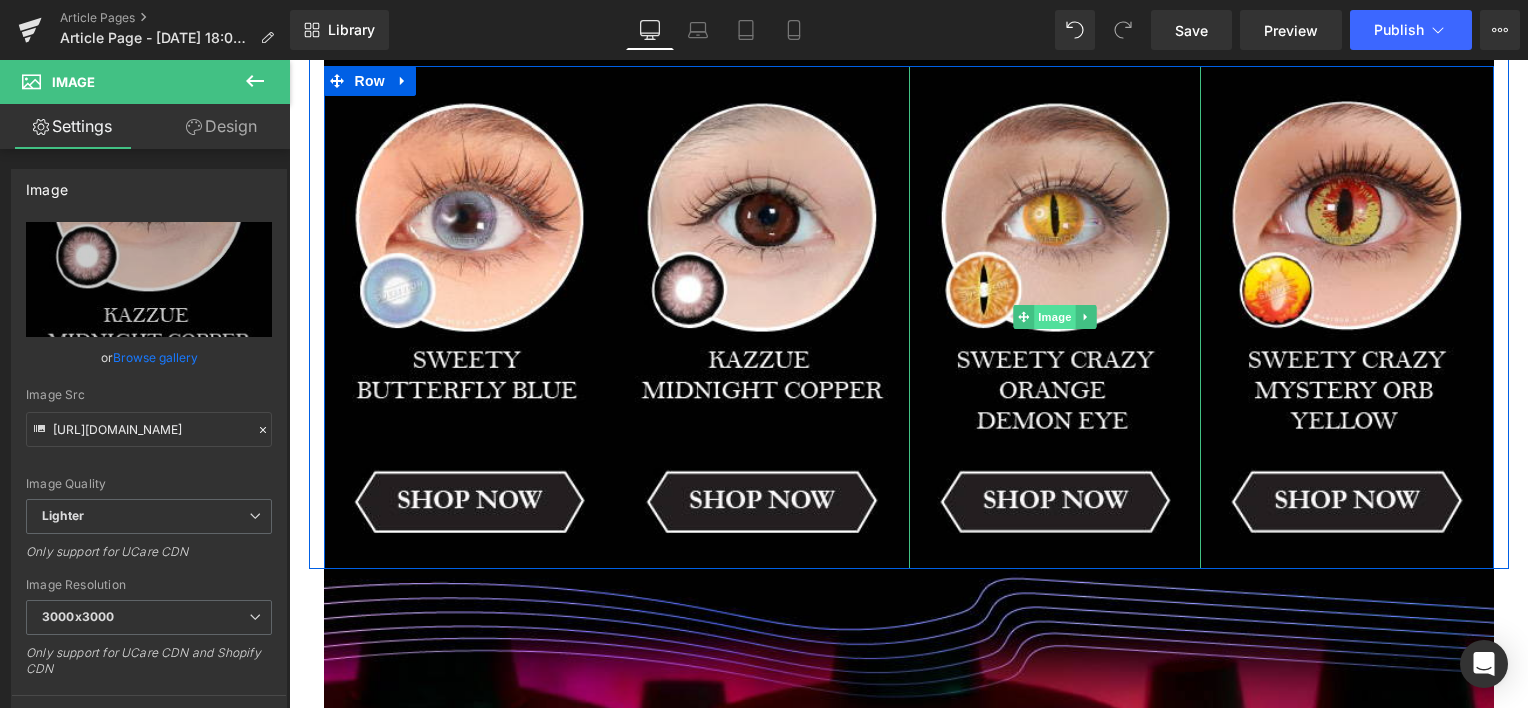 click on "Image" at bounding box center [1055, 317] 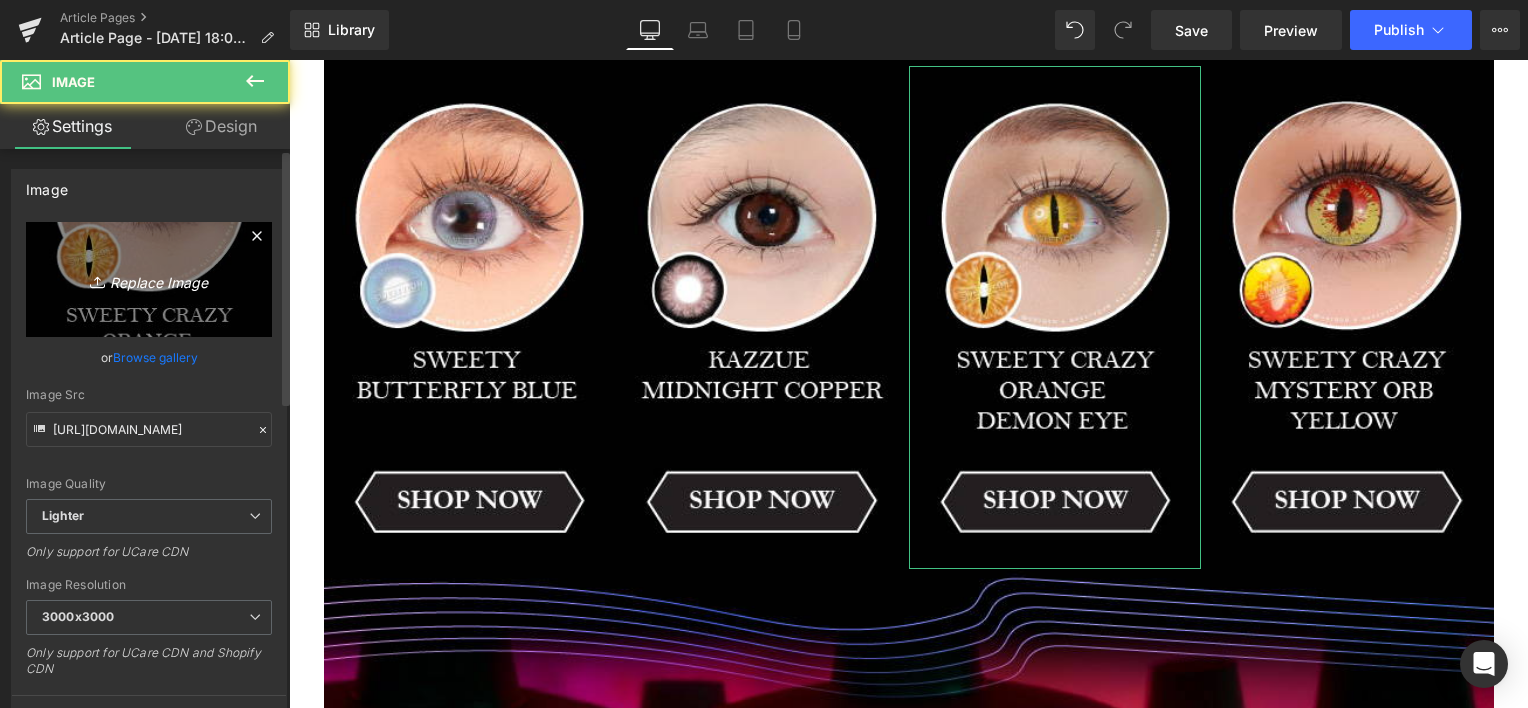 click on "Replace Image" at bounding box center [149, 279] 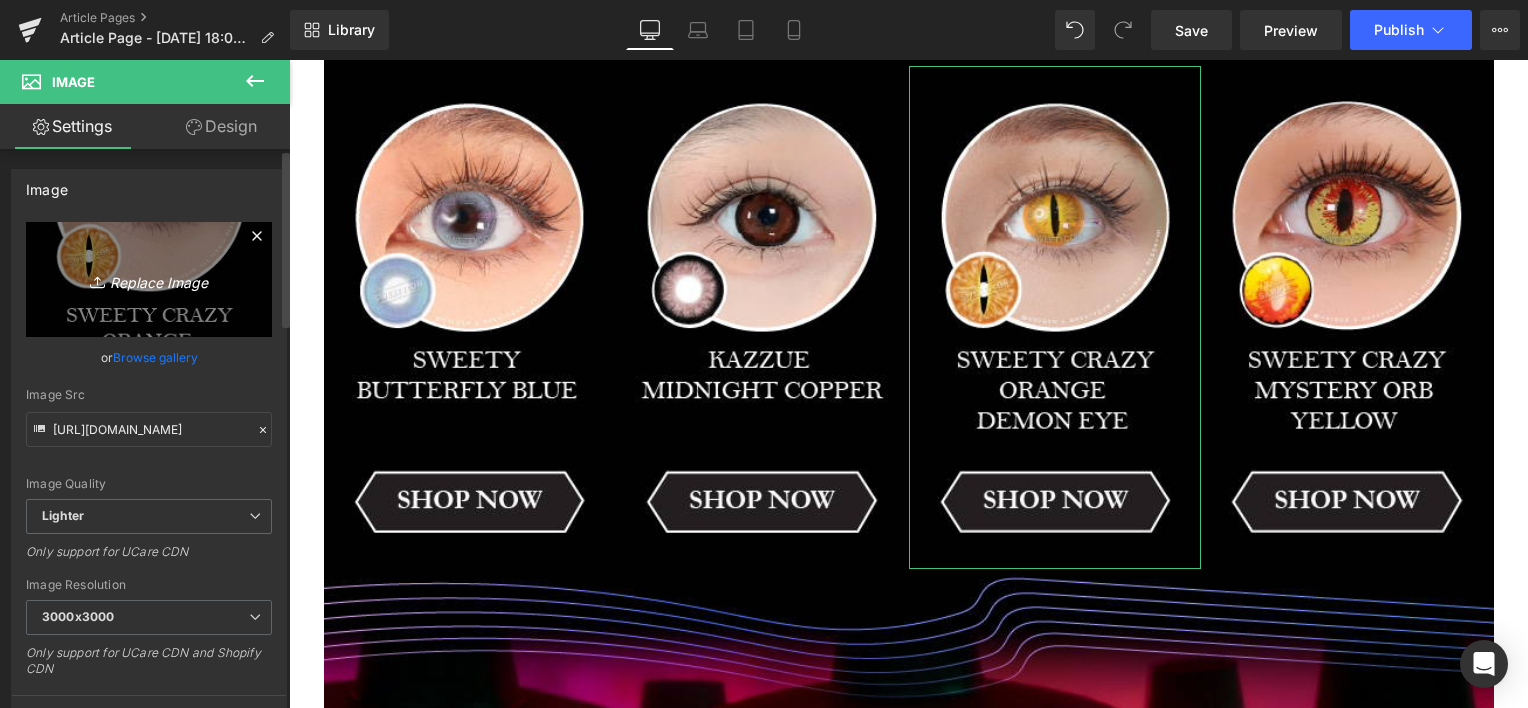 type on "C:\fakepath\Artboard 2 copy 8-80.jpg" 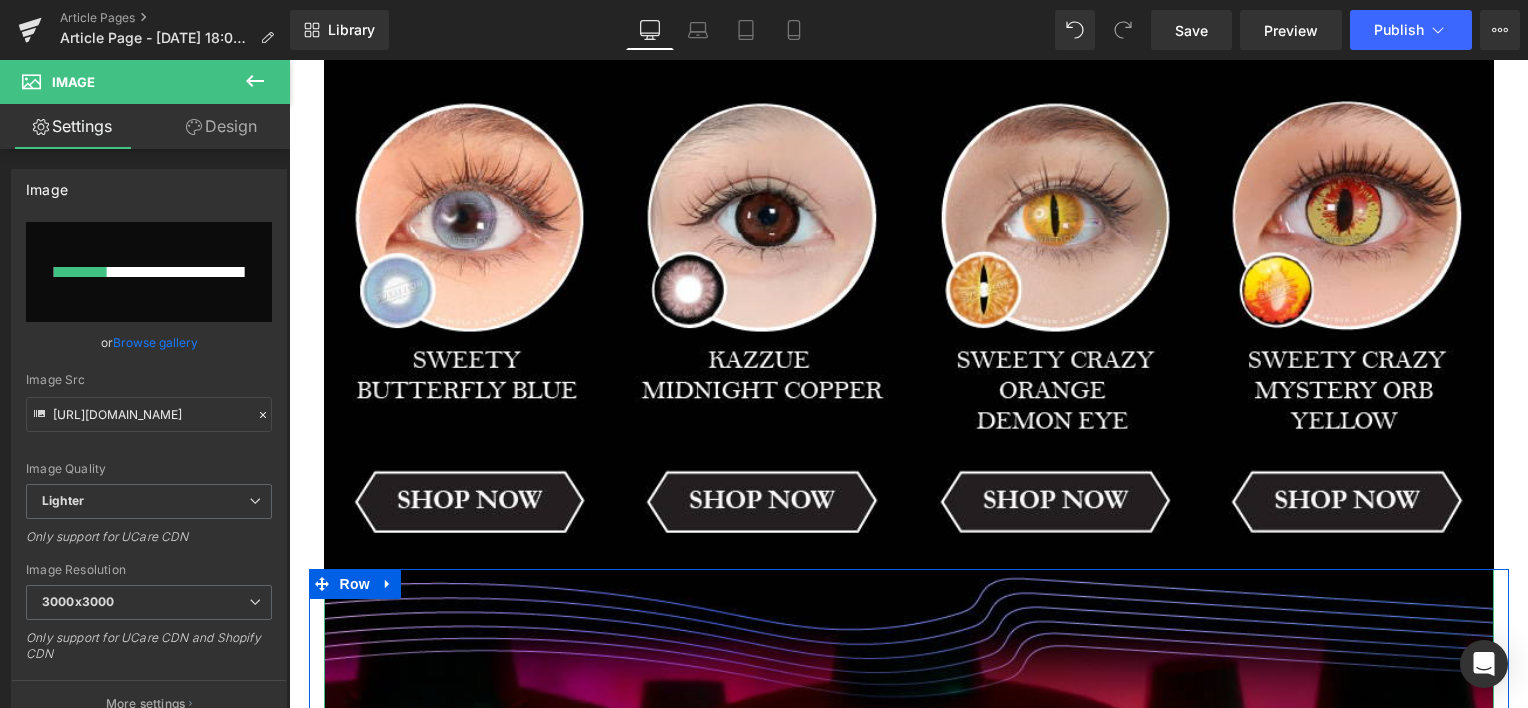 type 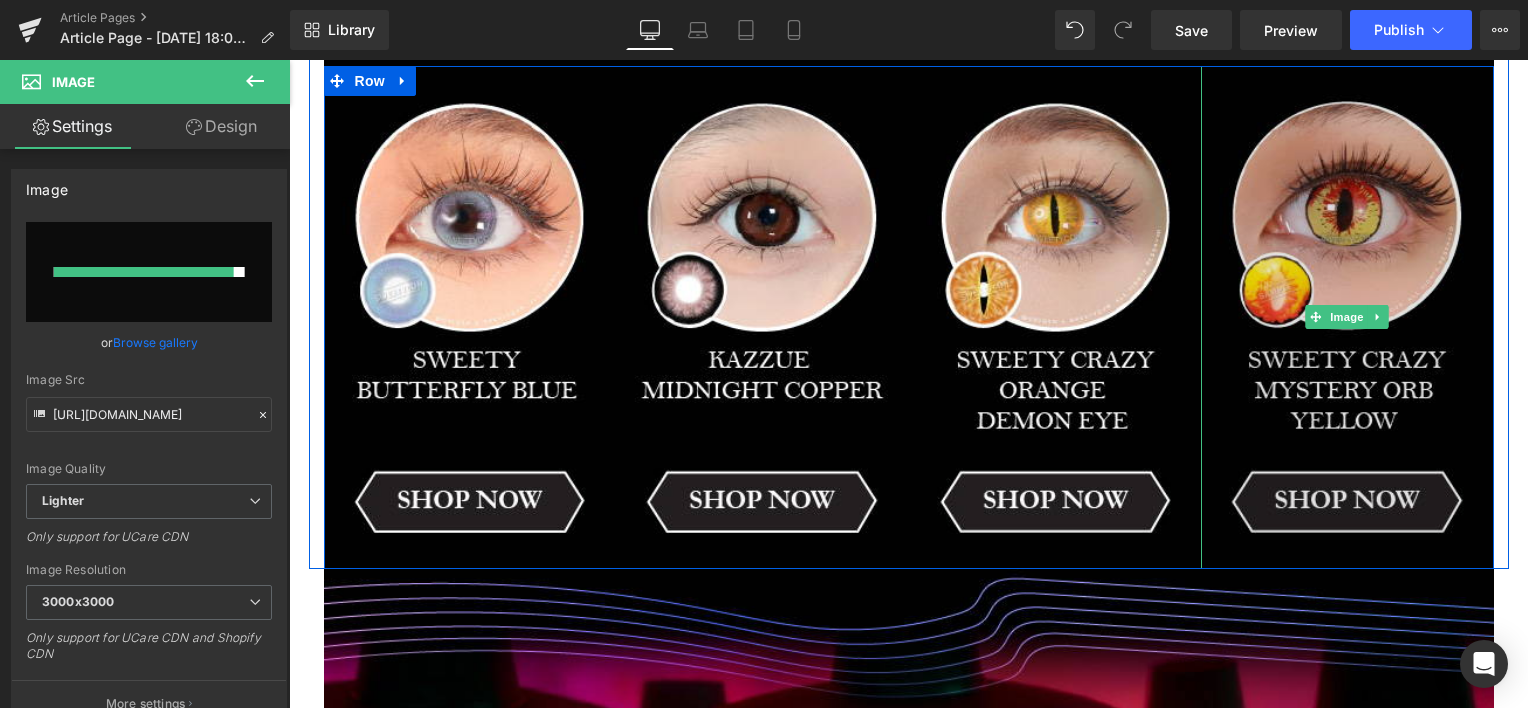 type on "[URL][DOMAIN_NAME]" 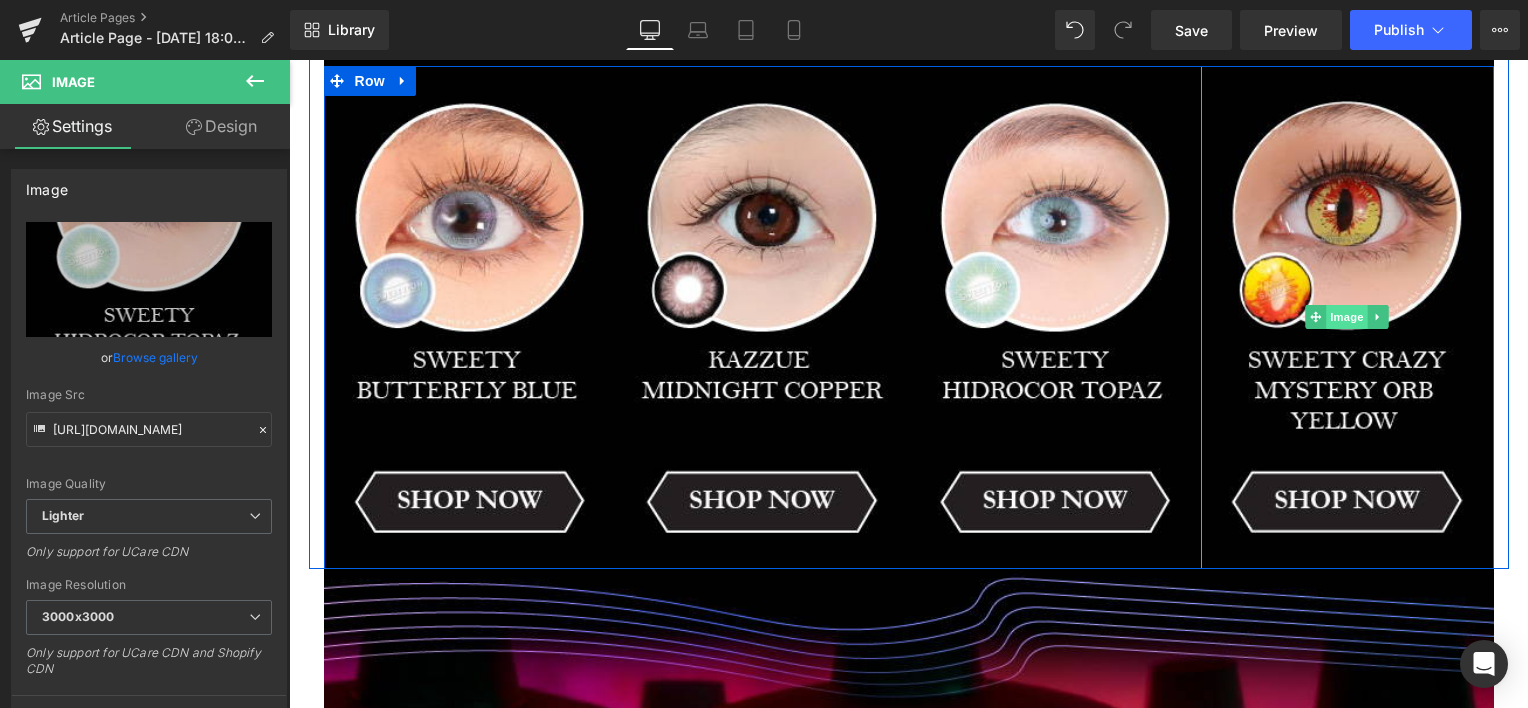 click on "Image" at bounding box center (1347, 317) 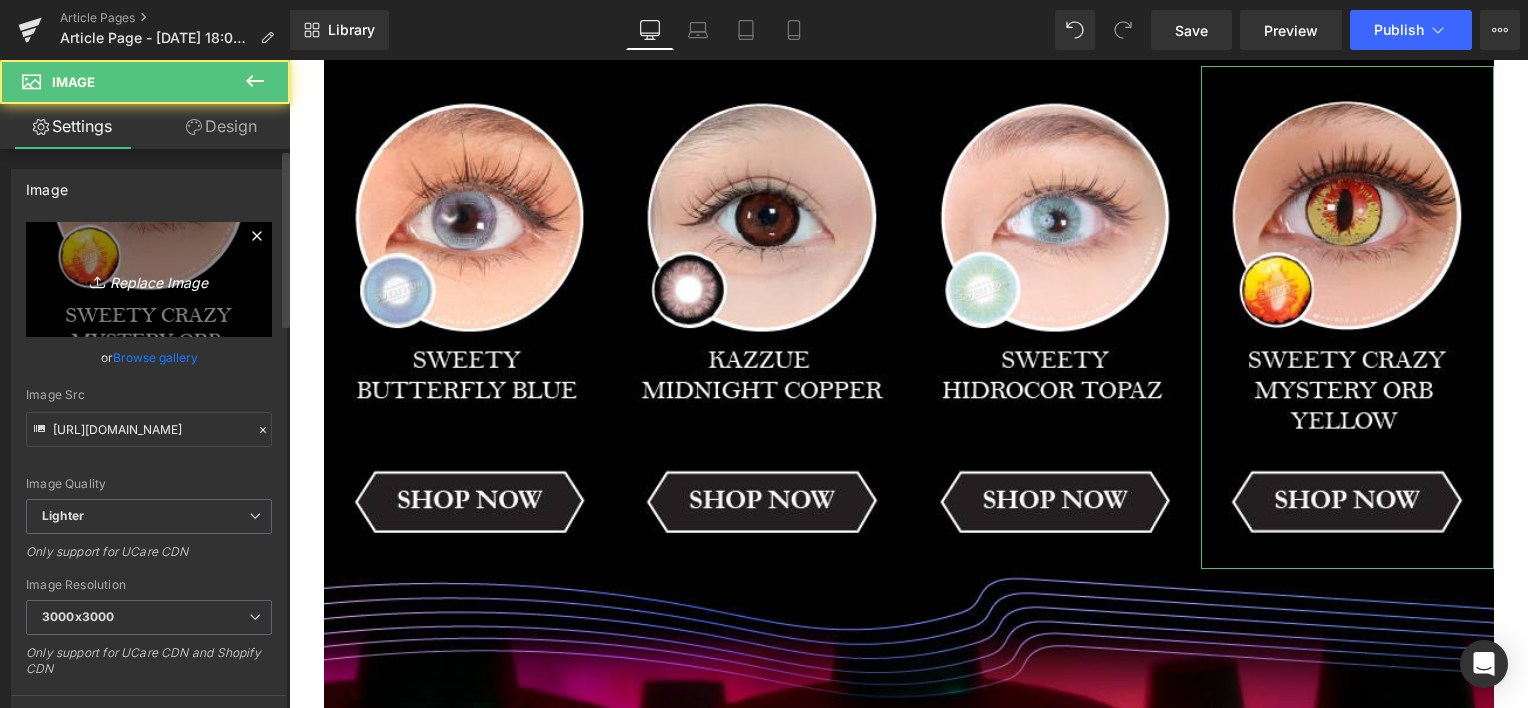click on "Replace Image" at bounding box center [149, 279] 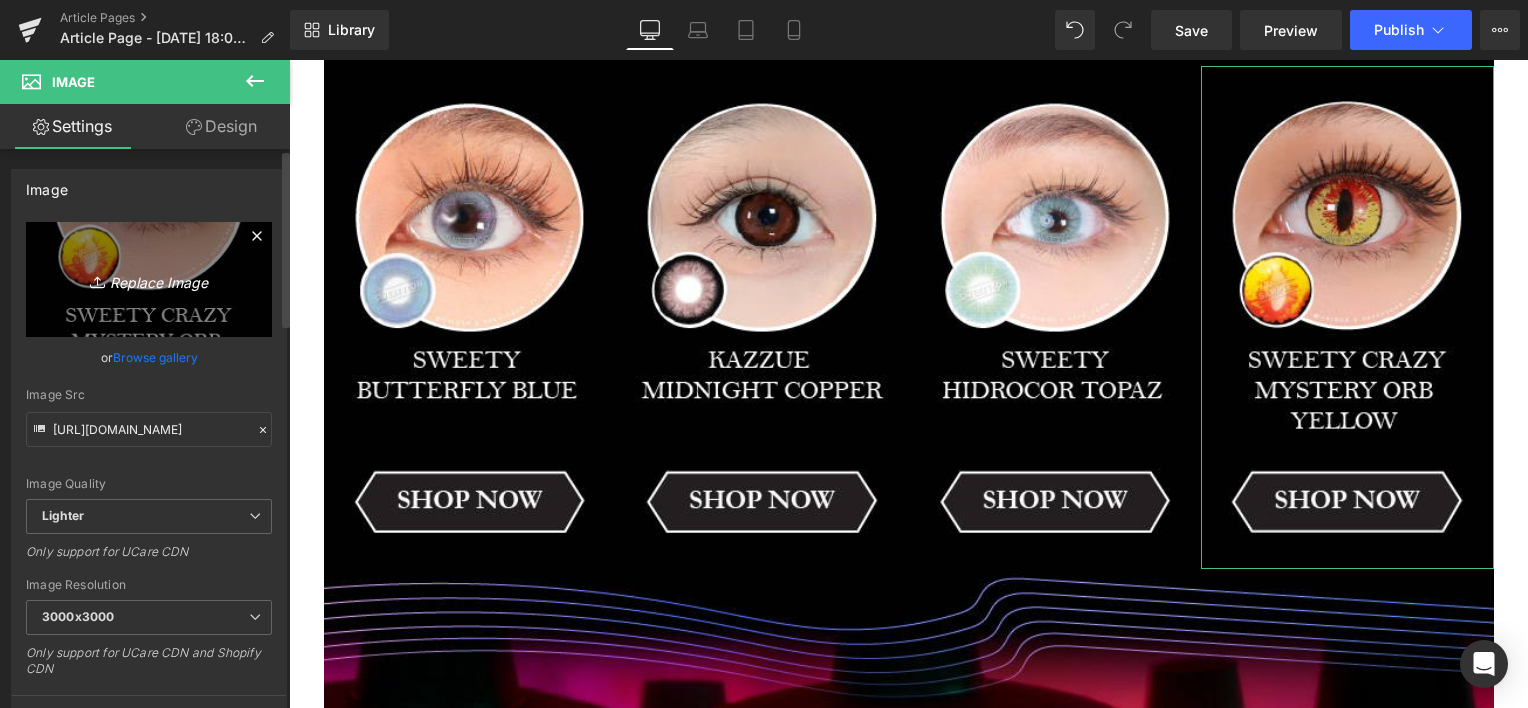 type on "C:\fakepath\Artboard 2 copy 9-80.jpg" 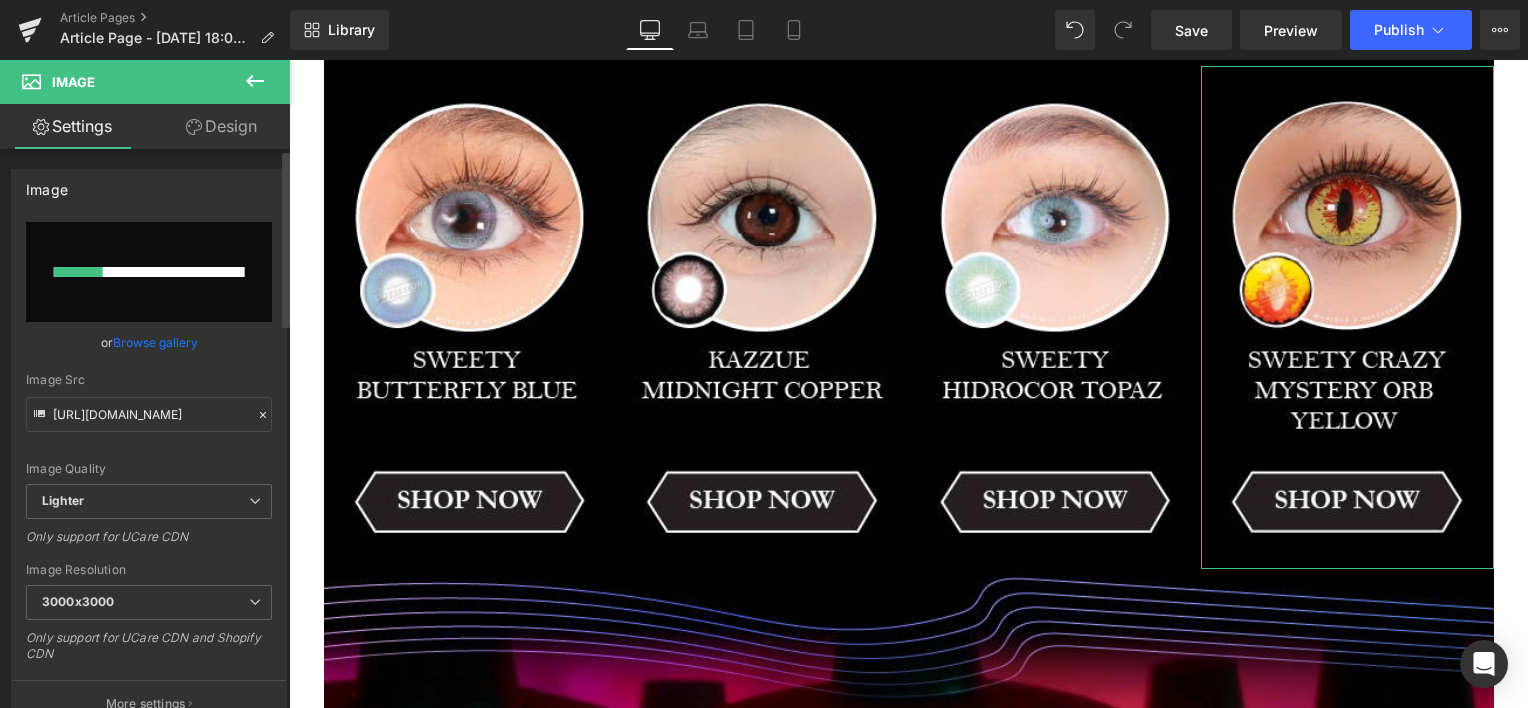 type 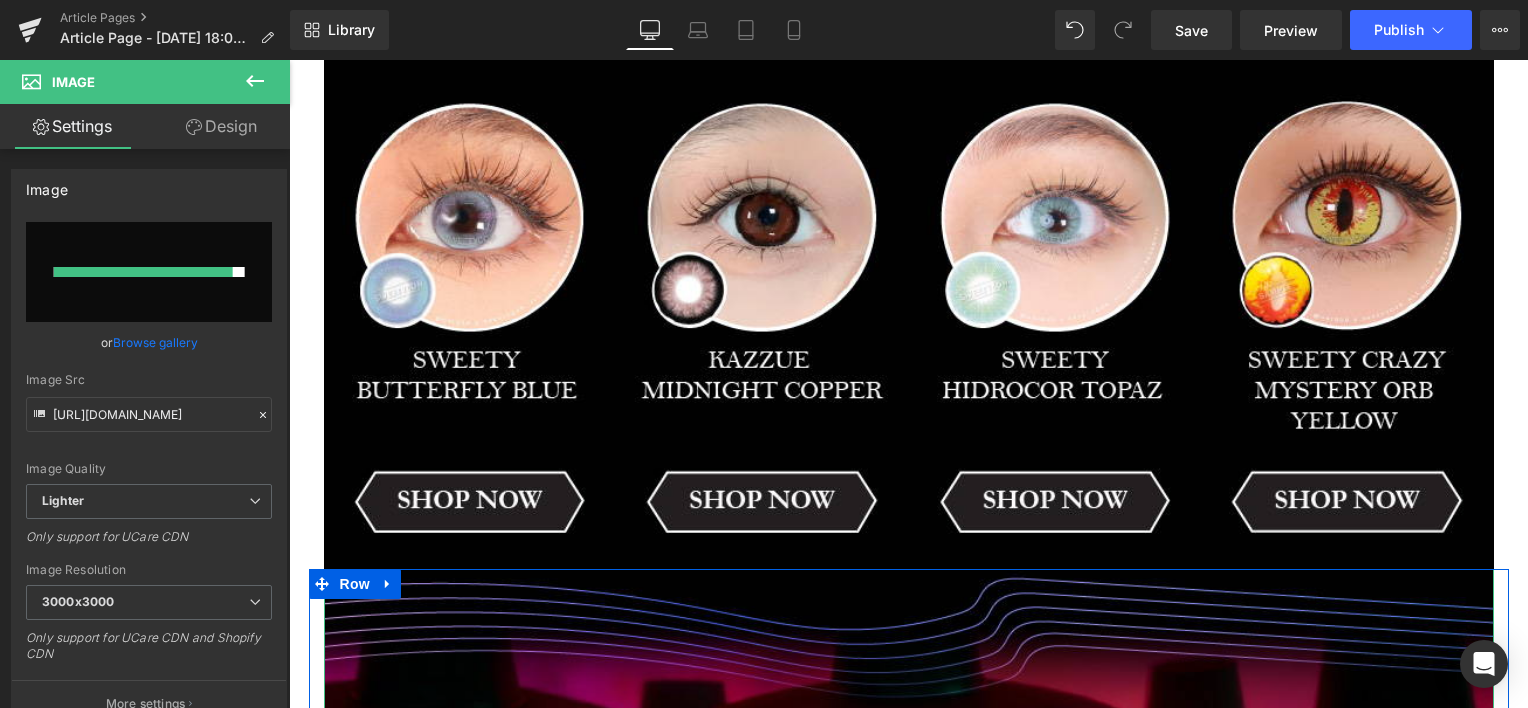type on "[URL][DOMAIN_NAME]" 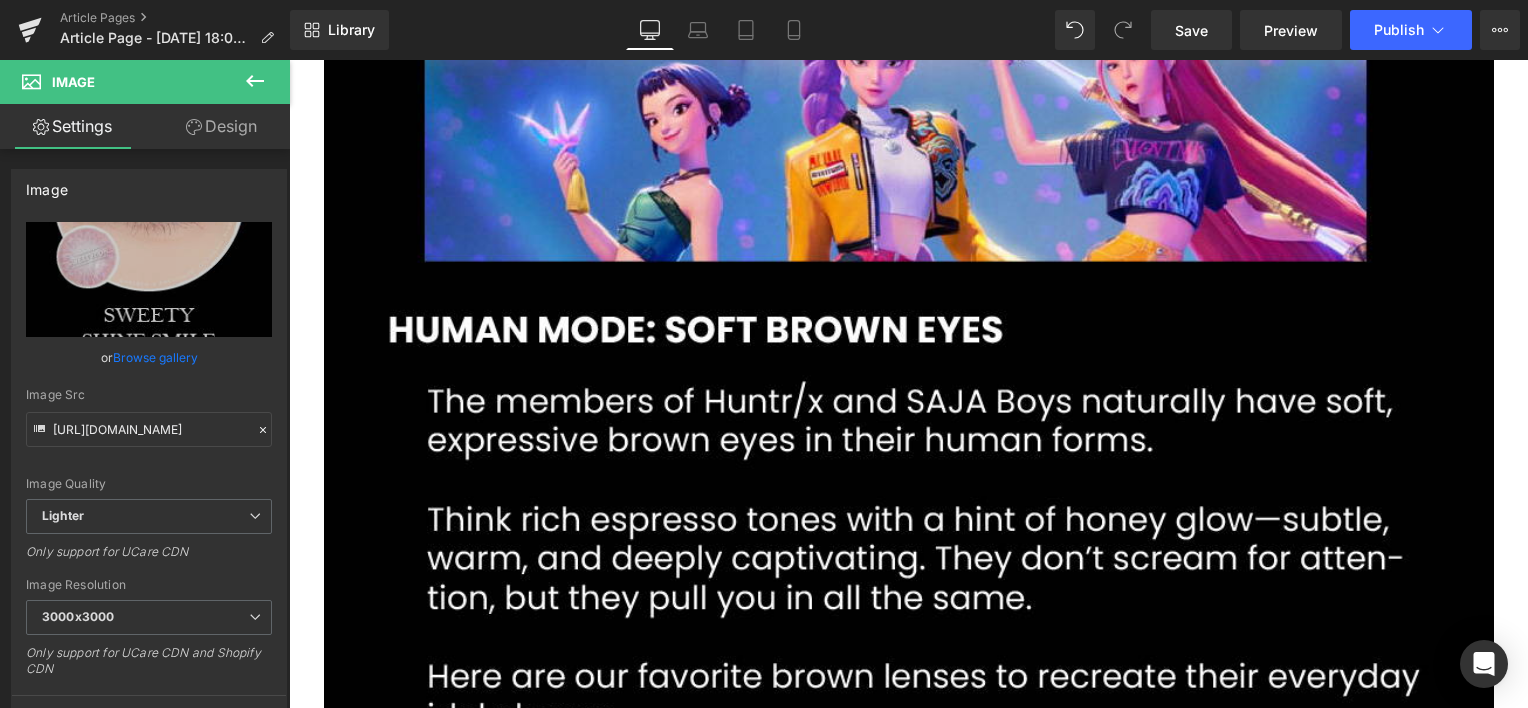 scroll, scrollTop: 1934, scrollLeft: 0, axis: vertical 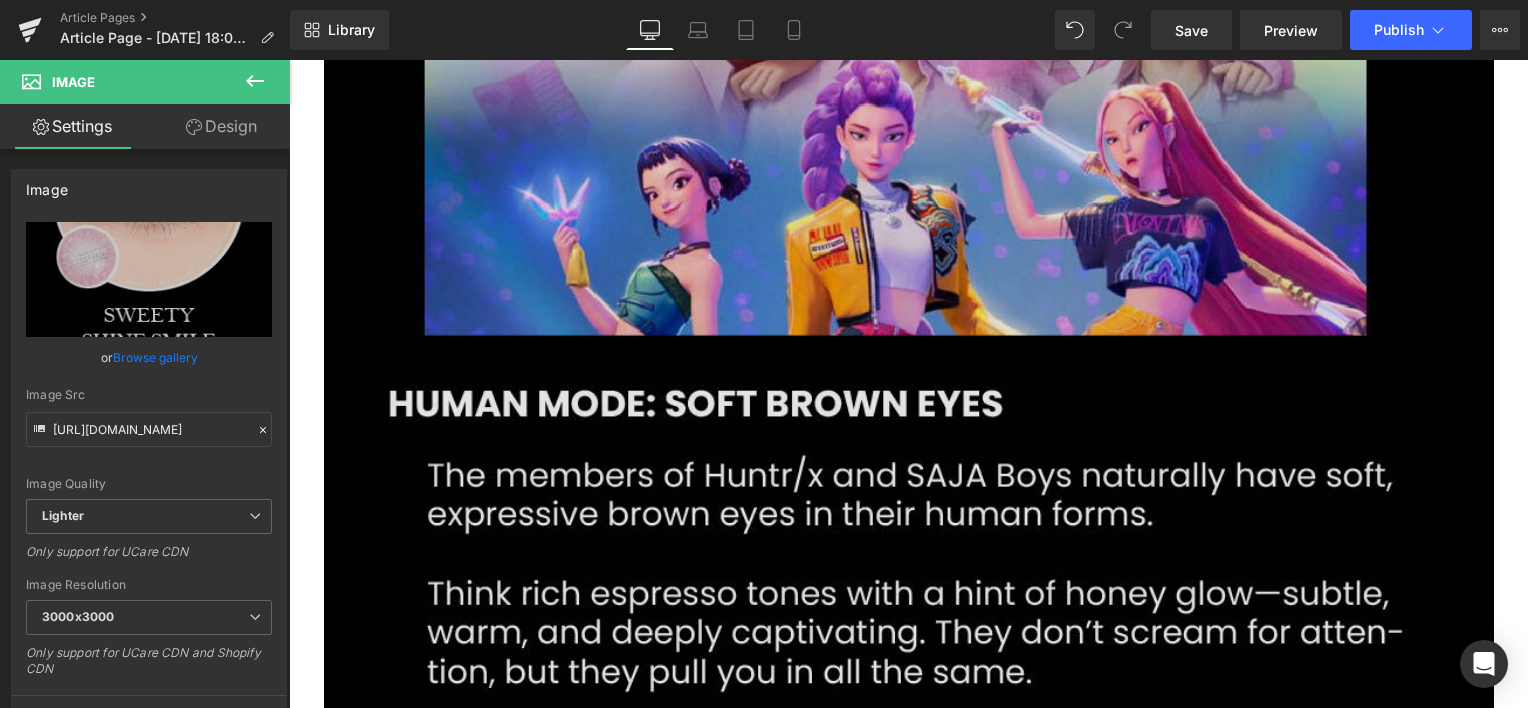 click at bounding box center [909, -460] 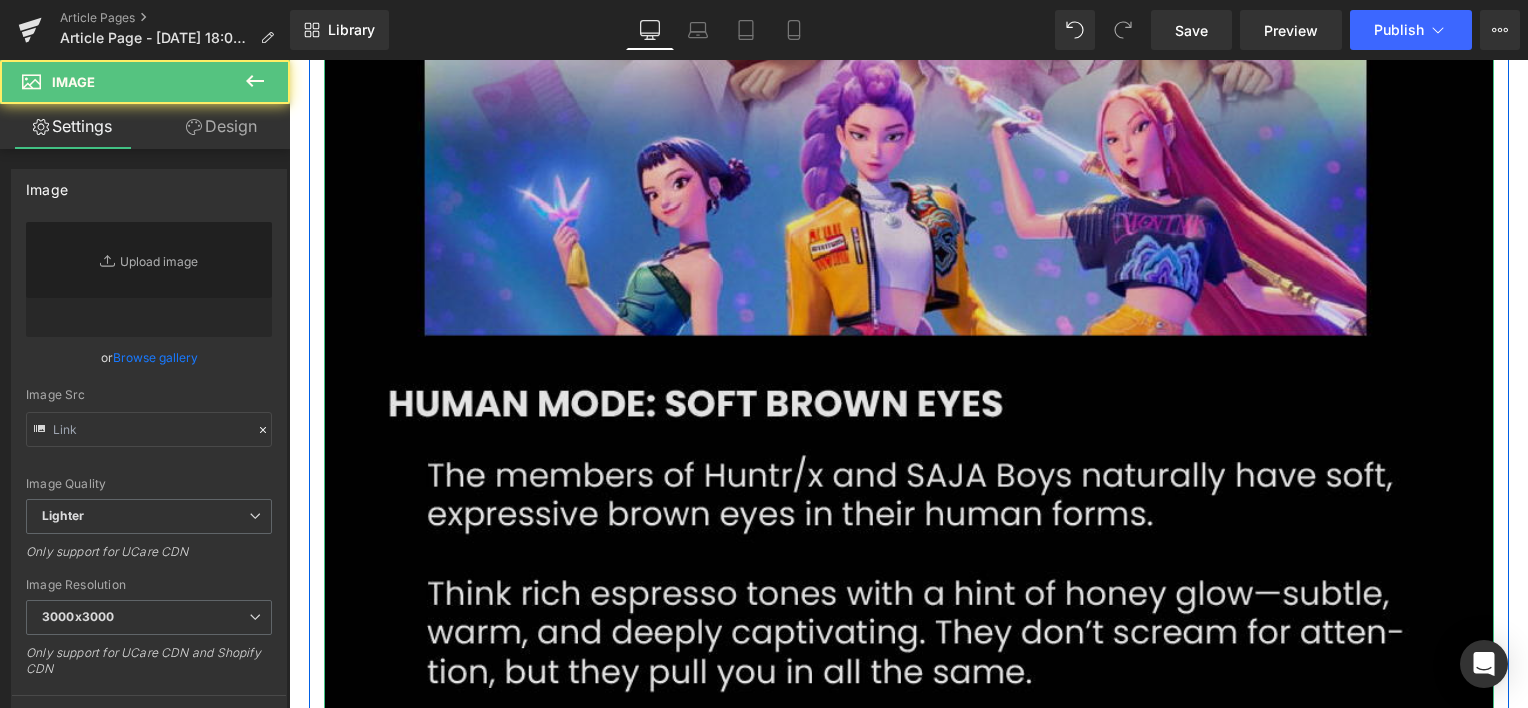 type on "[URL][DOMAIN_NAME]" 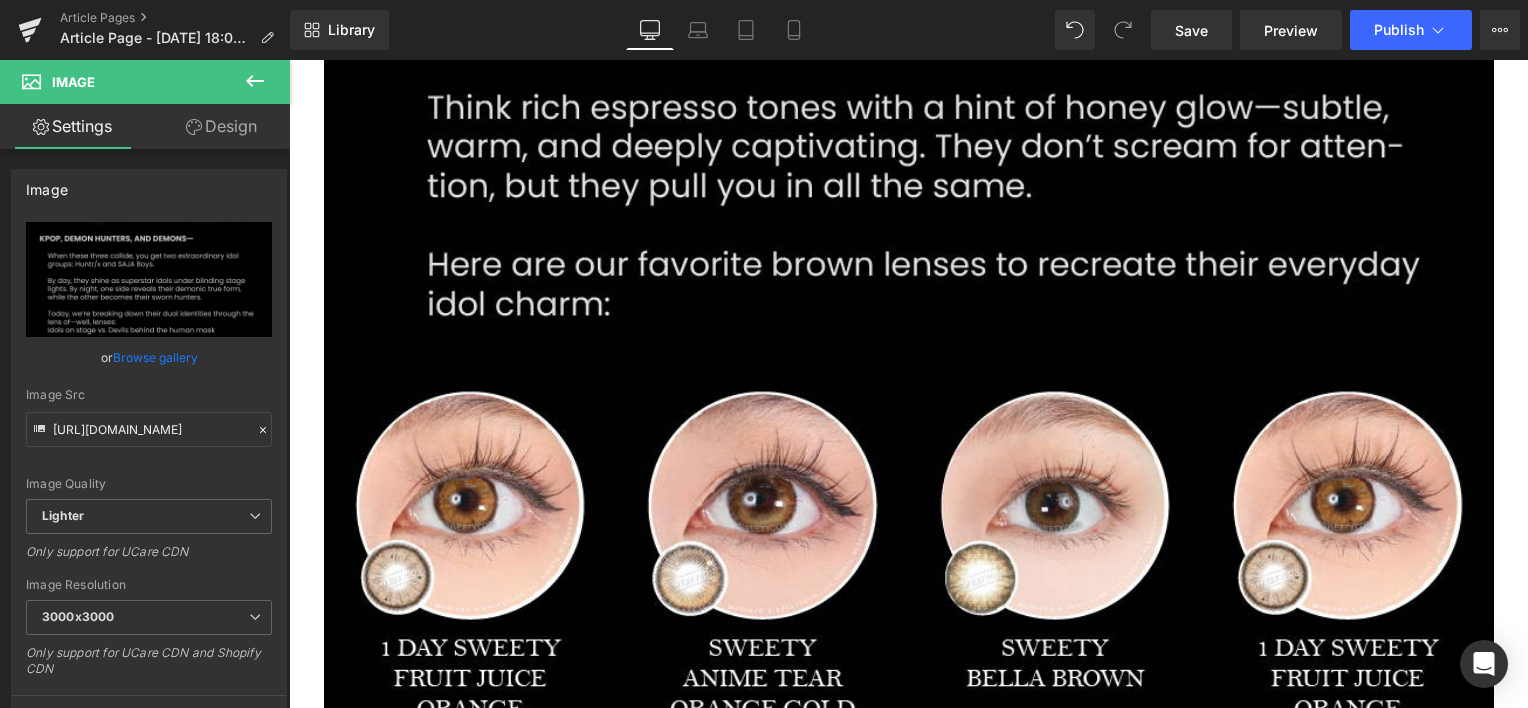 scroll, scrollTop: 2434, scrollLeft: 0, axis: vertical 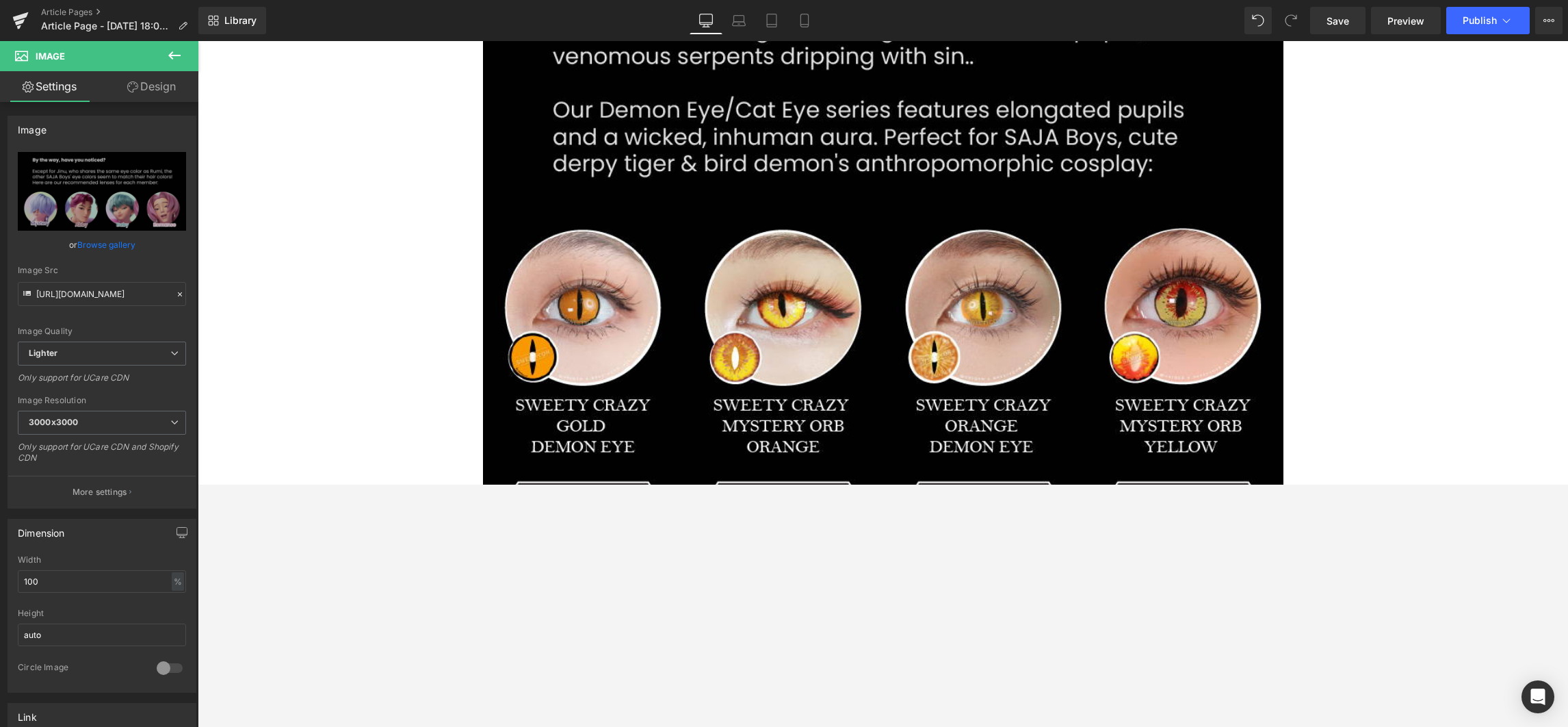 drag, startPoint x: 883, startPoint y: 149, endPoint x: 876, endPoint y: 146, distance: 7.615773 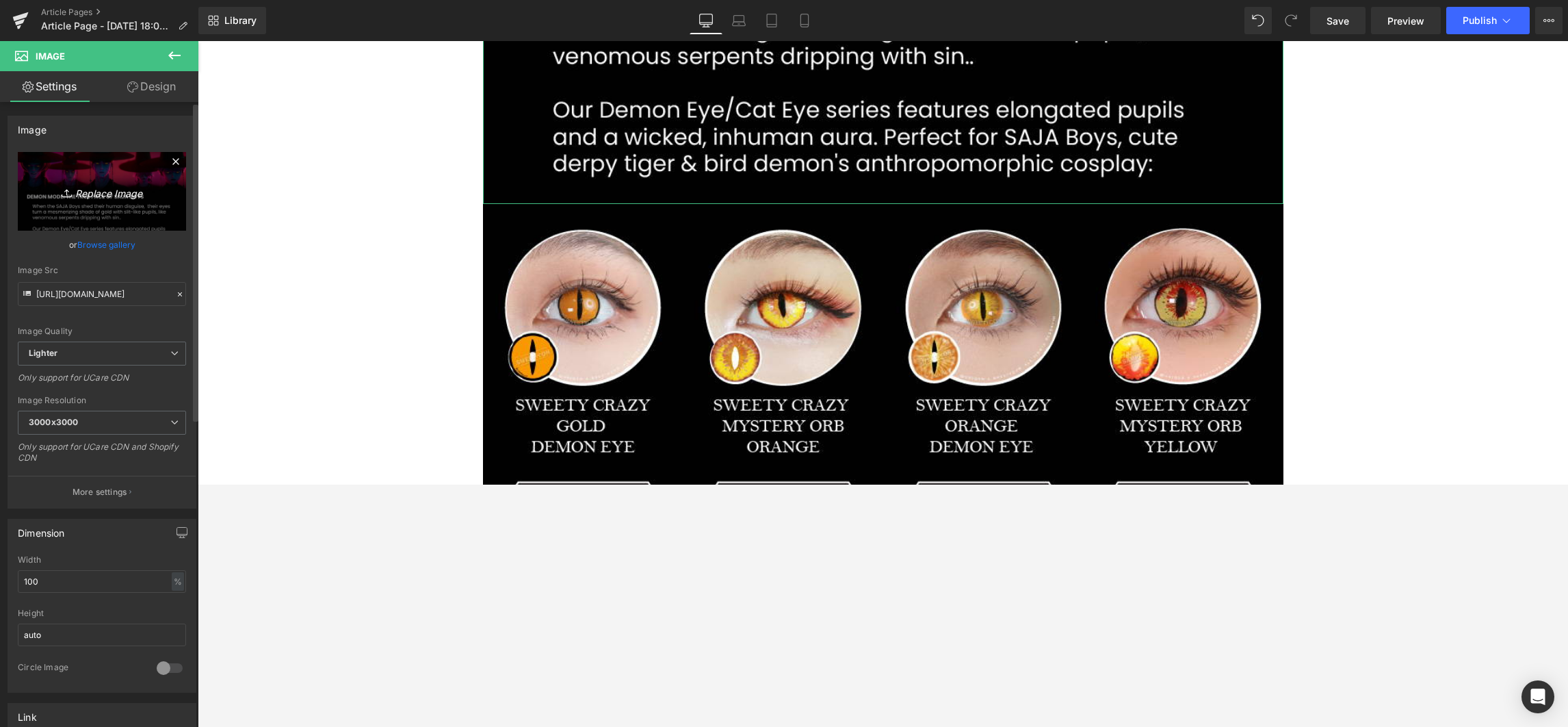 click on "Replace Image" at bounding box center (102, 191) 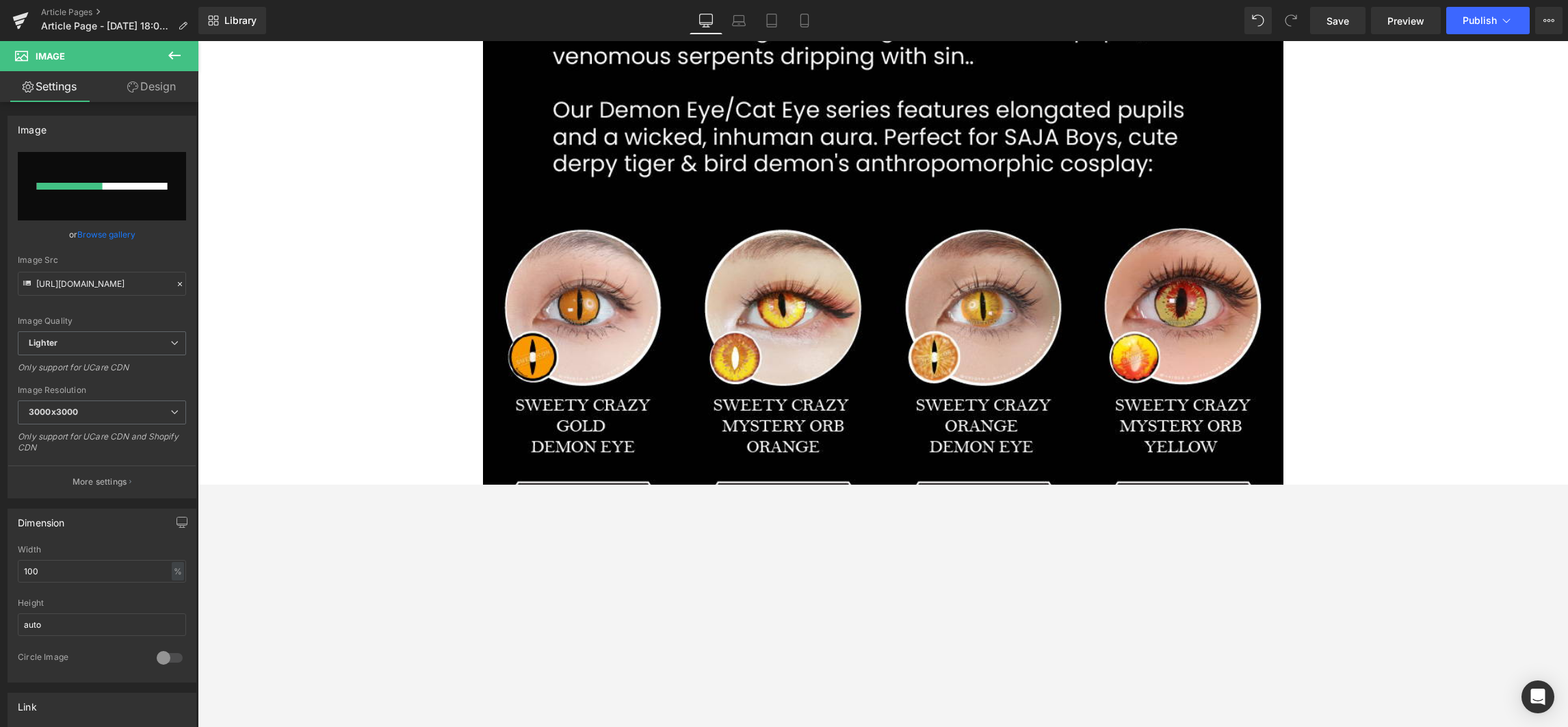 type 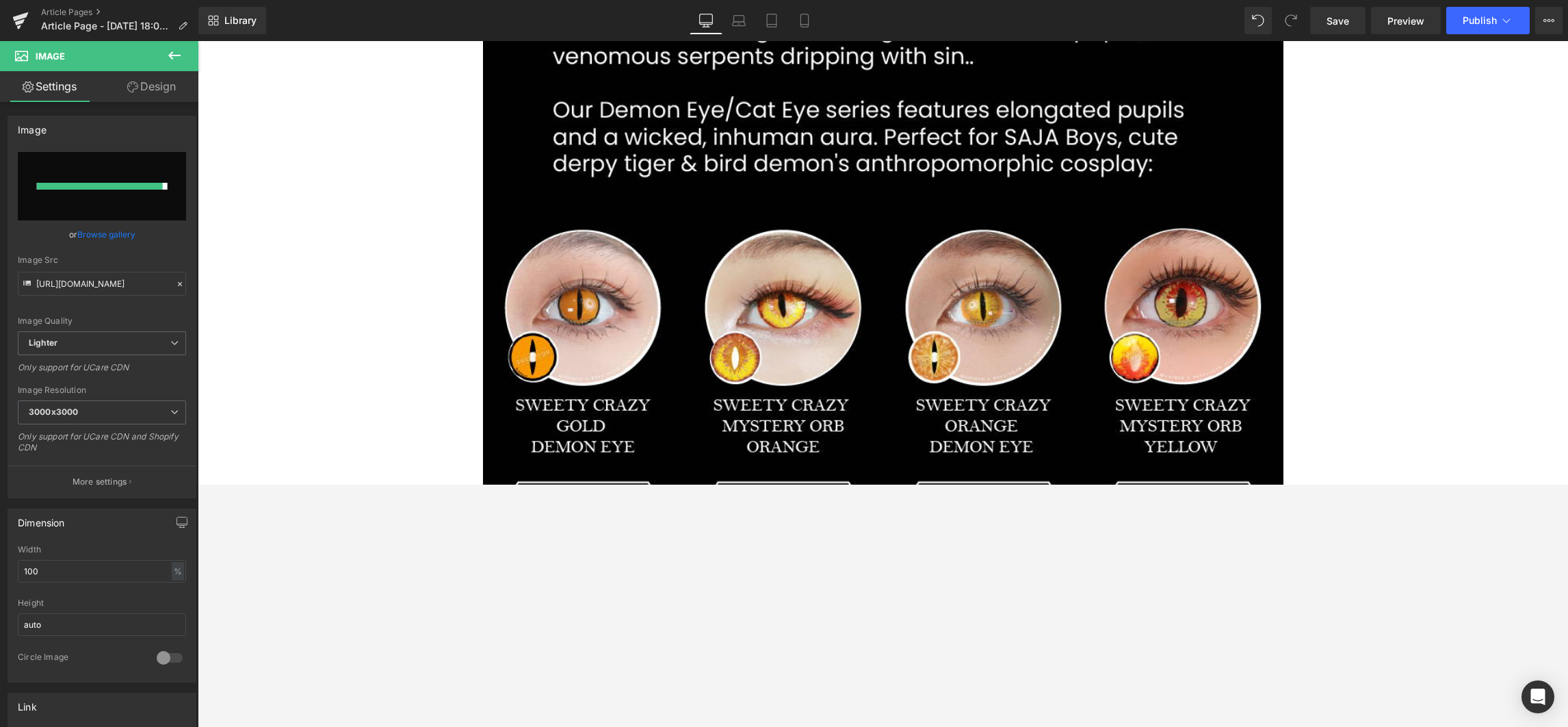 type on "[URL][DOMAIN_NAME]" 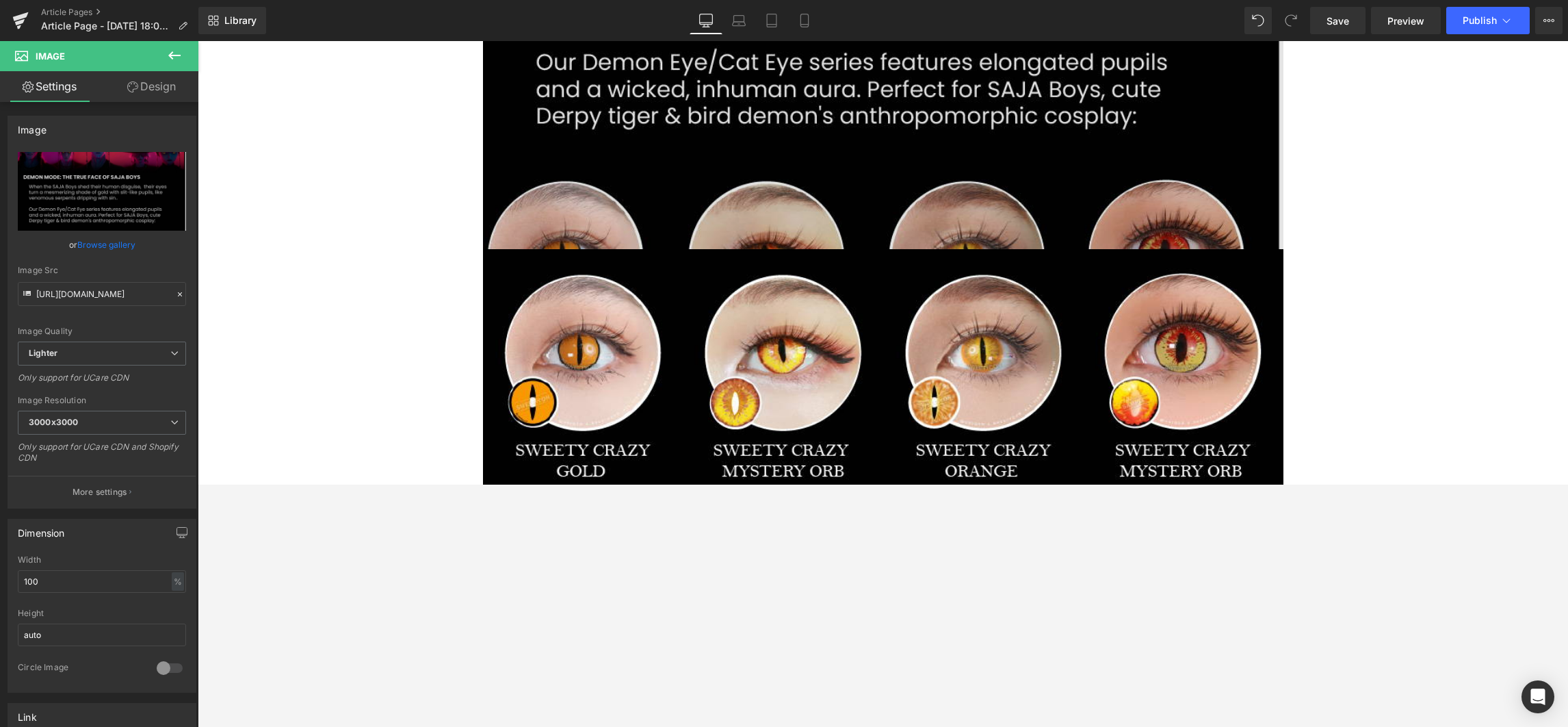 scroll, scrollTop: 3308, scrollLeft: 0, axis: vertical 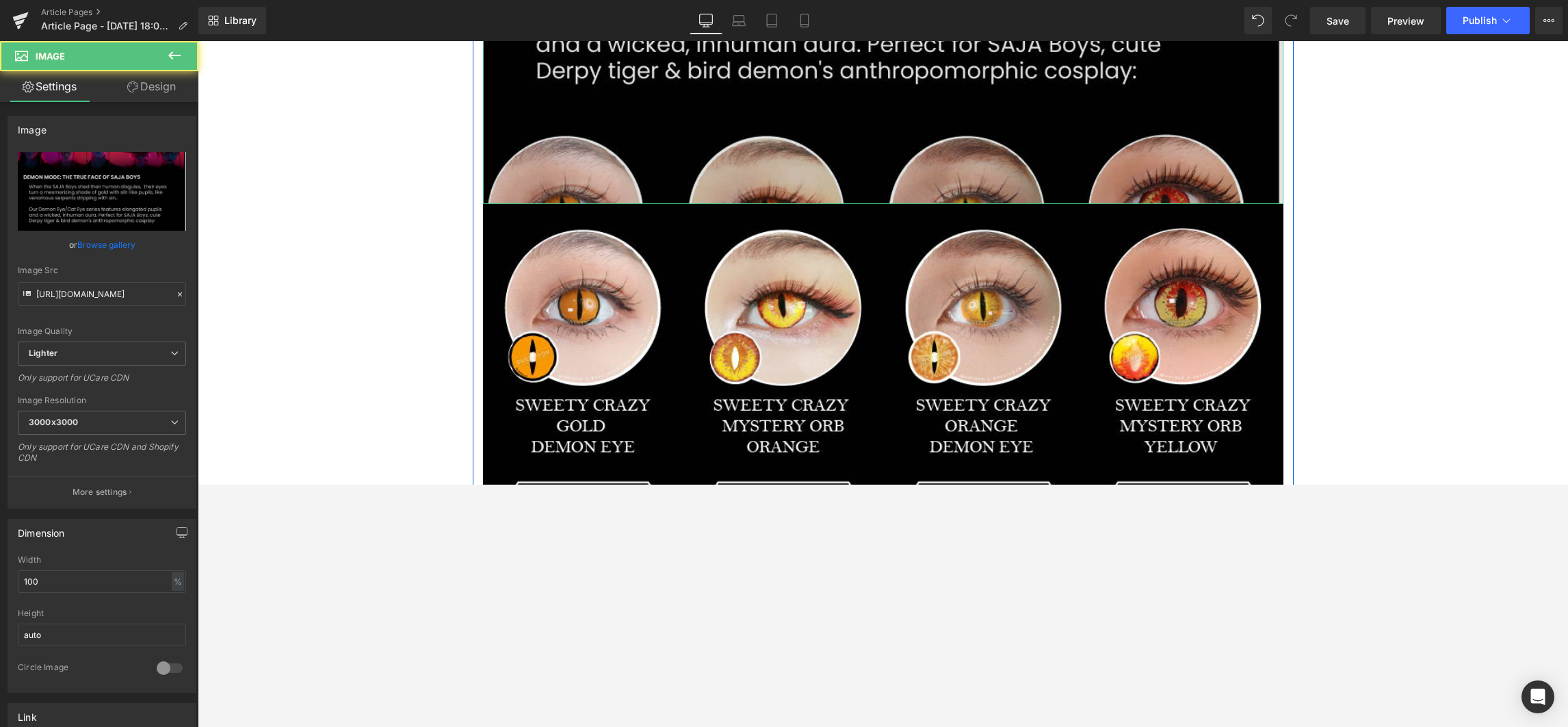 click at bounding box center [883, -68] 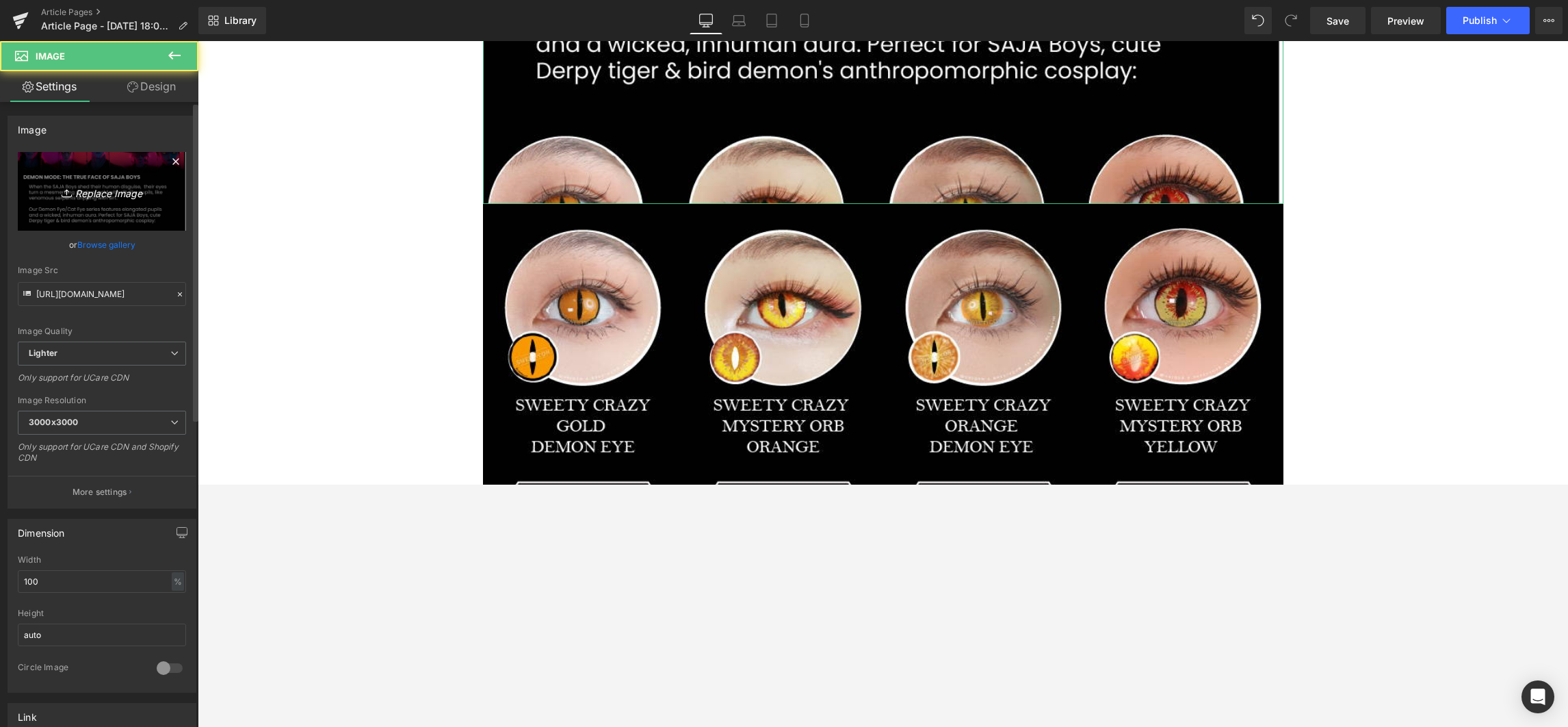 click on "Replace Image" at bounding box center (102, 191) 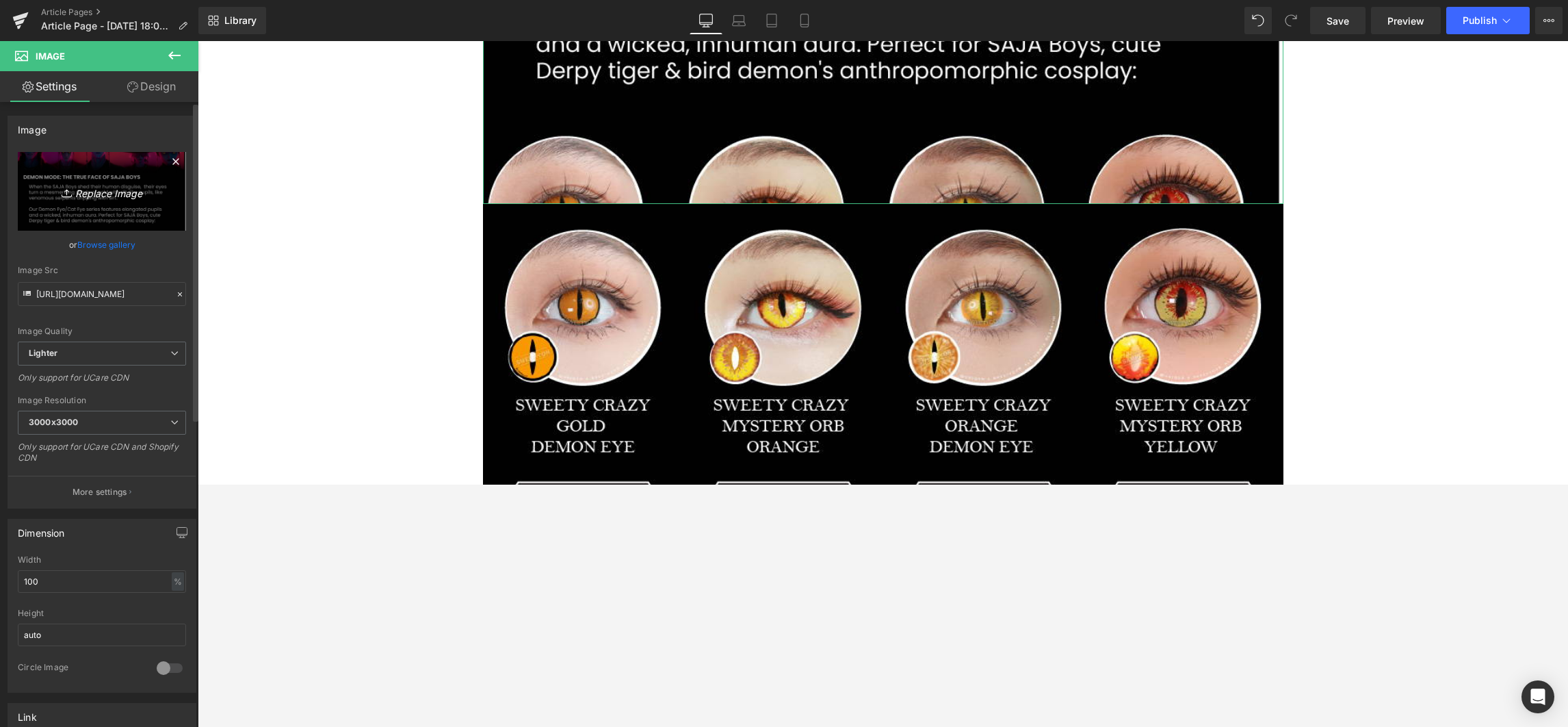 type on "C:\fakepath\Artboard 1 copy-80.jpg" 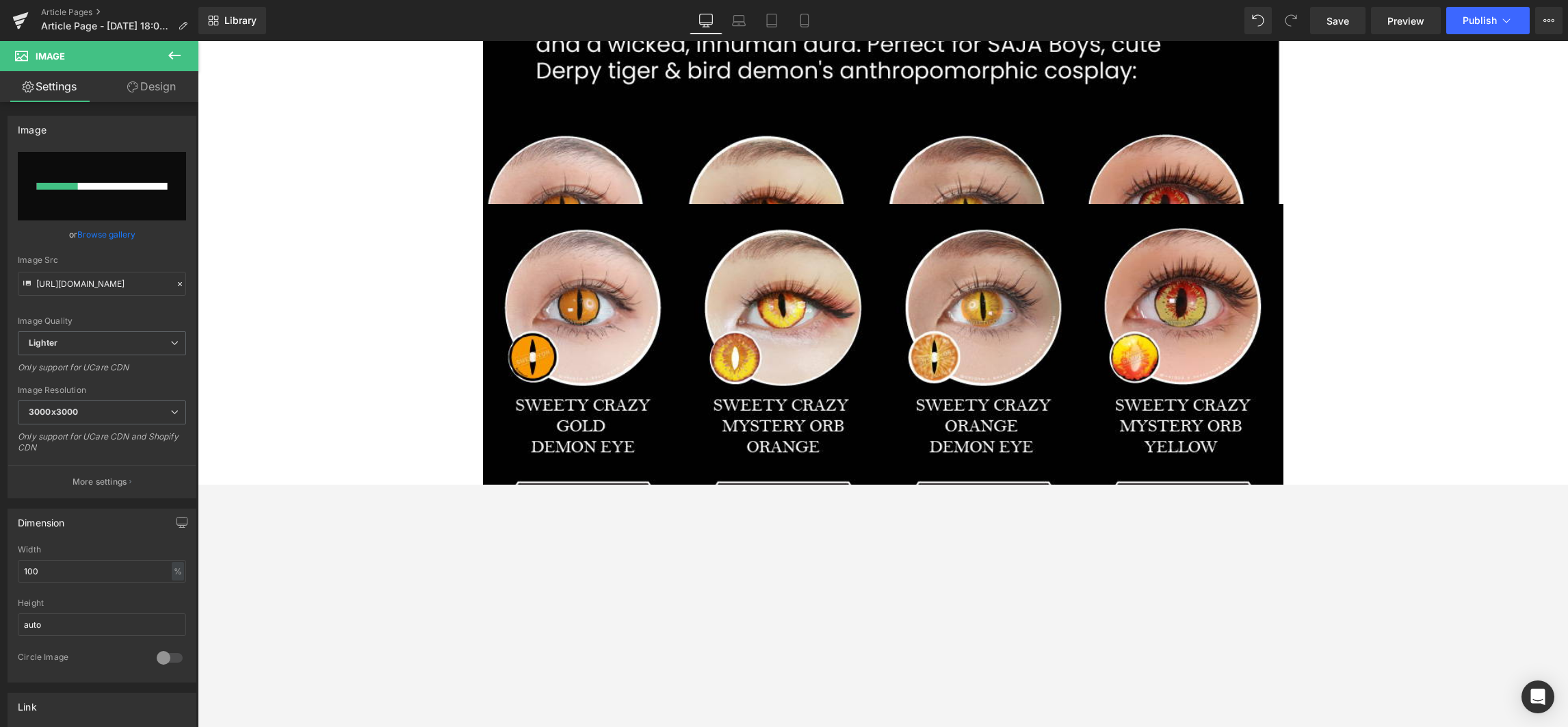 type 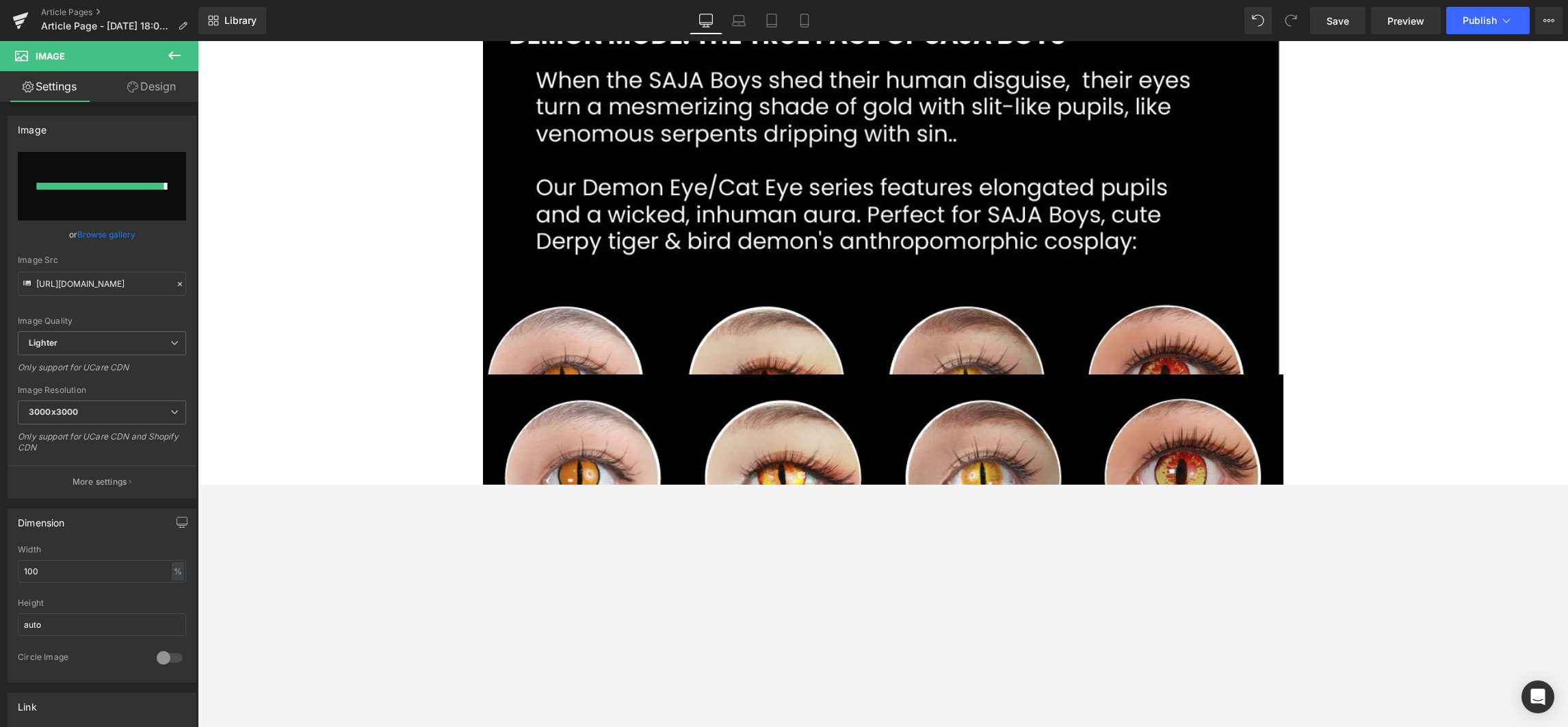 type on "[URL][DOMAIN_NAME]" 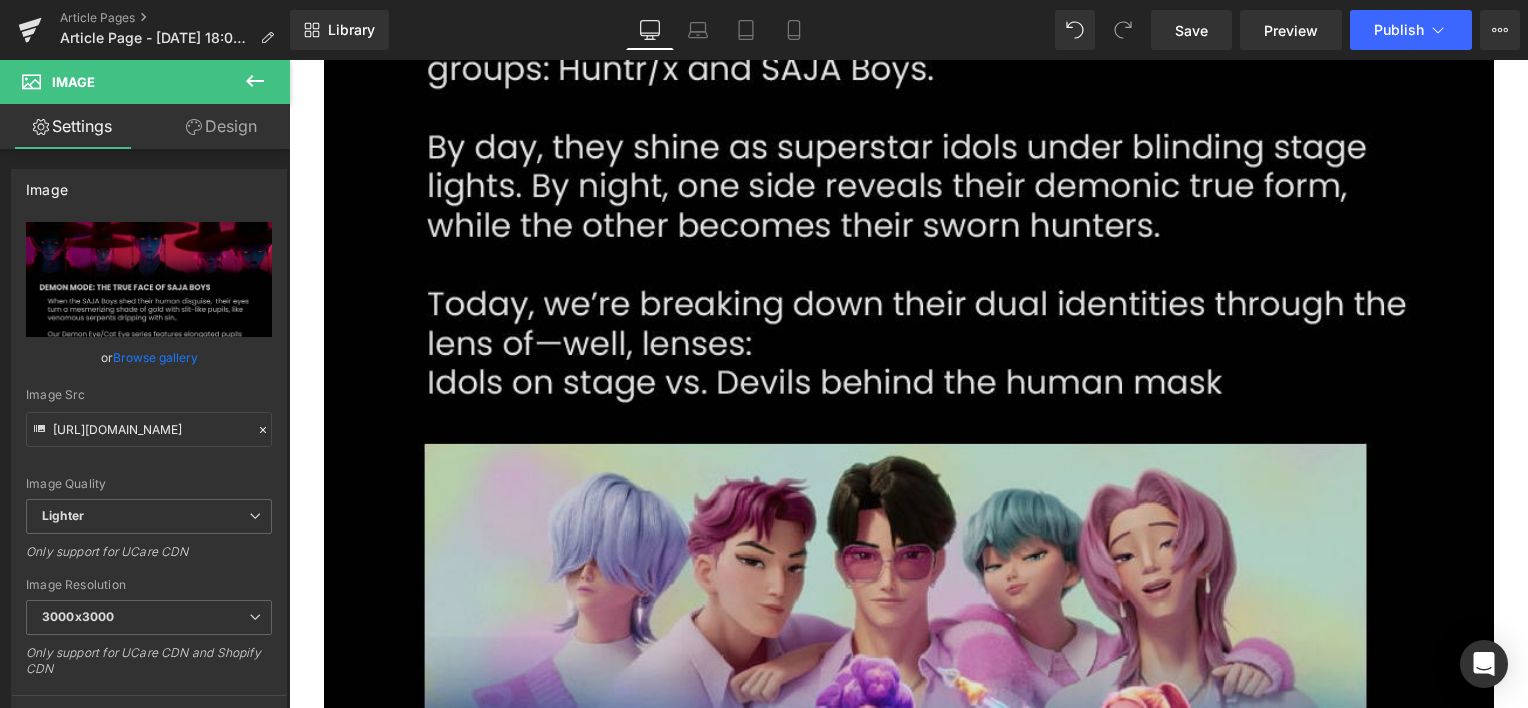 scroll, scrollTop: 666, scrollLeft: 0, axis: vertical 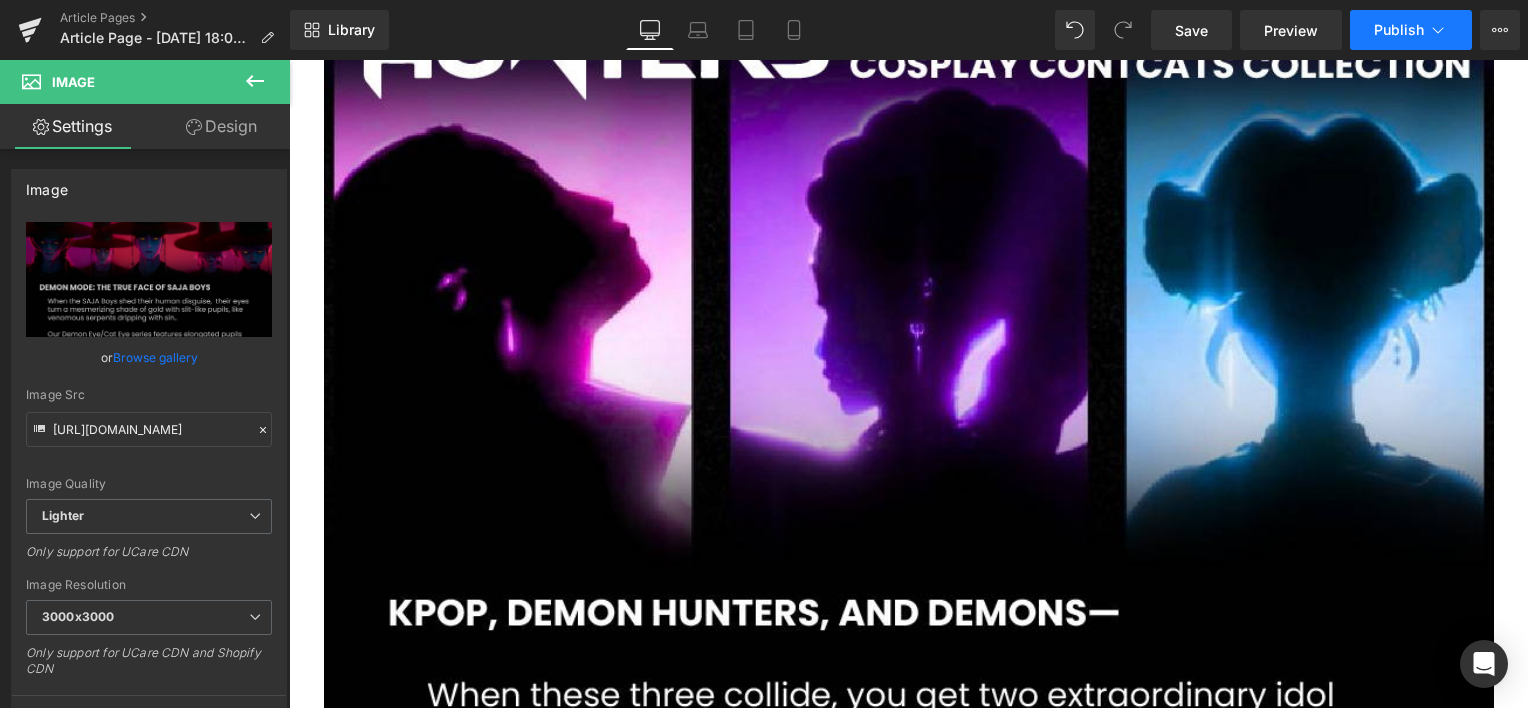 click on "Publish" at bounding box center [1411, 30] 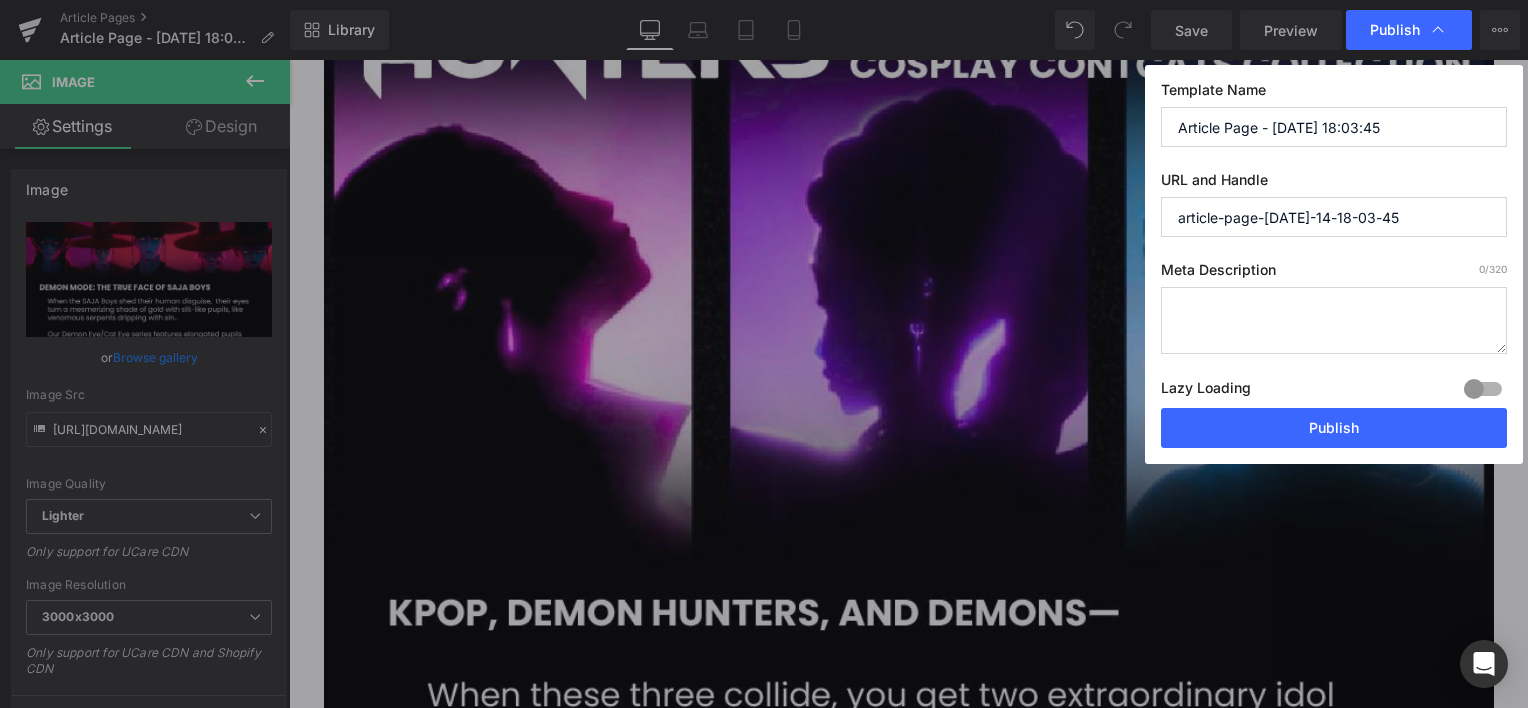 click on "Article Page - [DATE] 18:03:45" at bounding box center (1334, 127) 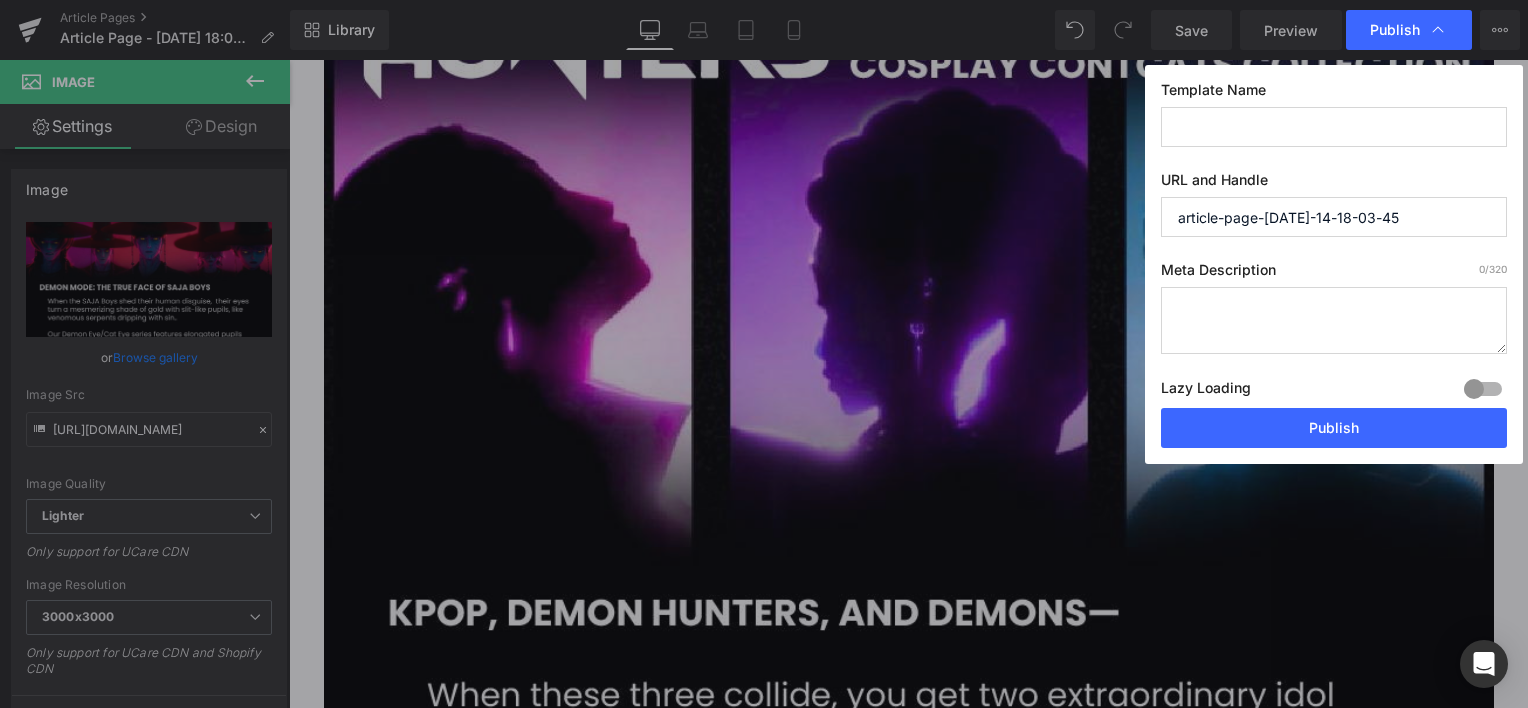 type on "S" 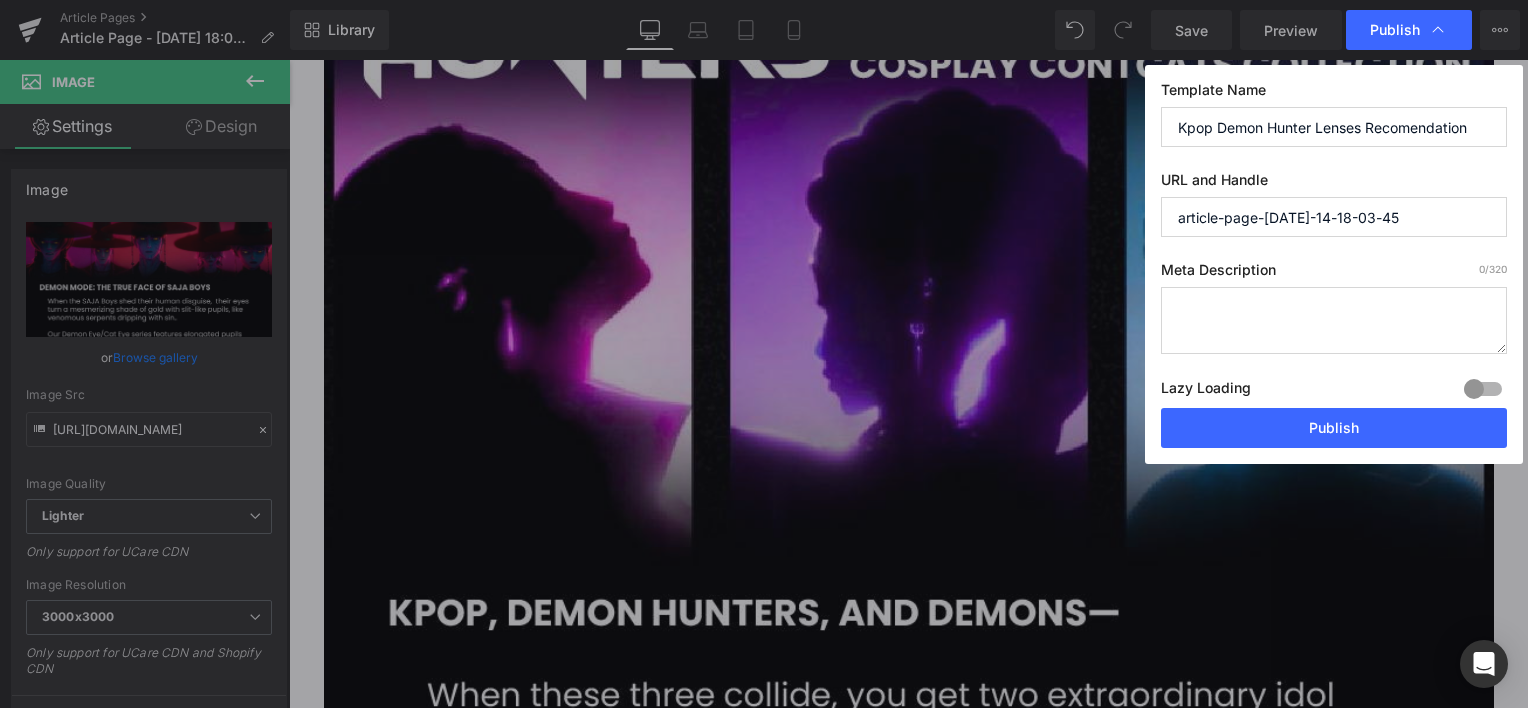 type on "Kpop Demon Hunter Lenses Recomendation" 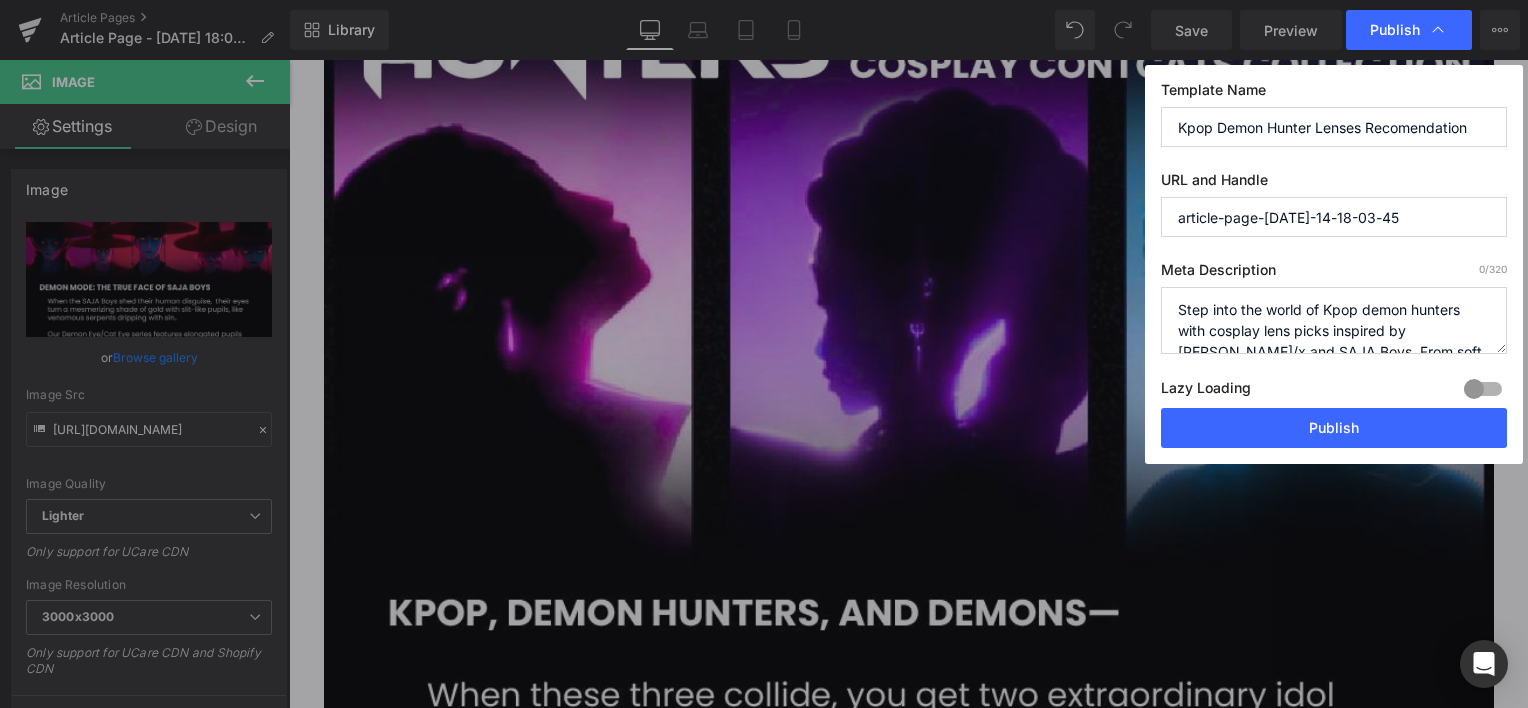 scroll, scrollTop: 48, scrollLeft: 0, axis: vertical 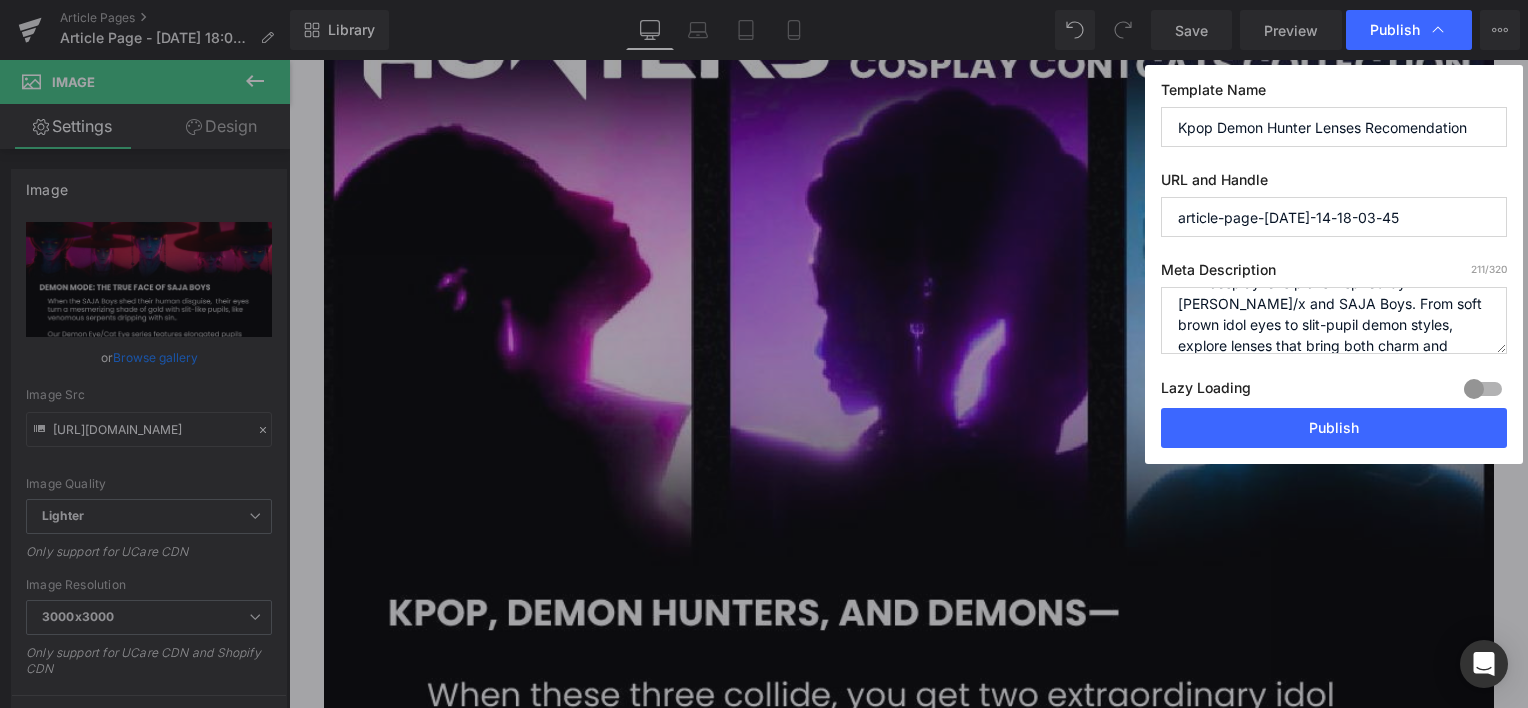 type on "Step into the world of Kpop demon hunters with cosplay lens picks inspired by [PERSON_NAME]/x and SAJA Boys. From soft brown idol eyes to slit-pupil demon styles, explore lenses that bring both charm and danger to life." 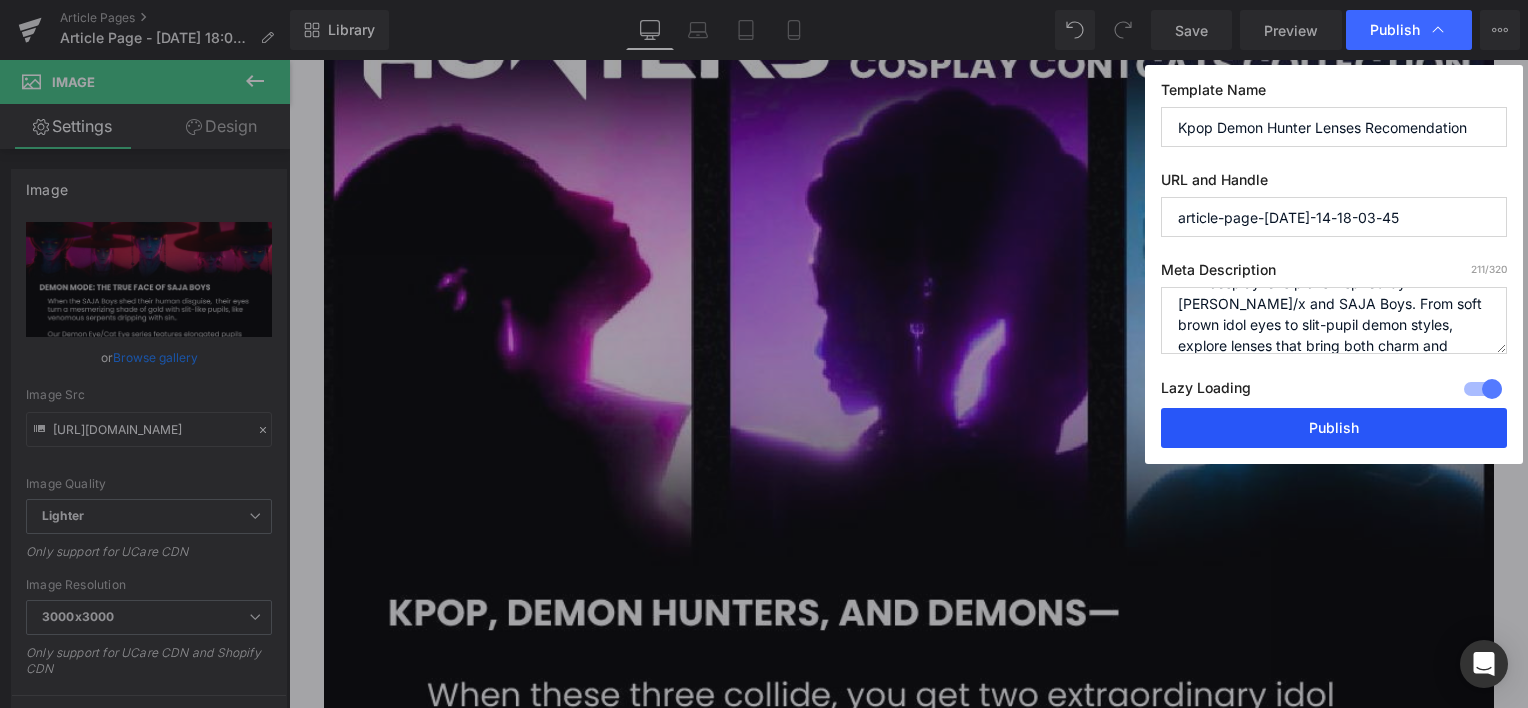 click on "Publish" at bounding box center [1334, 428] 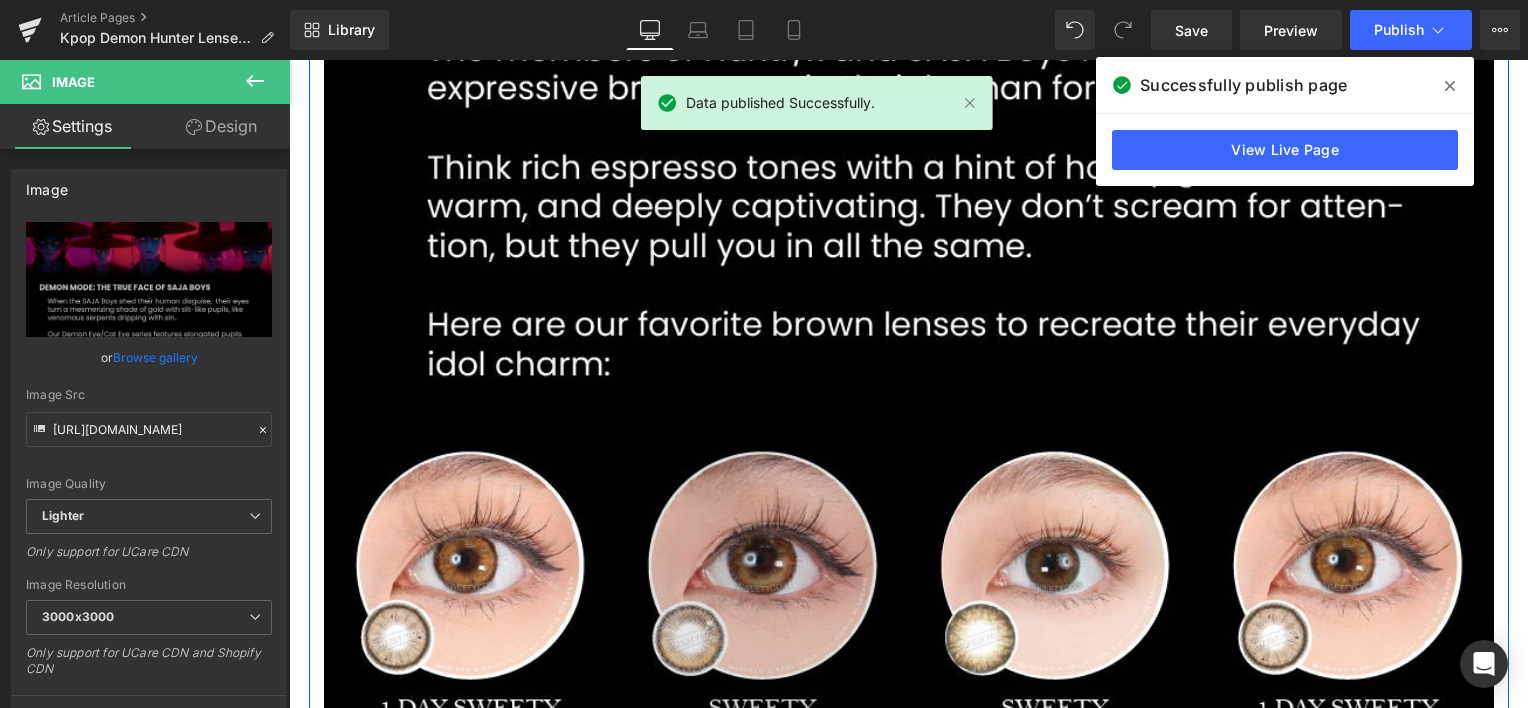 scroll, scrollTop: 2500, scrollLeft: 0, axis: vertical 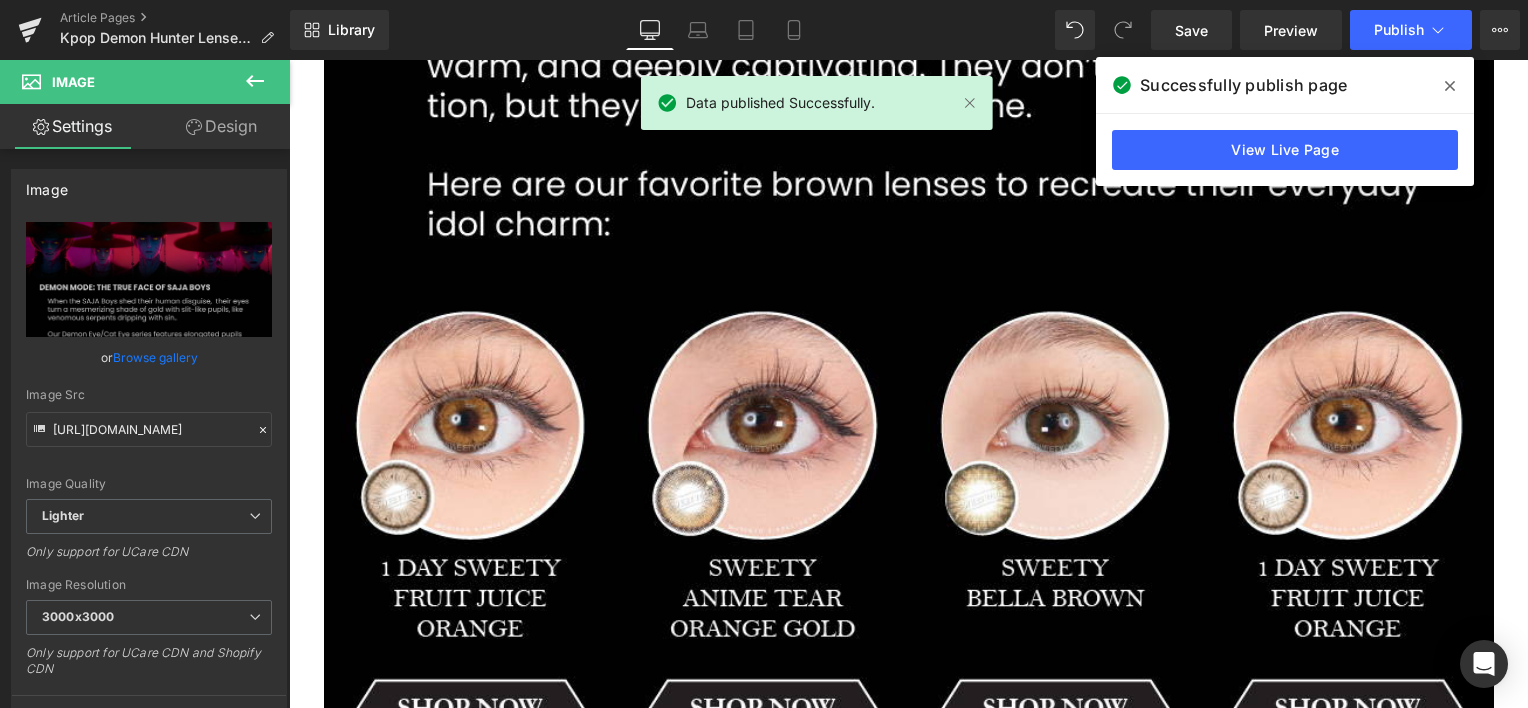click 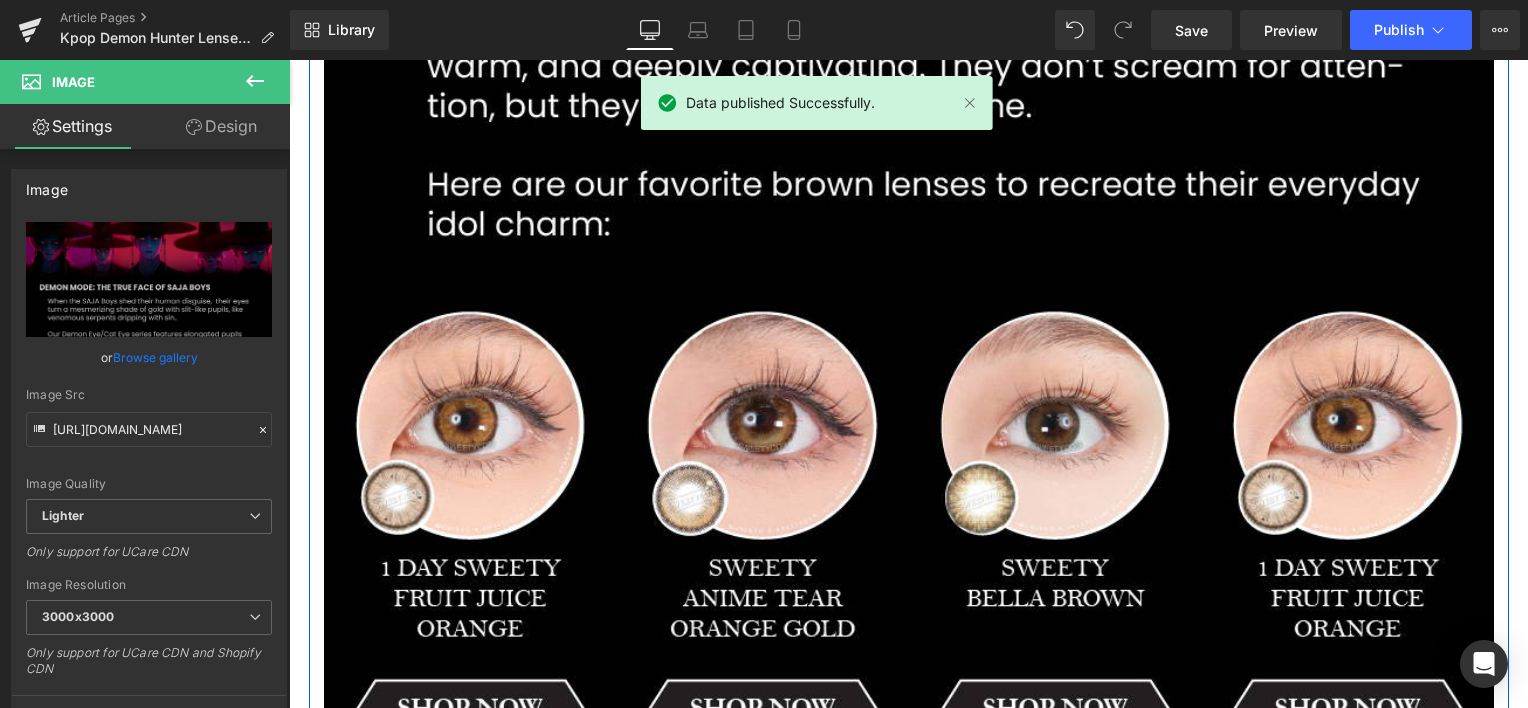 click on "Image         Image         Image         Image         Image         Row" at bounding box center (909, -775) 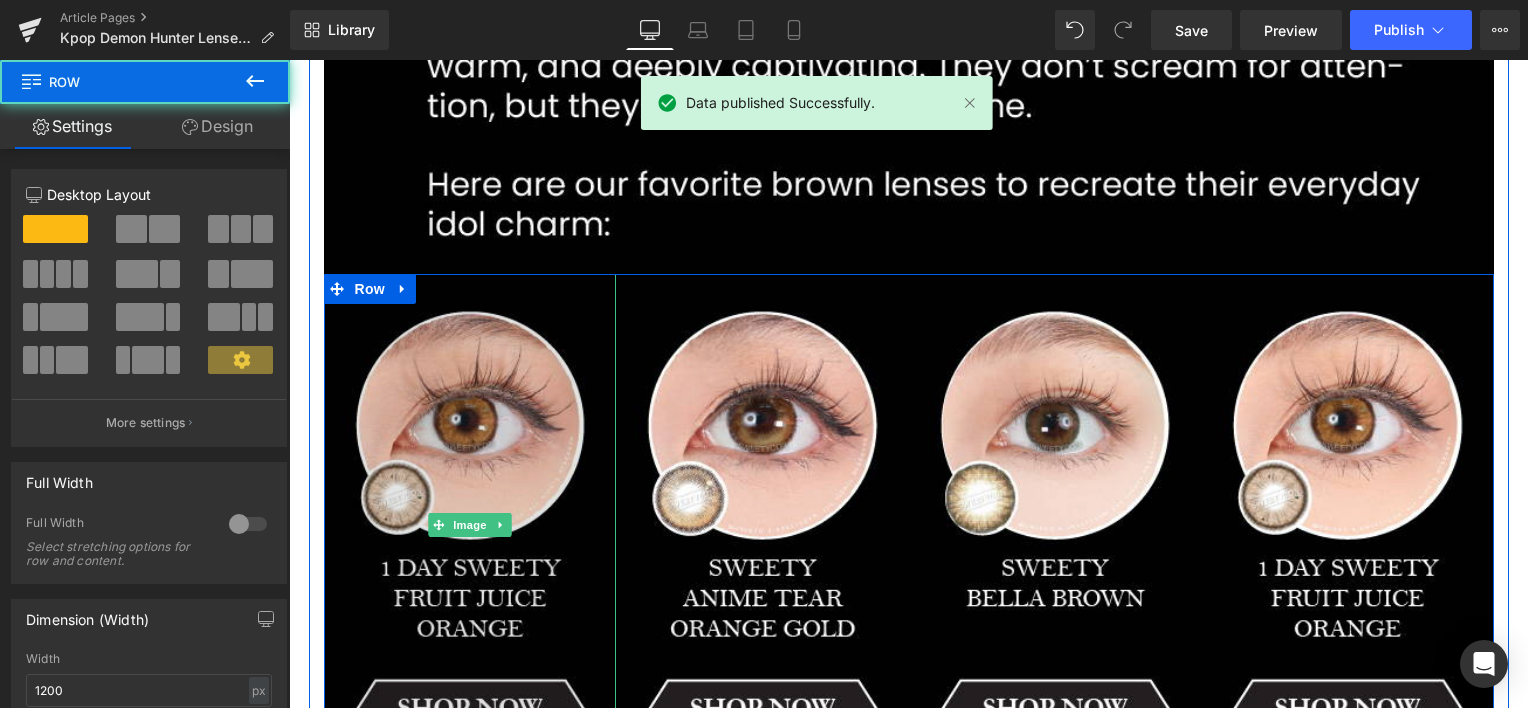 click at bounding box center [470, 525] 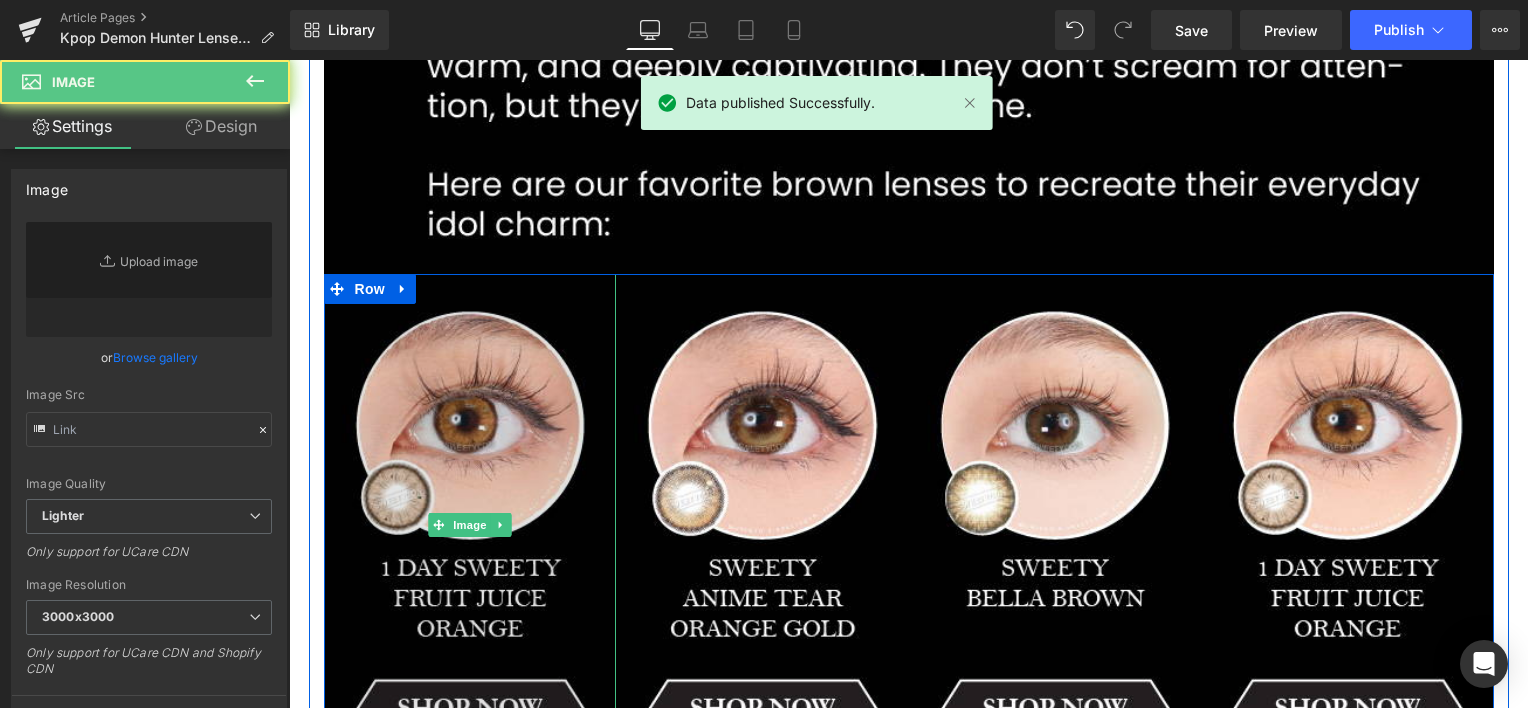 type on "[URL][DOMAIN_NAME]" 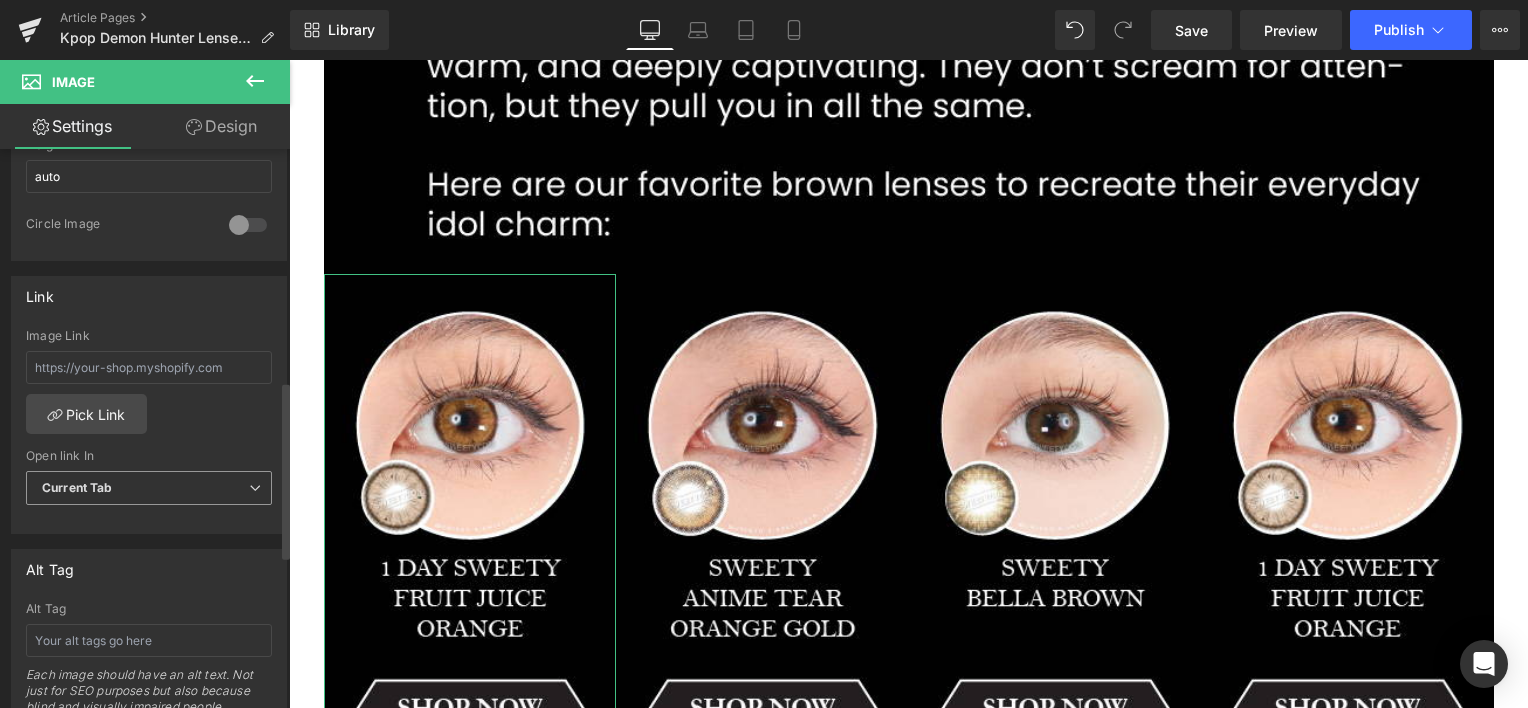 scroll, scrollTop: 833, scrollLeft: 0, axis: vertical 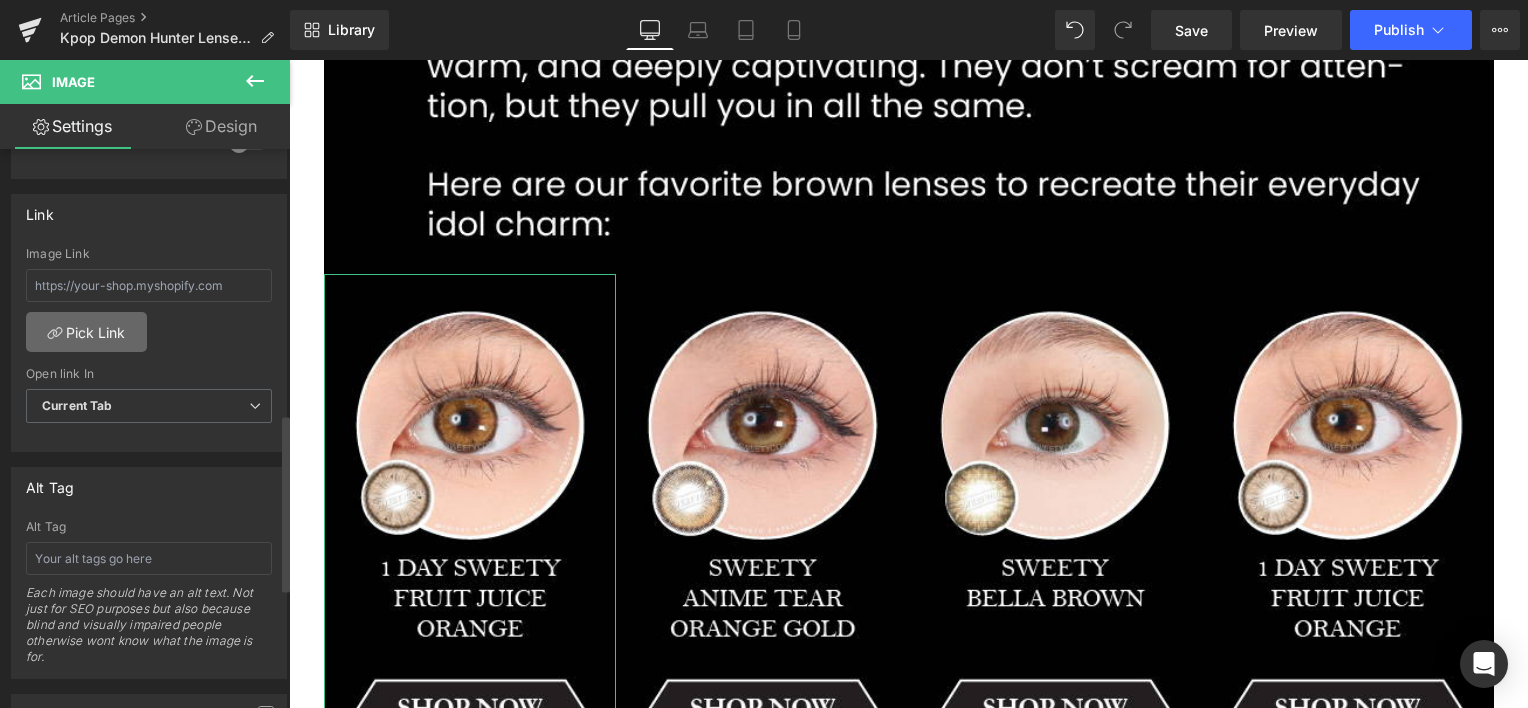 click on "Pick Link" at bounding box center [86, 332] 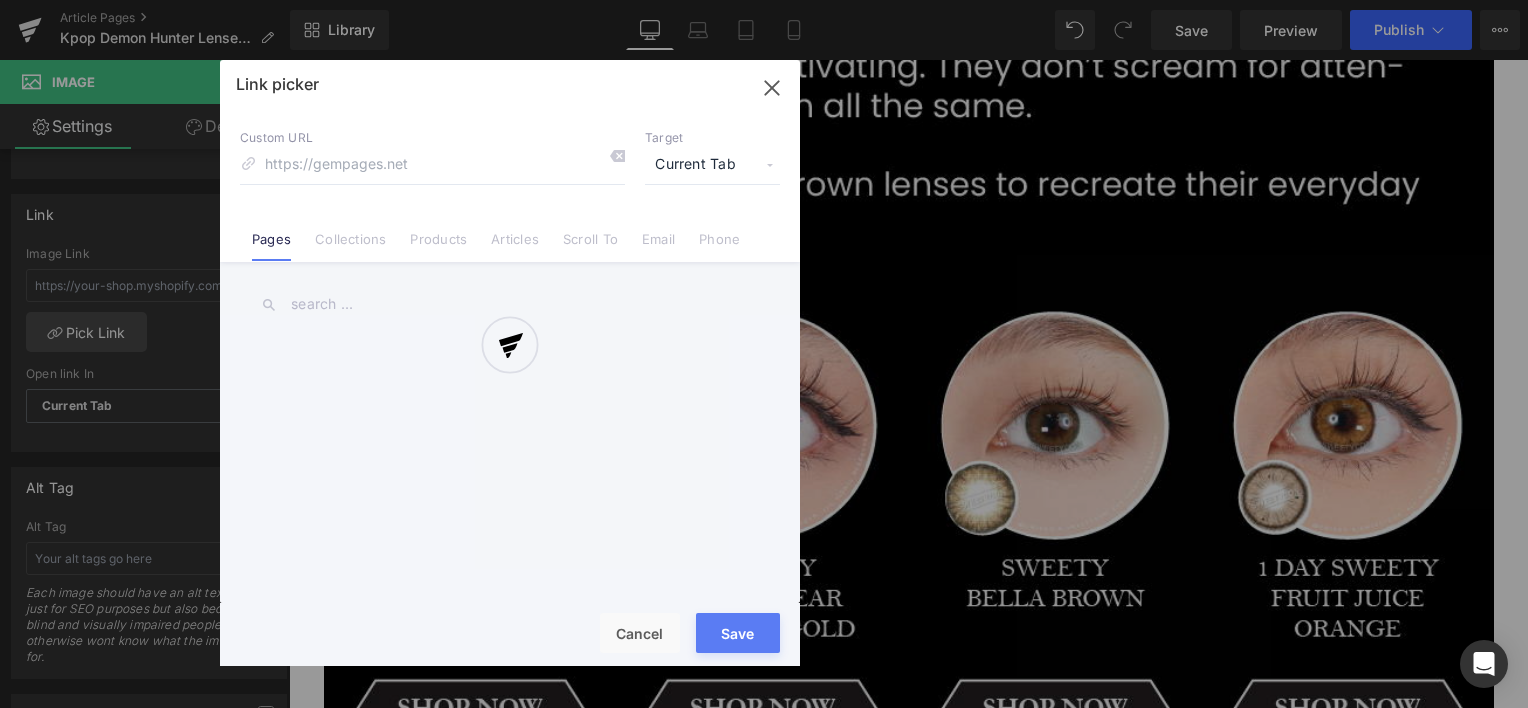 click on "Link picker Back to Library   Insert           Custom URL                   Target   Current Tab     Current Tab   New Tab                 Pages       Collections       Products       Articles       Scroll To       Email       Phone                                                       Email Address     Subject     Message             Phone Number           Save Cancel" at bounding box center [510, 363] 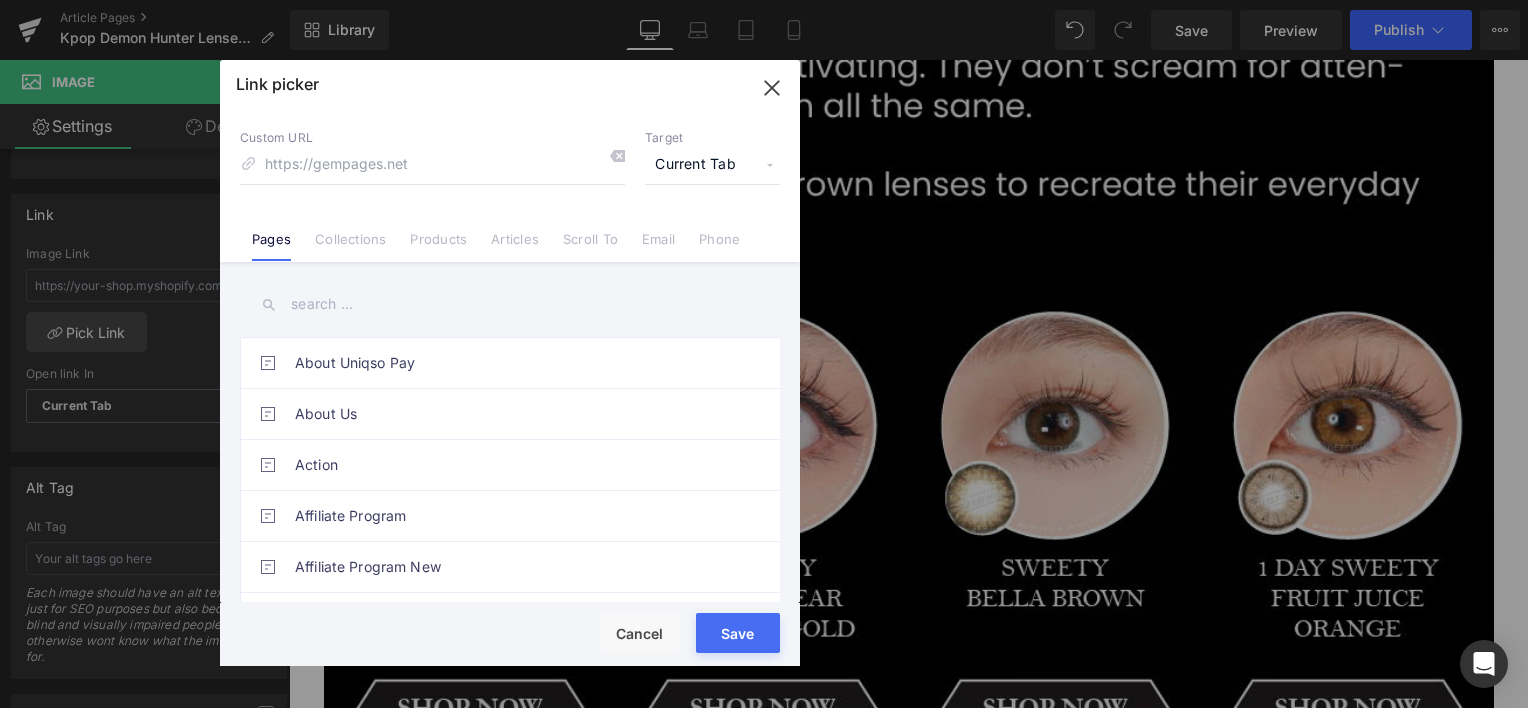 click at bounding box center [510, 304] 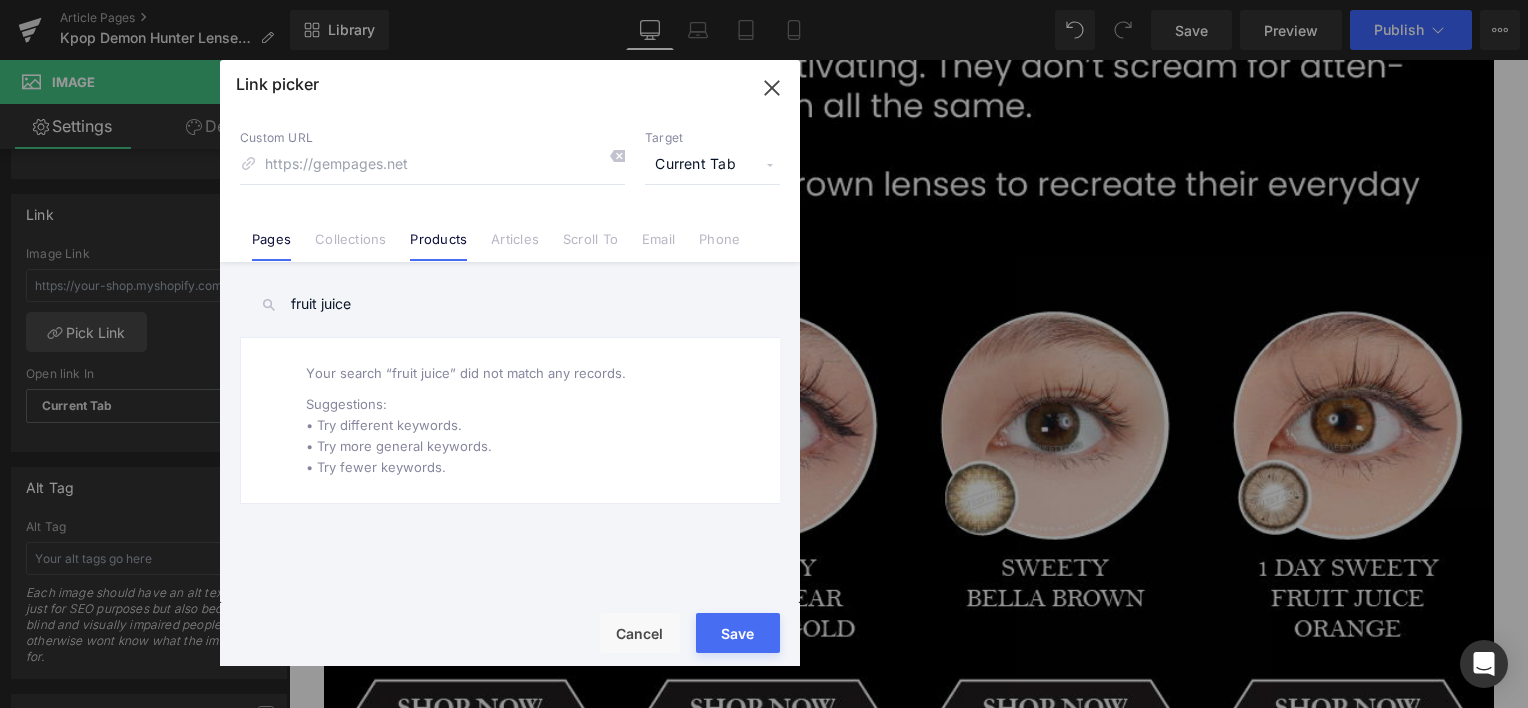 type on "fruit juice" 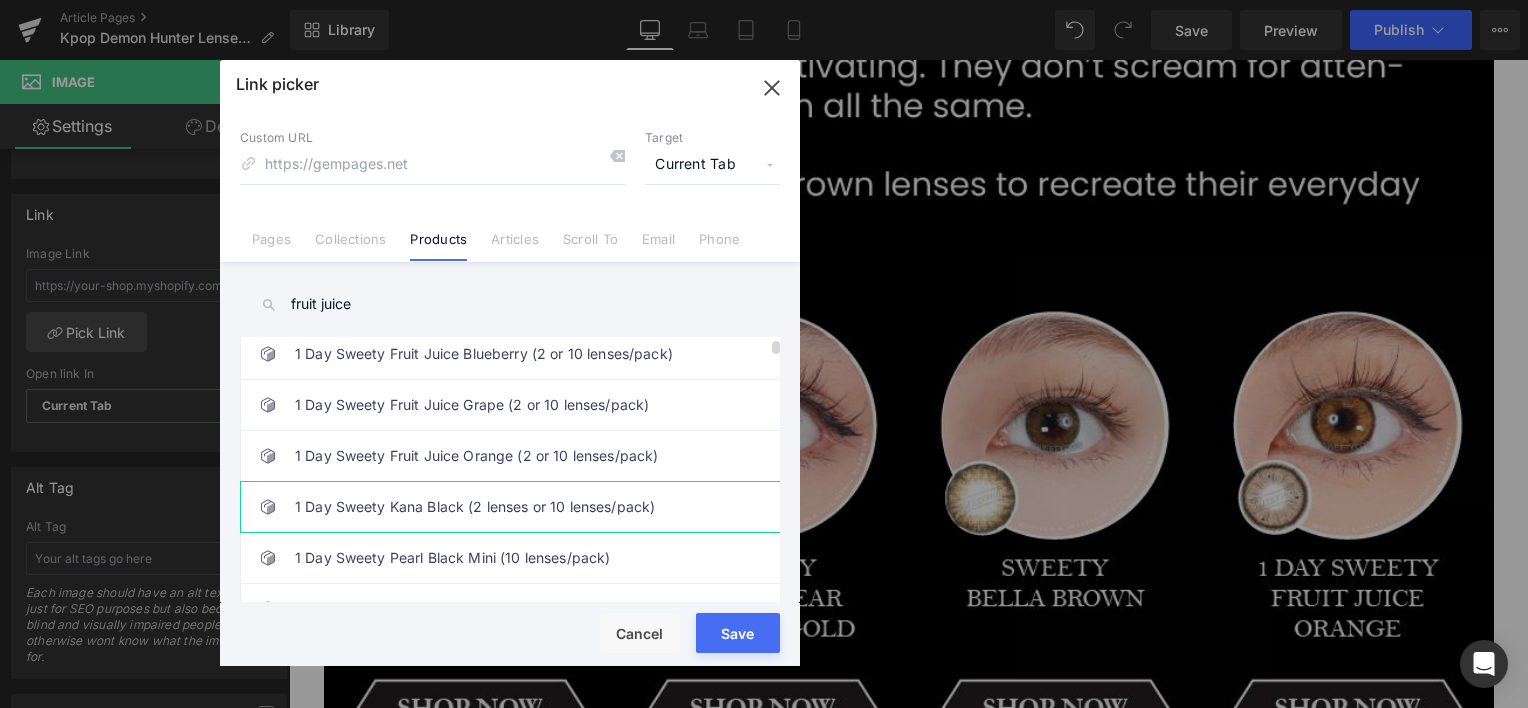 scroll, scrollTop: 166, scrollLeft: 0, axis: vertical 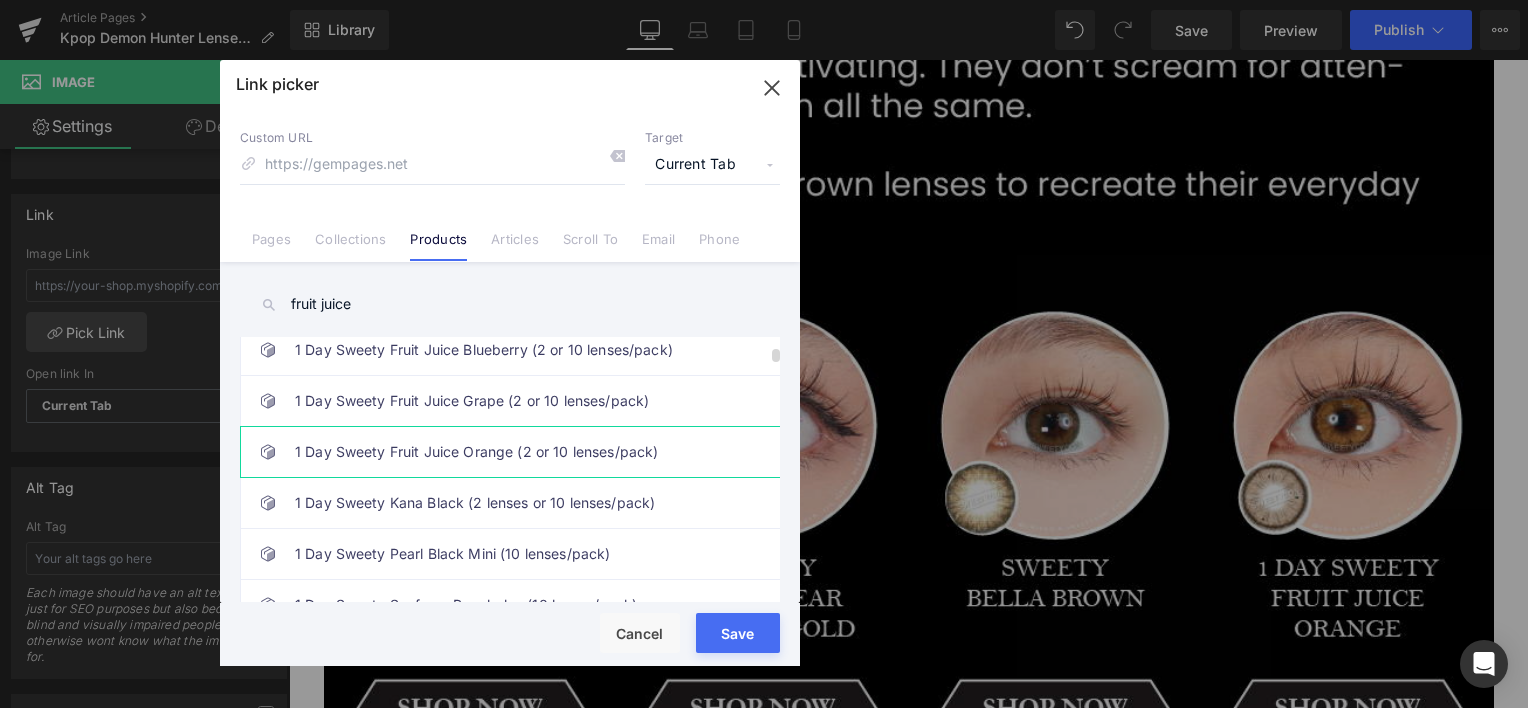 click on "1 Day Sweety Fruit Juice Orange (2 or 10 lenses/pack)" at bounding box center [515, 452] 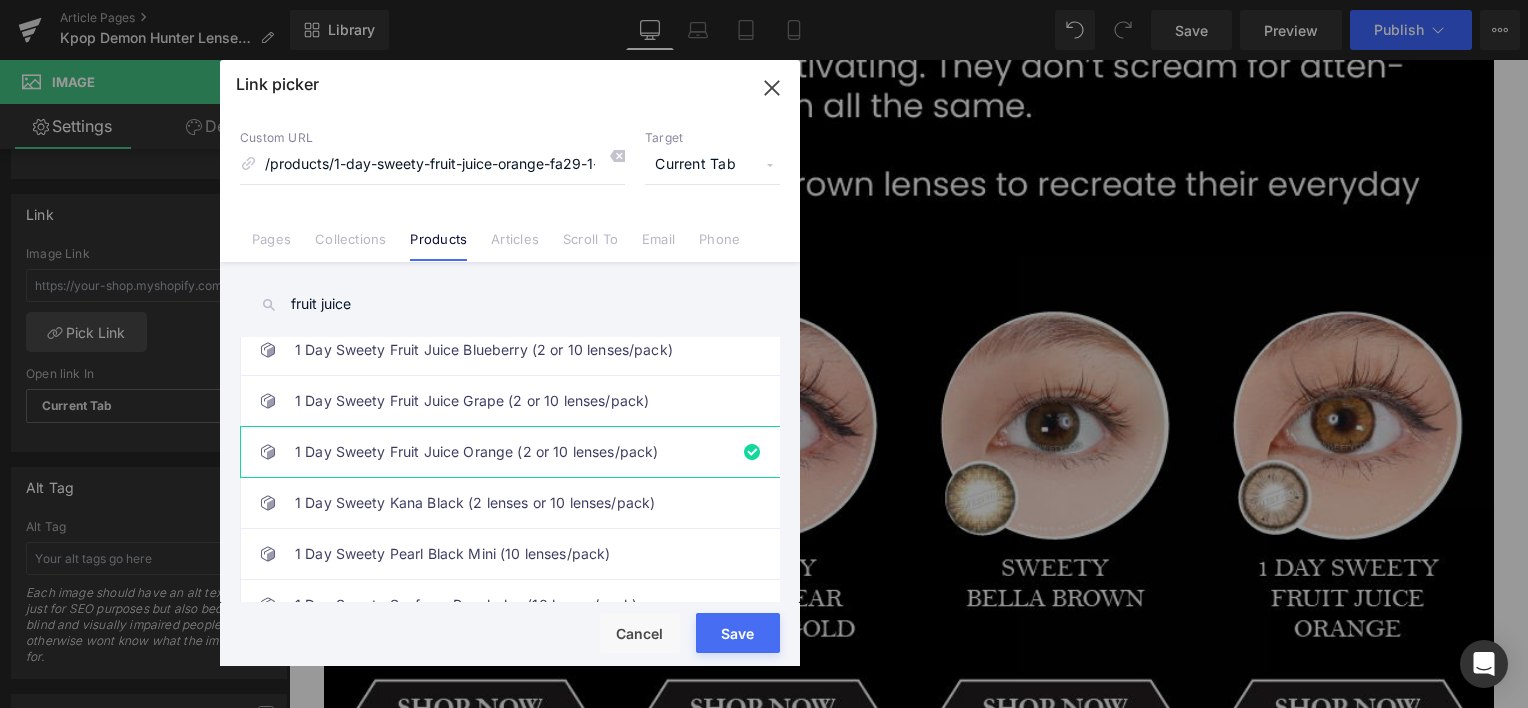 click on "Save" at bounding box center [738, 633] 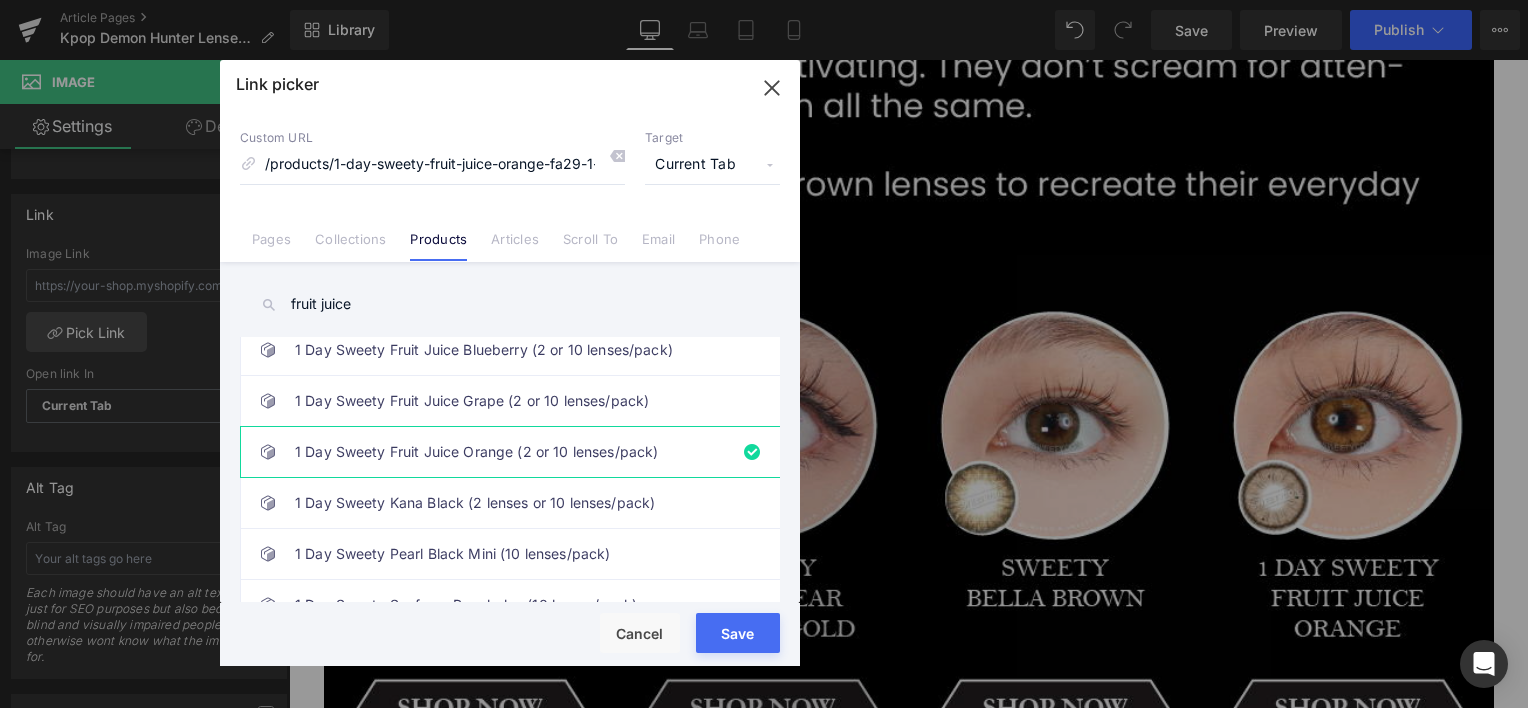 type on "/products/1-day-sweety-fruit-juice-orange-fa29-1-dd" 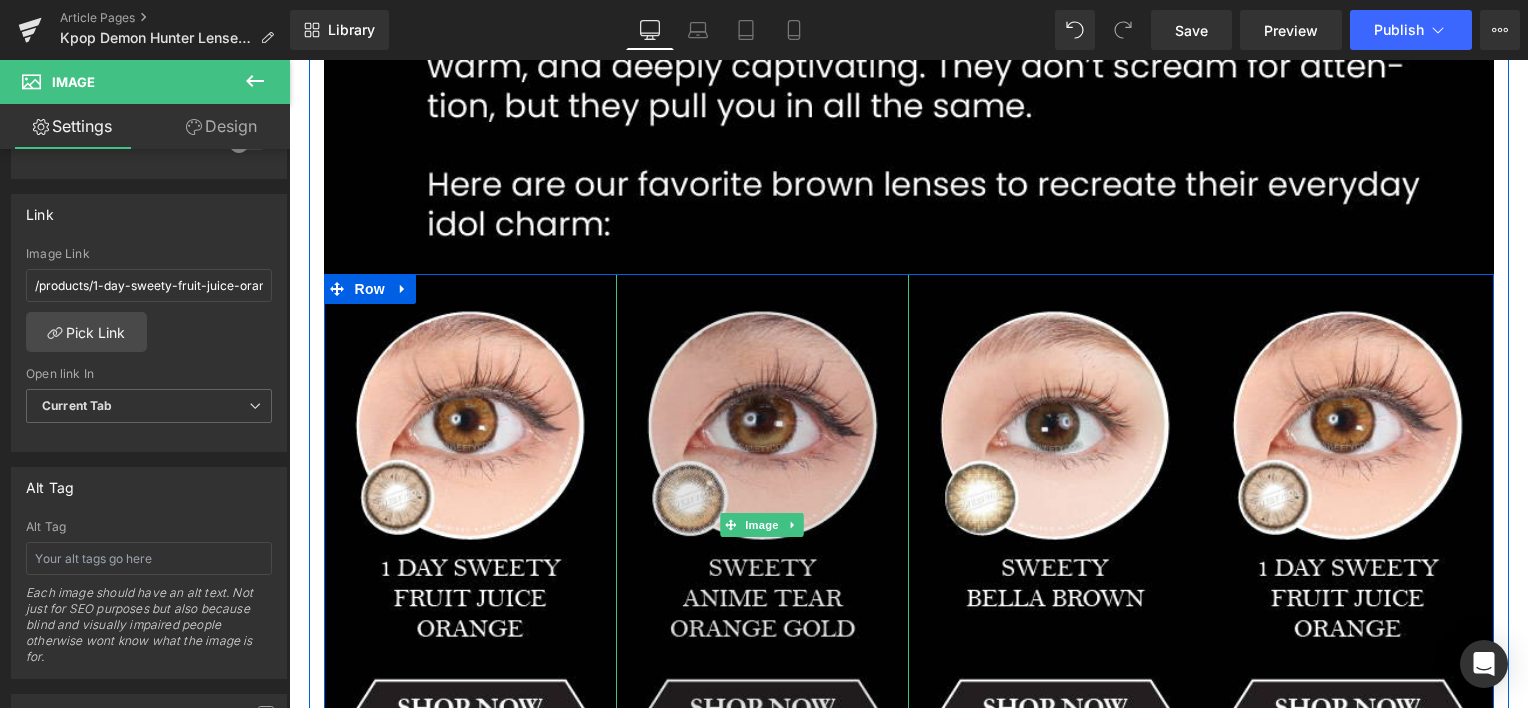 click at bounding box center (762, 525) 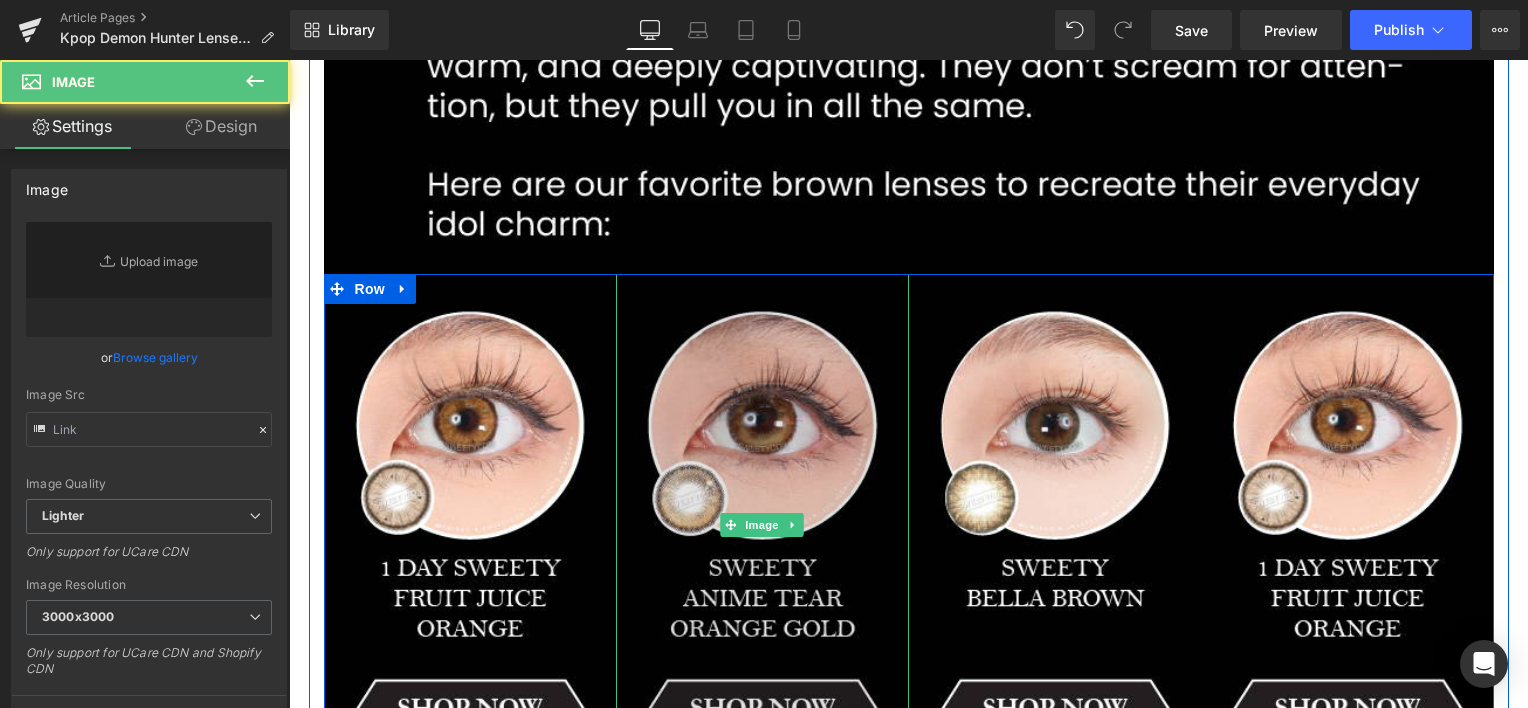 type on "[URL][DOMAIN_NAME]" 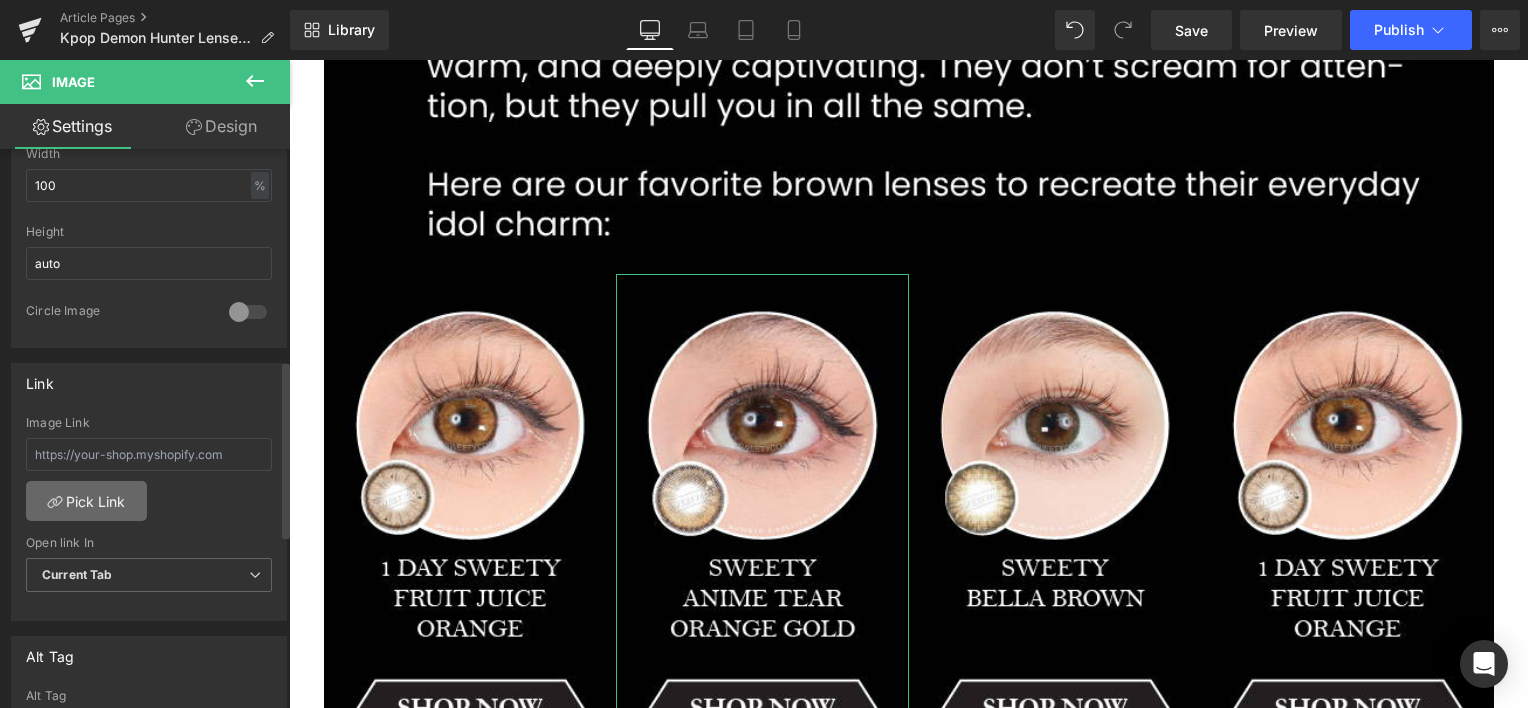 scroll, scrollTop: 666, scrollLeft: 0, axis: vertical 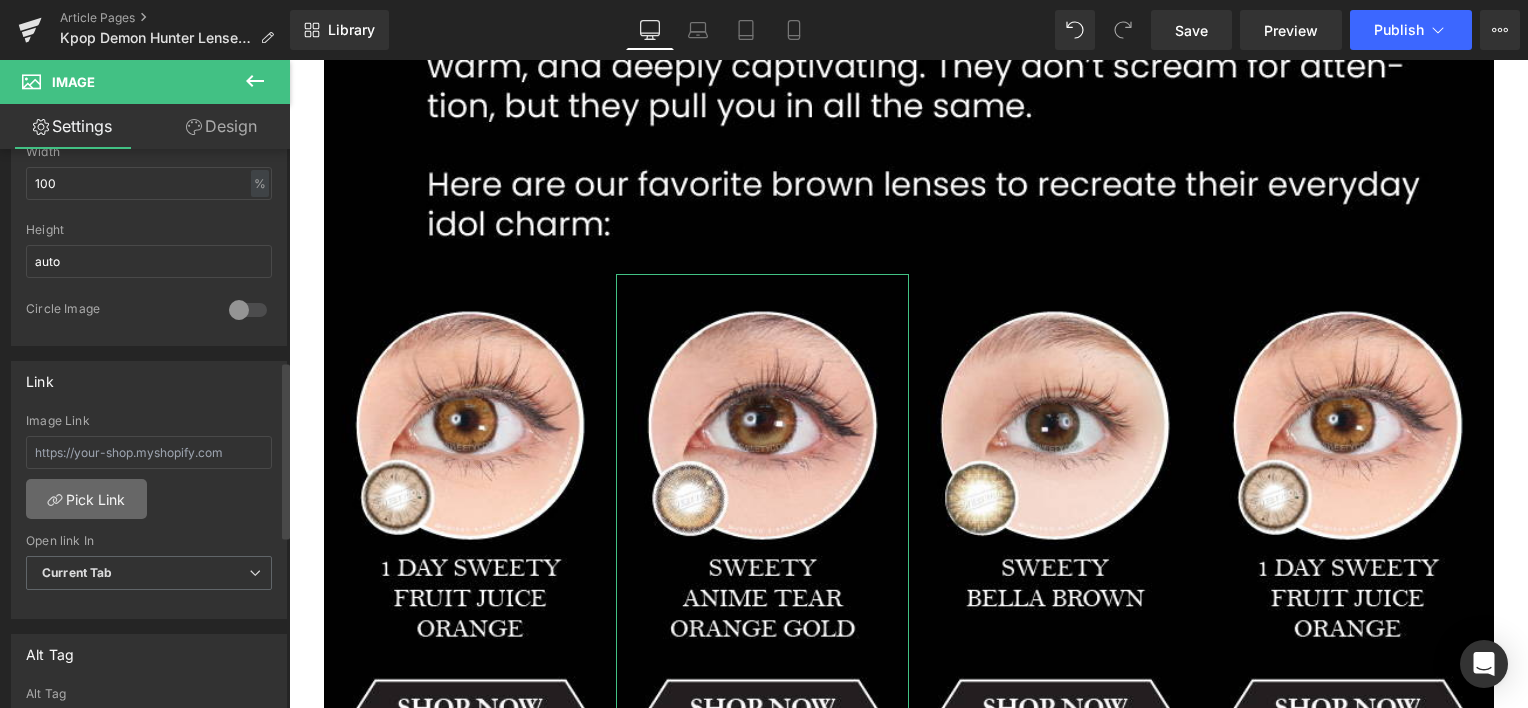 click on "Pick Link" at bounding box center (86, 499) 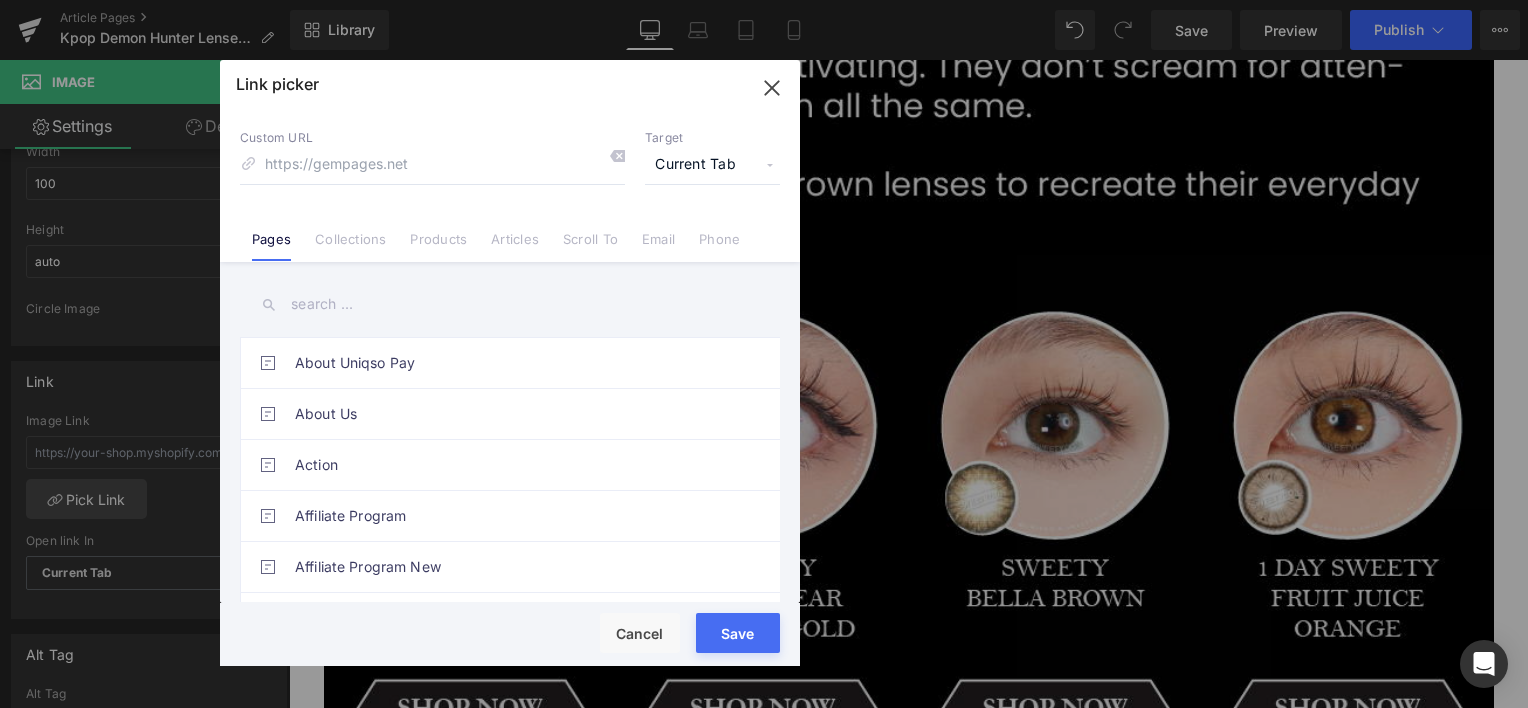 click on "Products" at bounding box center [438, 246] 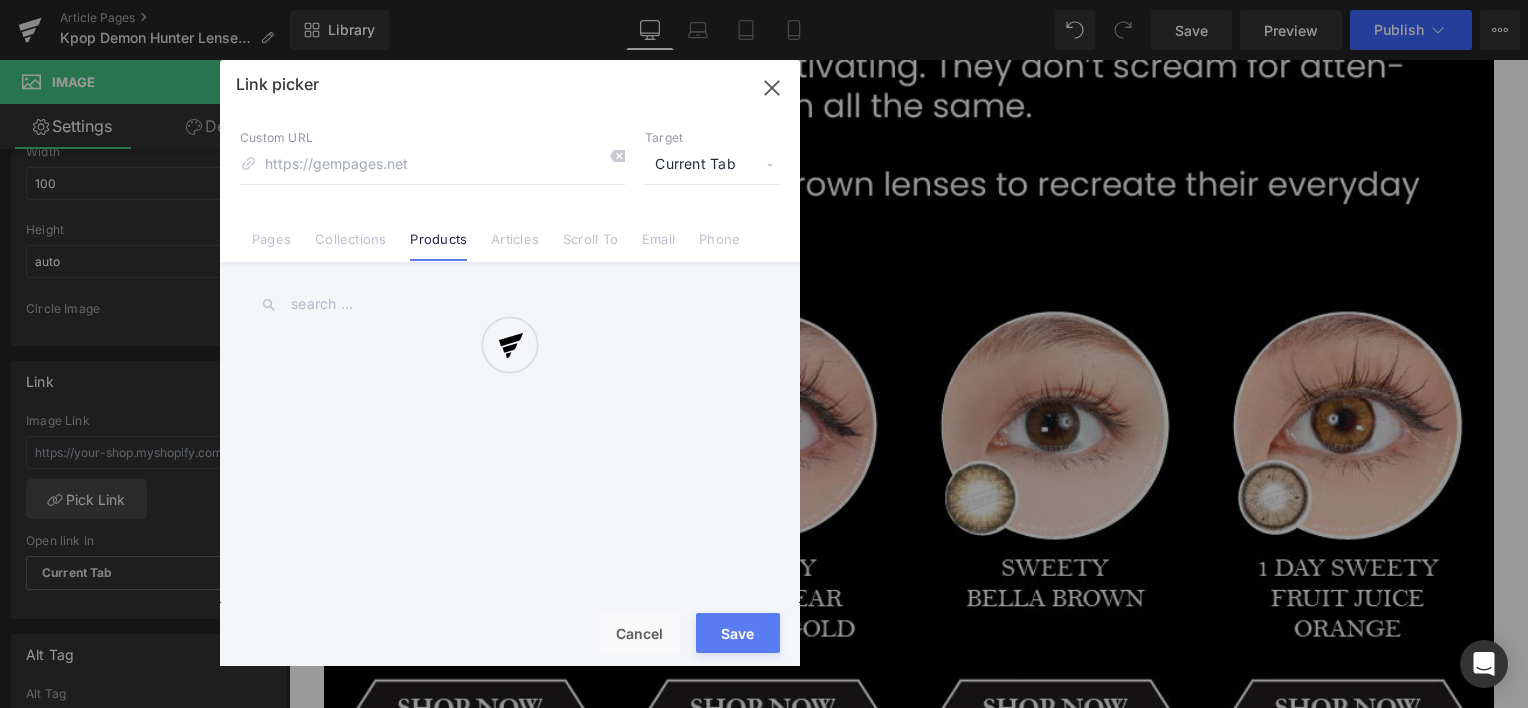 click at bounding box center [510, 363] 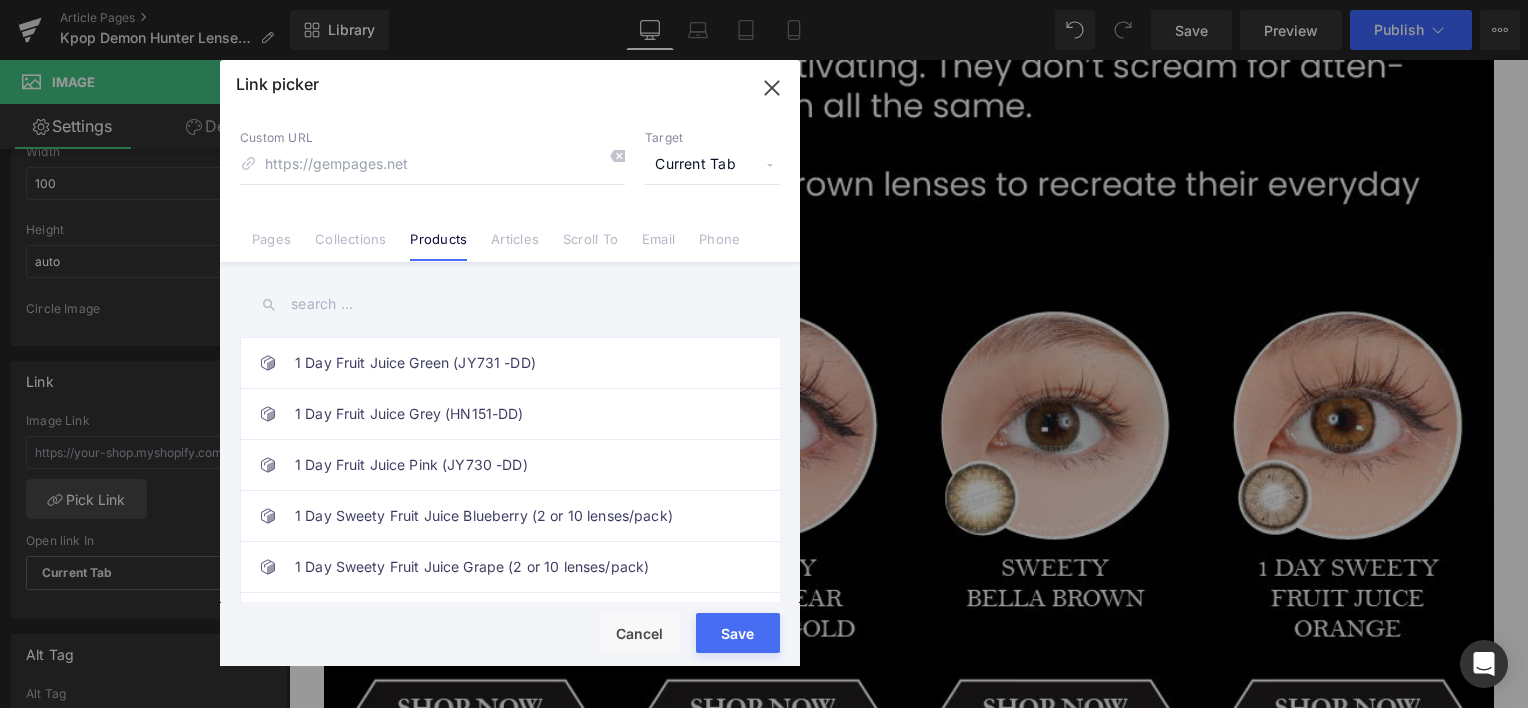 click at bounding box center [510, 304] 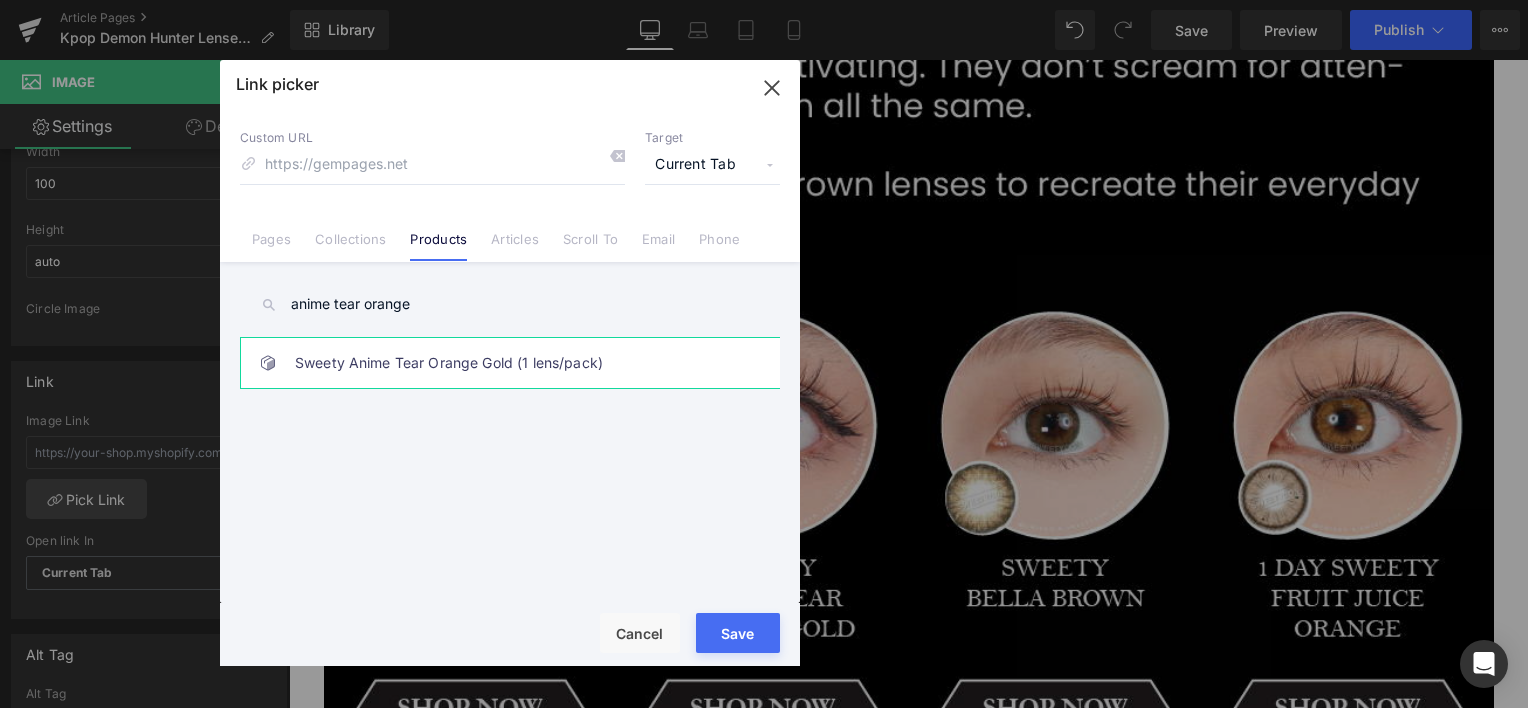 type on "anime tear orange" 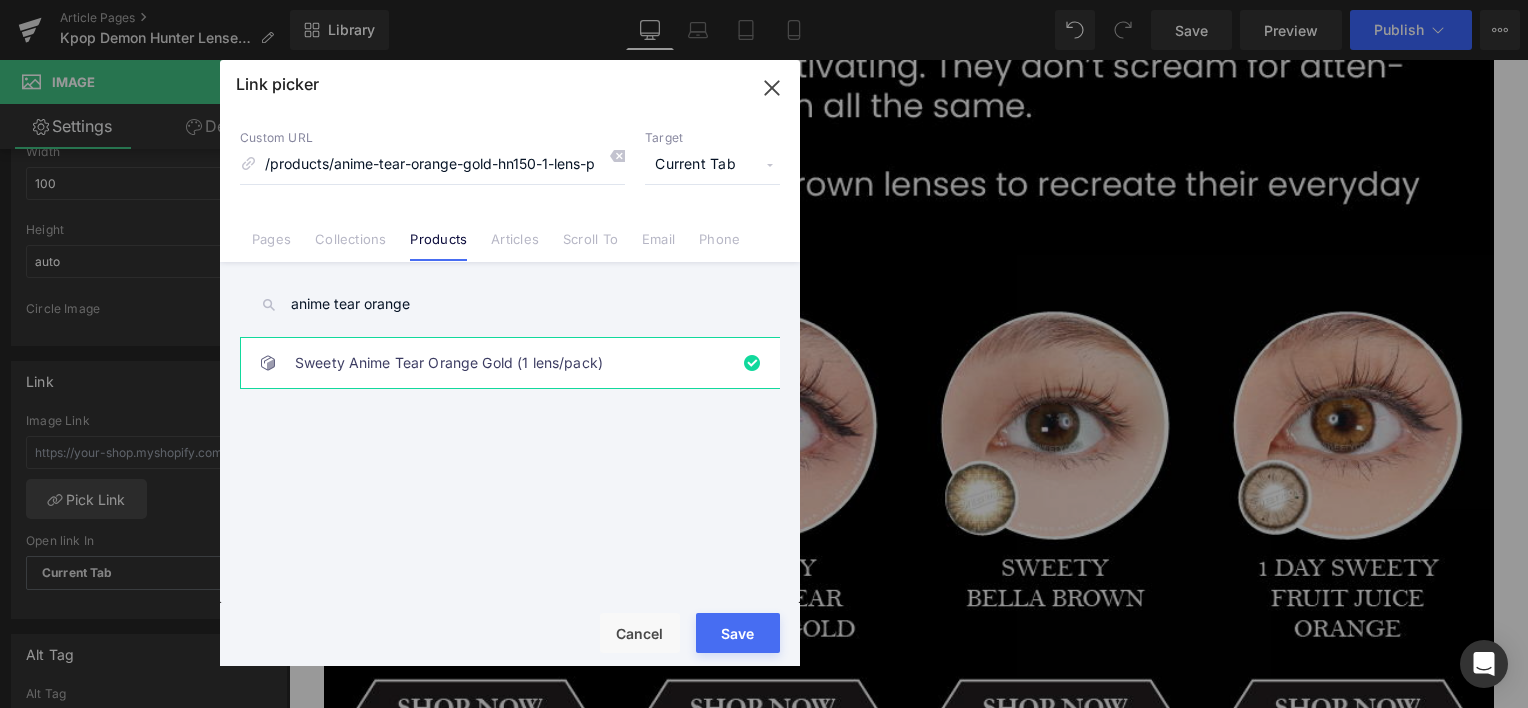 click on "Rendering Content" at bounding box center [764, 629] 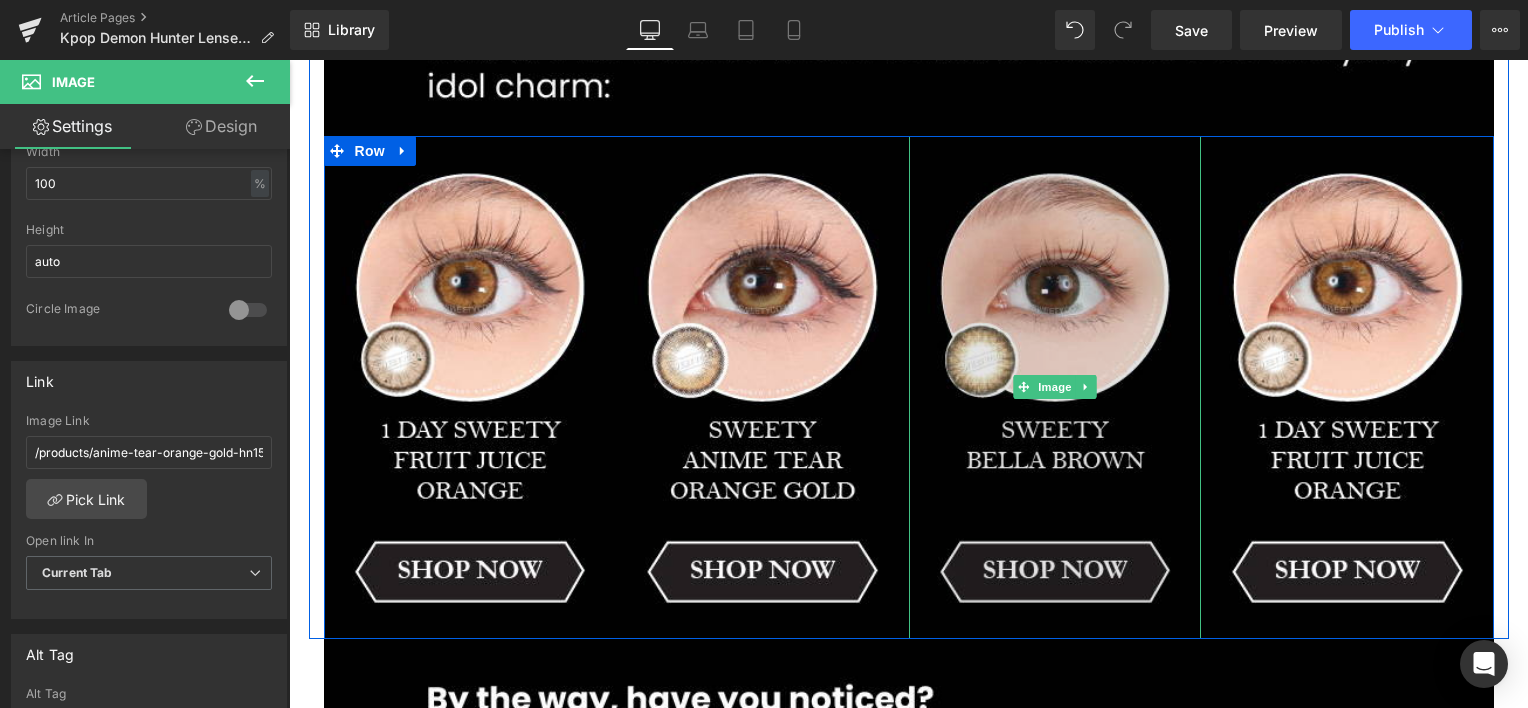 scroll, scrollTop: 2666, scrollLeft: 0, axis: vertical 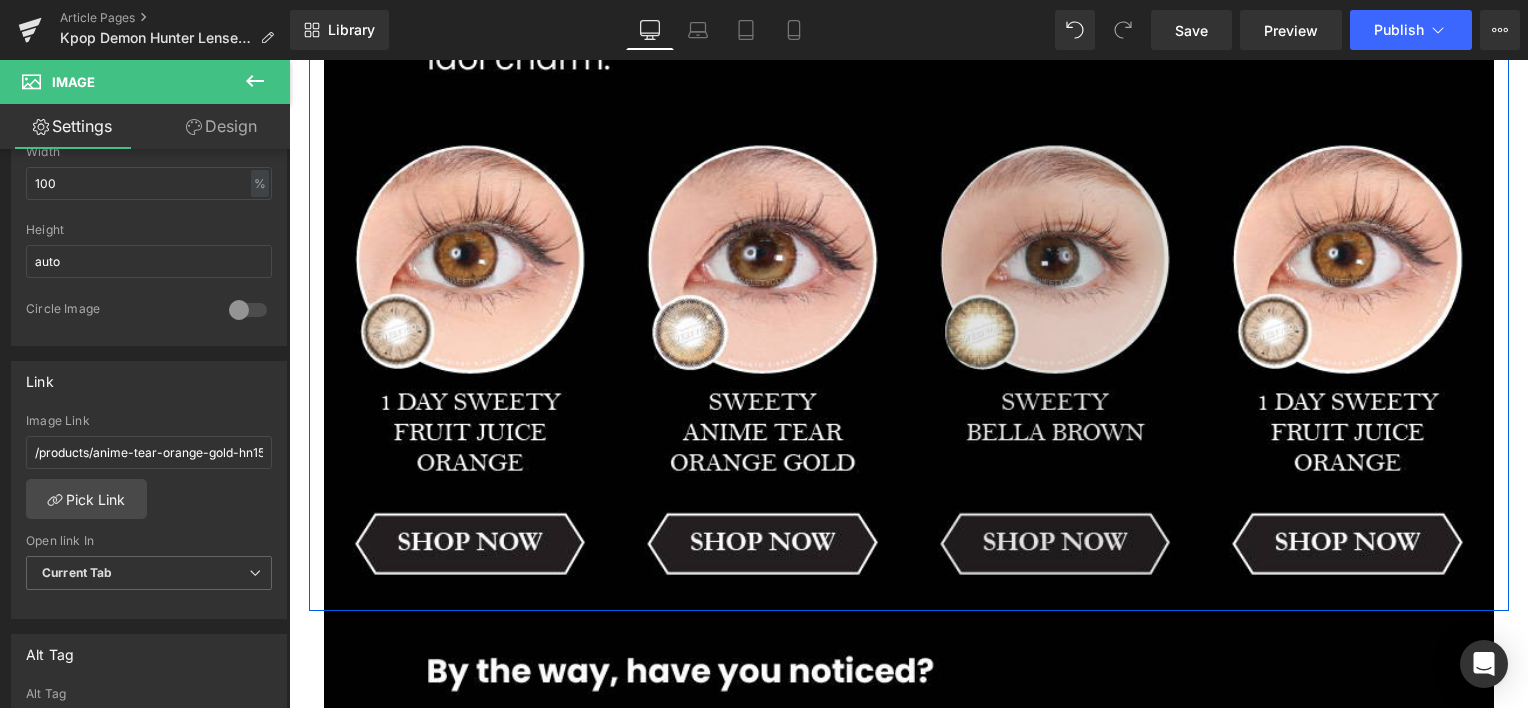 click at bounding box center [1055, 359] 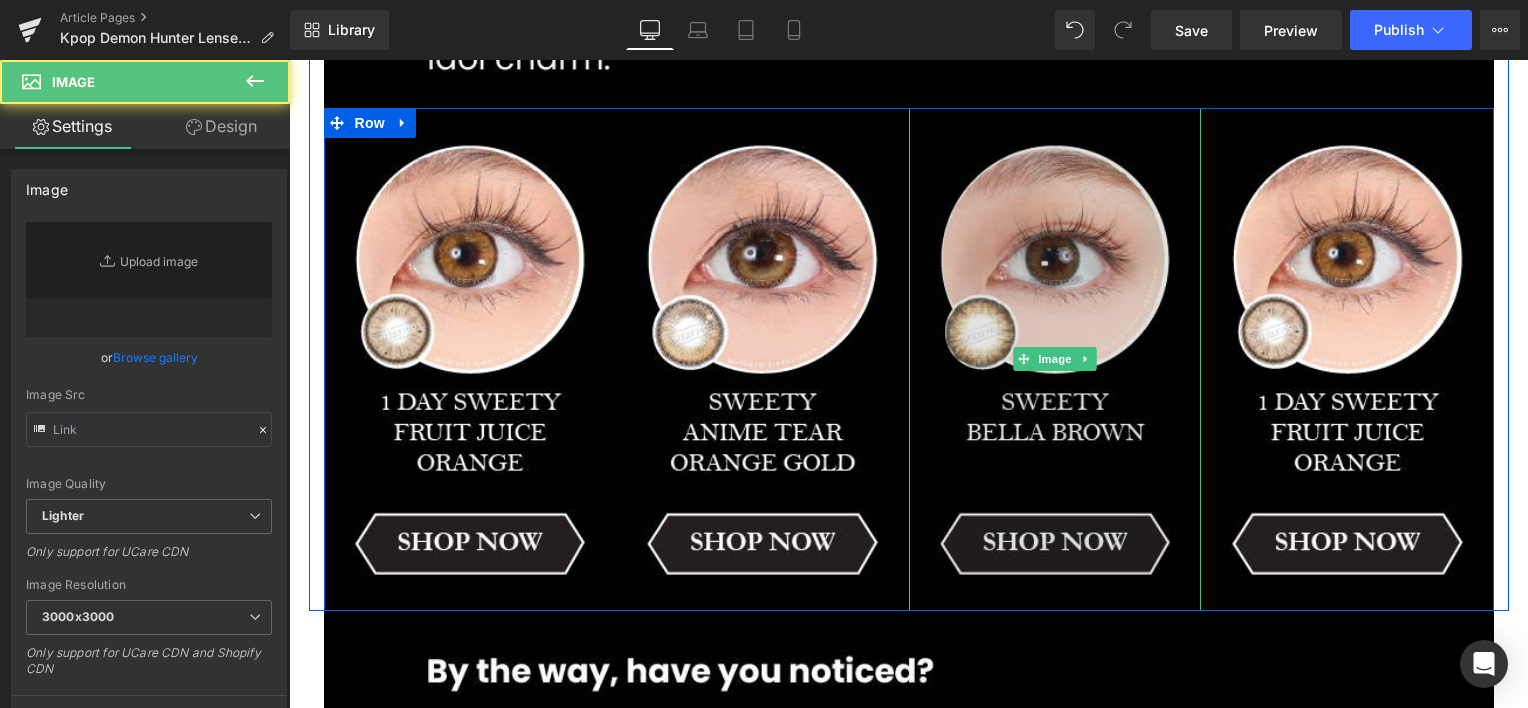 type on "[URL][DOMAIN_NAME]" 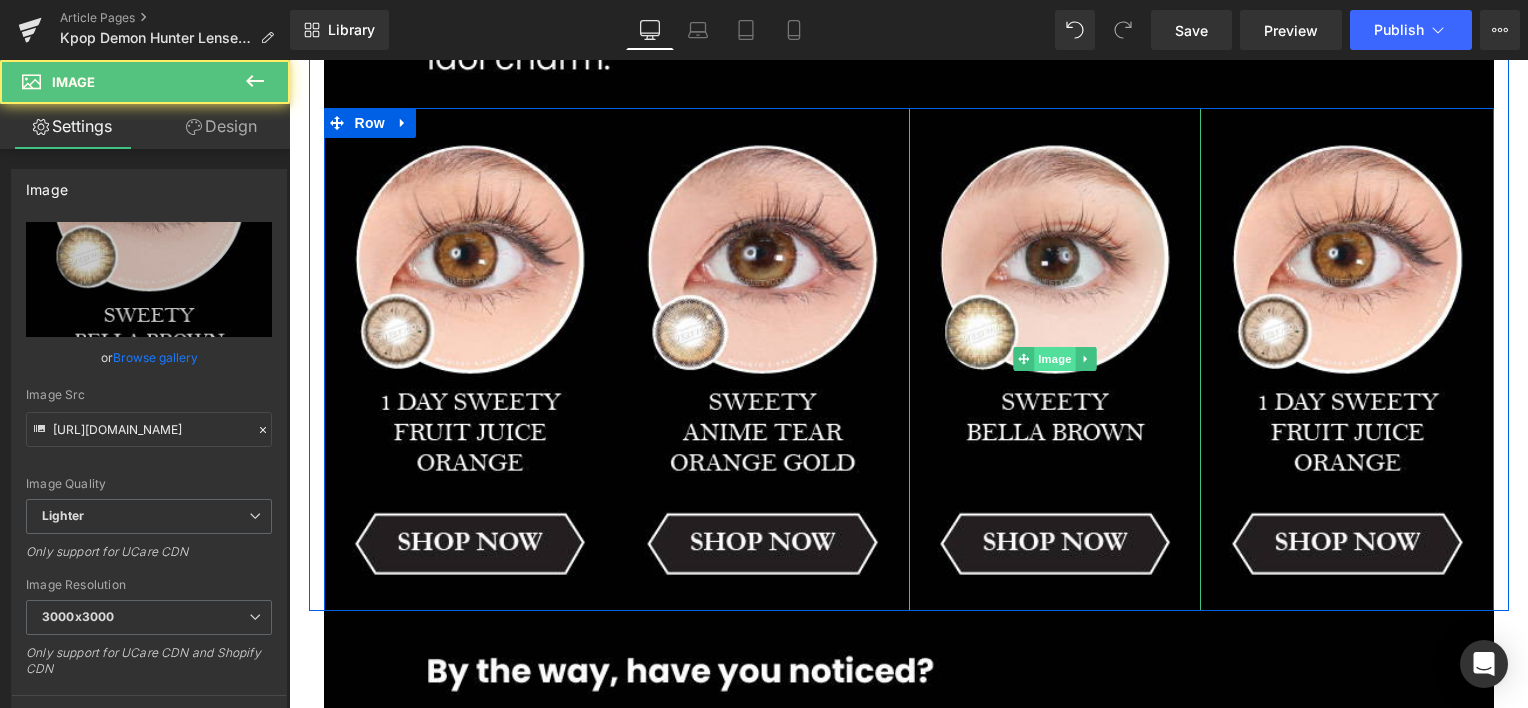 click on "Image" at bounding box center [1055, 359] 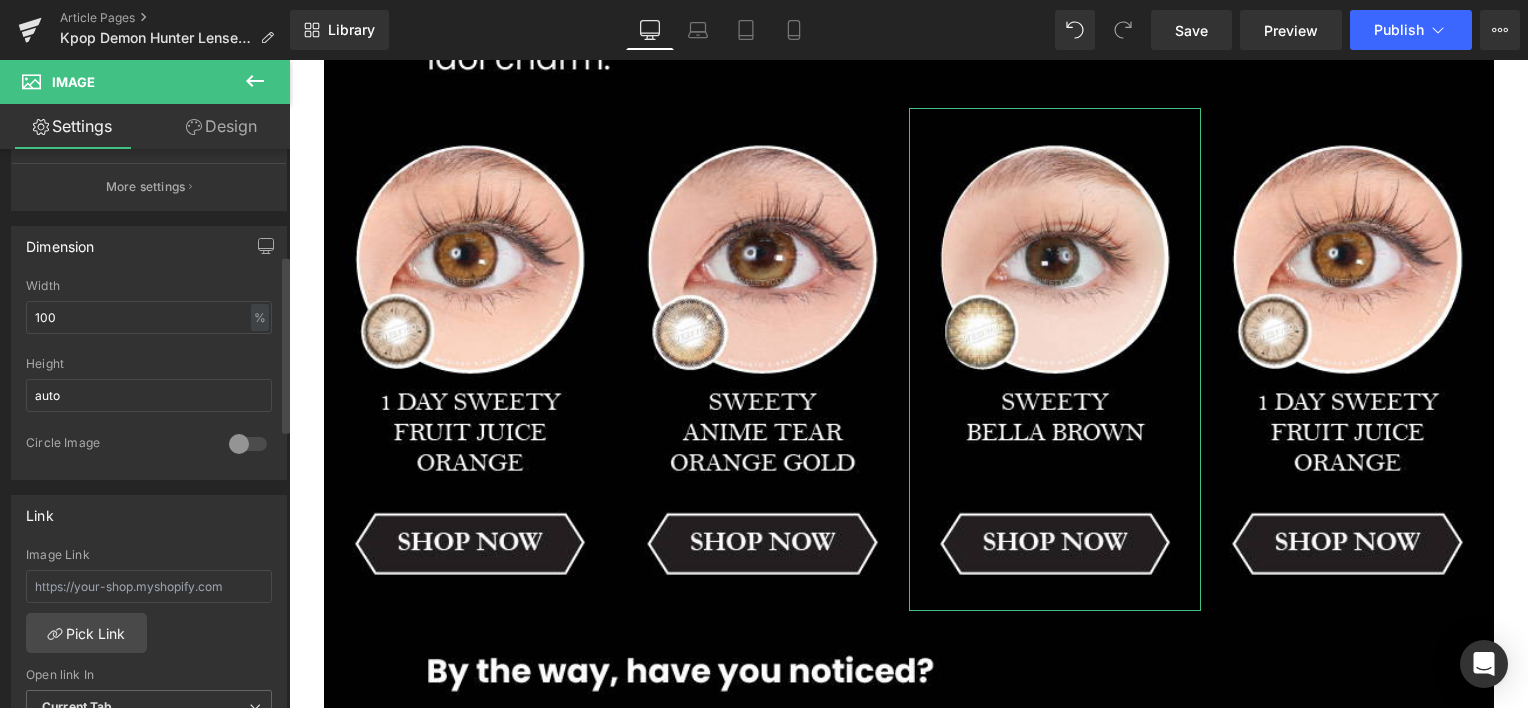 scroll, scrollTop: 666, scrollLeft: 0, axis: vertical 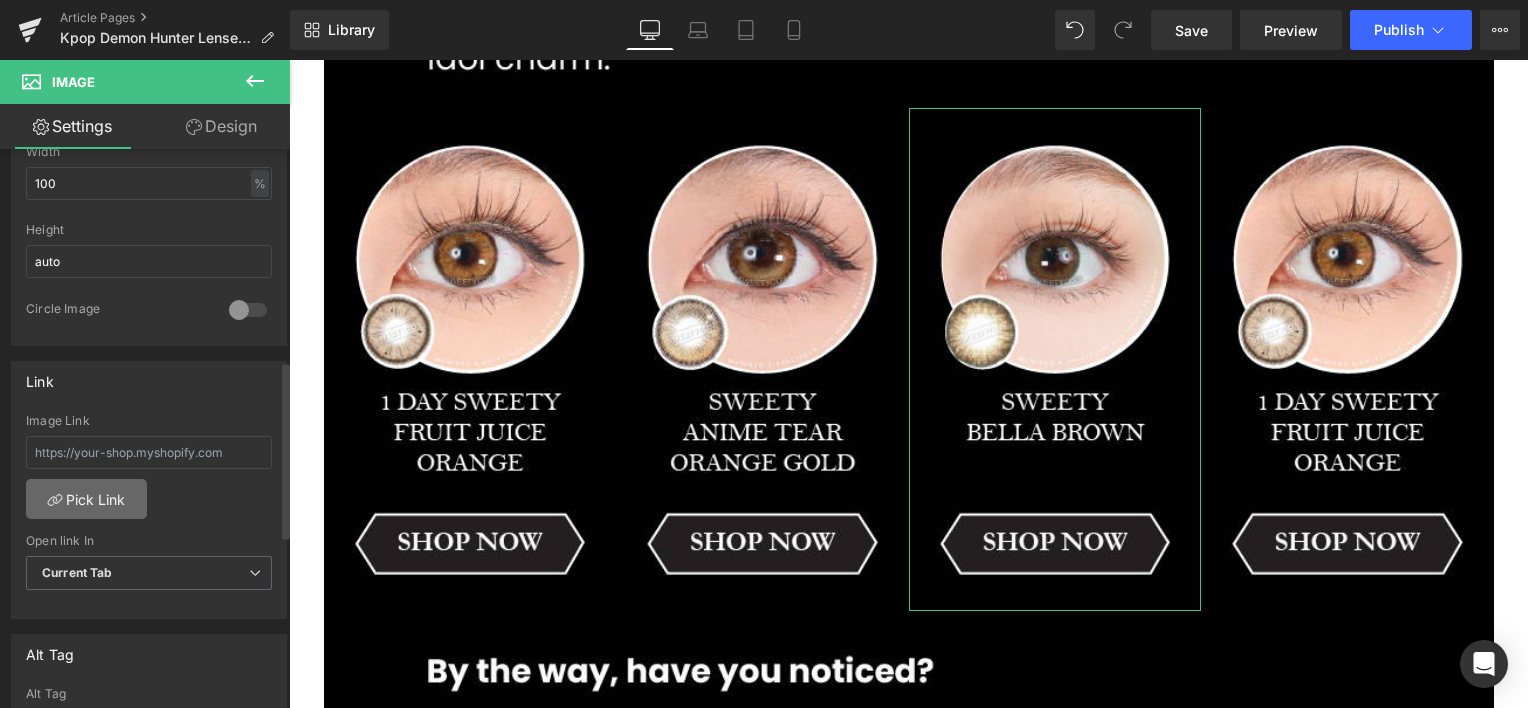 click on "Pick Link" at bounding box center (86, 499) 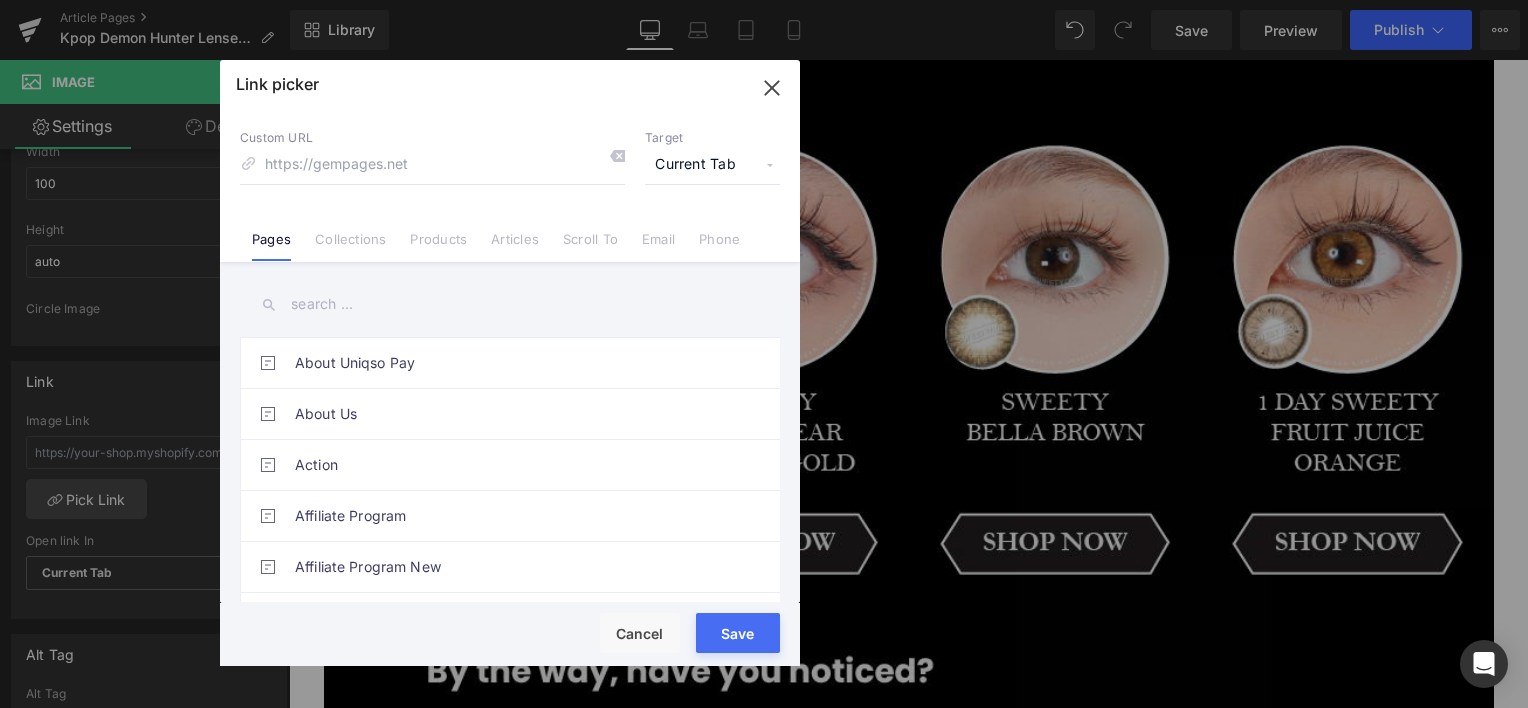 drag, startPoint x: 412, startPoint y: 222, endPoint x: 412, endPoint y: 235, distance: 13 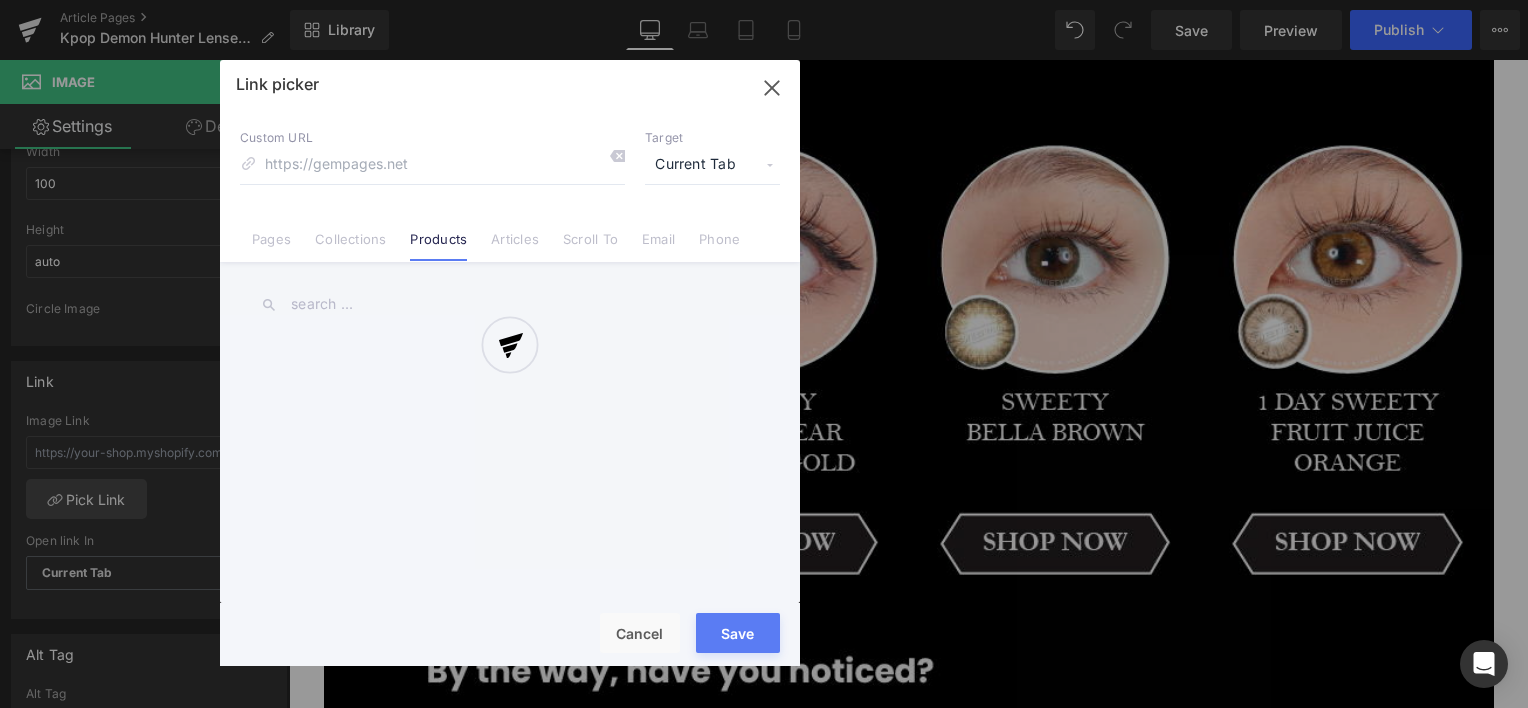 click at bounding box center [510, 363] 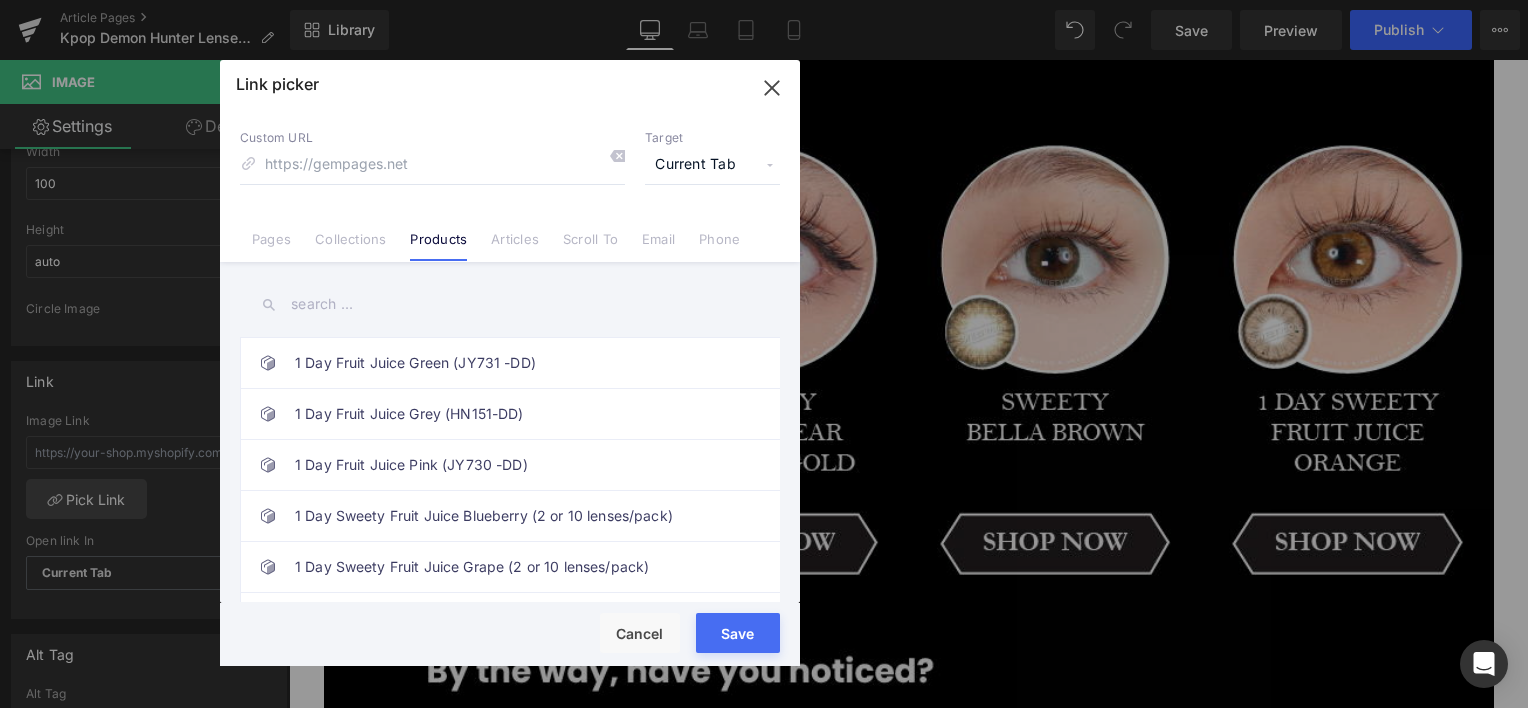 click at bounding box center [510, 304] 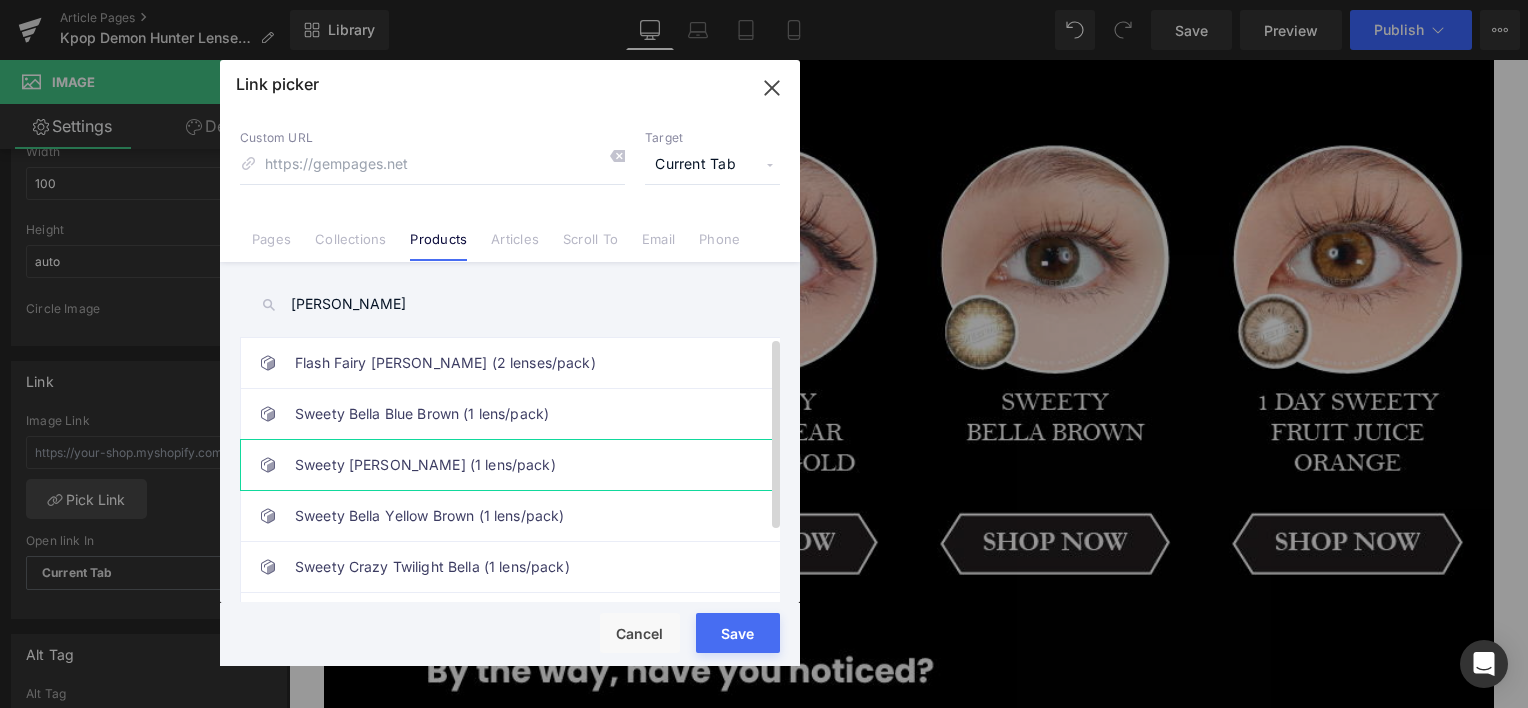 type on "[PERSON_NAME]" 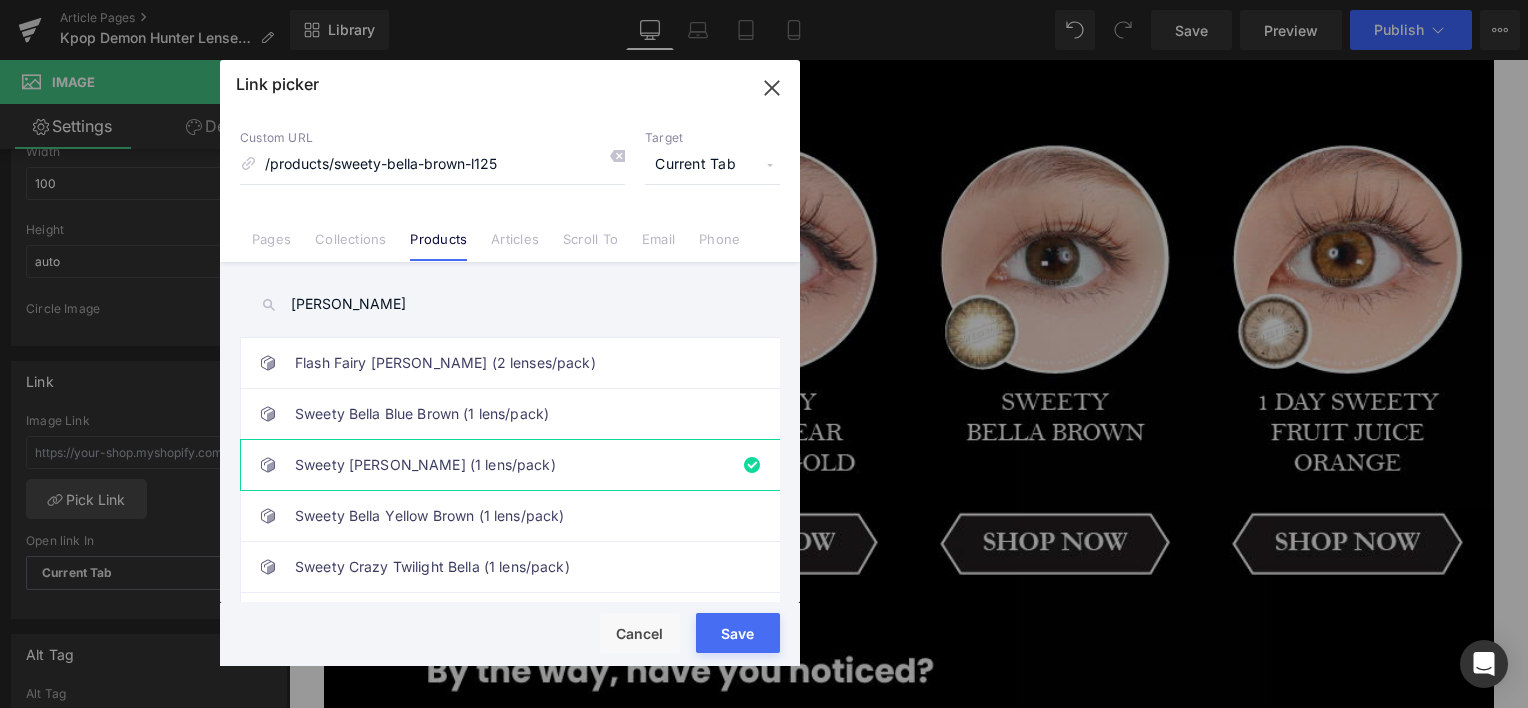 click on "Rendering Content" at bounding box center (764, 629) 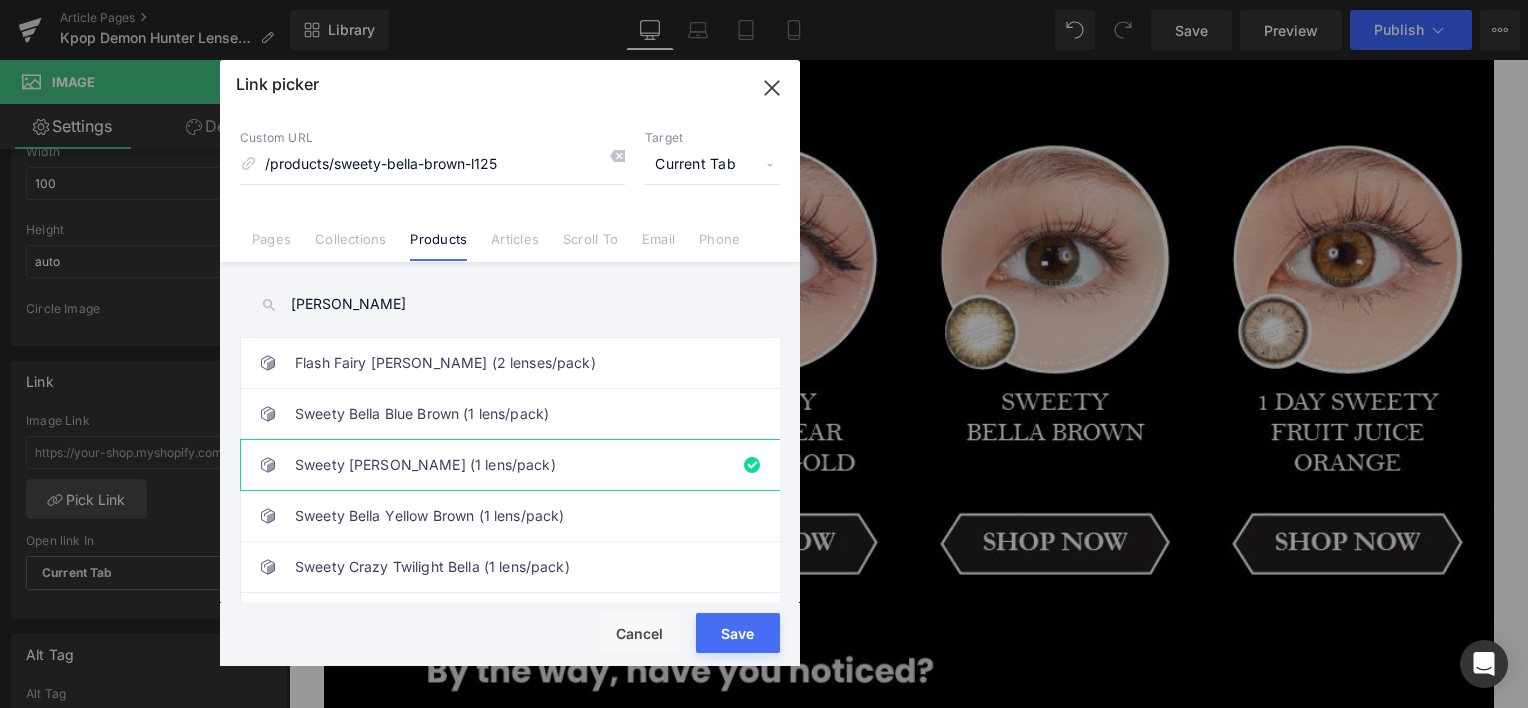 type on "/products/sweety-bella-brown-l125" 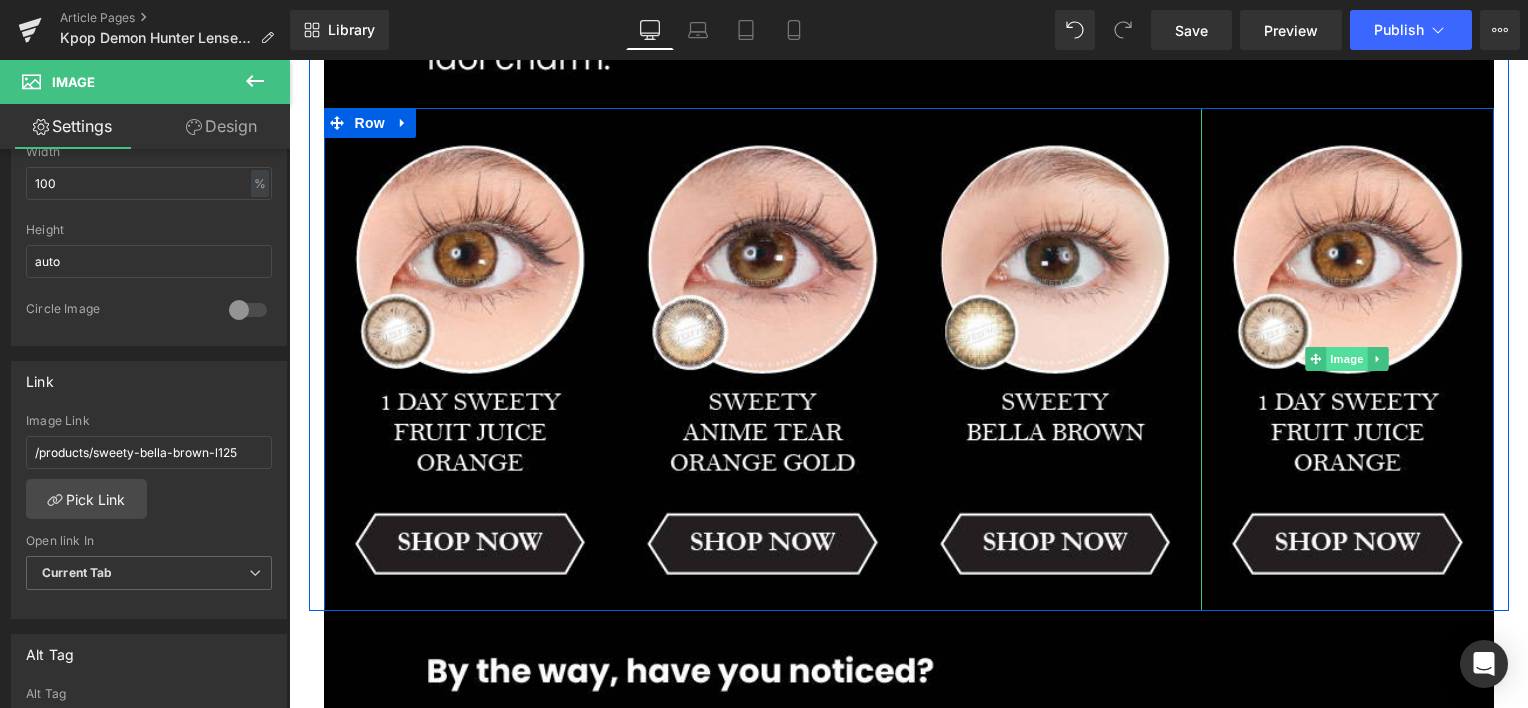 click at bounding box center (1347, 359) 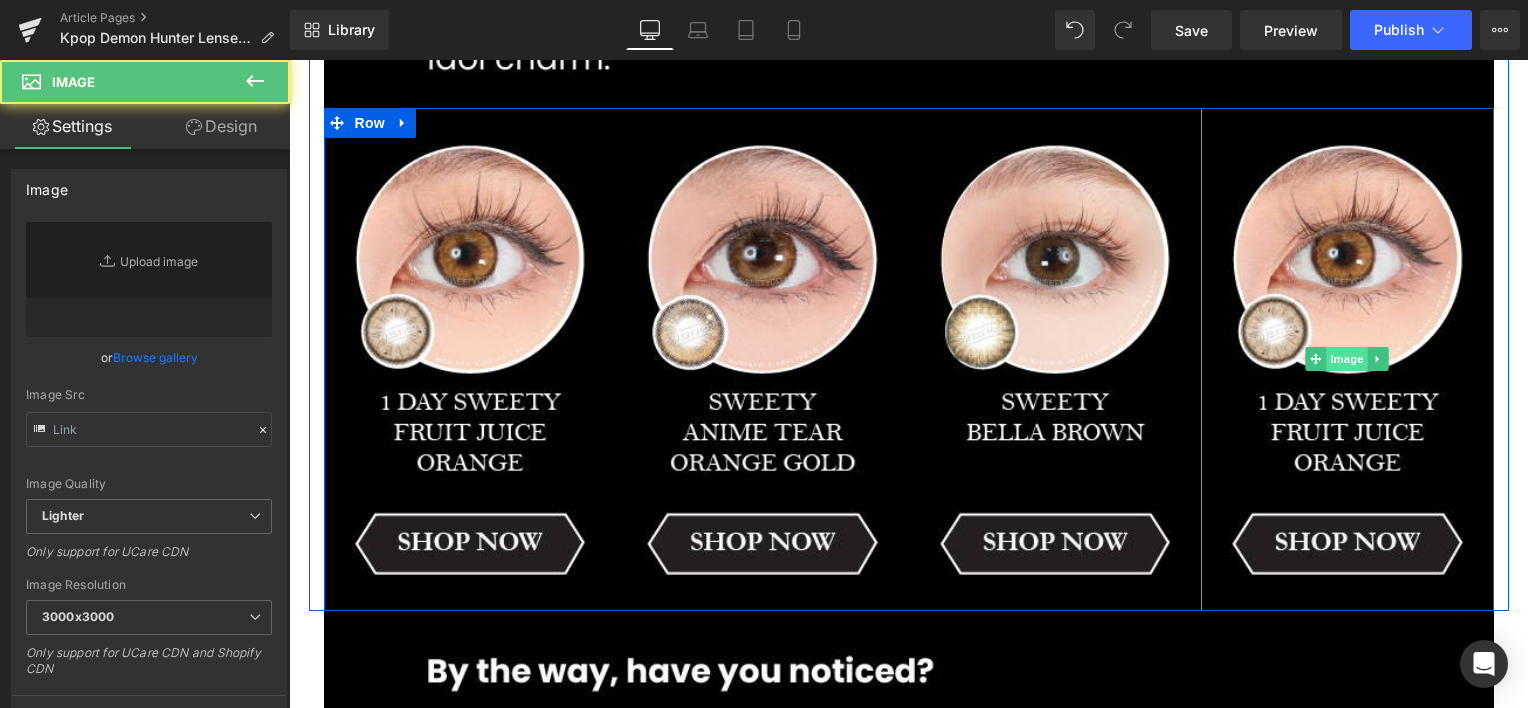 type on "[URL][DOMAIN_NAME]" 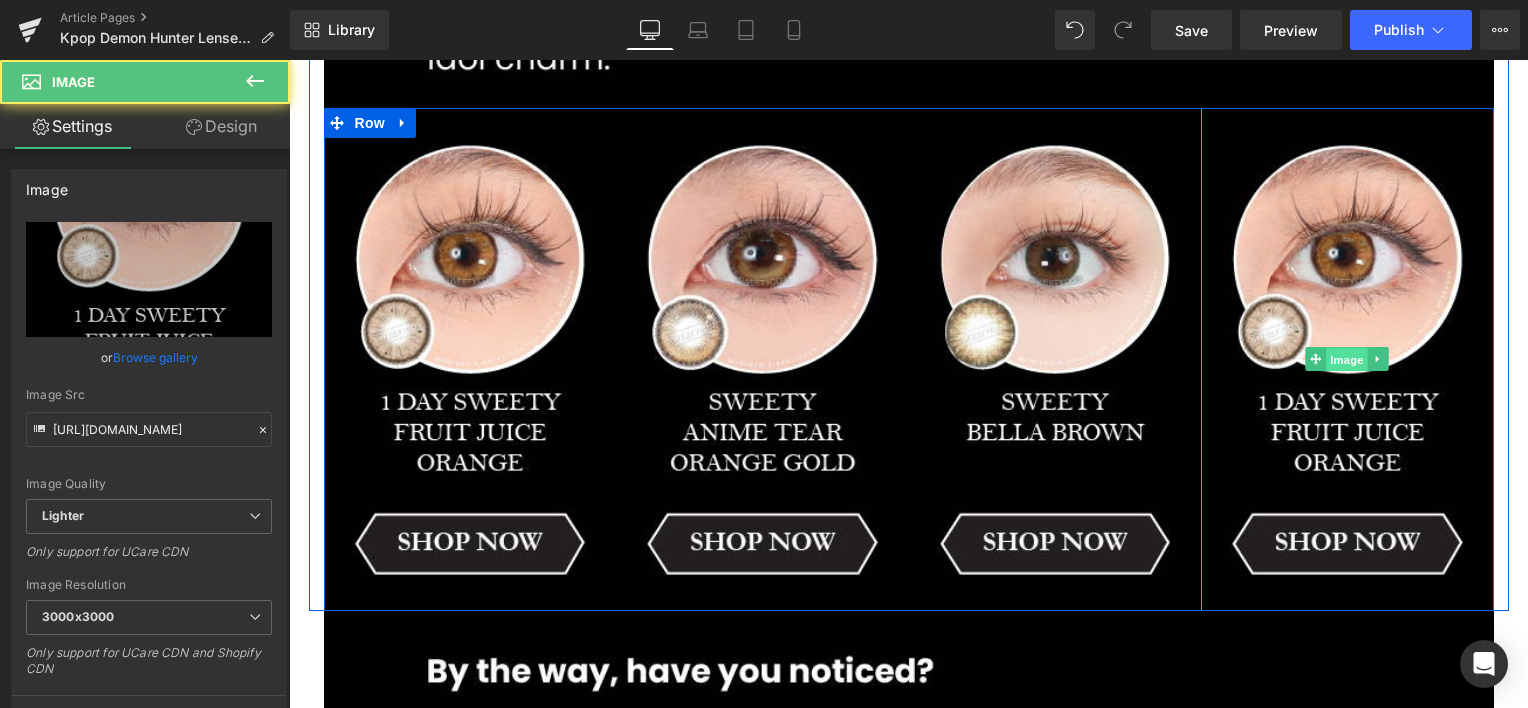 click on "Image" at bounding box center (1347, 360) 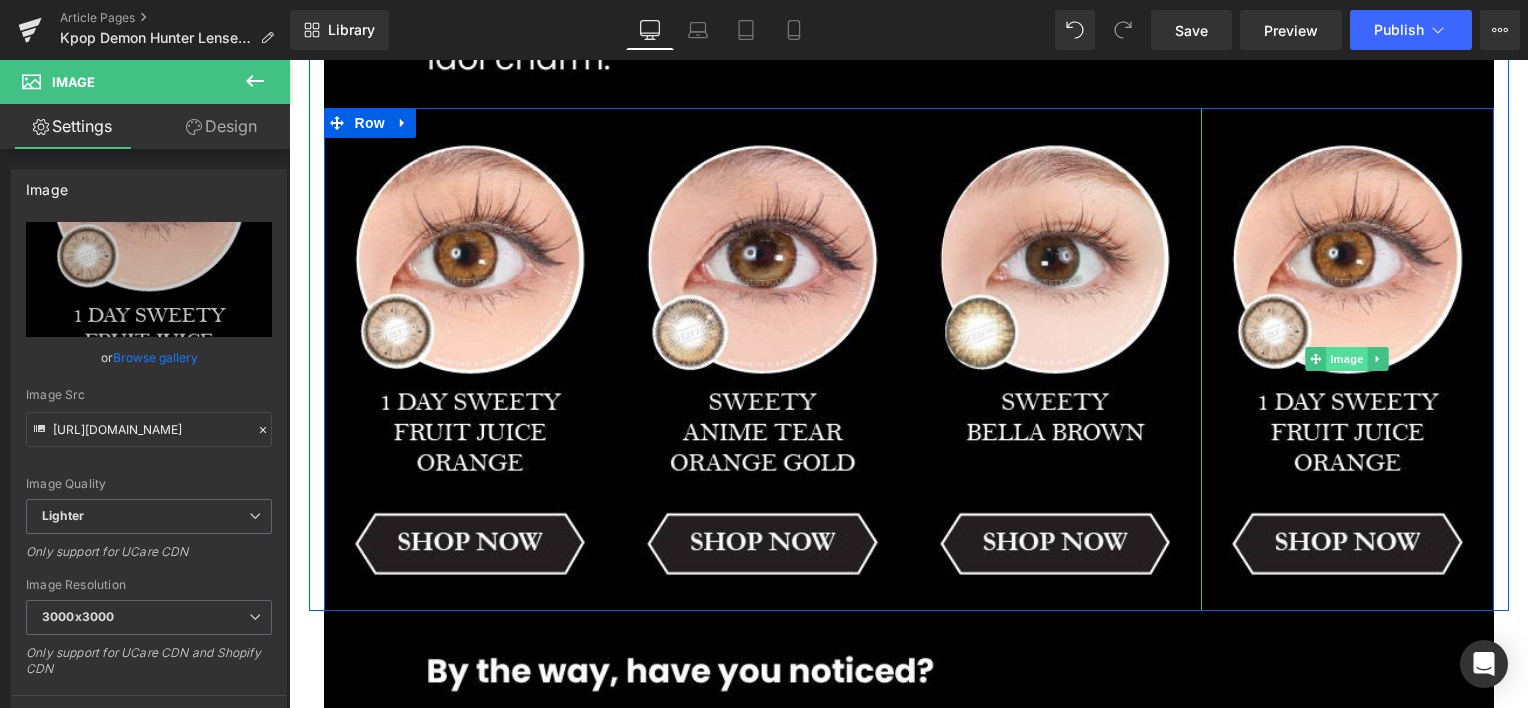 click on "Image" at bounding box center (1347, 359) 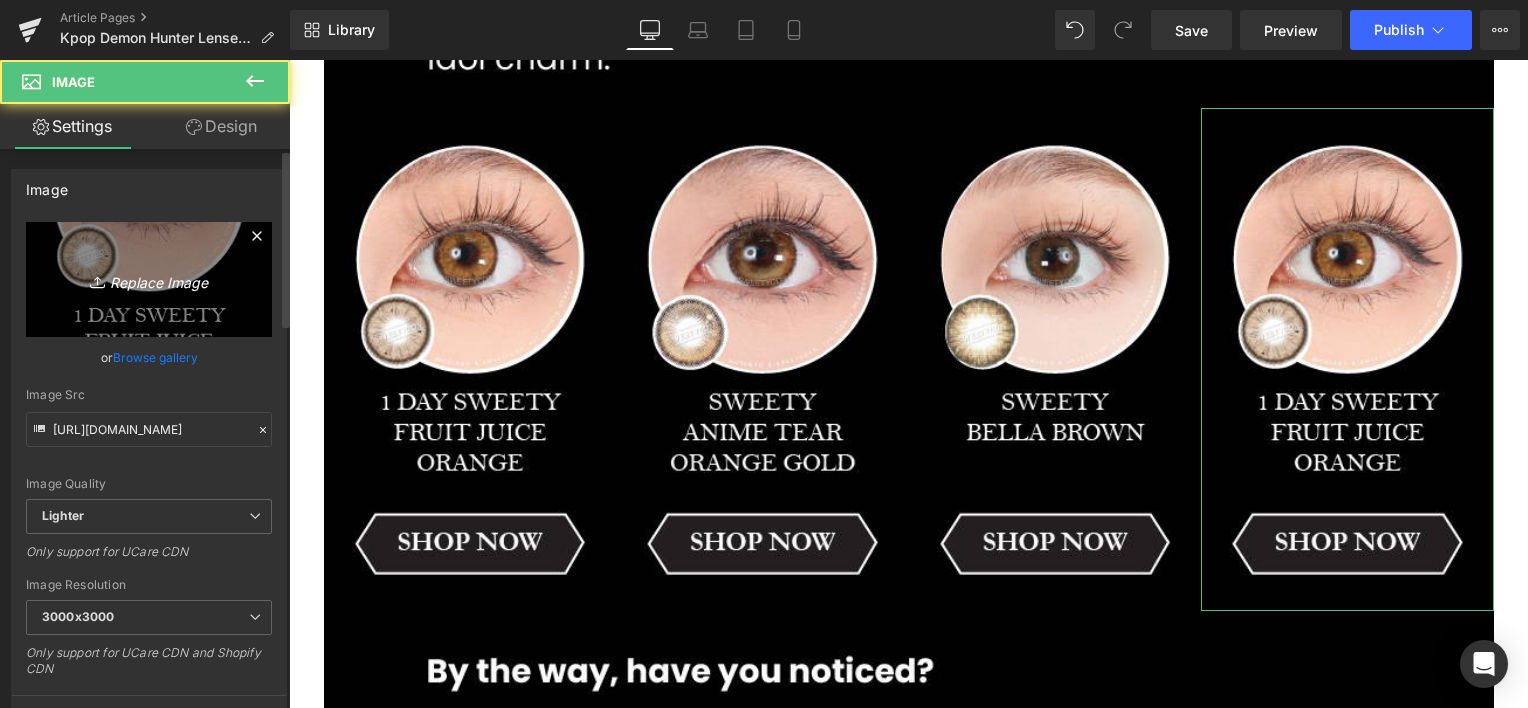 click on "Replace Image" at bounding box center (149, 279) 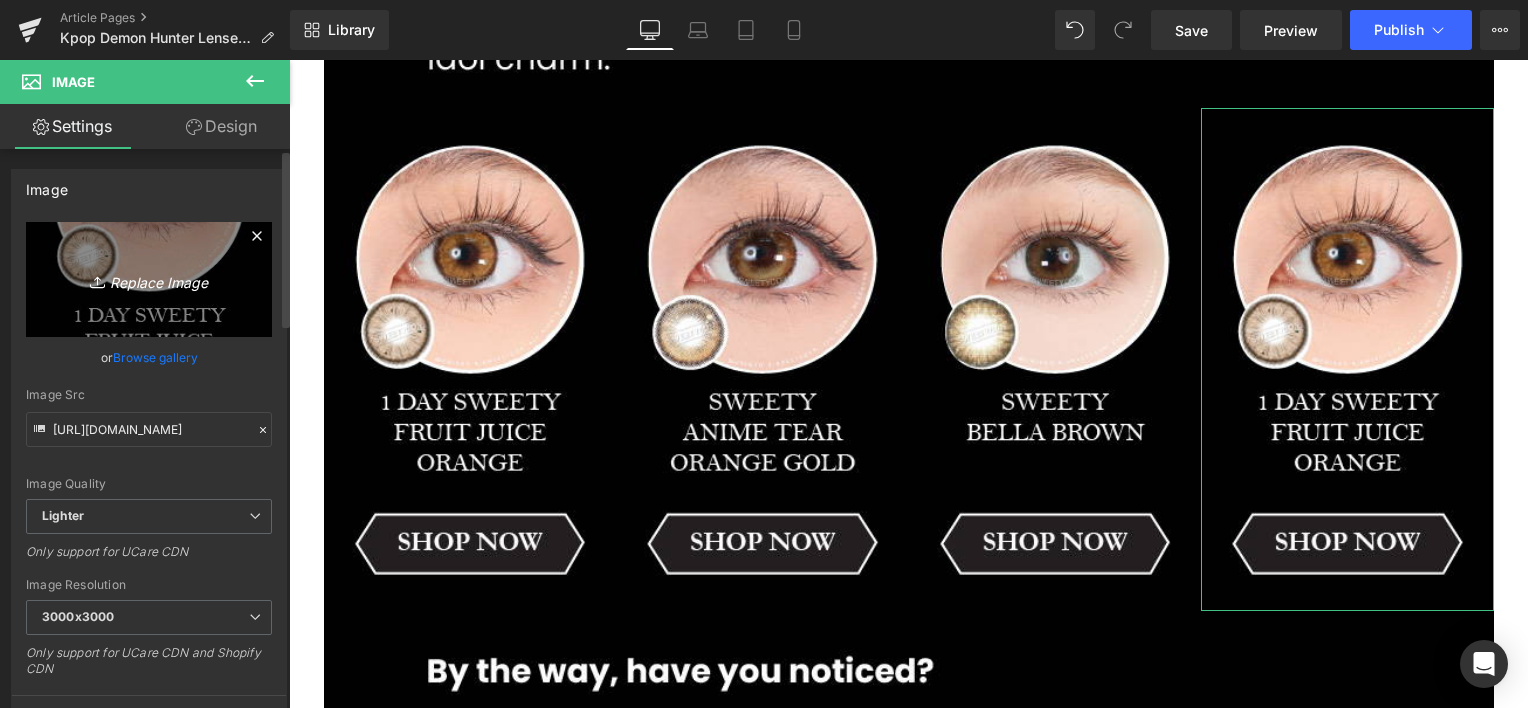 type on "C:\fakepath\Artboard 2 copy-80.jpg" 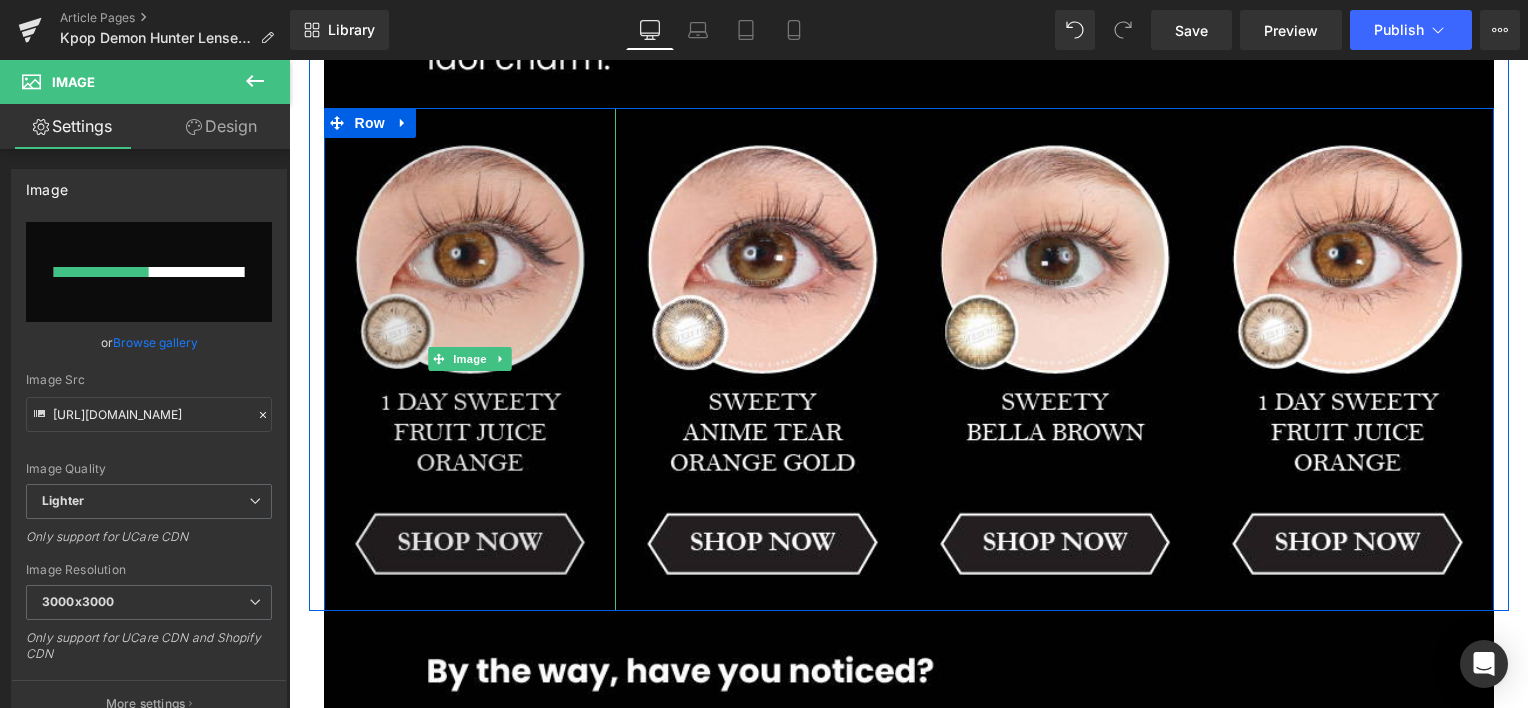 type 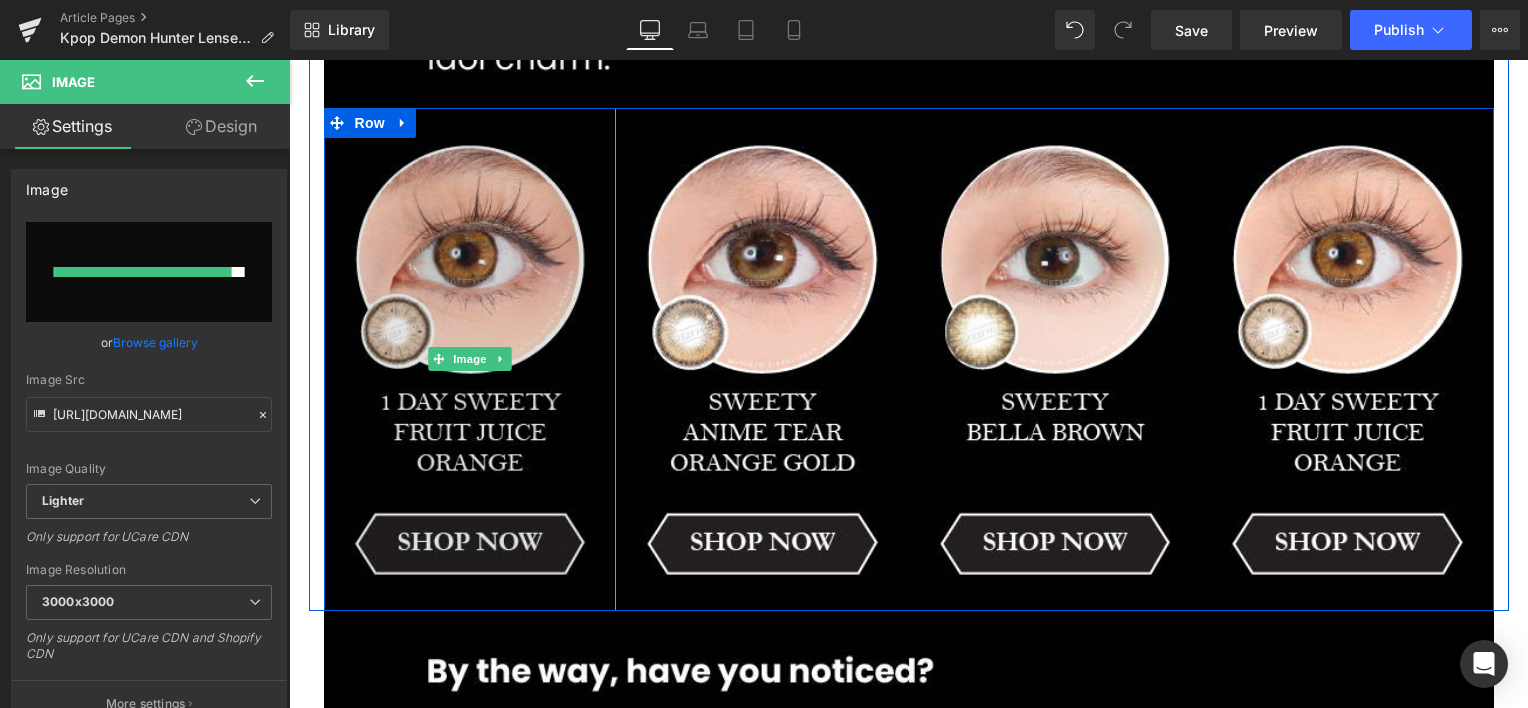 type on "[URL][DOMAIN_NAME]" 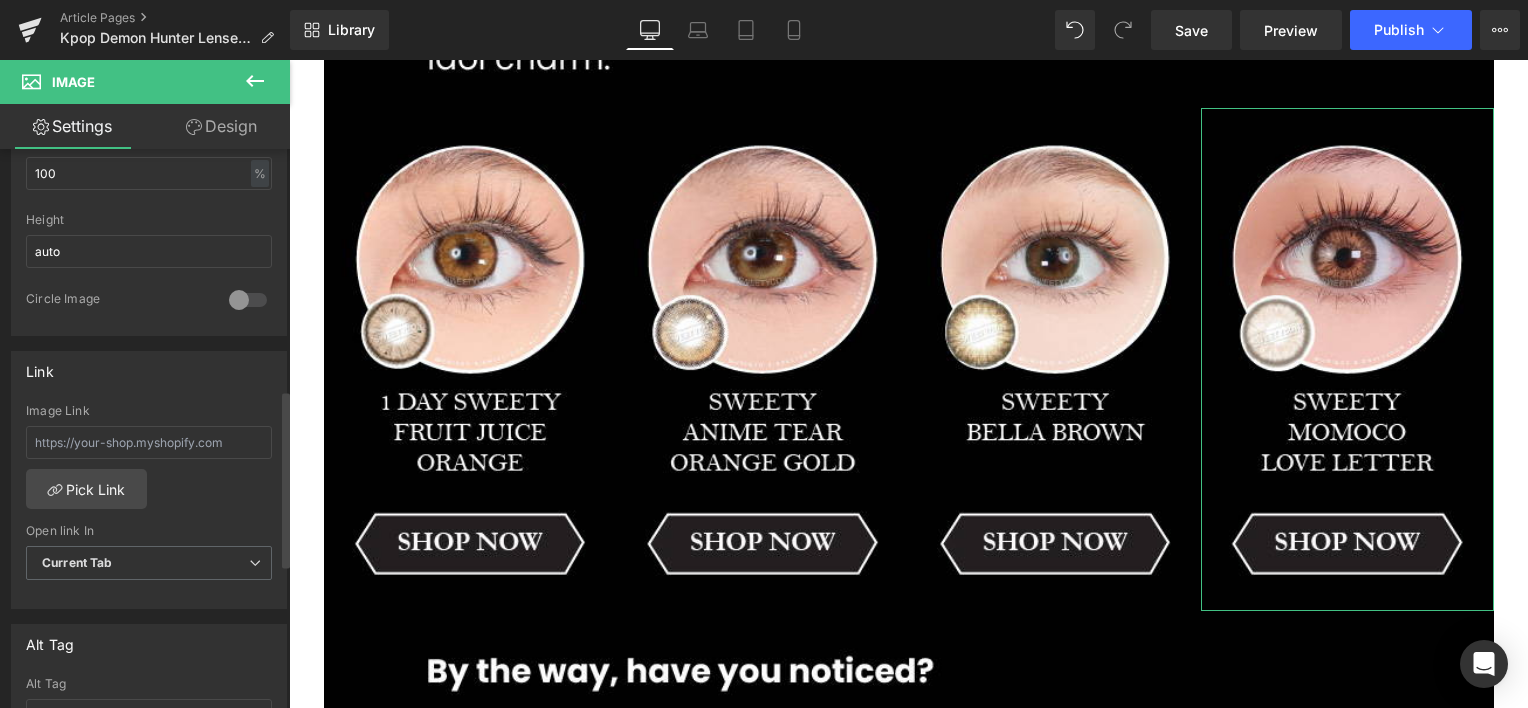 scroll, scrollTop: 833, scrollLeft: 0, axis: vertical 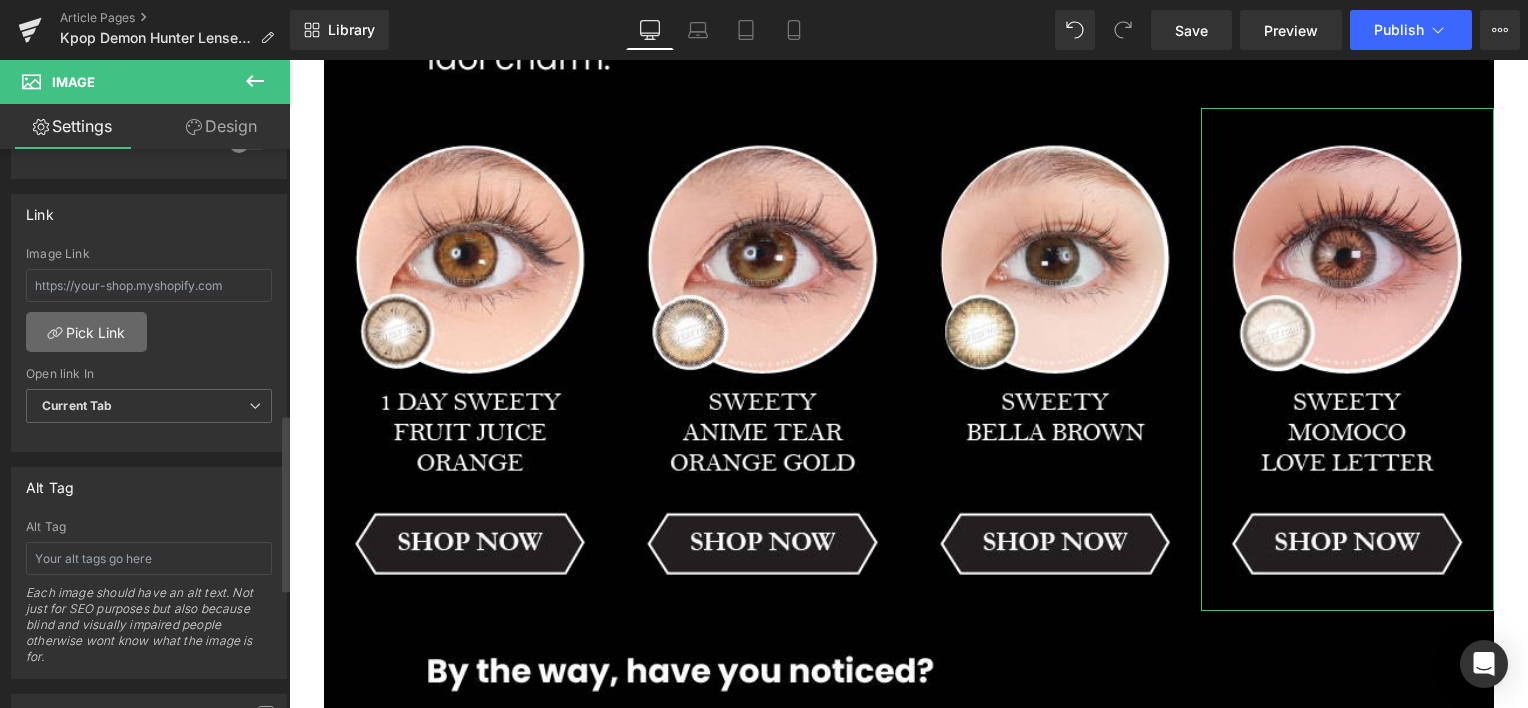 click on "Pick Link" at bounding box center [86, 332] 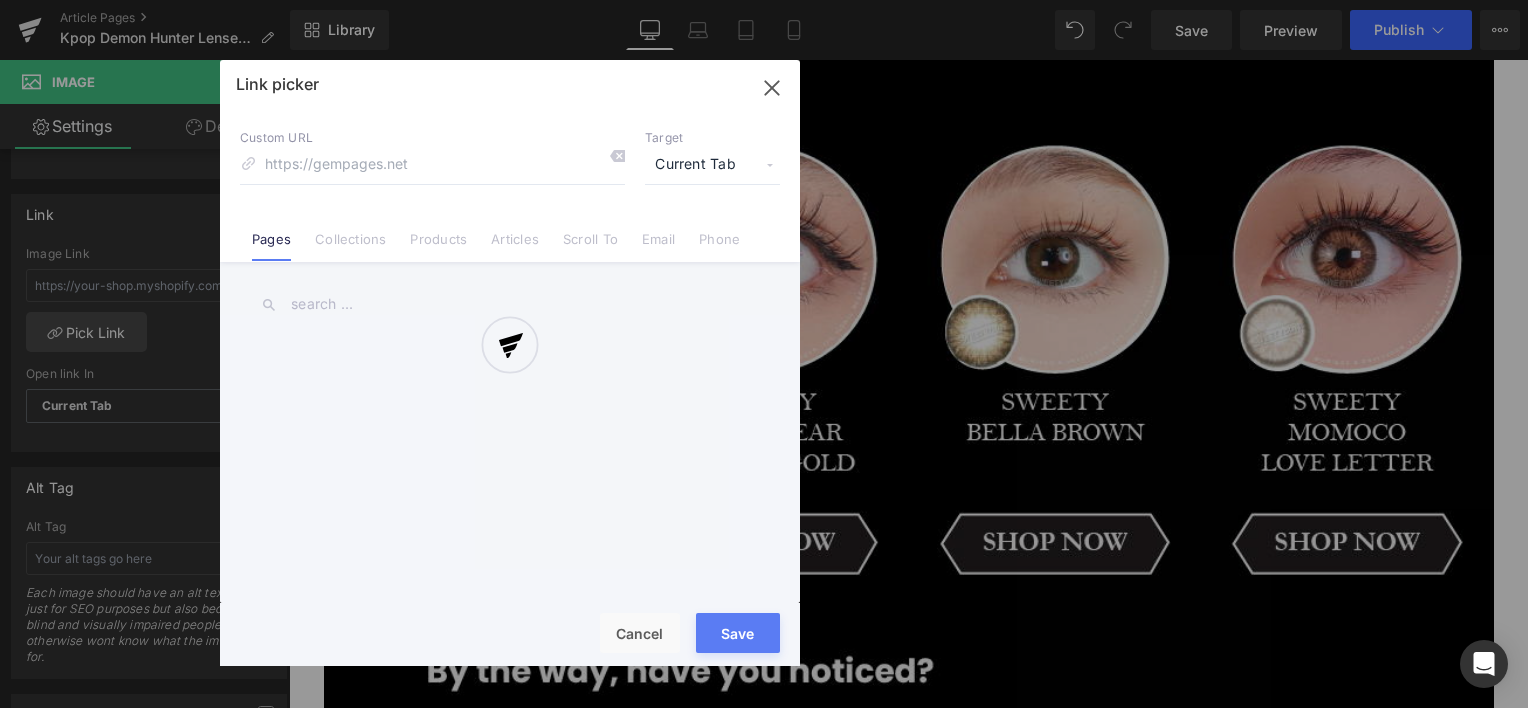 click at bounding box center (510, 363) 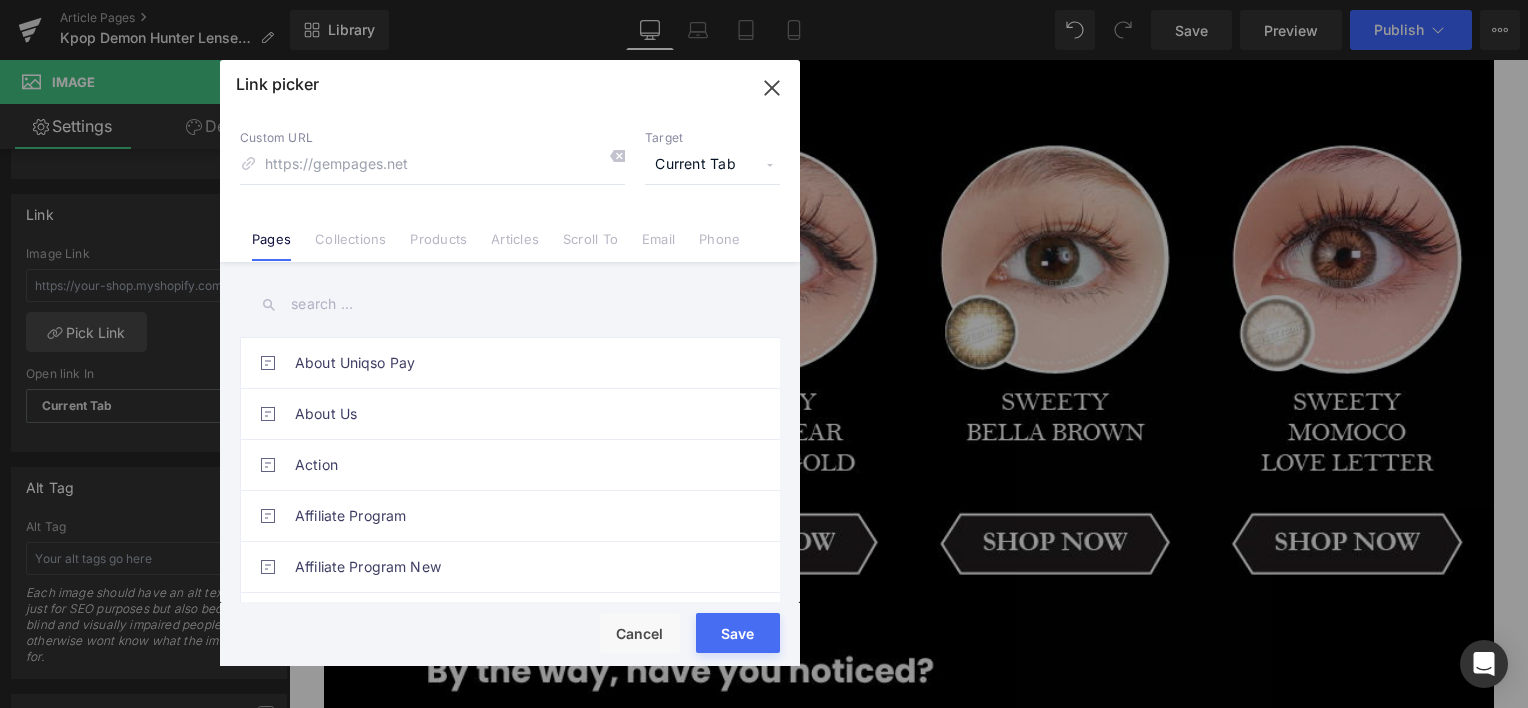 click on "Products" at bounding box center [438, 246] 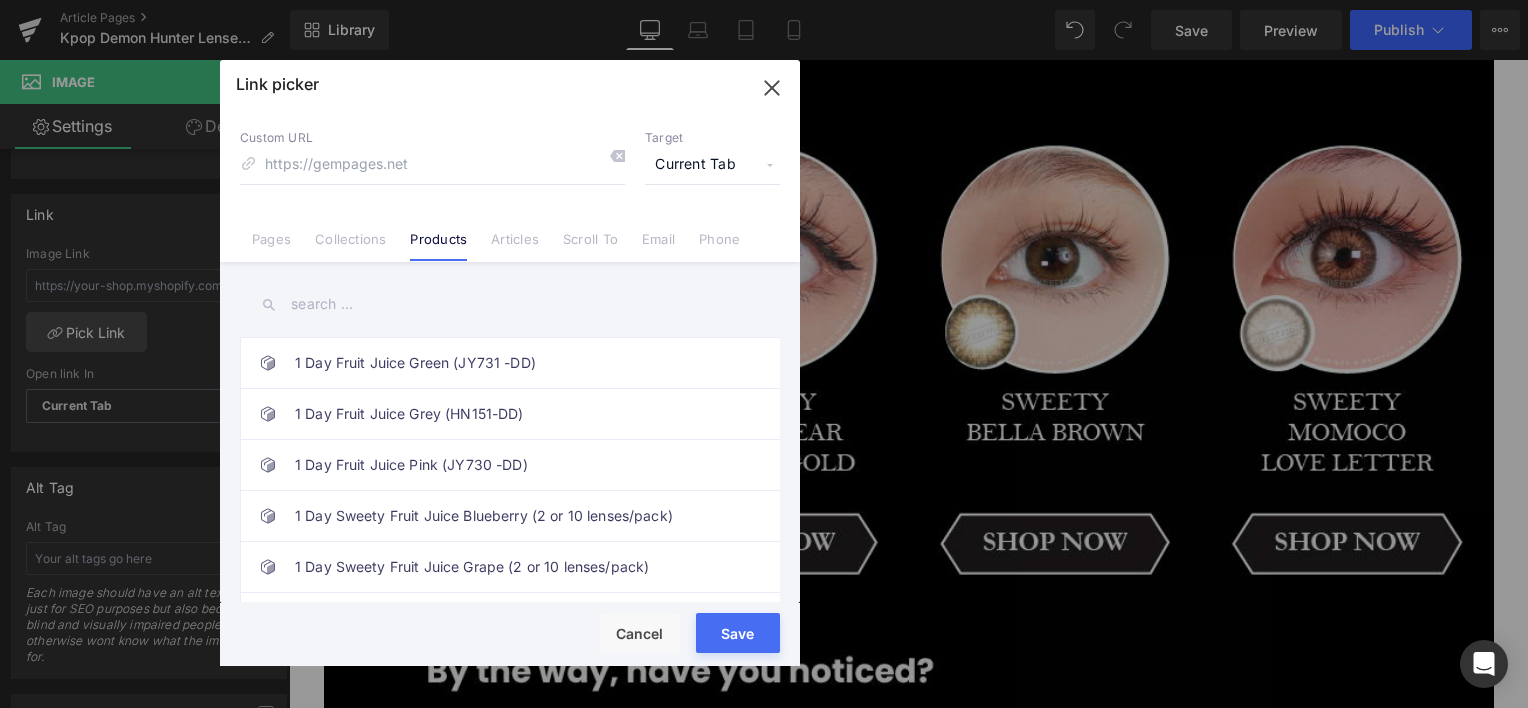 click at bounding box center (510, 304) 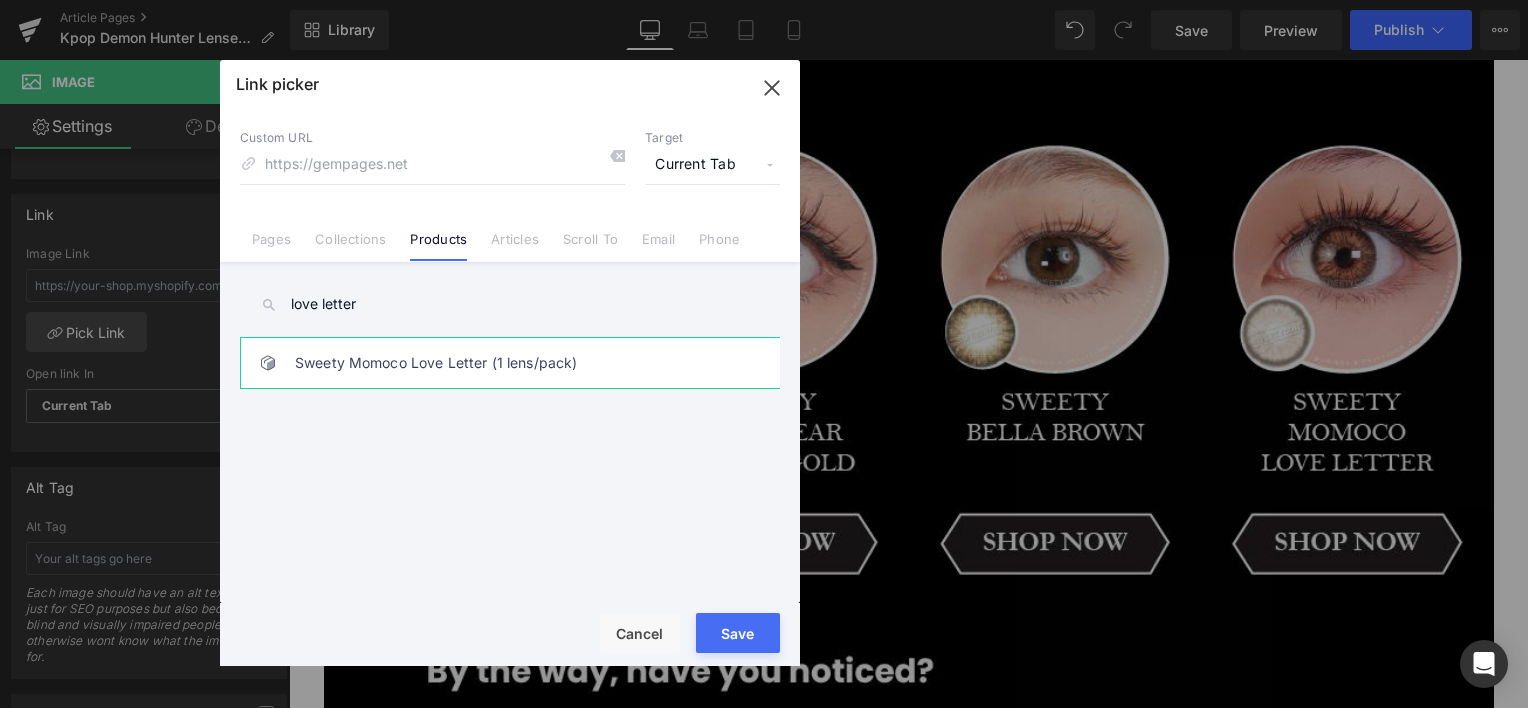 type on "love letter" 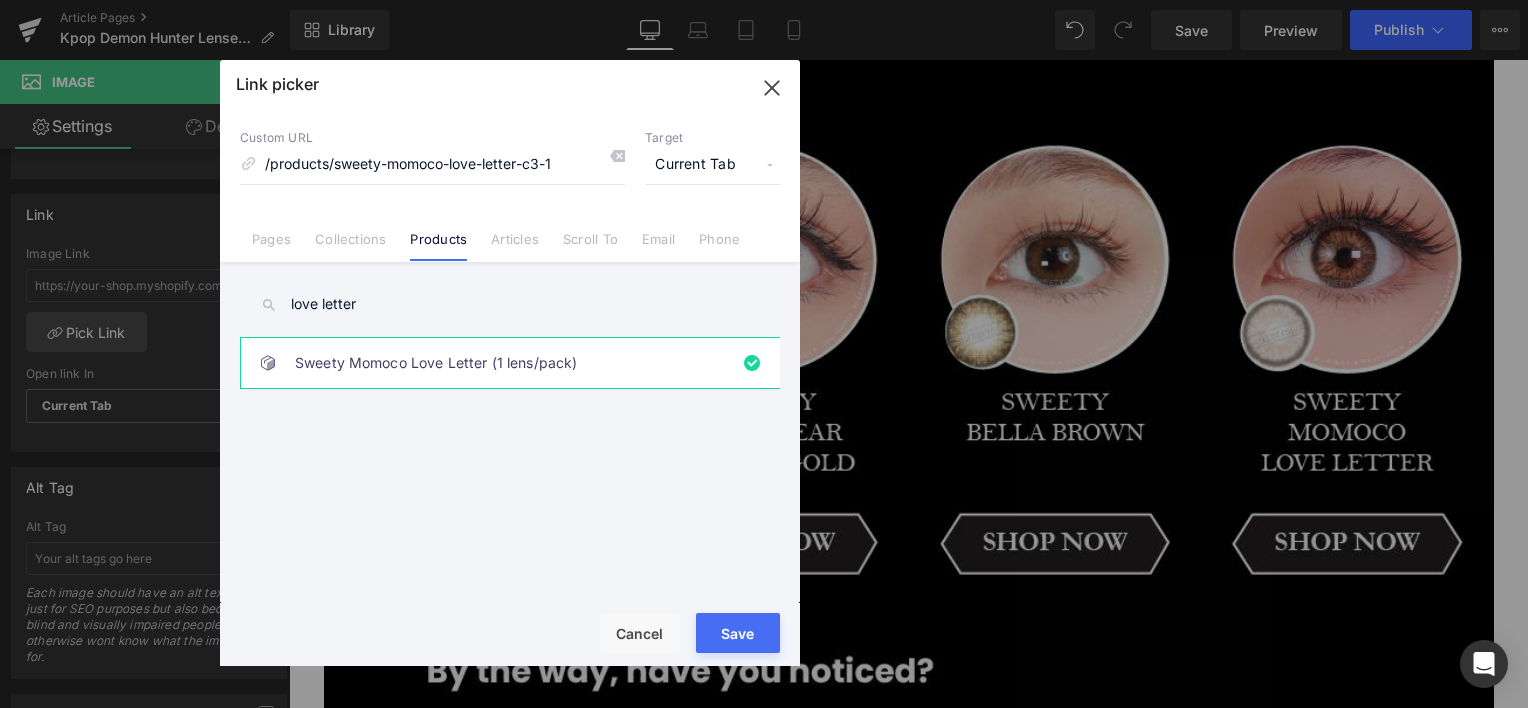 click on "Rendering Content" at bounding box center [764, 629] 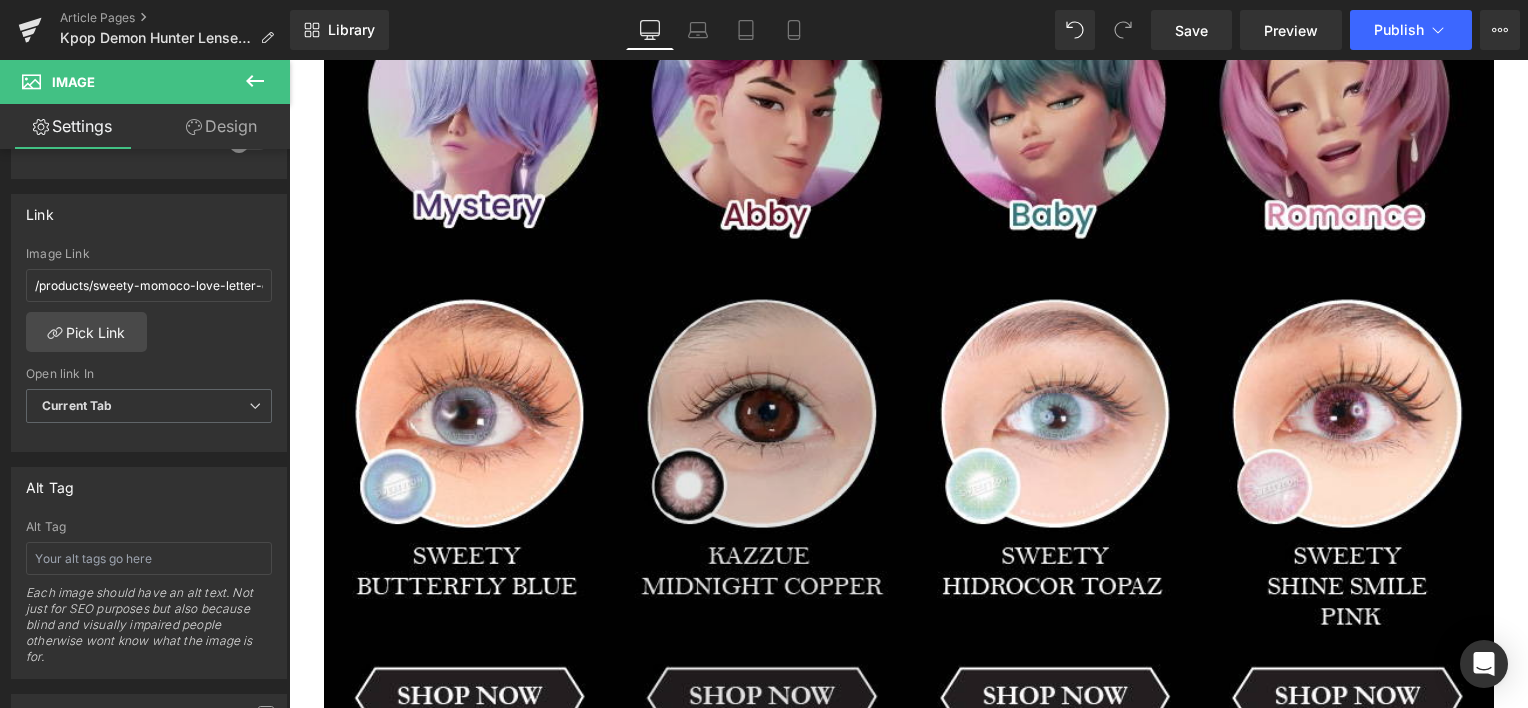 scroll, scrollTop: 3666, scrollLeft: 0, axis: vertical 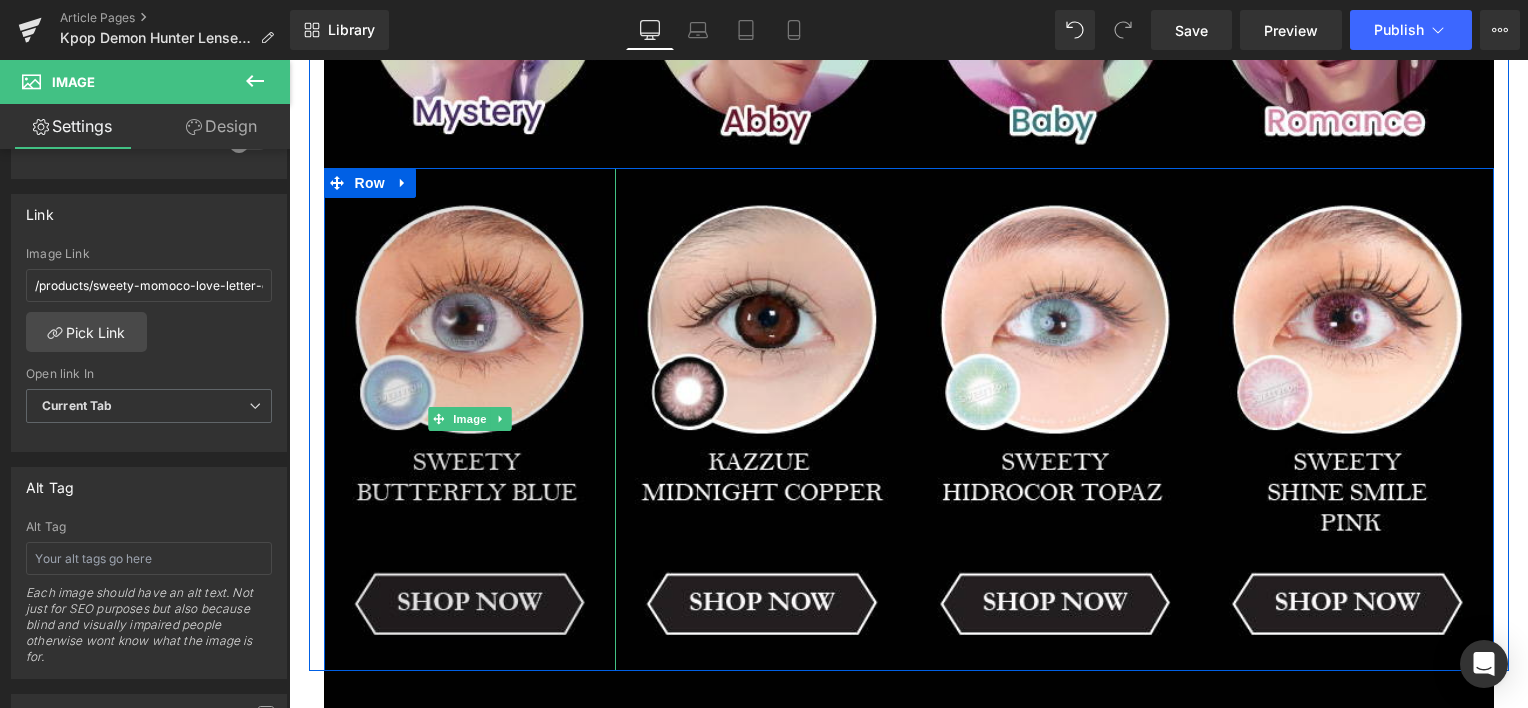 click at bounding box center (470, 419) 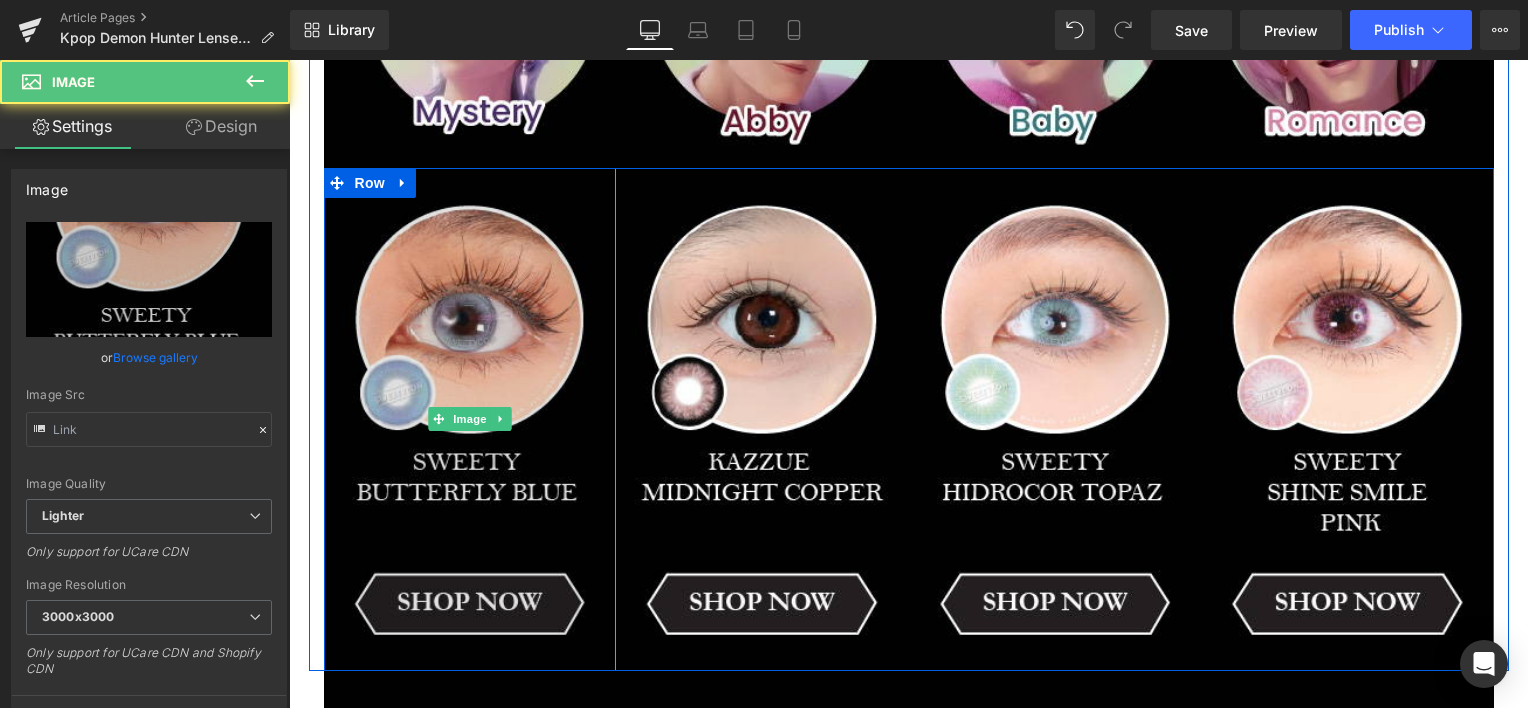 type on "[URL][DOMAIN_NAME]" 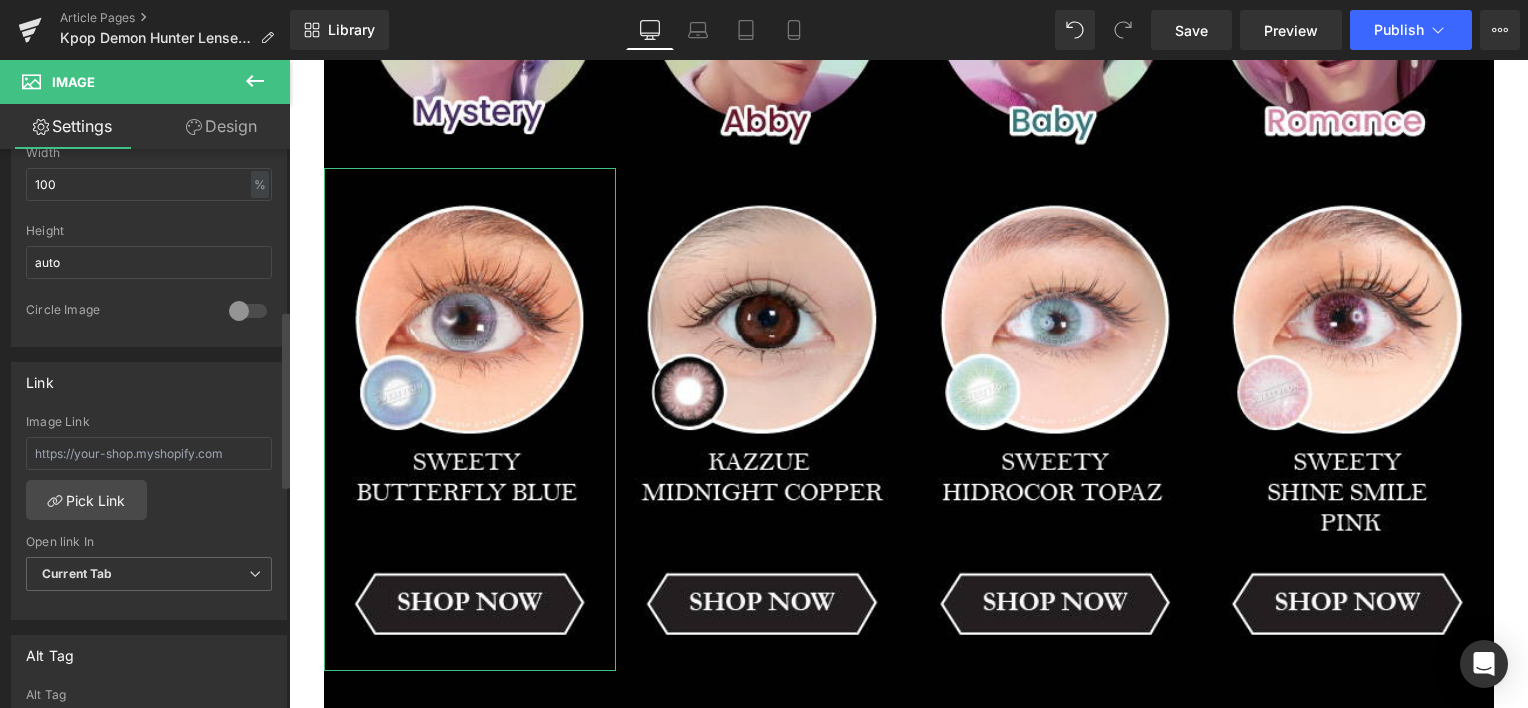 scroll, scrollTop: 666, scrollLeft: 0, axis: vertical 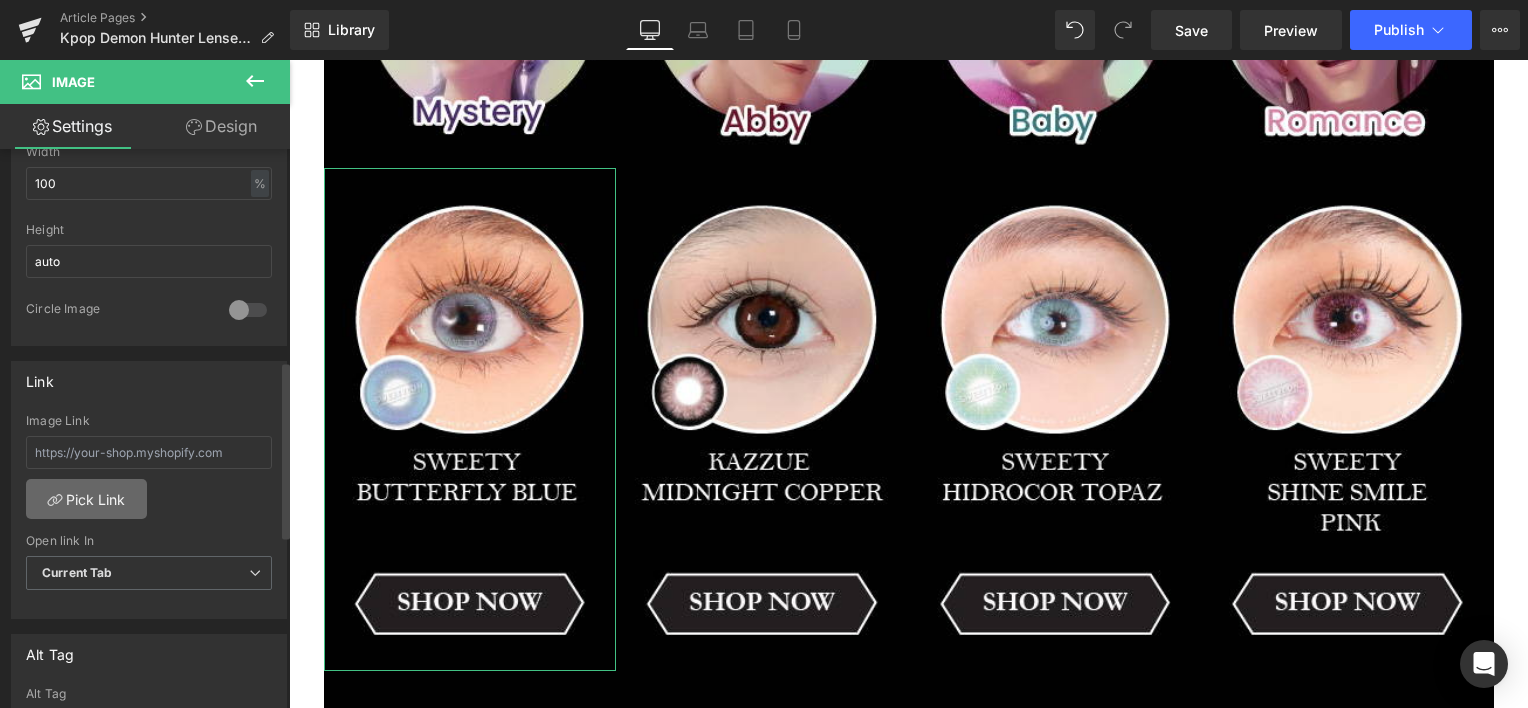click on "Pick Link" at bounding box center [86, 499] 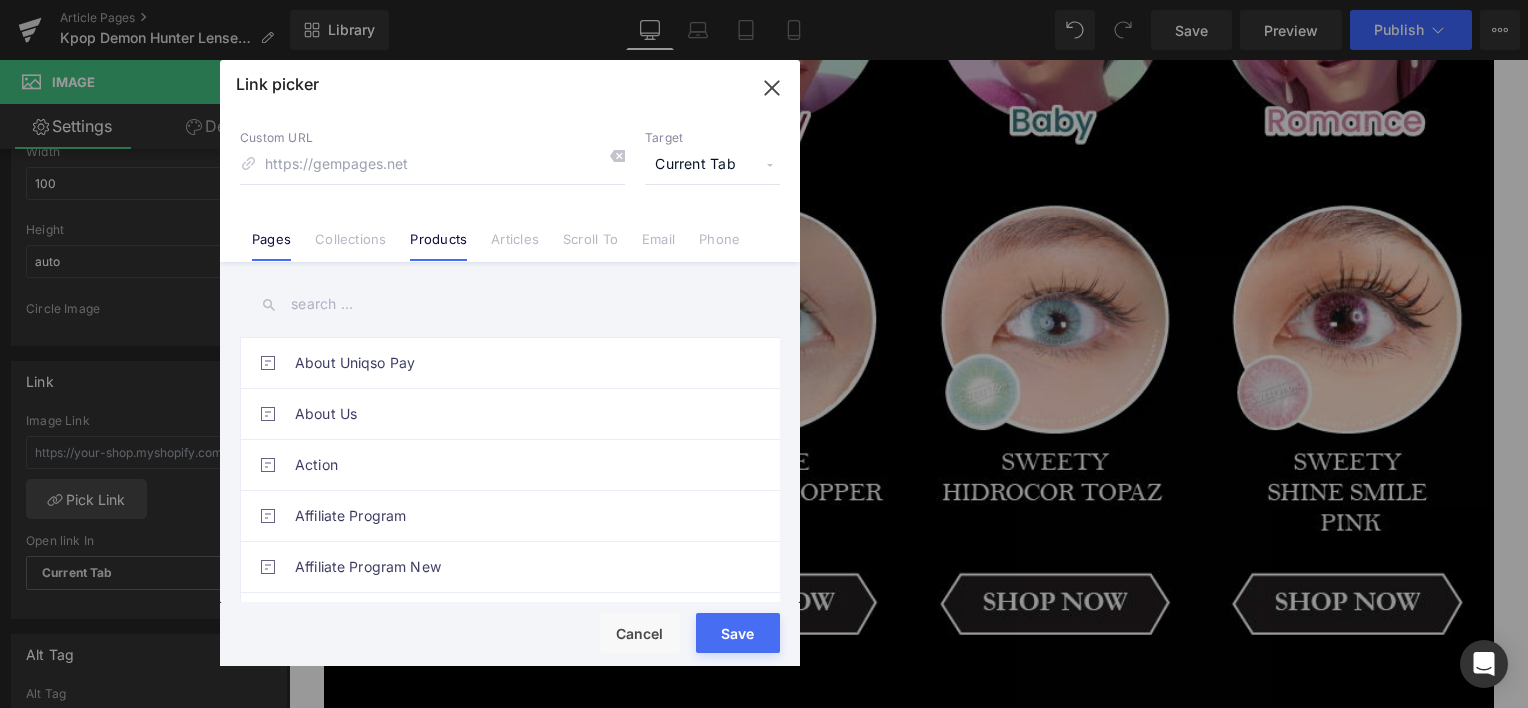 click on "Products" at bounding box center [438, 231] 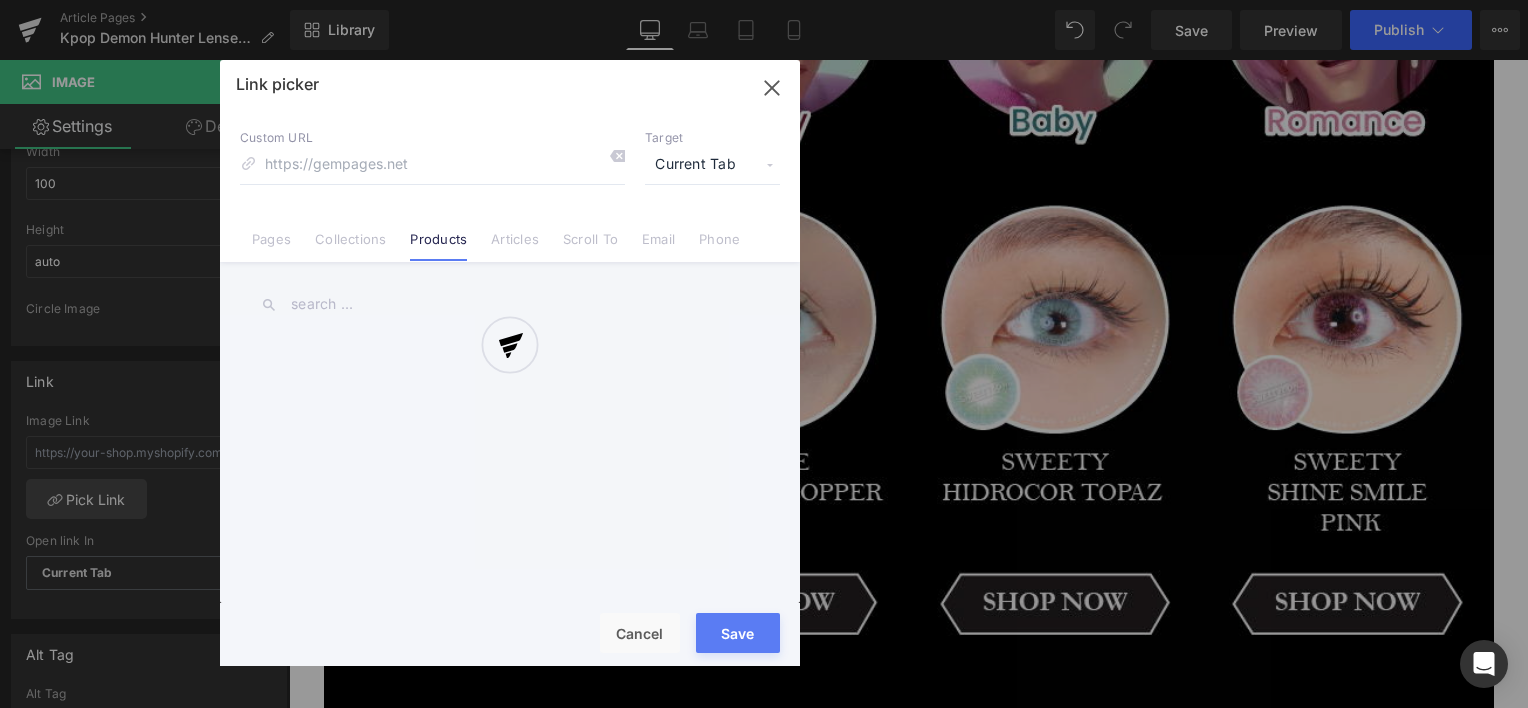 click at bounding box center (510, 363) 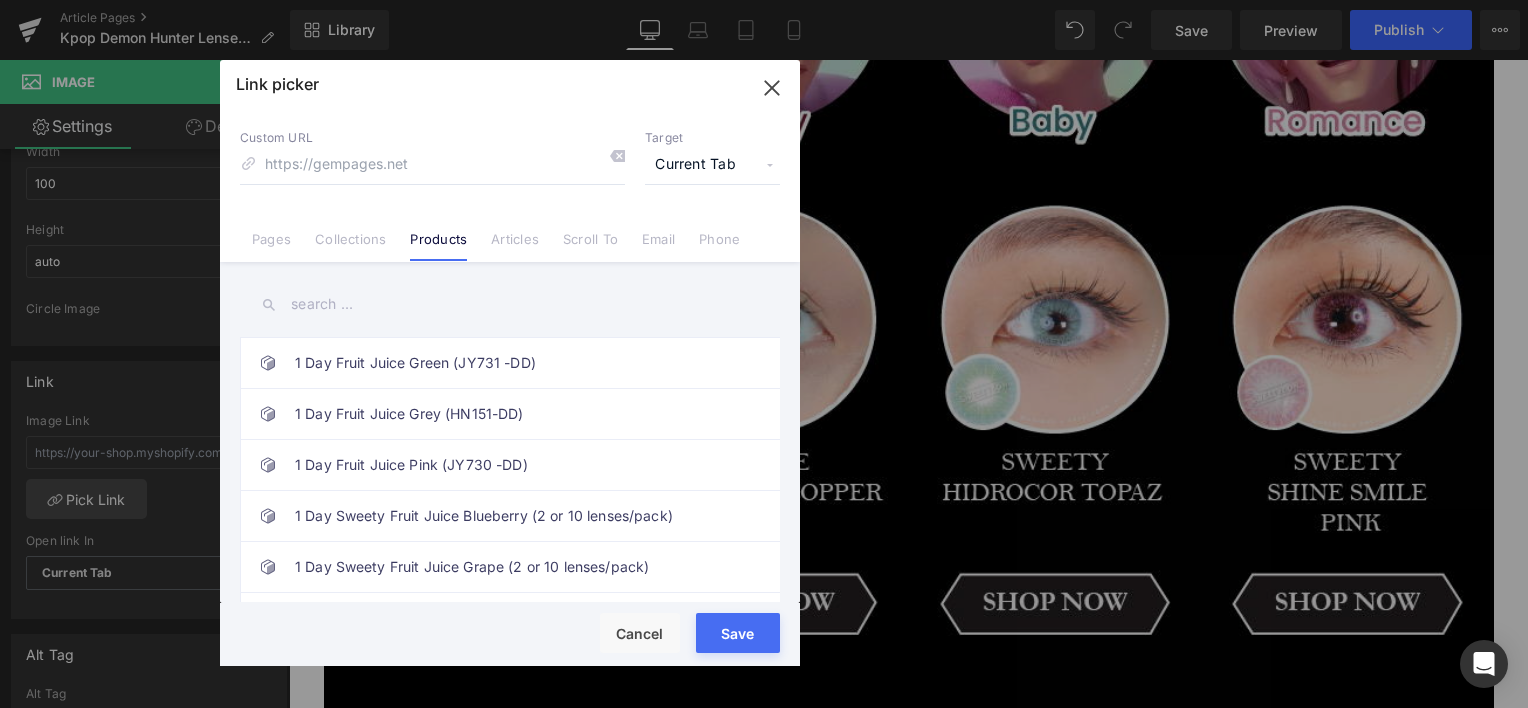 click at bounding box center (510, 304) 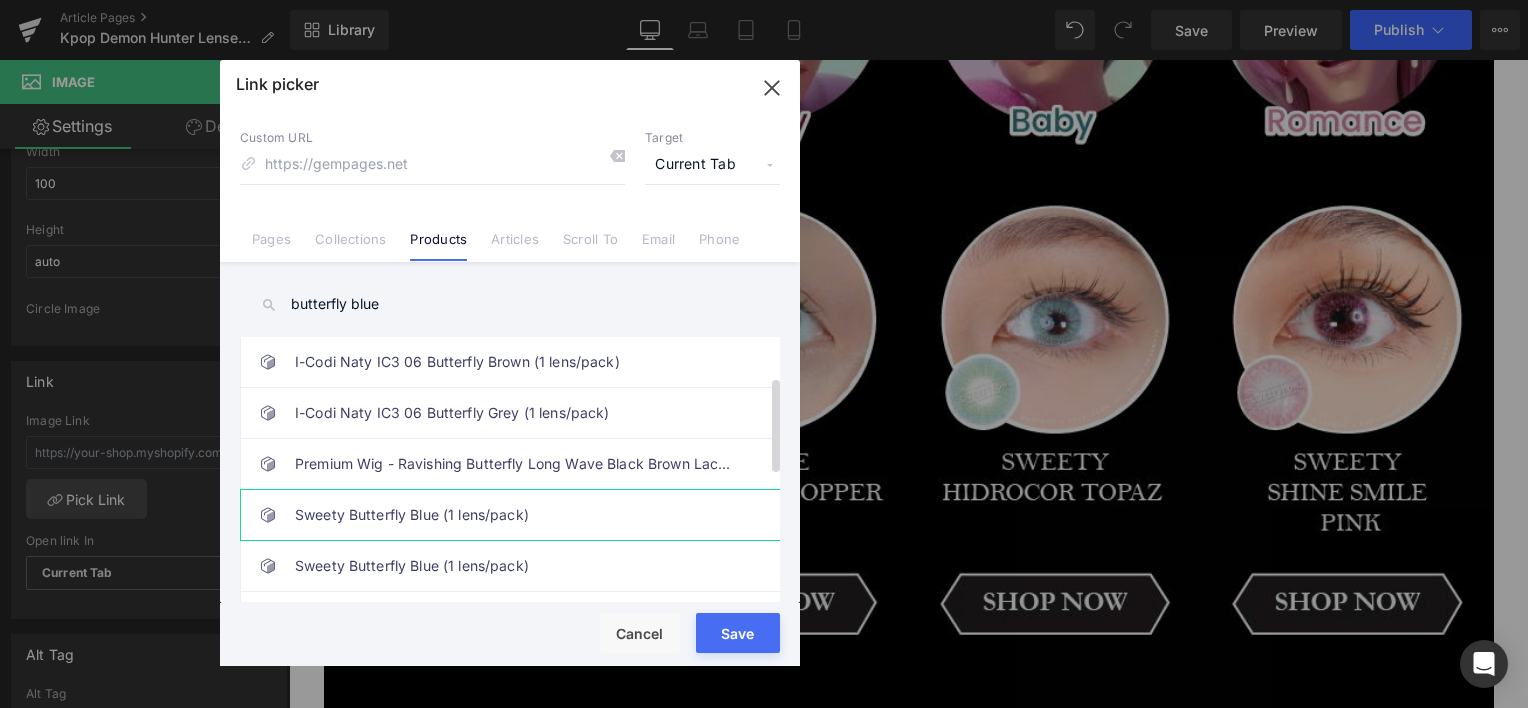 scroll, scrollTop: 0, scrollLeft: 0, axis: both 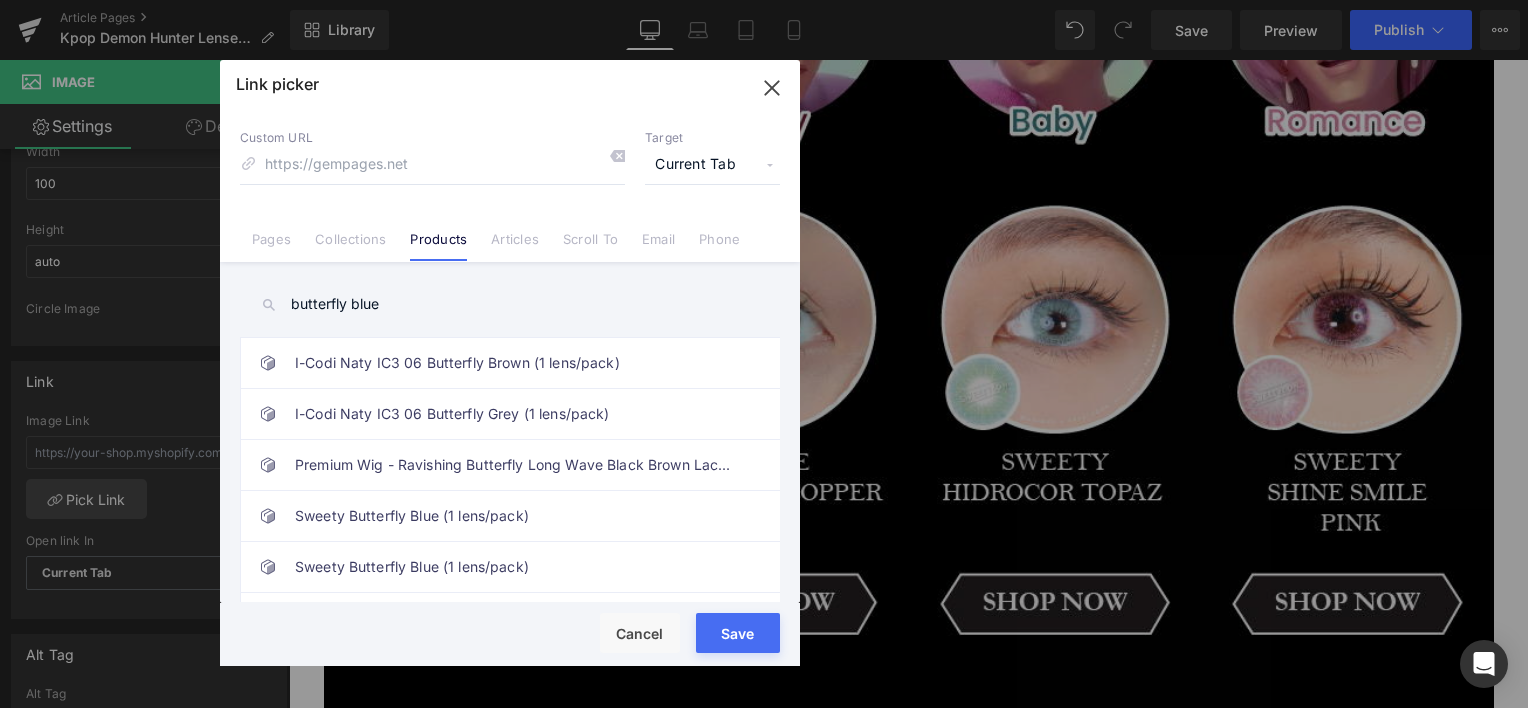 type on "butterfly blue" 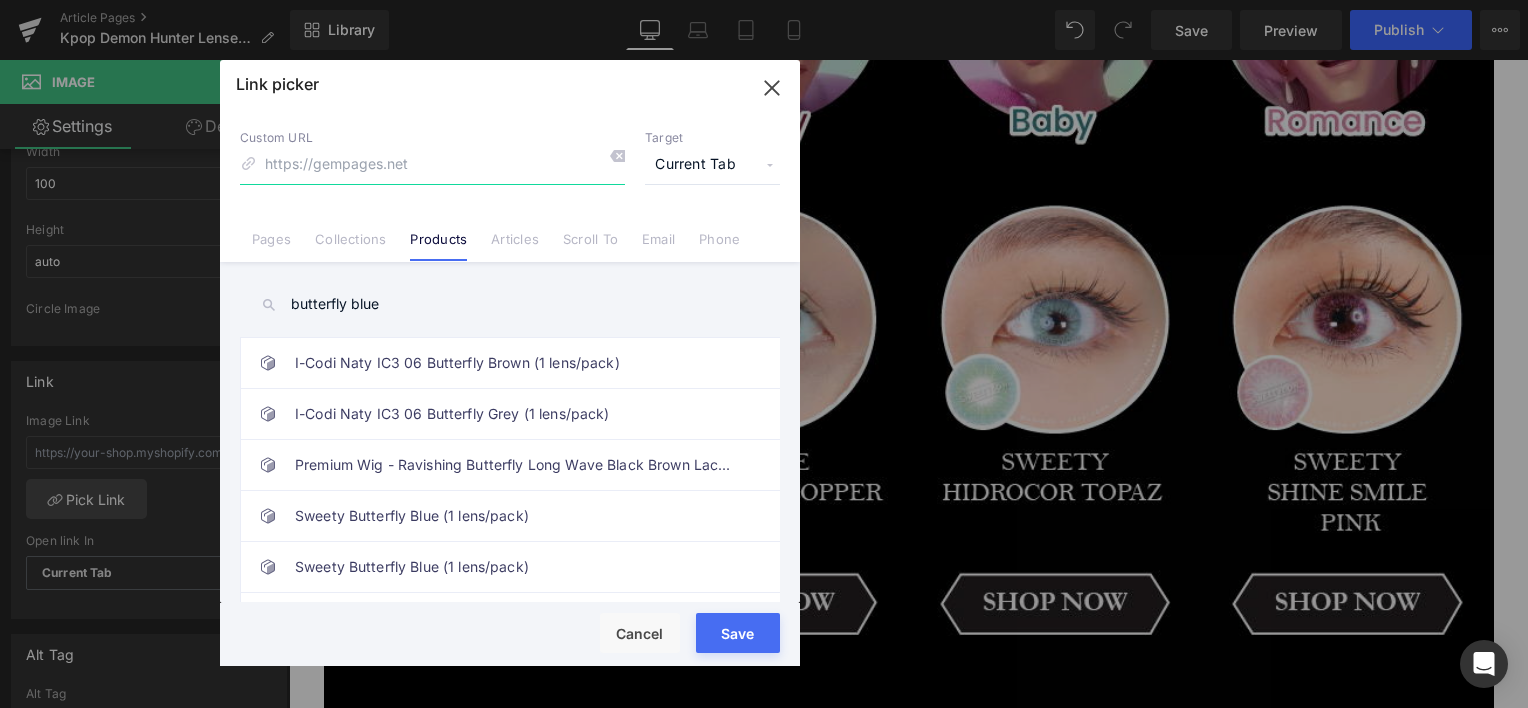 click at bounding box center [432, 165] 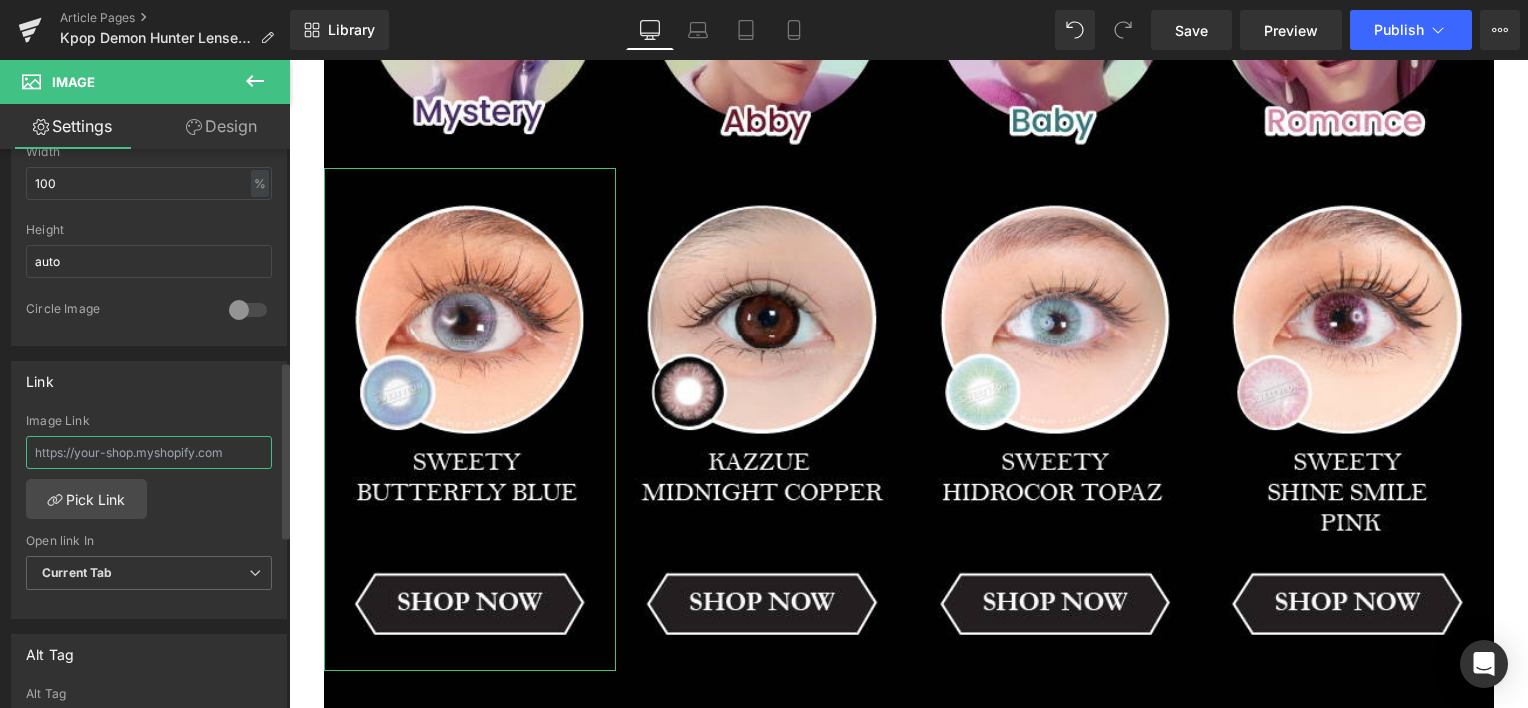 click at bounding box center [149, 452] 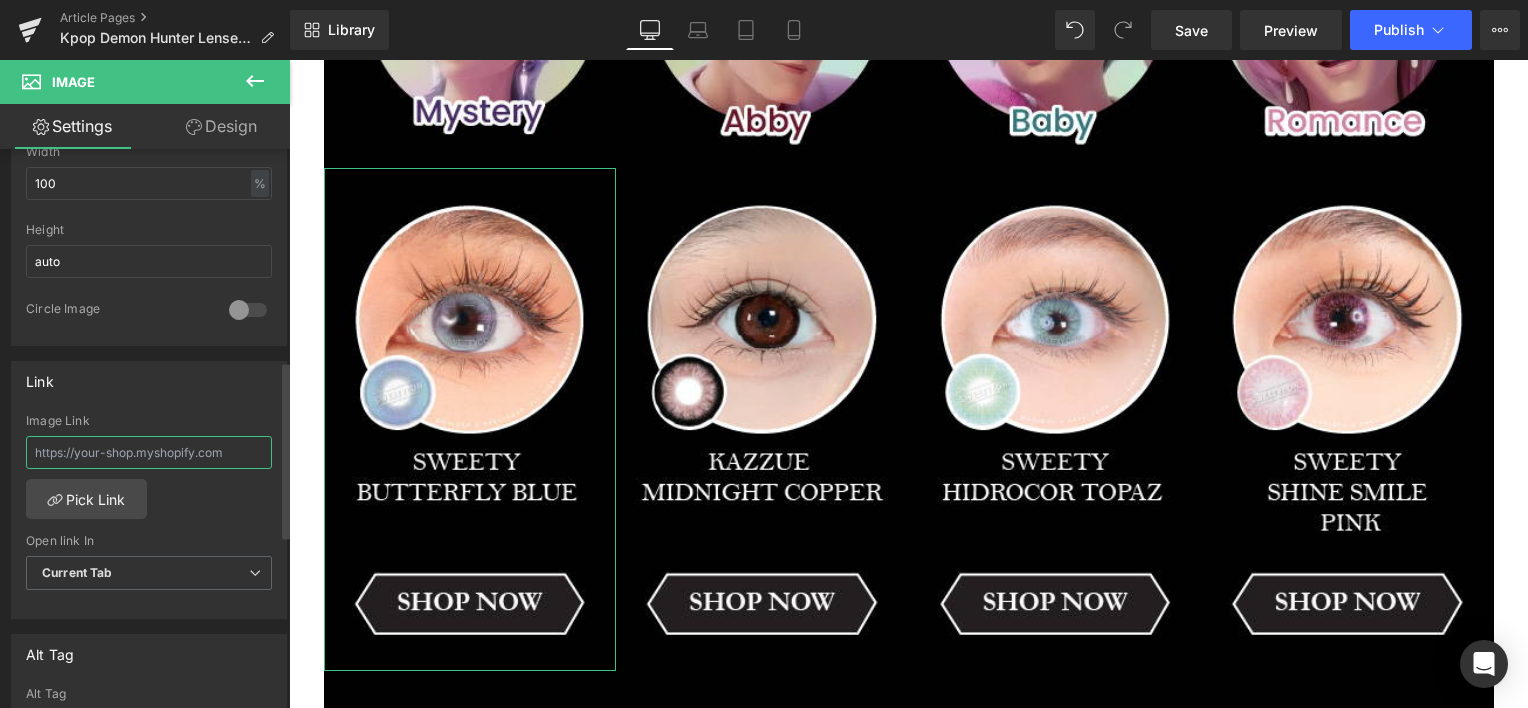 click at bounding box center [149, 452] 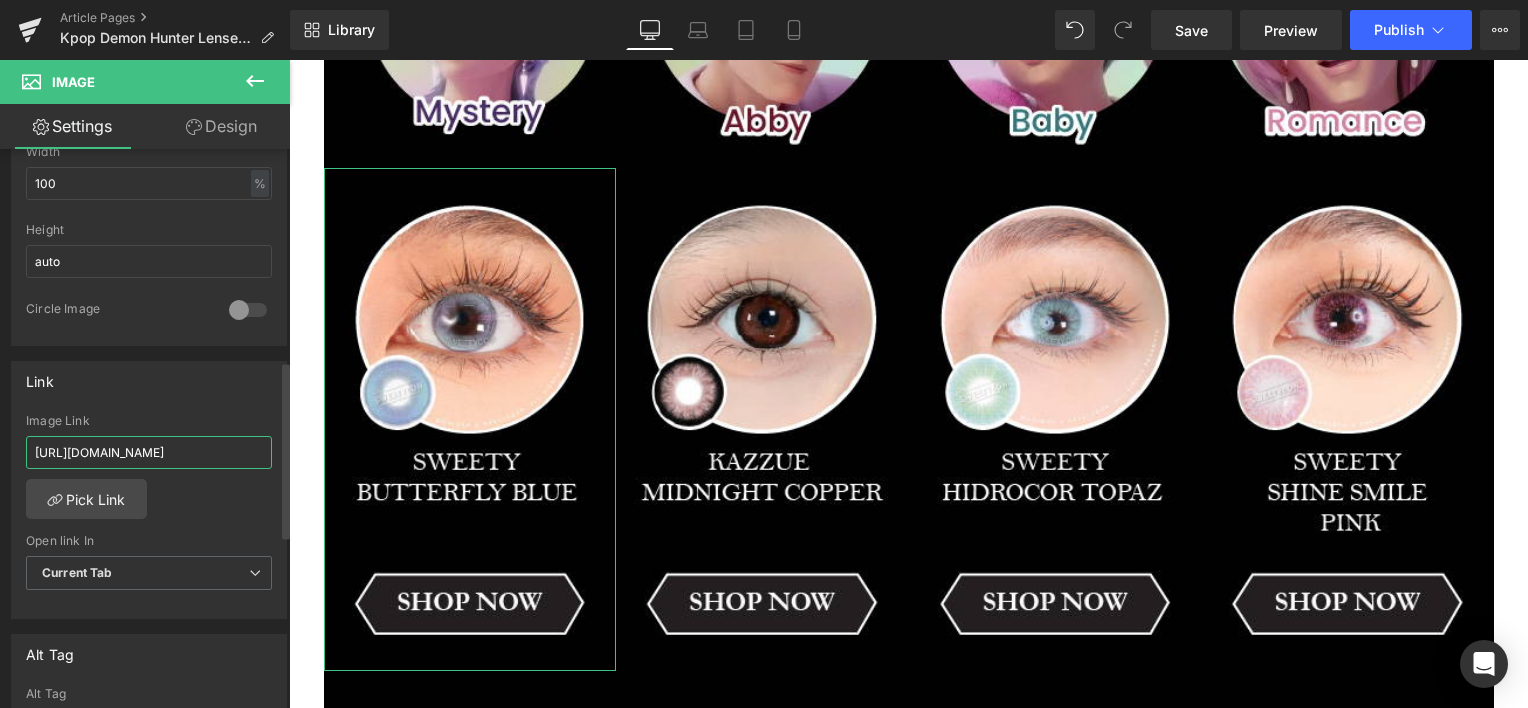 scroll, scrollTop: 0, scrollLeft: 280, axis: horizontal 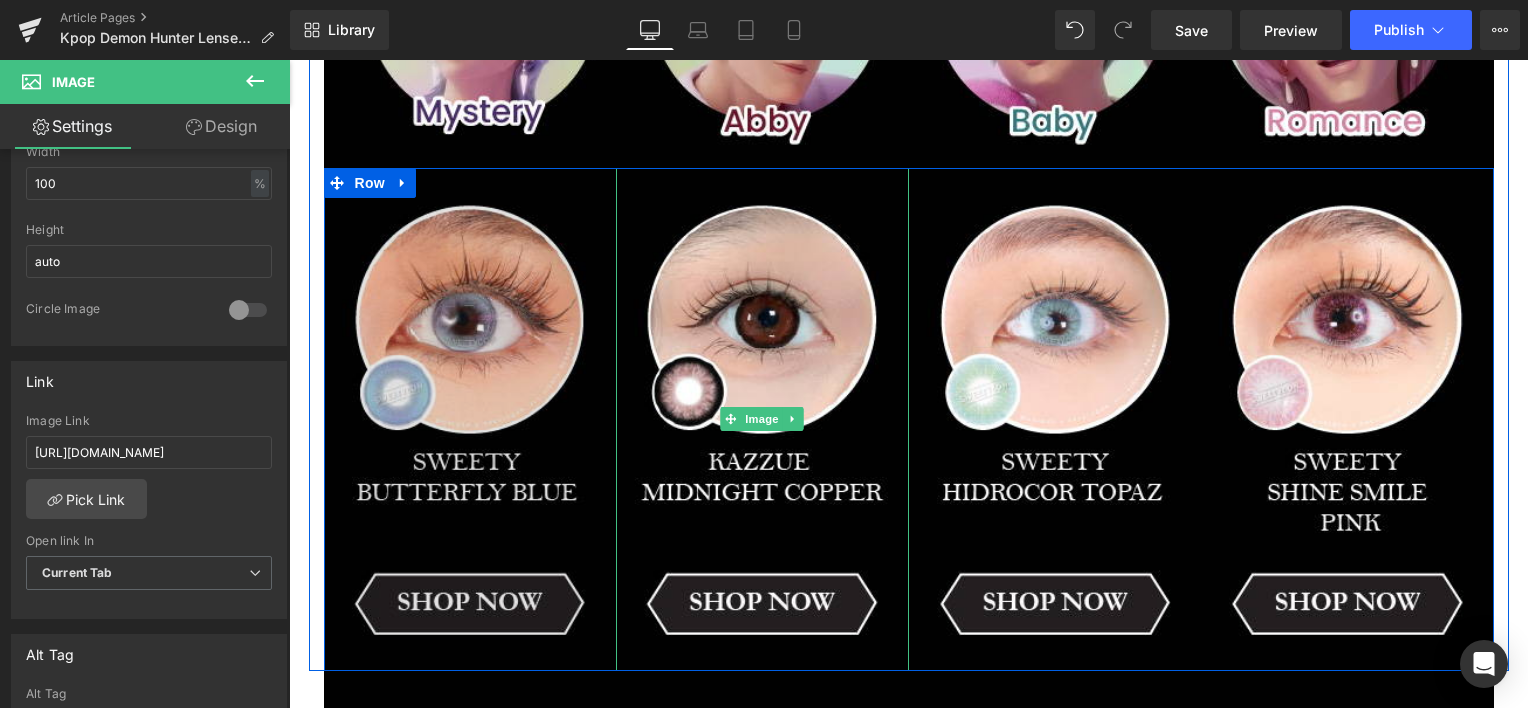 click at bounding box center [762, 419] 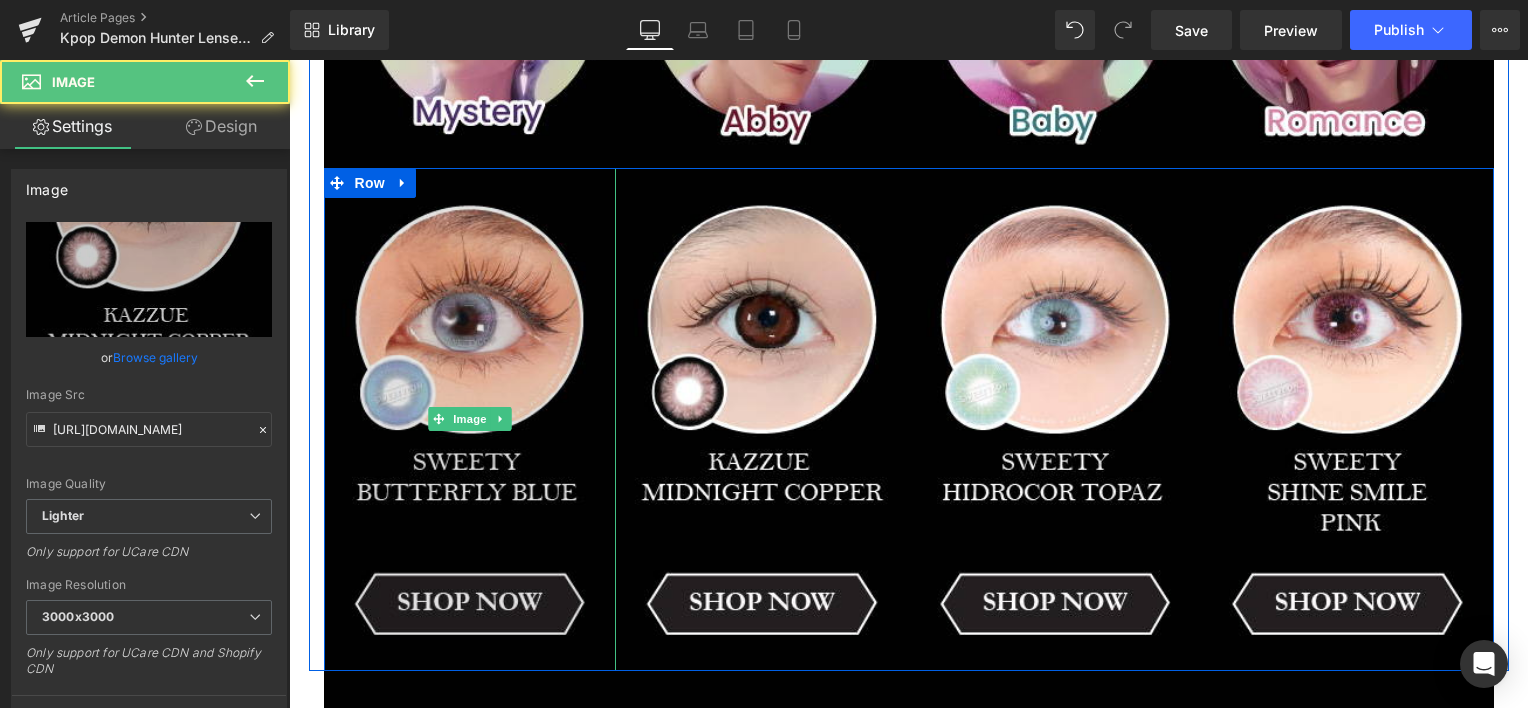 click at bounding box center [470, 419] 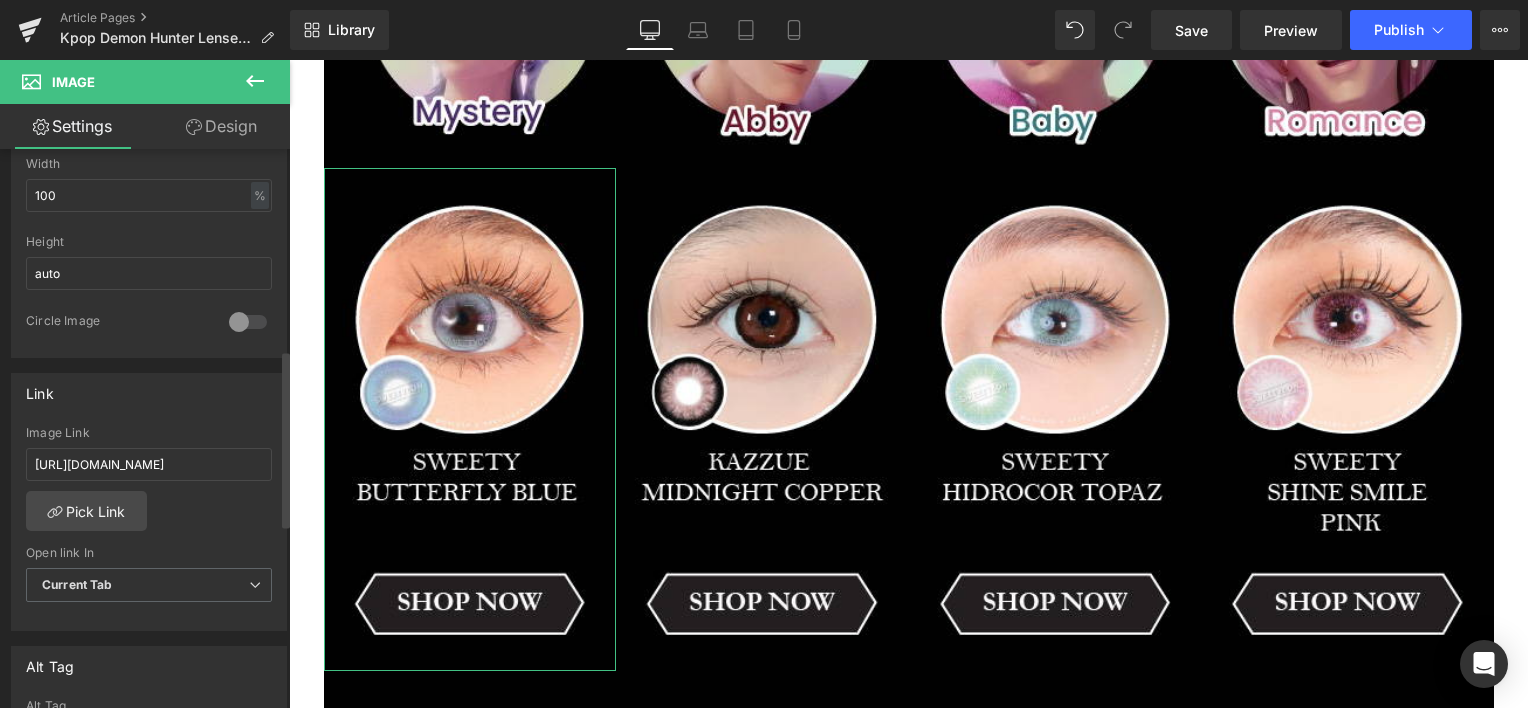 scroll, scrollTop: 666, scrollLeft: 0, axis: vertical 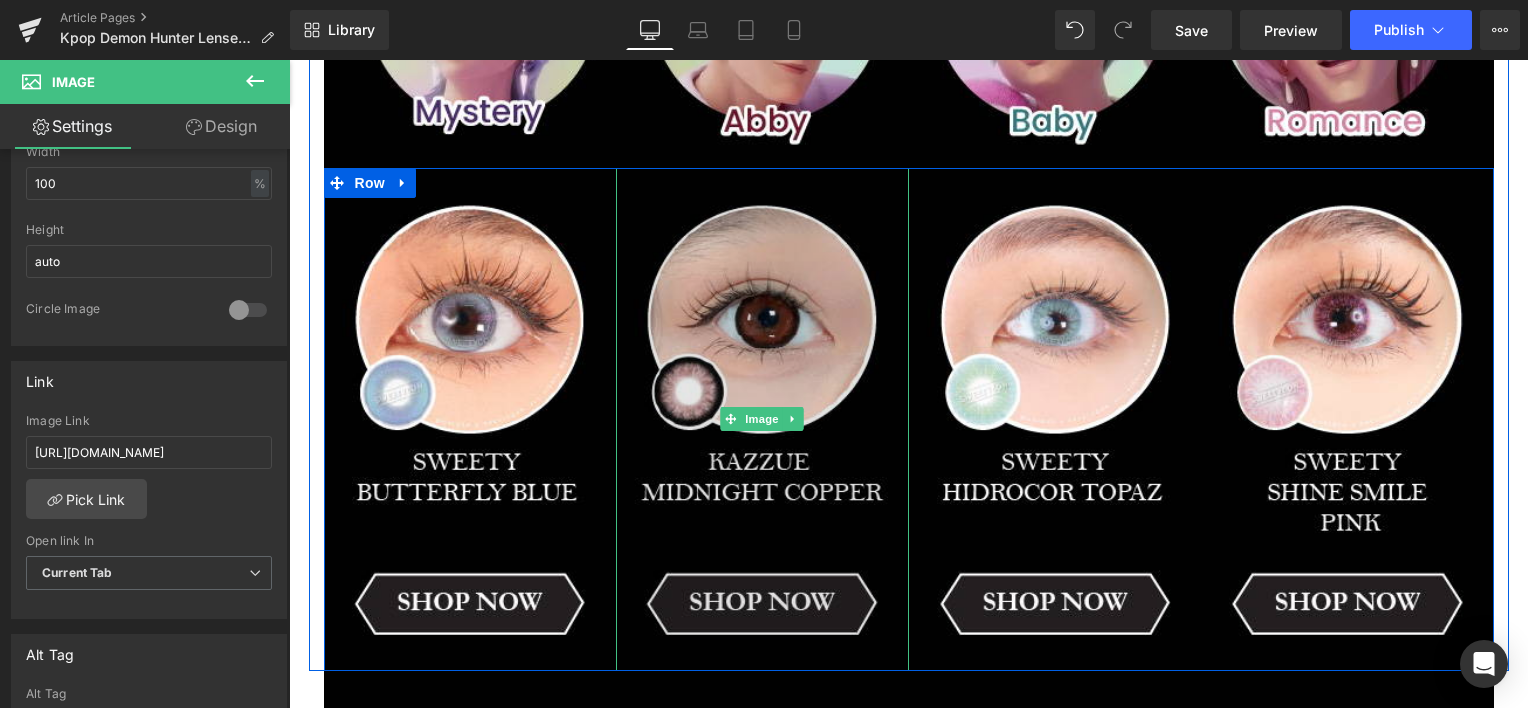click at bounding box center [762, 419] 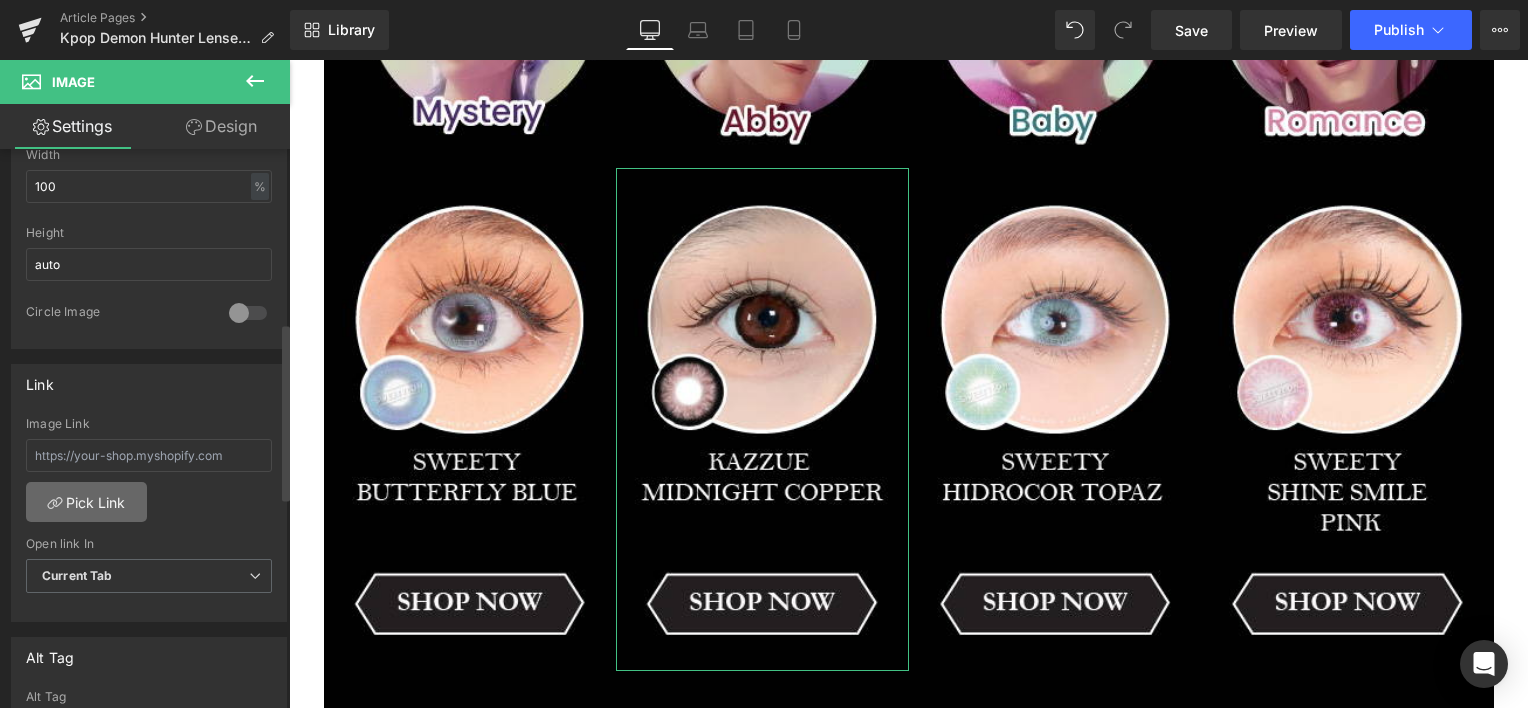 scroll, scrollTop: 666, scrollLeft: 0, axis: vertical 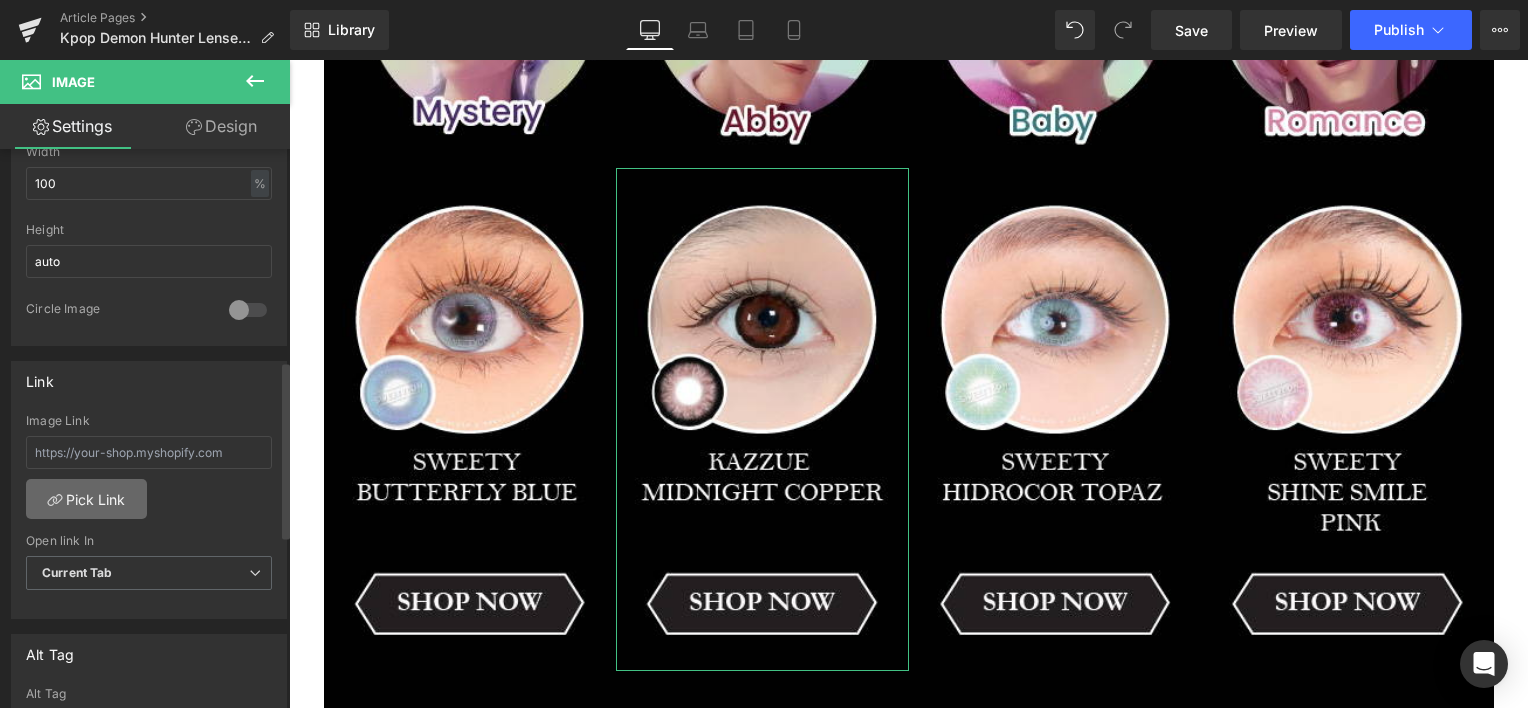 click on "Pick Link" at bounding box center (86, 499) 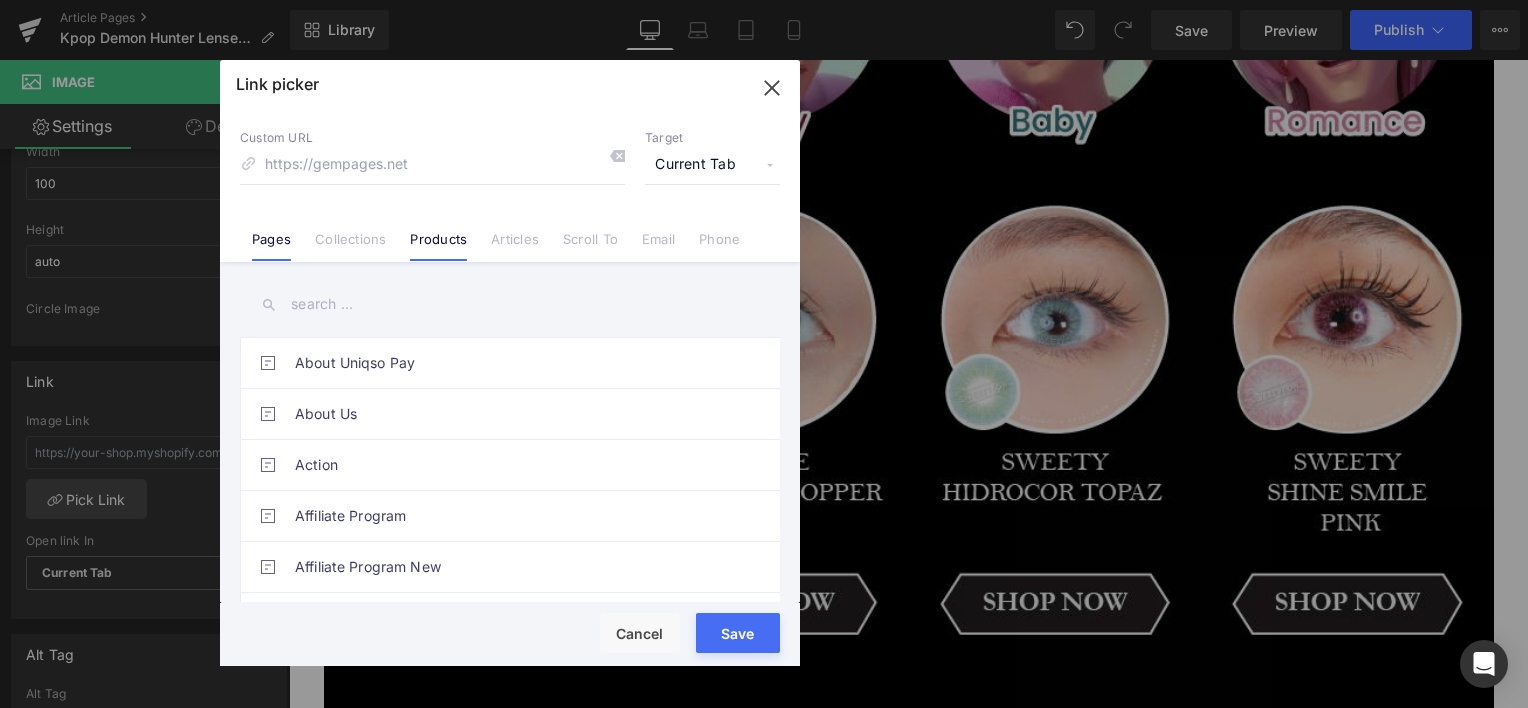 click on "Products" at bounding box center (438, 231) 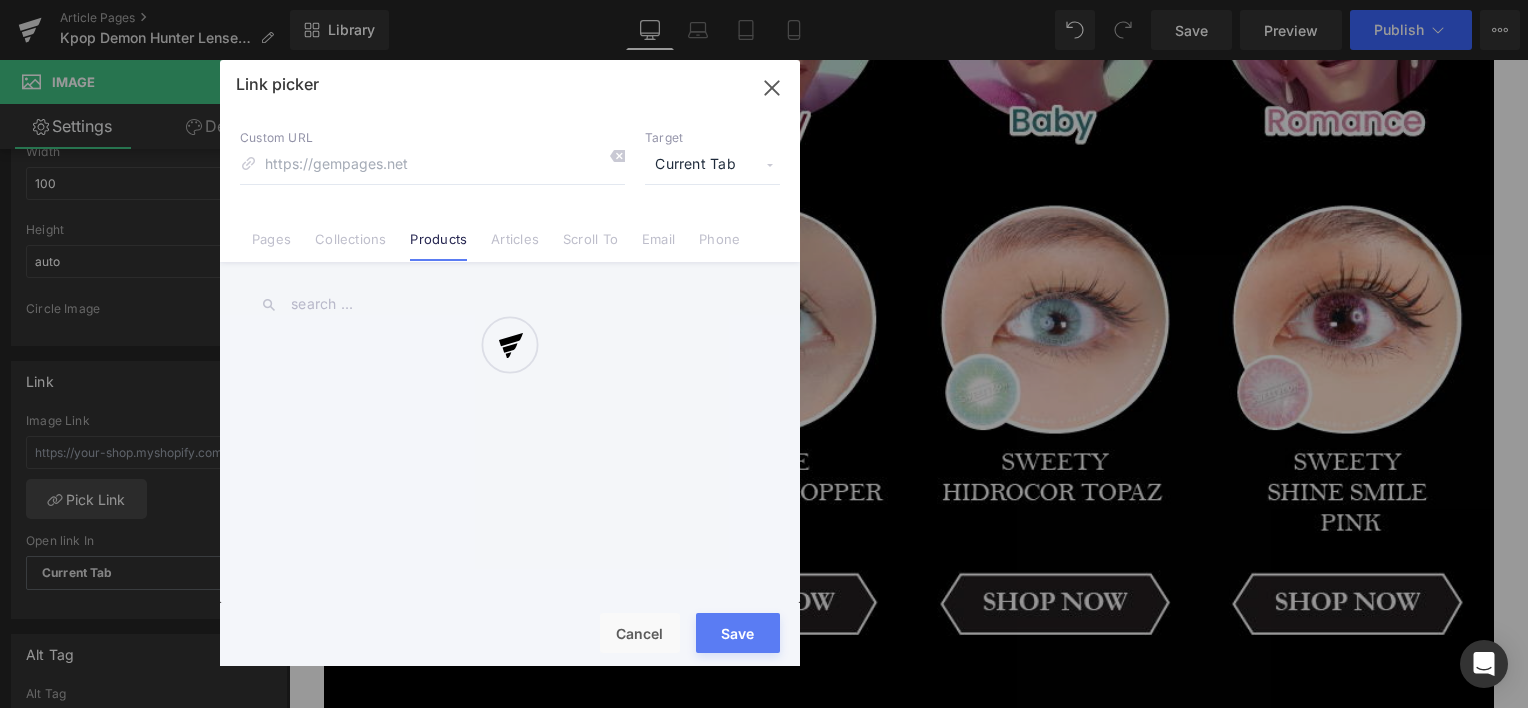 click at bounding box center [510, 363] 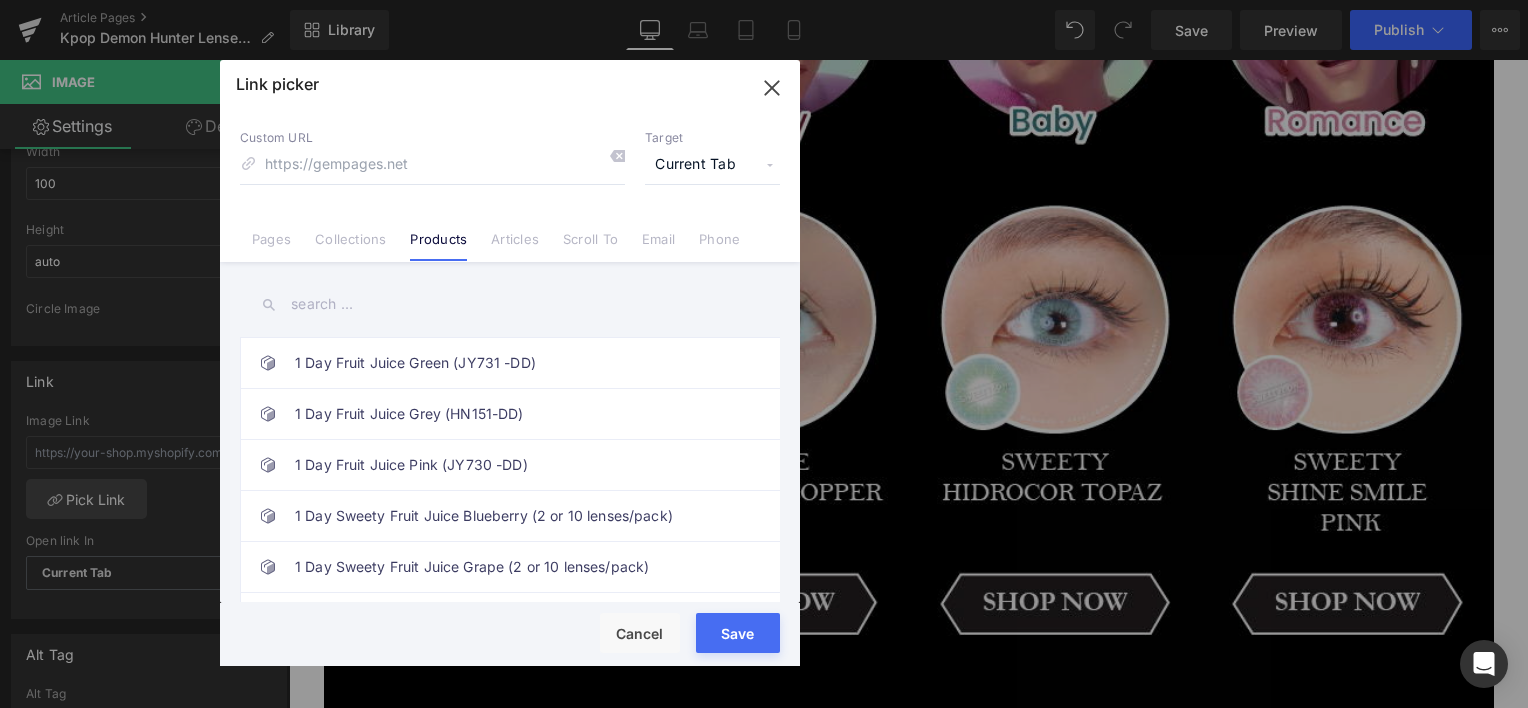 click at bounding box center (510, 304) 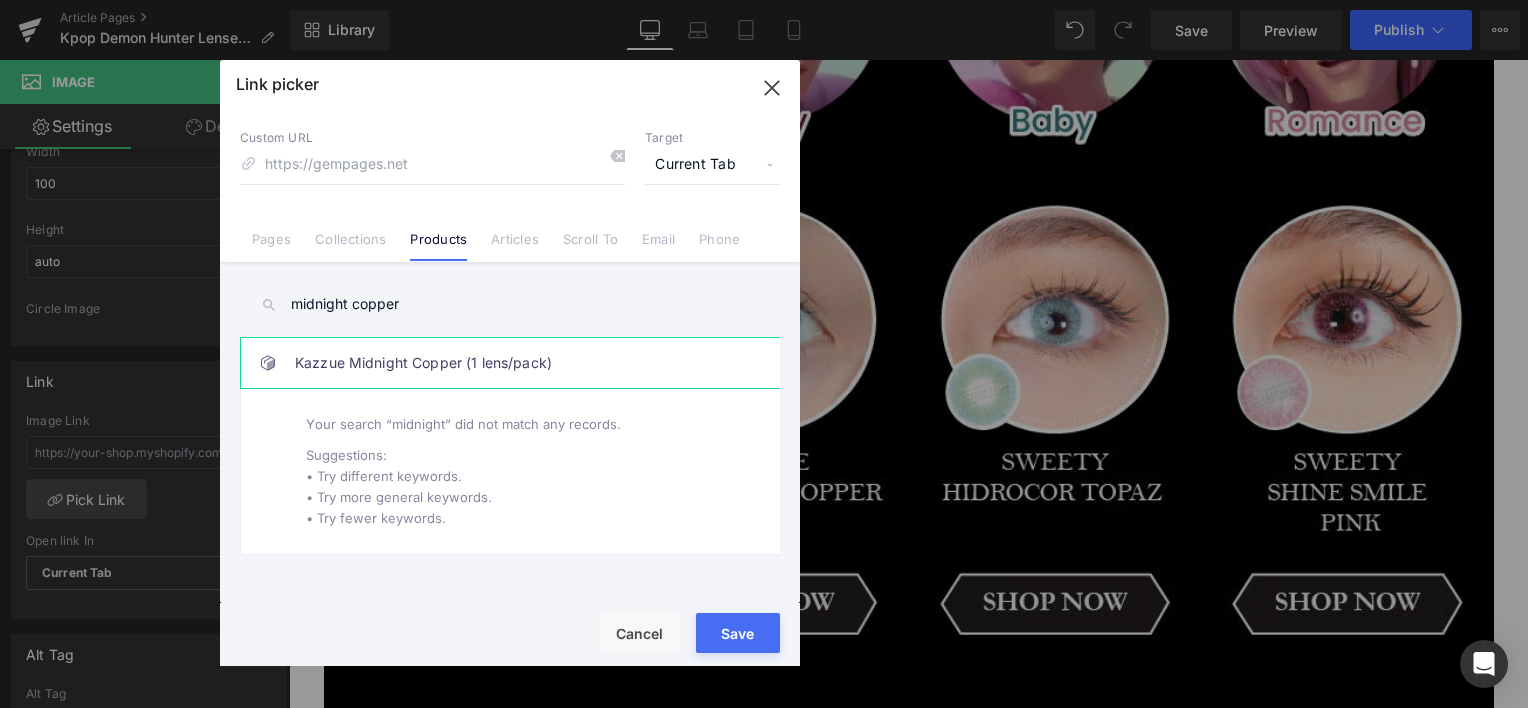 type on "midnight copper" 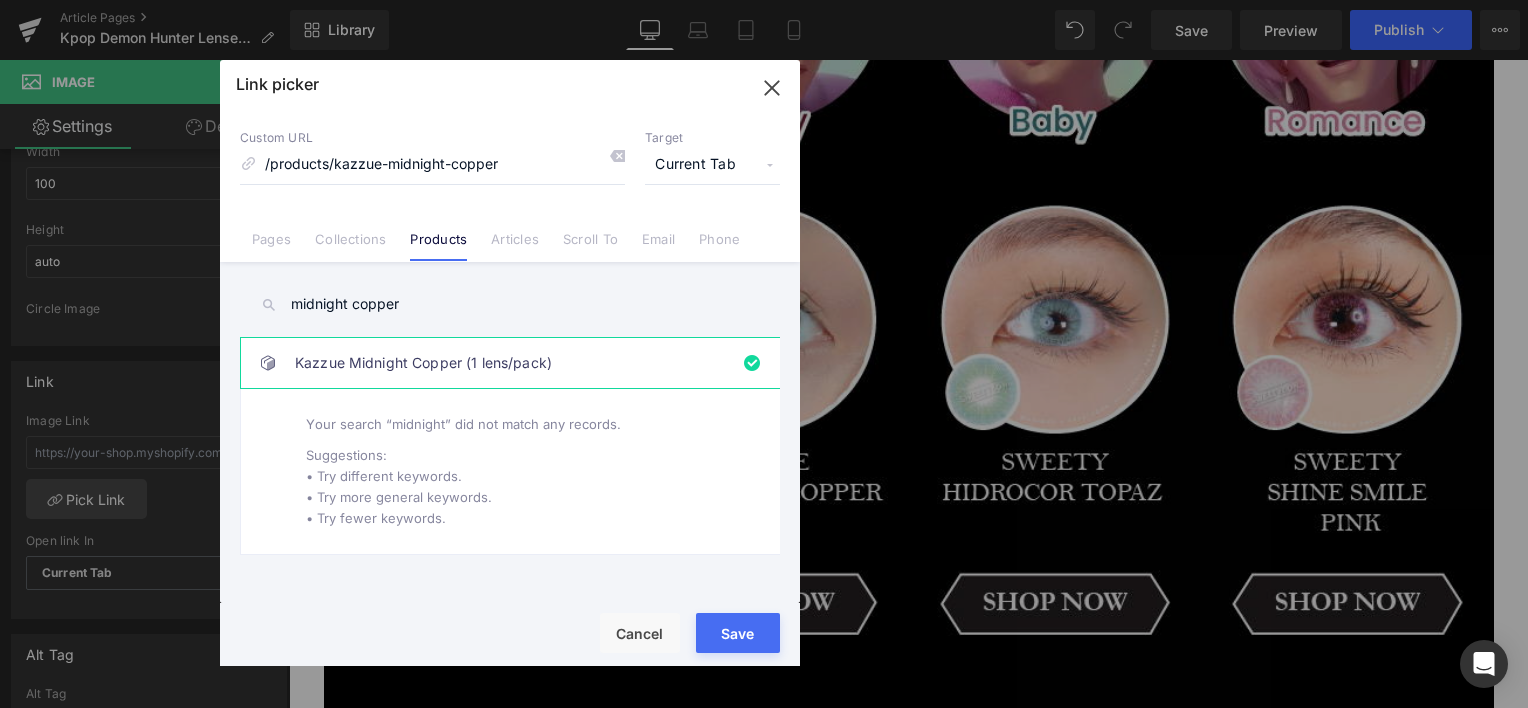 click on "Rendering Content" at bounding box center [764, 629] 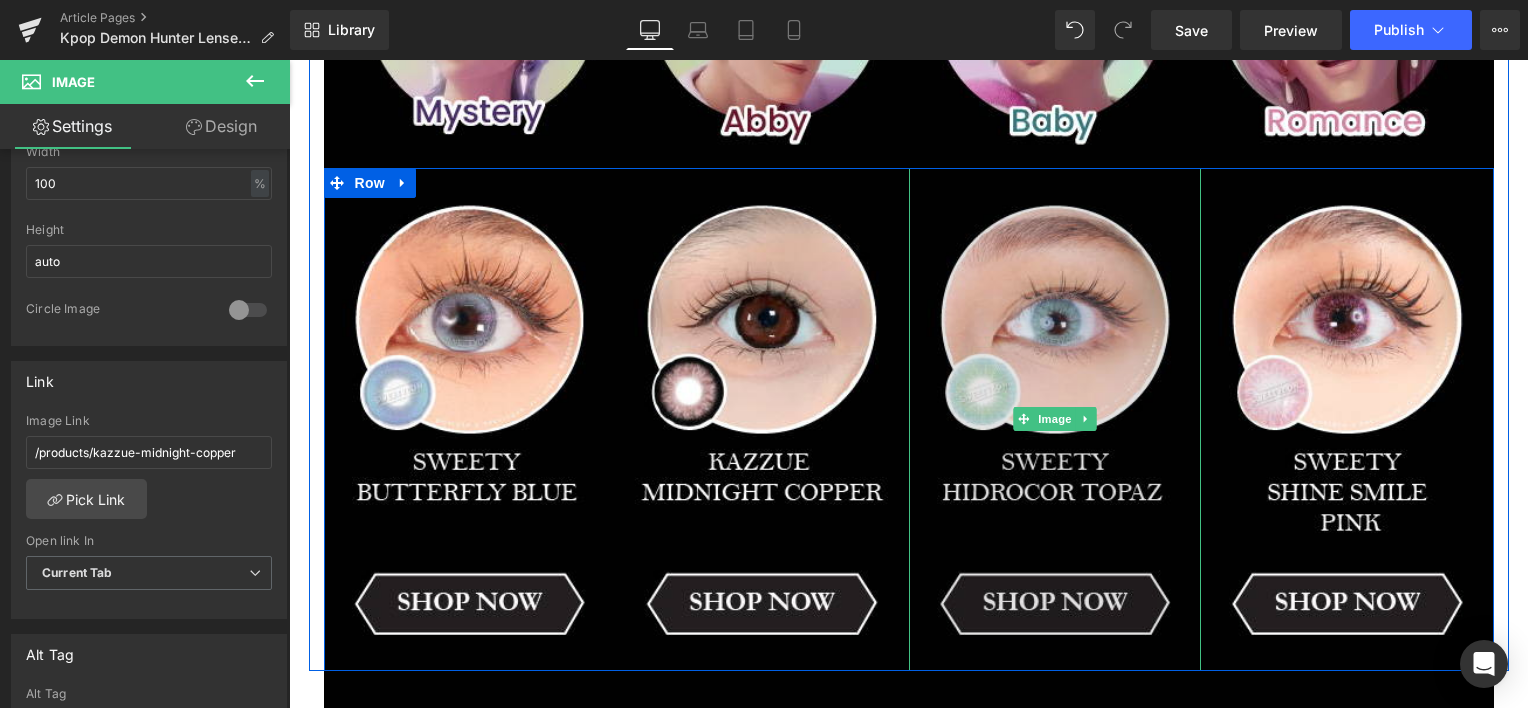click at bounding box center [1055, 419] 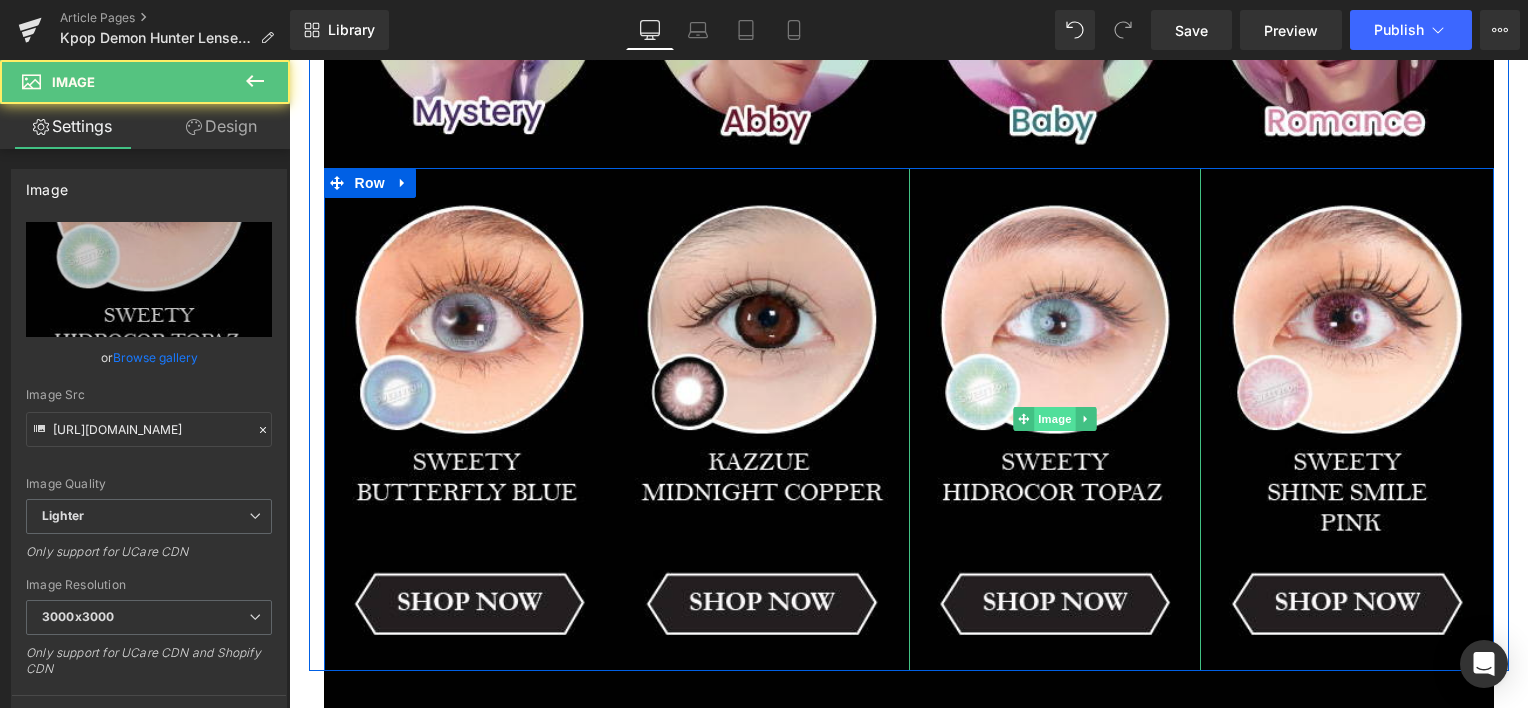 click on "Image" at bounding box center (1055, 419) 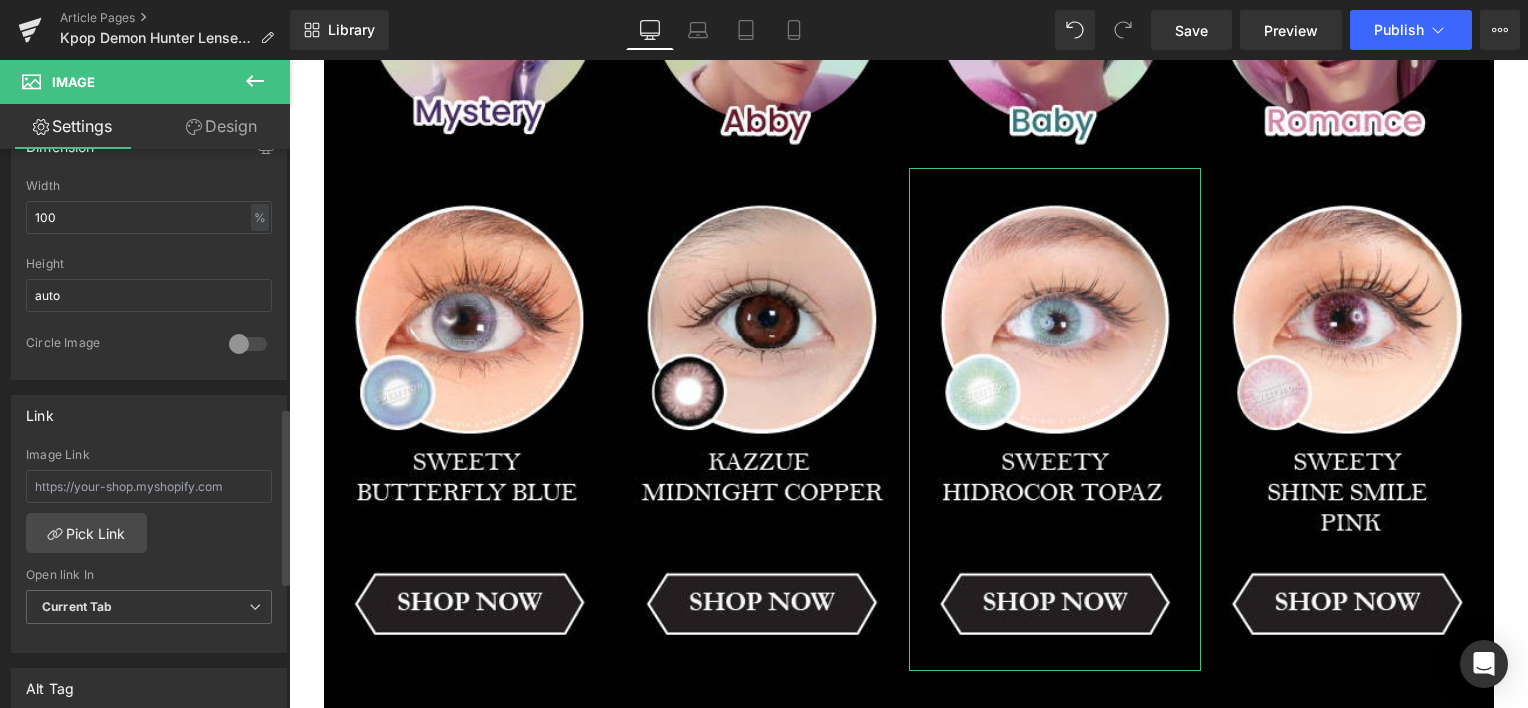 scroll, scrollTop: 833, scrollLeft: 0, axis: vertical 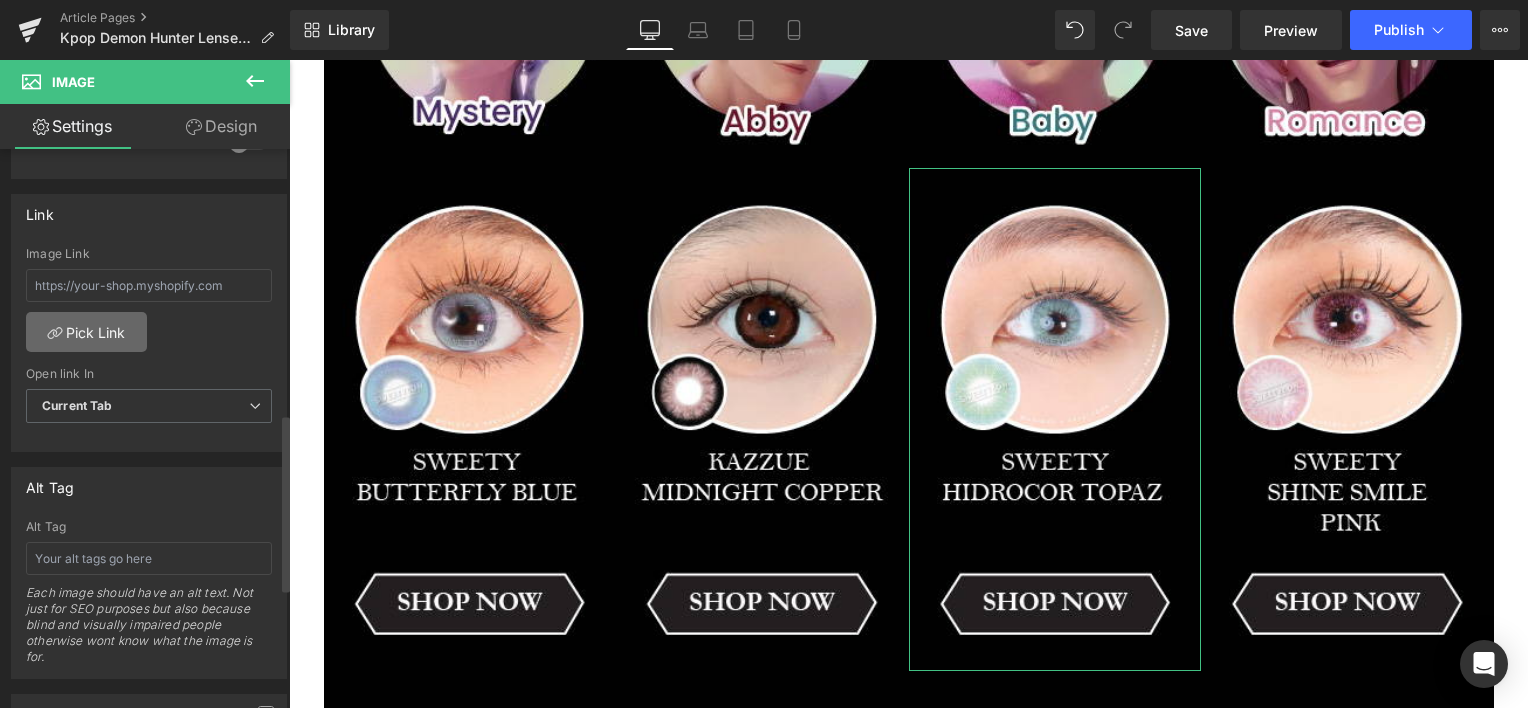 click on "Pick Link" at bounding box center [86, 332] 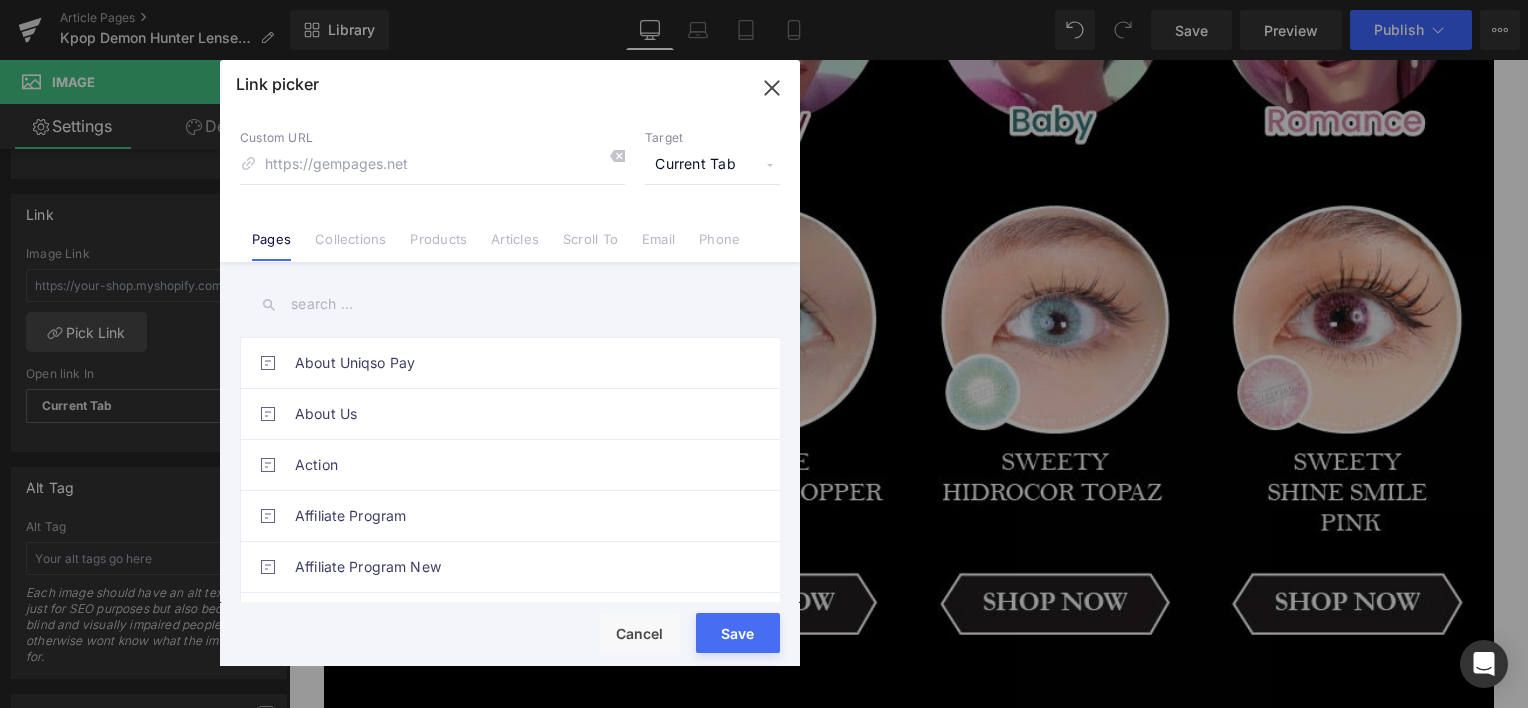 click on "Products" at bounding box center [438, 246] 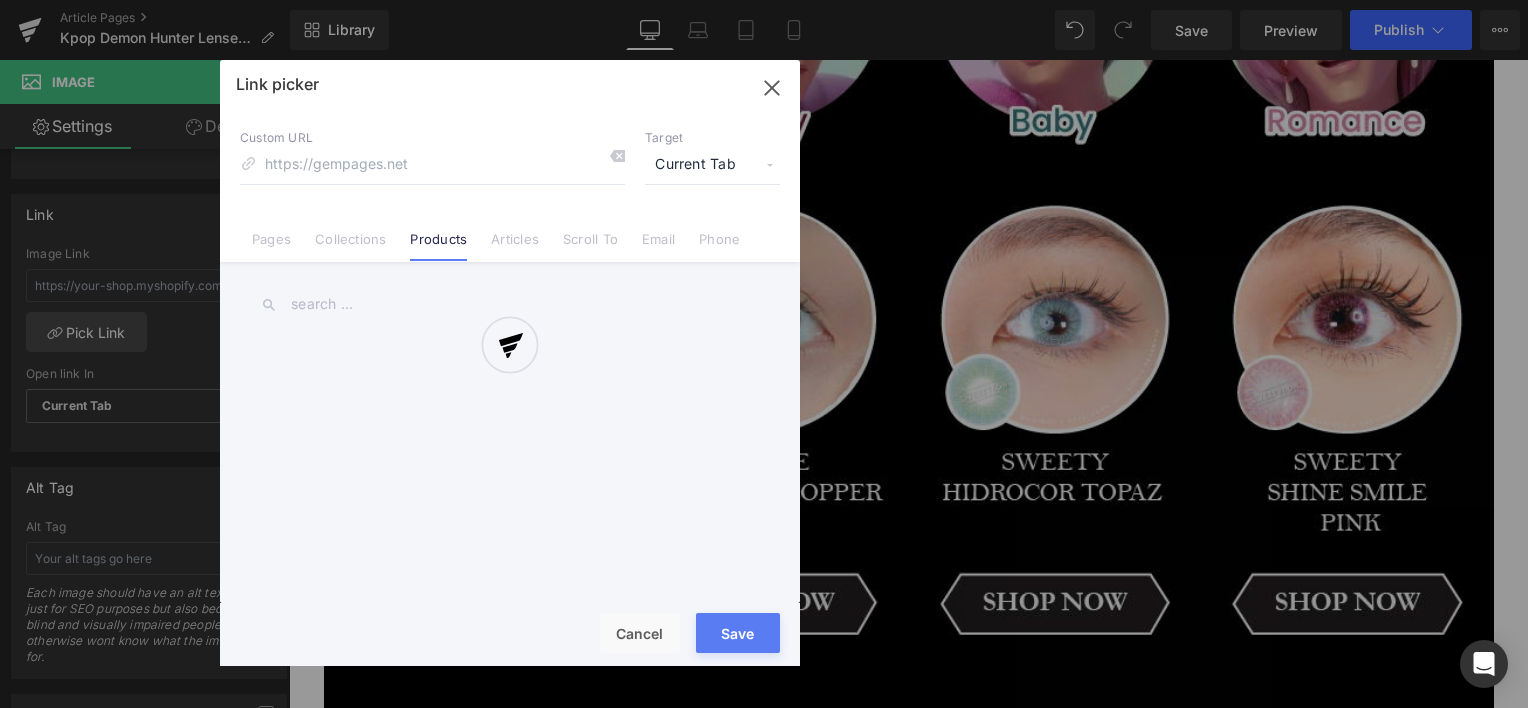 click on "Link picker Back to Library   Insert           Custom URL                   Target   Current Tab     Current Tab   New Tab                 Pages       Collections       Products       Articles       Scroll To       Email       Phone                       About Uniqso Pay About Us Action Affiliate Program Affiliate Program New Collections Colored Contacts FAQ Contact Lens Solution Contact Us Corporate Social Responsibility Dealing with colored contacts problem Discontinued Product Discontinued Product Maxvue Edit Notifications Events Events & Offers FAQs Feed Get Yourself Rewarded Gift Set How safe it is to Wear Circle Lenses? How Sezzle Works How to choose colored contacts? How To Order (MUST Read) Inspiration From Instagram Invite Landing Page Mobile App Privacy Policy My Rewards My Wishlist Order Status Payment People Popular Searches Product Moved Profile Profile Edit Public Holidays Purchase Order Terms & Conditions Reminders canceled Return, Exchange & Cancellation Reviews Rewards Rewind Menu Backup Page" at bounding box center [510, 363] 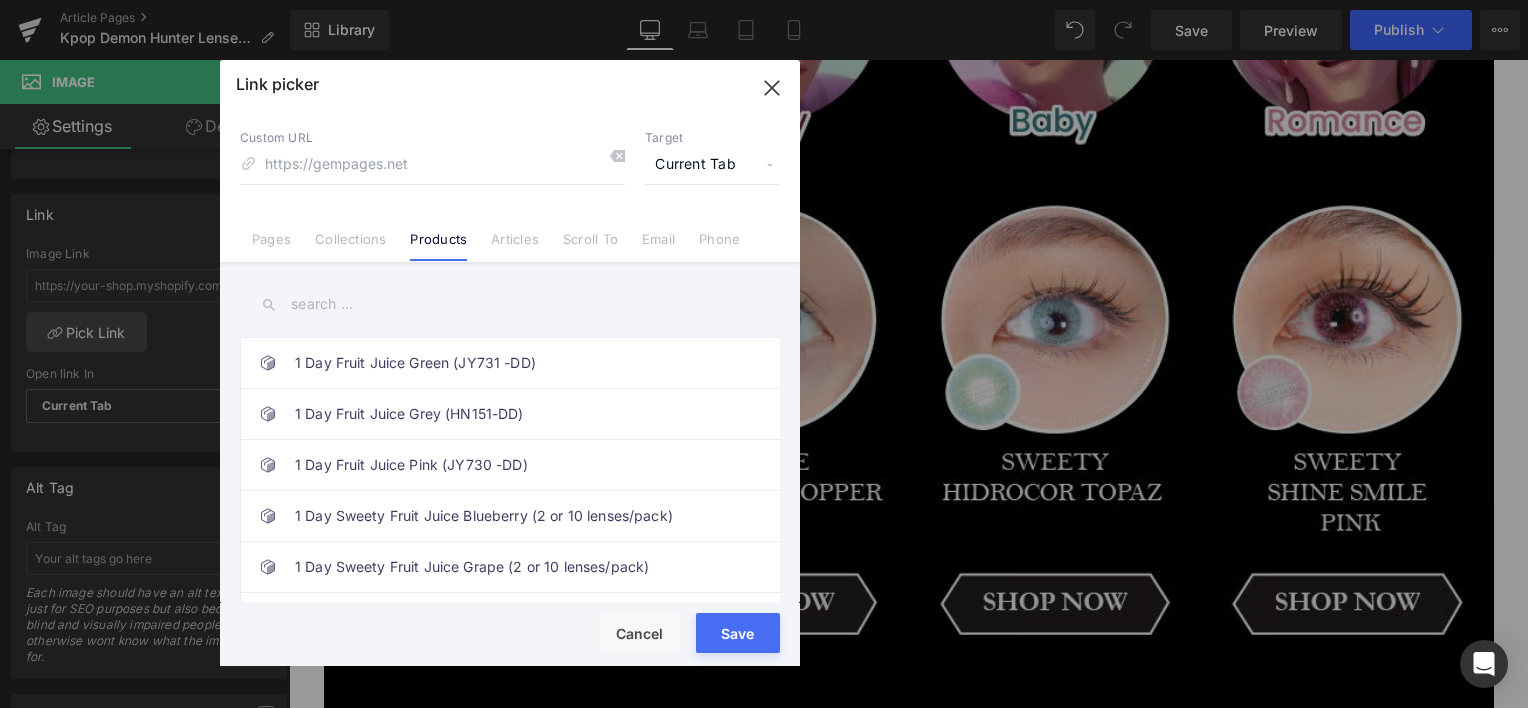 click at bounding box center [510, 304] 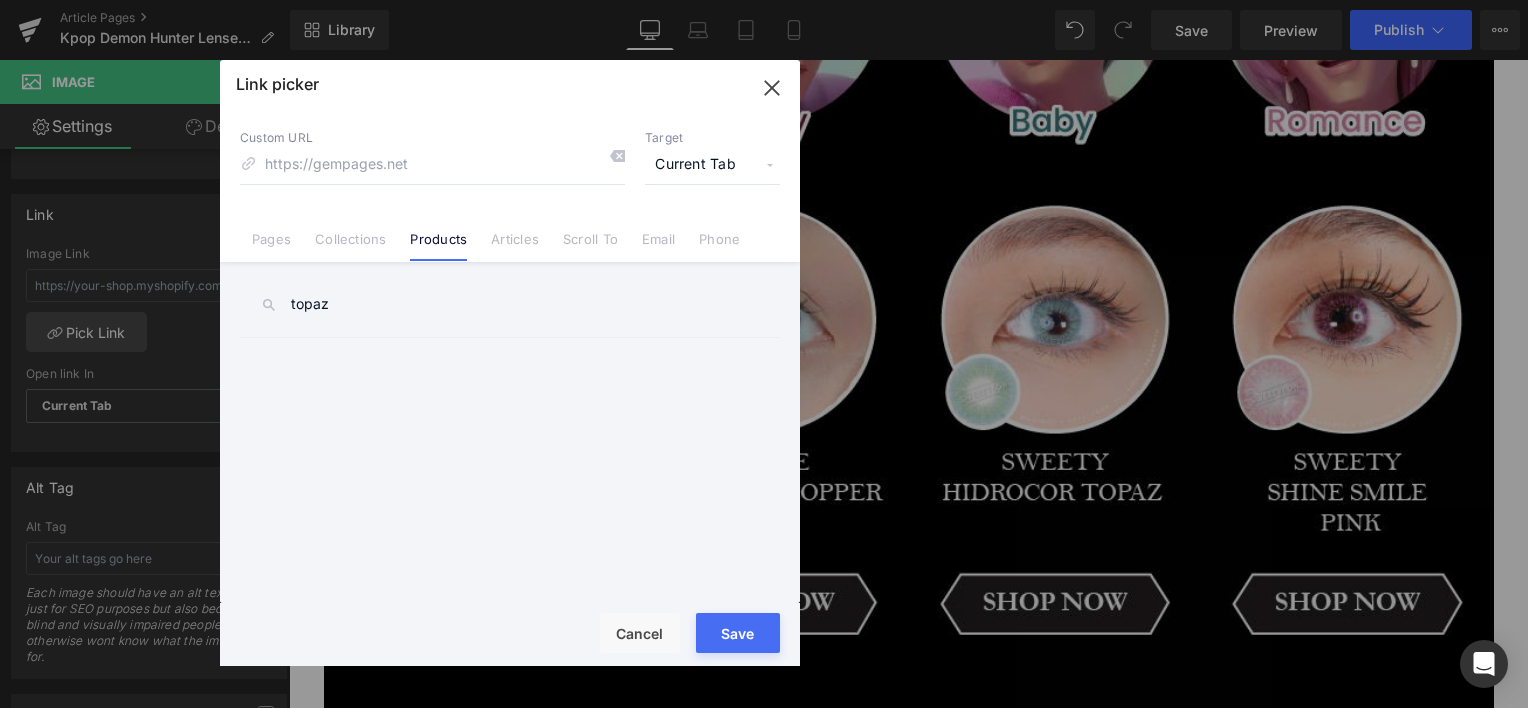 type on "topaz" 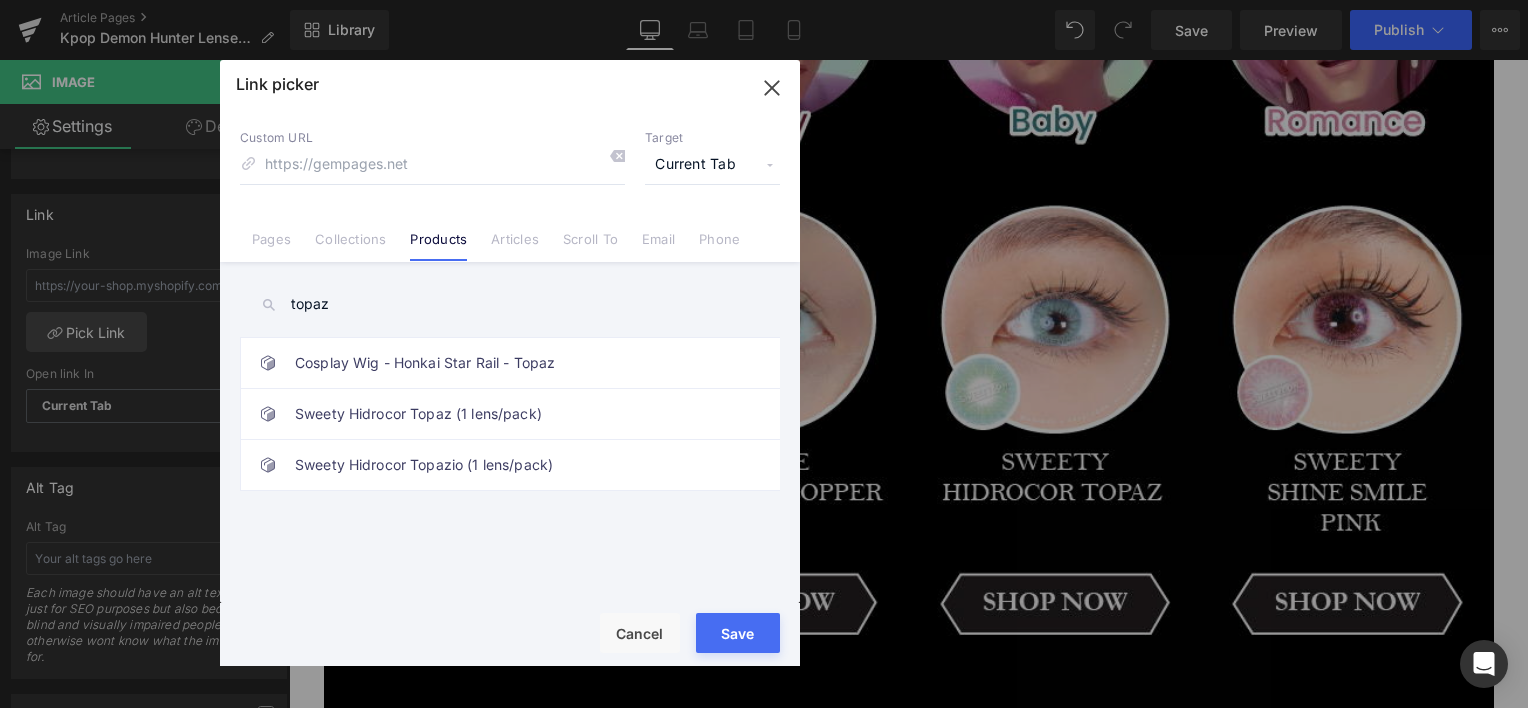 click on "Rendering Content" at bounding box center (764, 629) 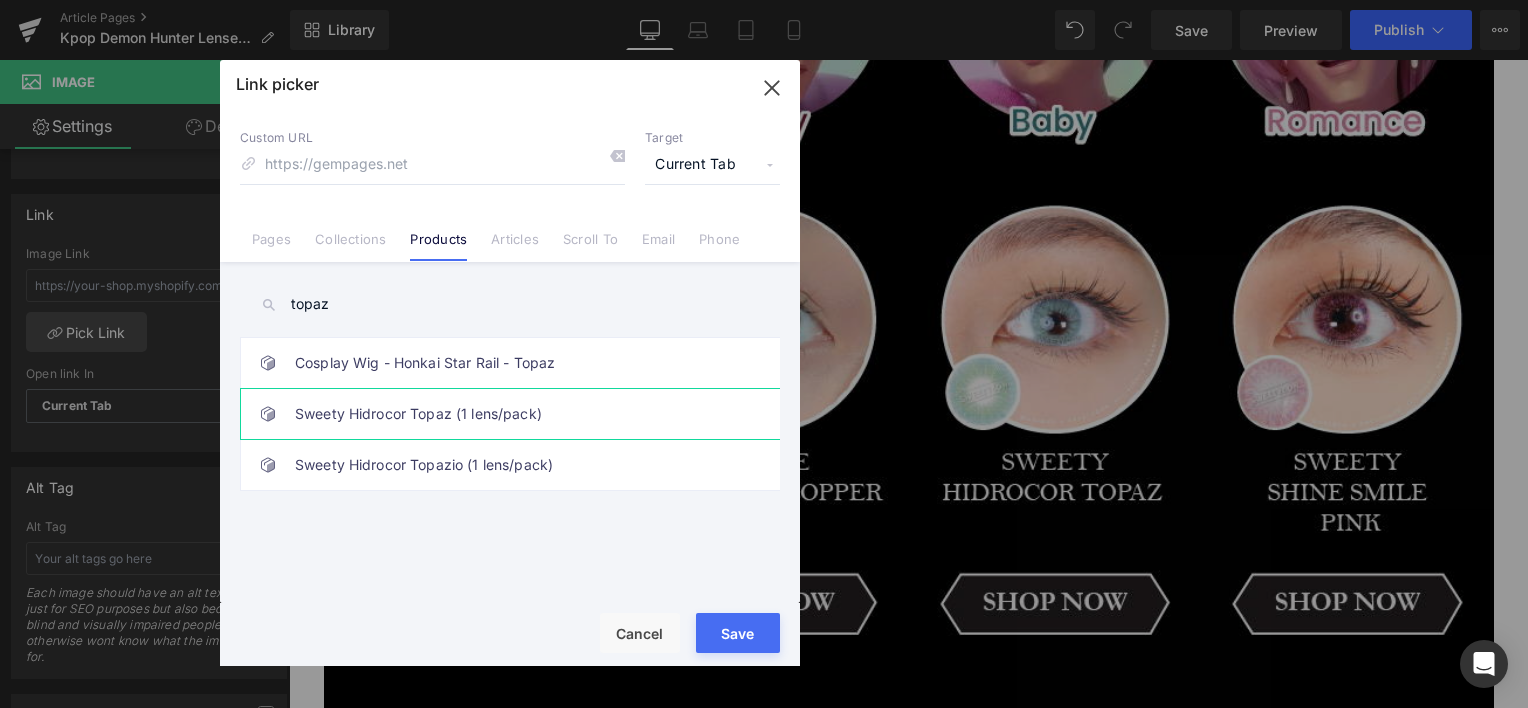 click on "Sweety Hidrocor Topaz (1 lens/pack)" at bounding box center (515, 414) 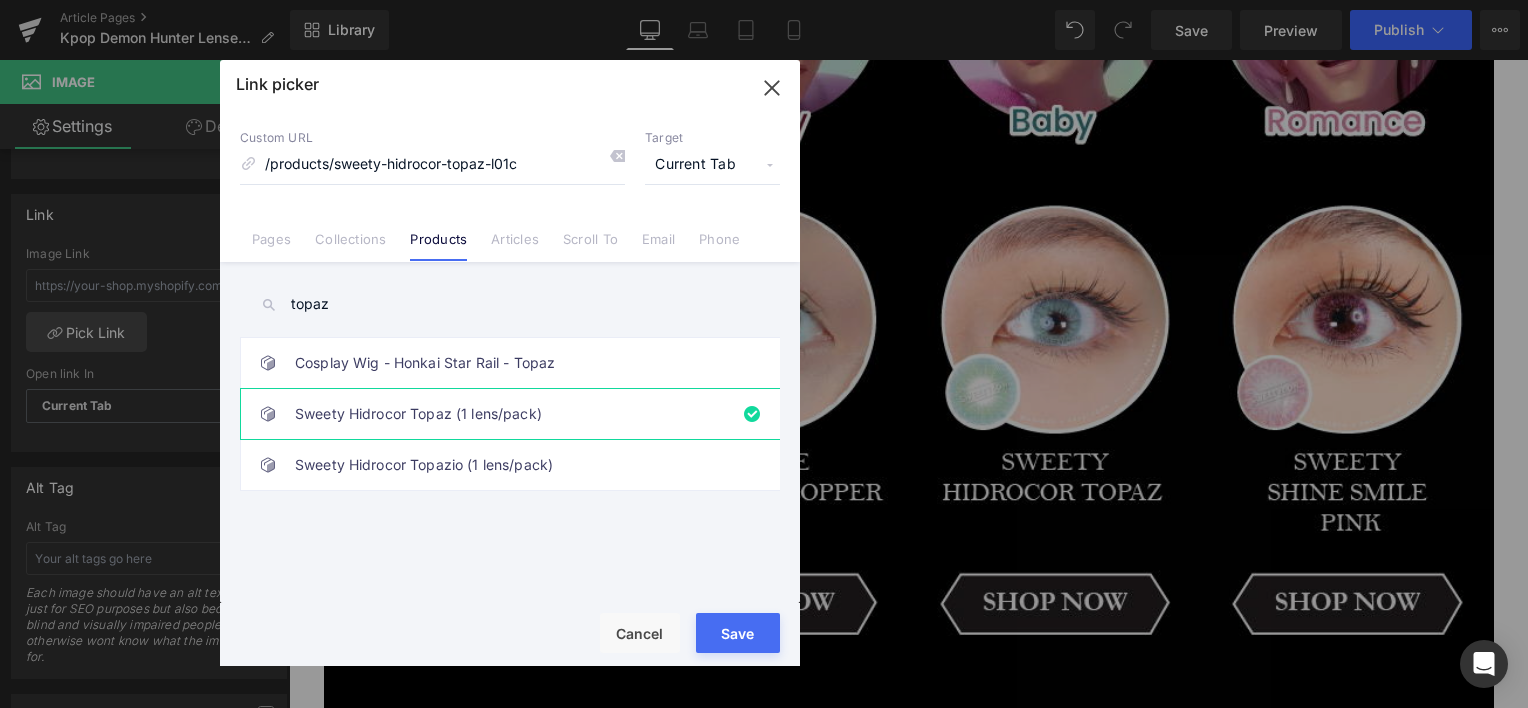 click on "Rendering Content" at bounding box center [764, 629] 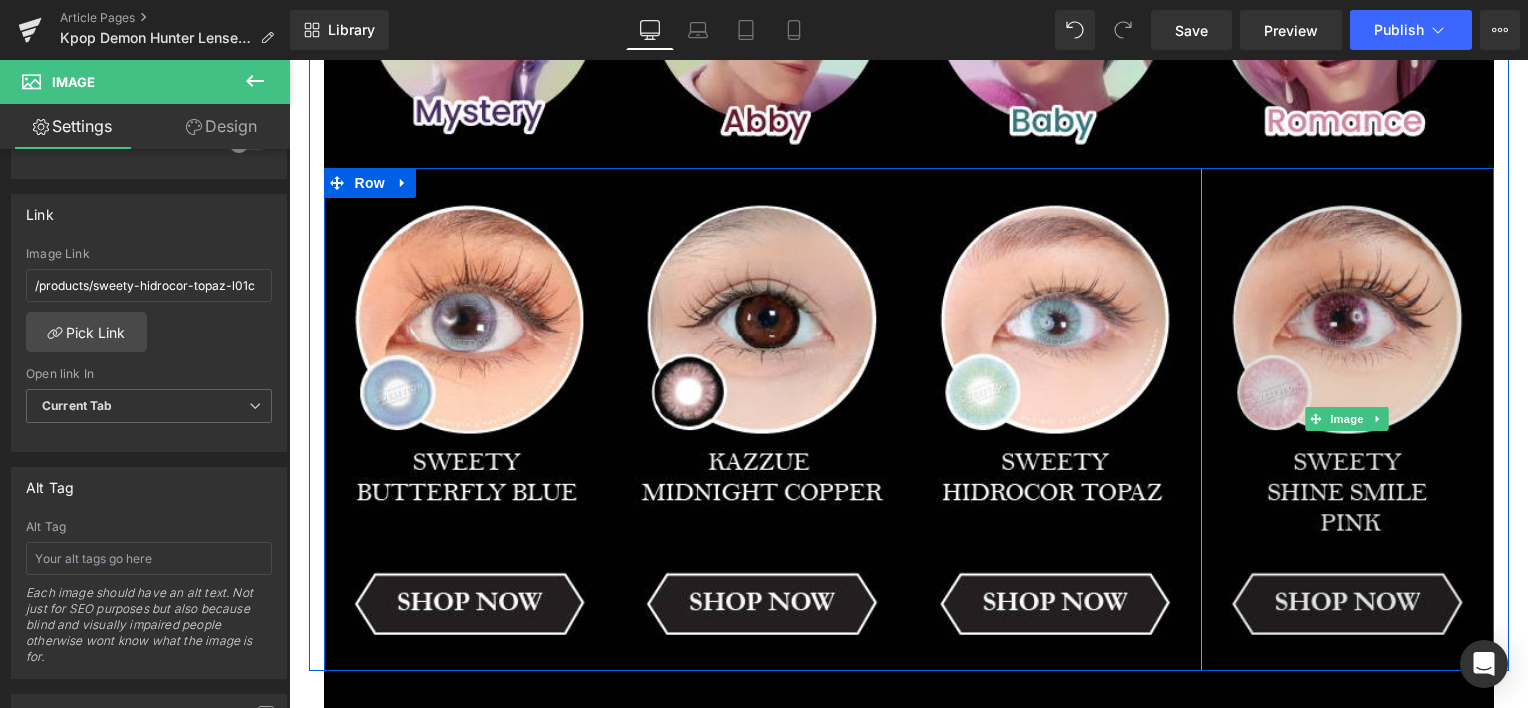 click at bounding box center [1347, 419] 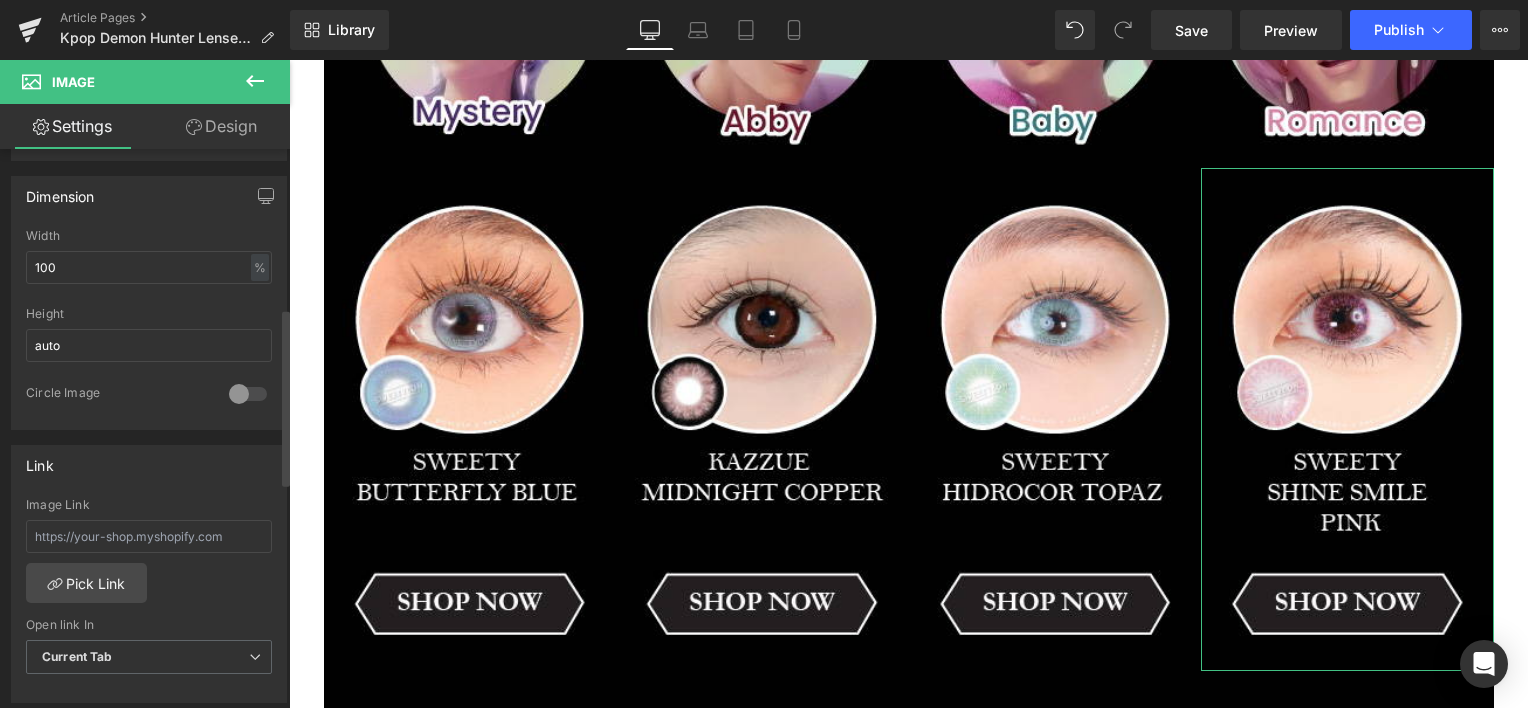scroll, scrollTop: 500, scrollLeft: 0, axis: vertical 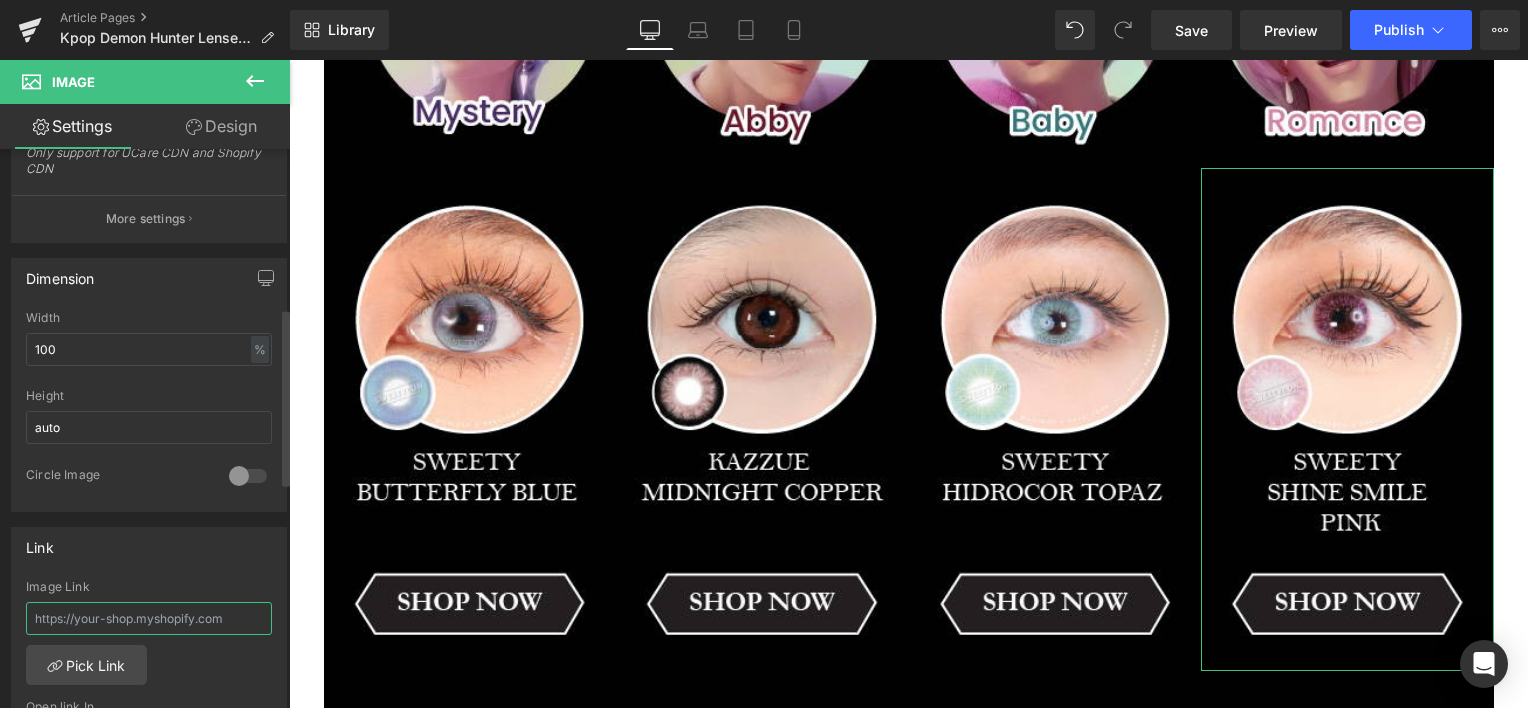 click at bounding box center [149, 618] 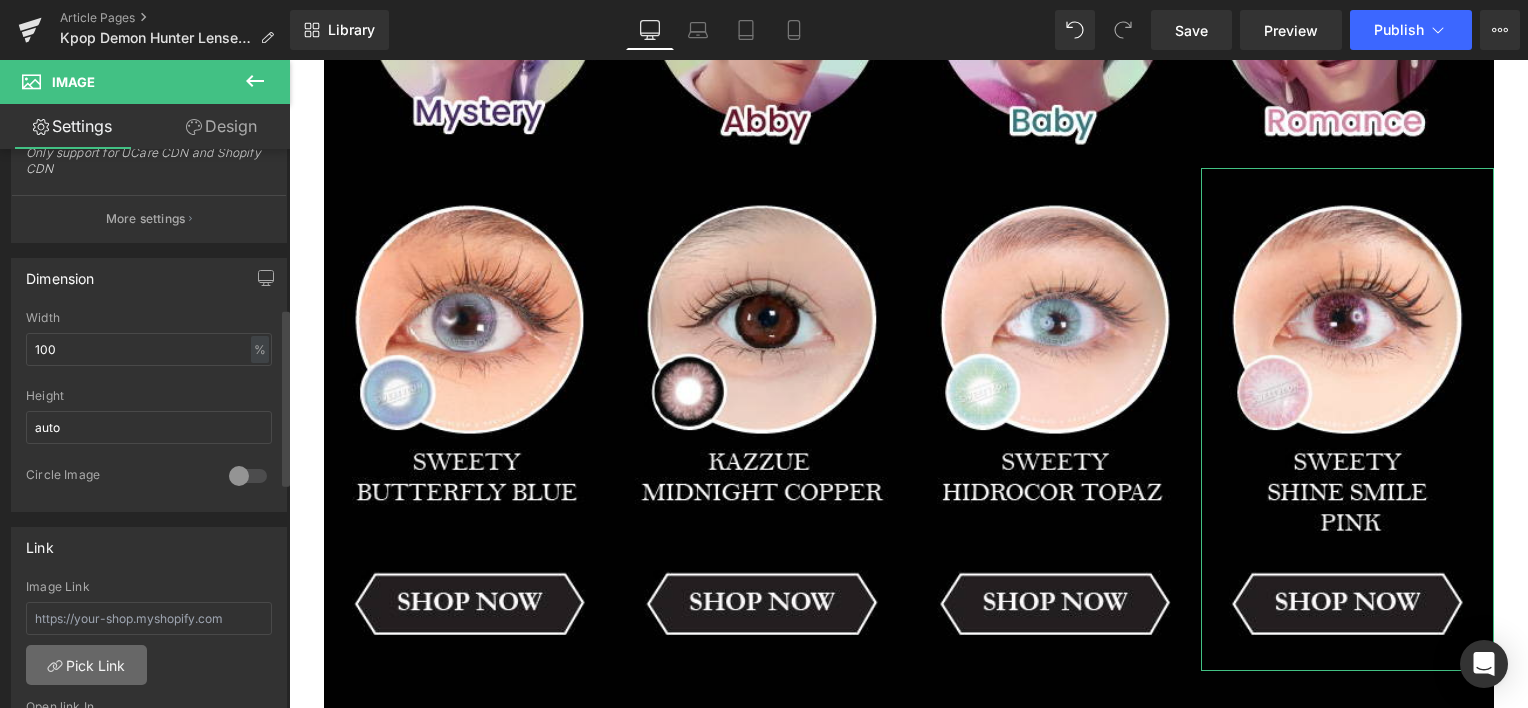 click on "Pick Link" at bounding box center [86, 665] 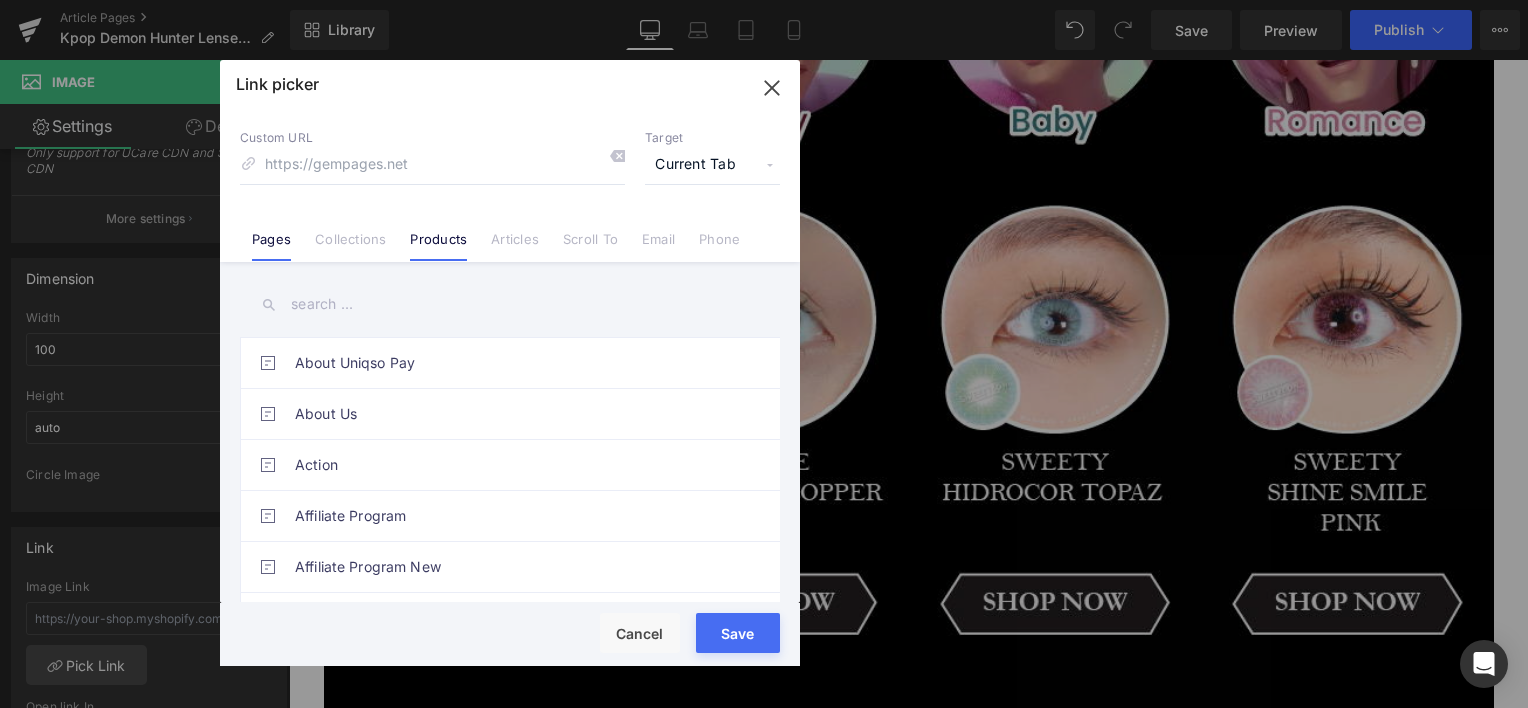 click on "Products" at bounding box center (438, 246) 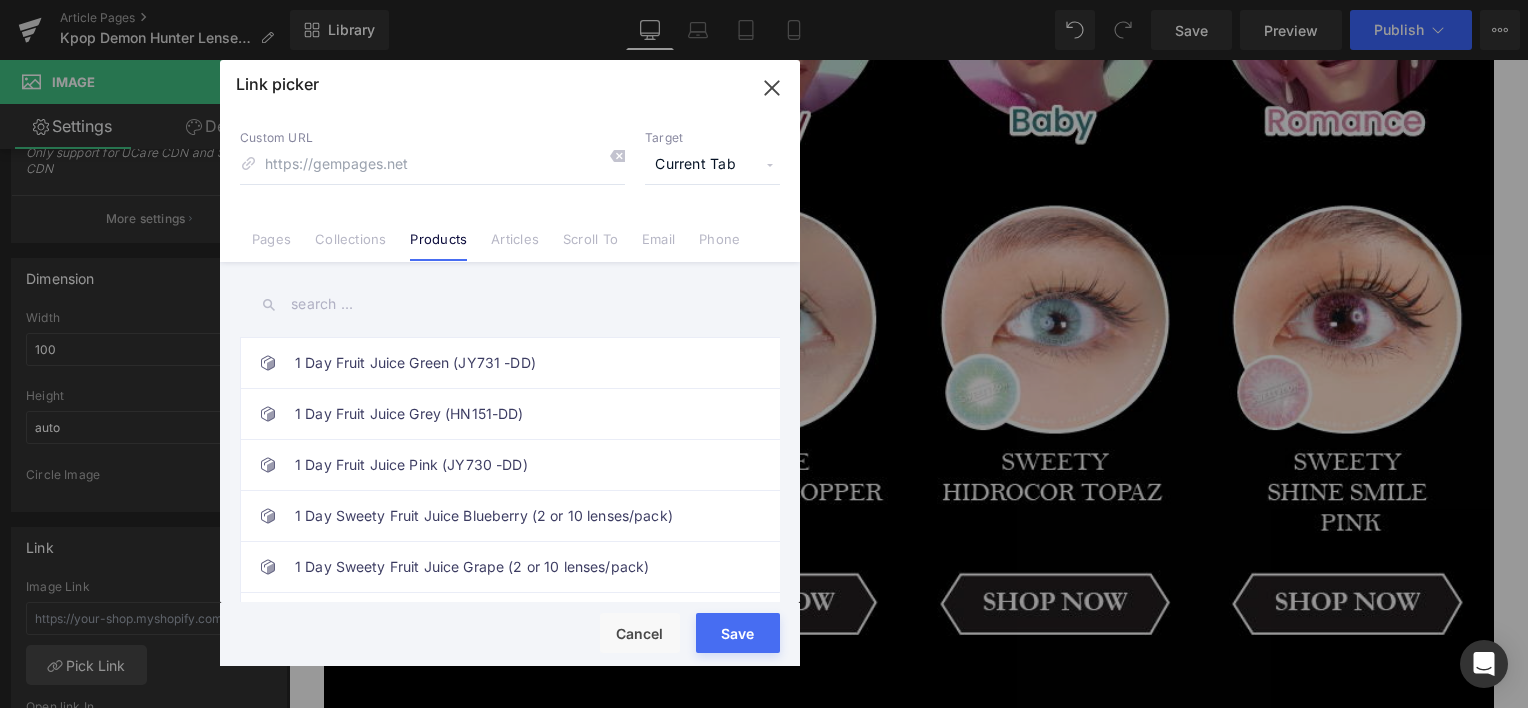 click at bounding box center (510, 304) 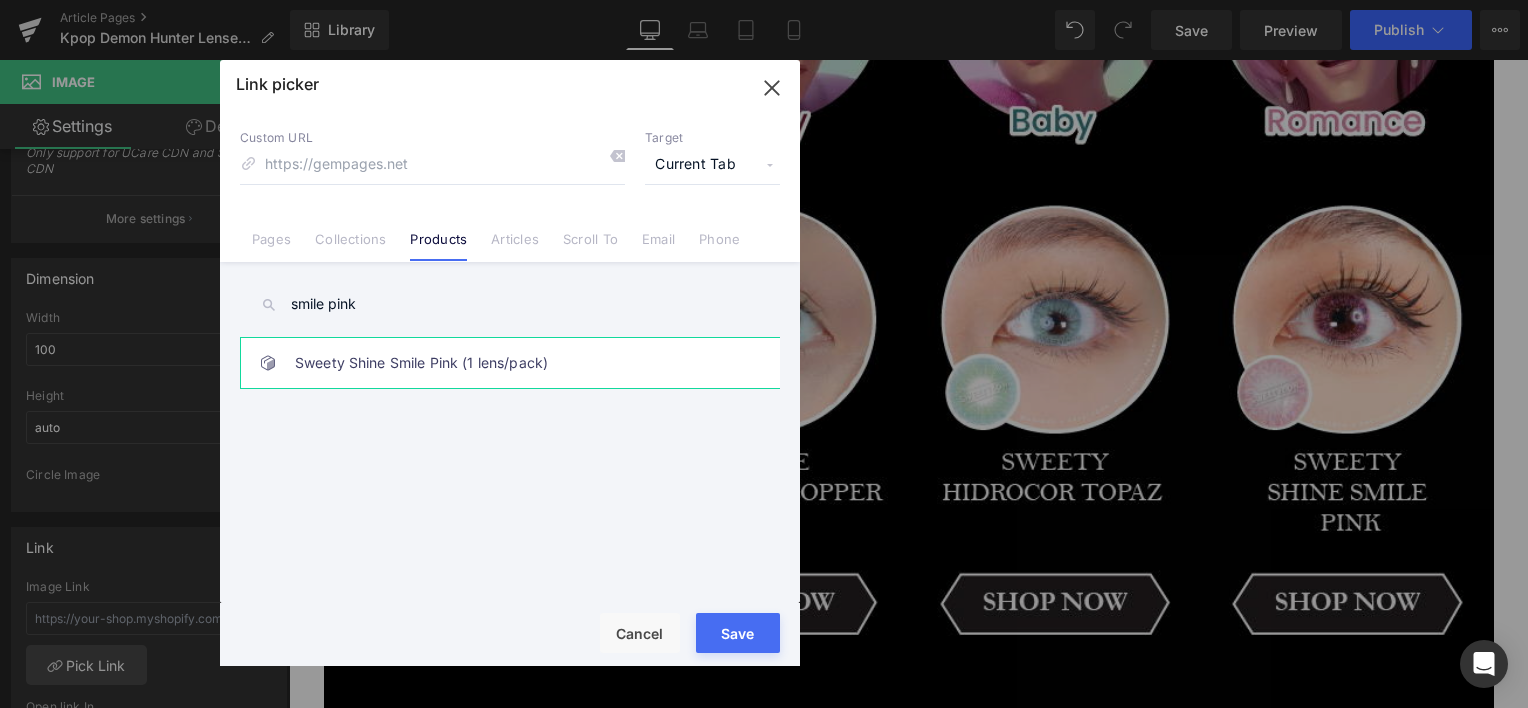 type on "smile pink" 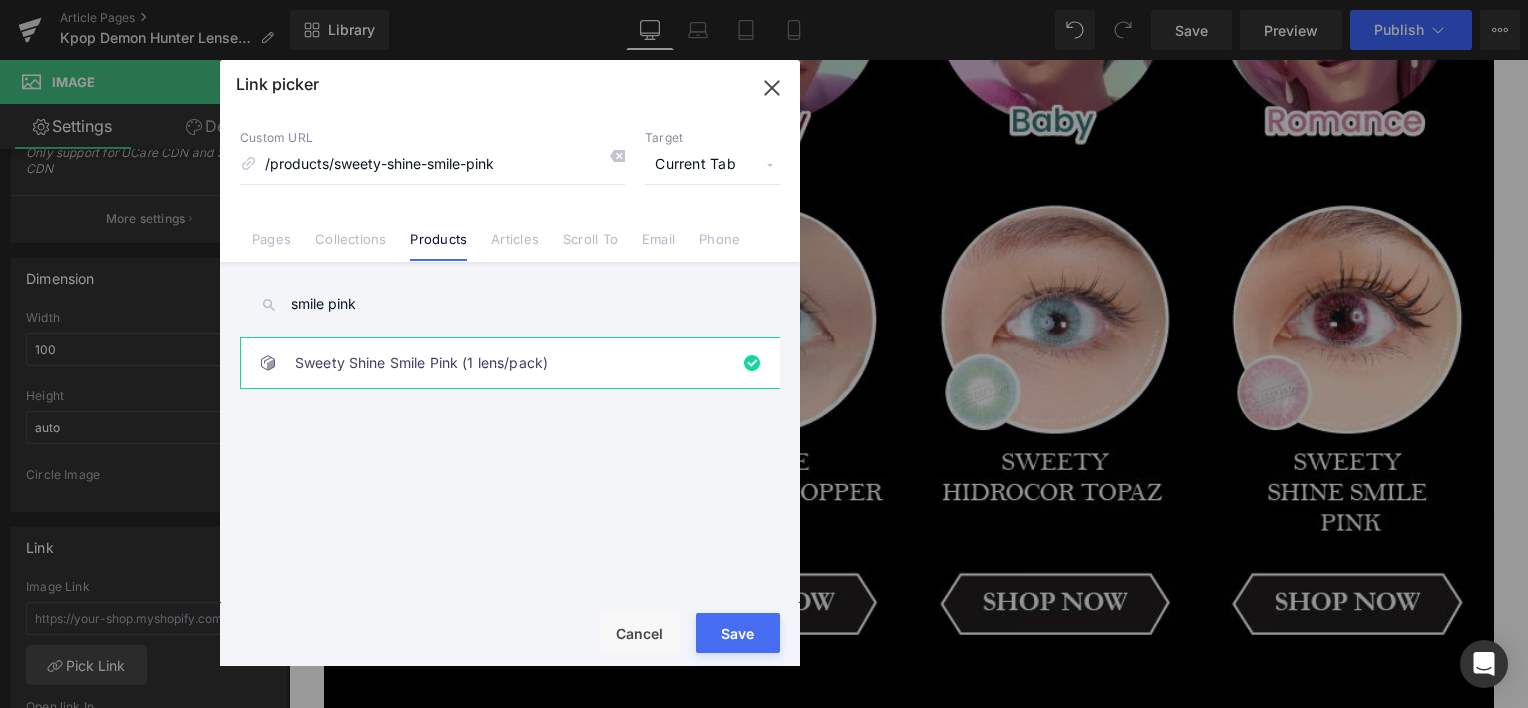 click on "Rendering Content" at bounding box center [764, 629] 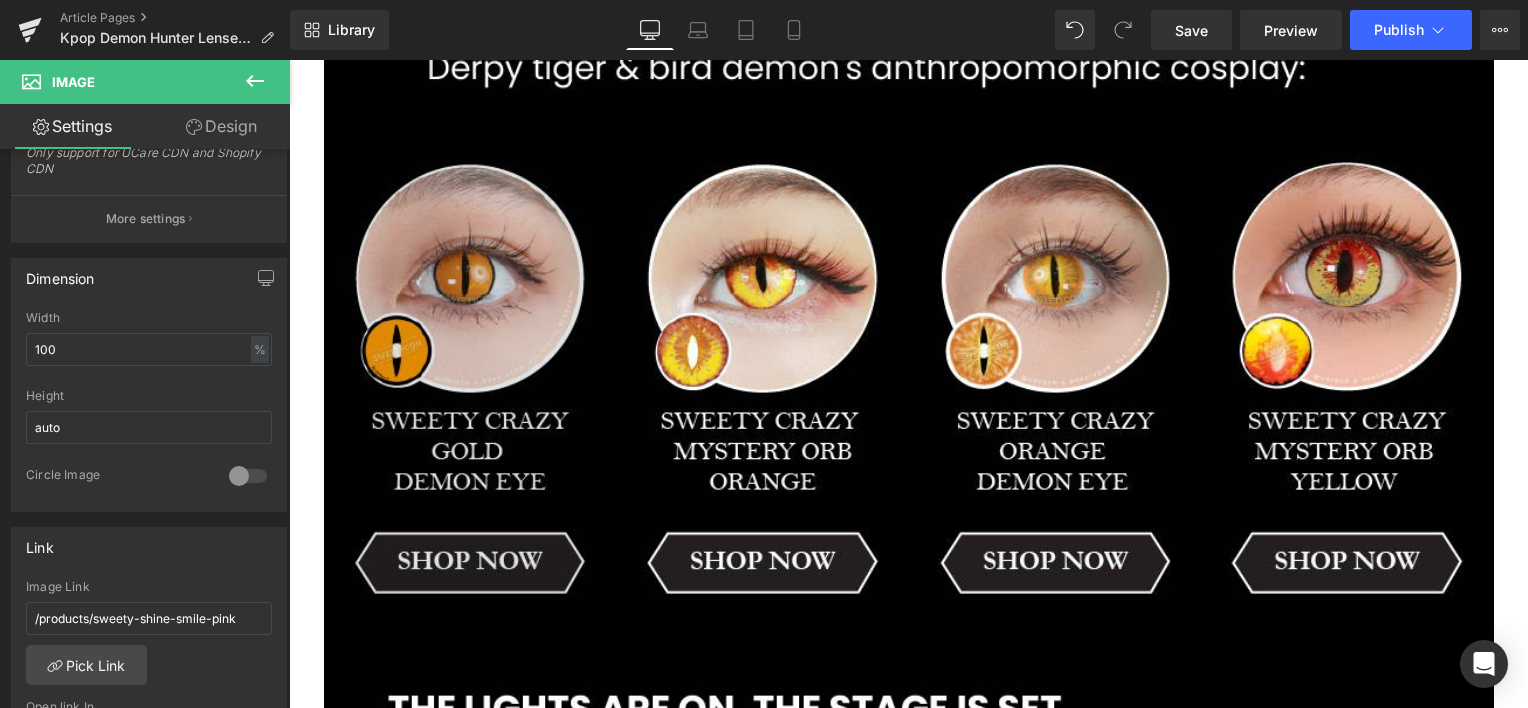 scroll, scrollTop: 5000, scrollLeft: 0, axis: vertical 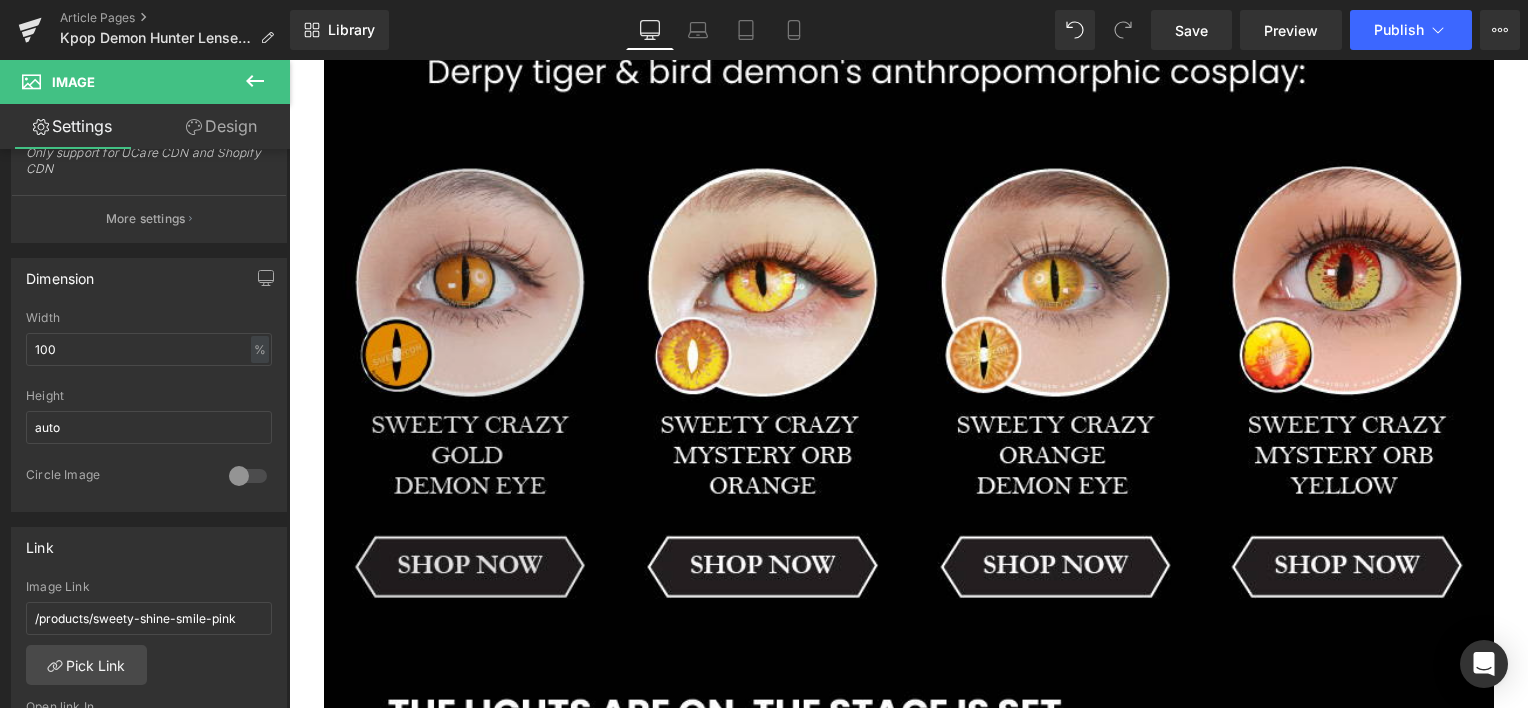click at bounding box center [470, 382] 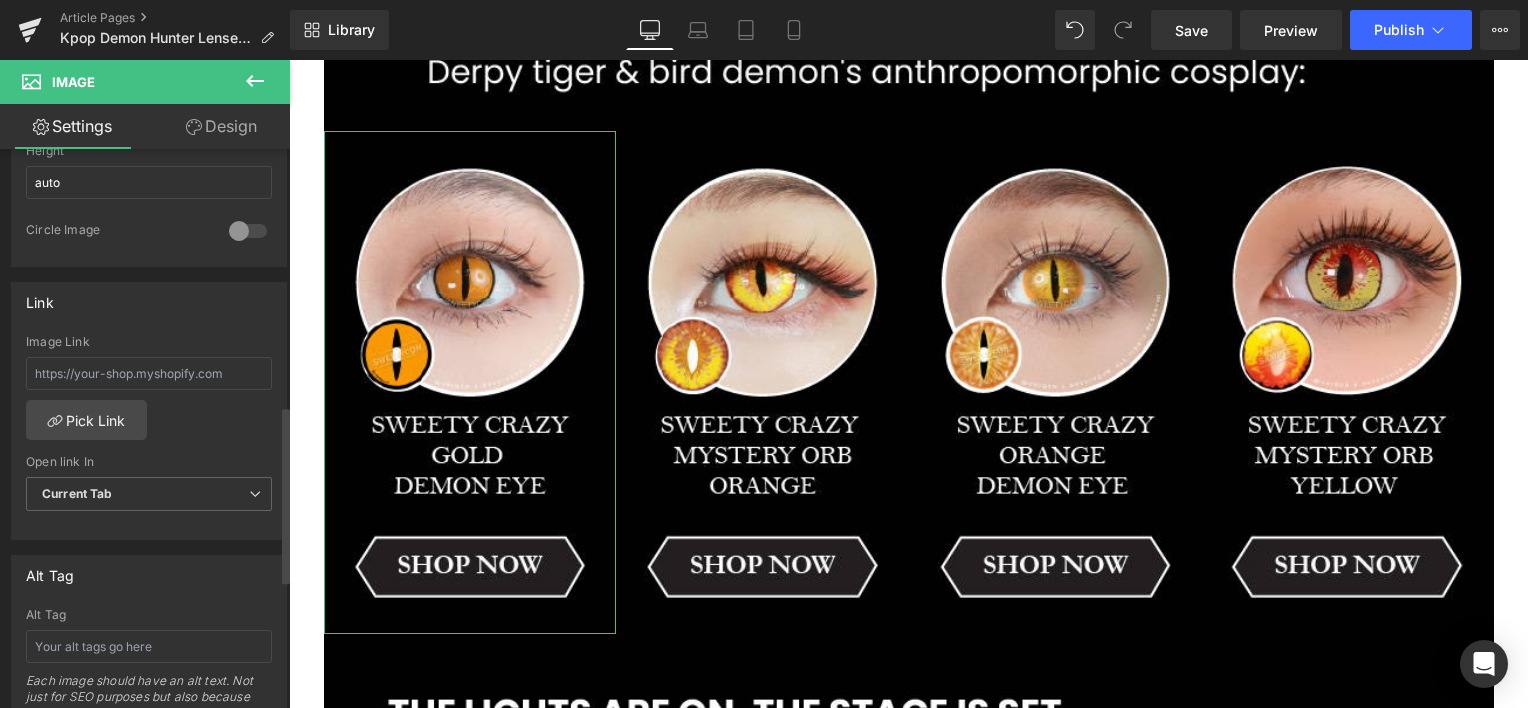 scroll, scrollTop: 833, scrollLeft: 0, axis: vertical 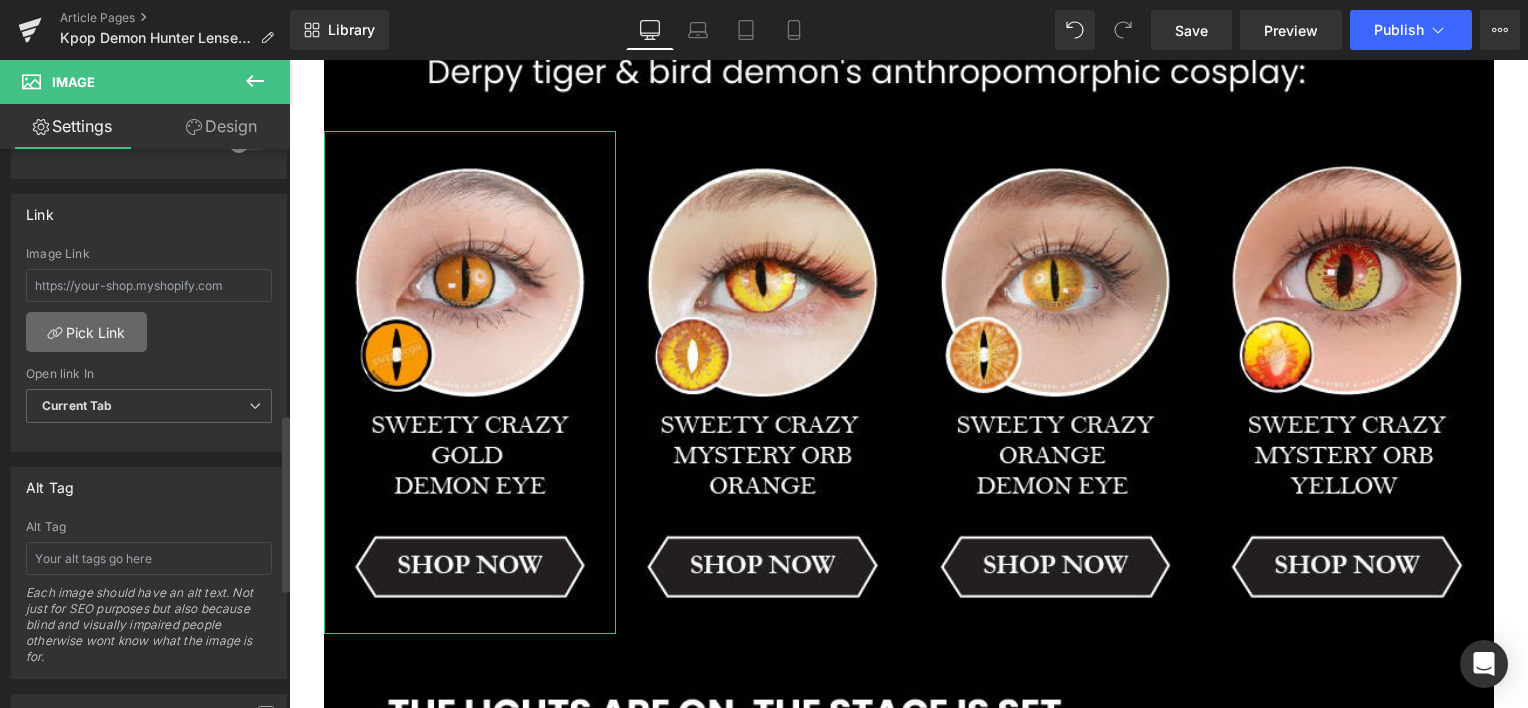 click on "Pick Link" at bounding box center [86, 332] 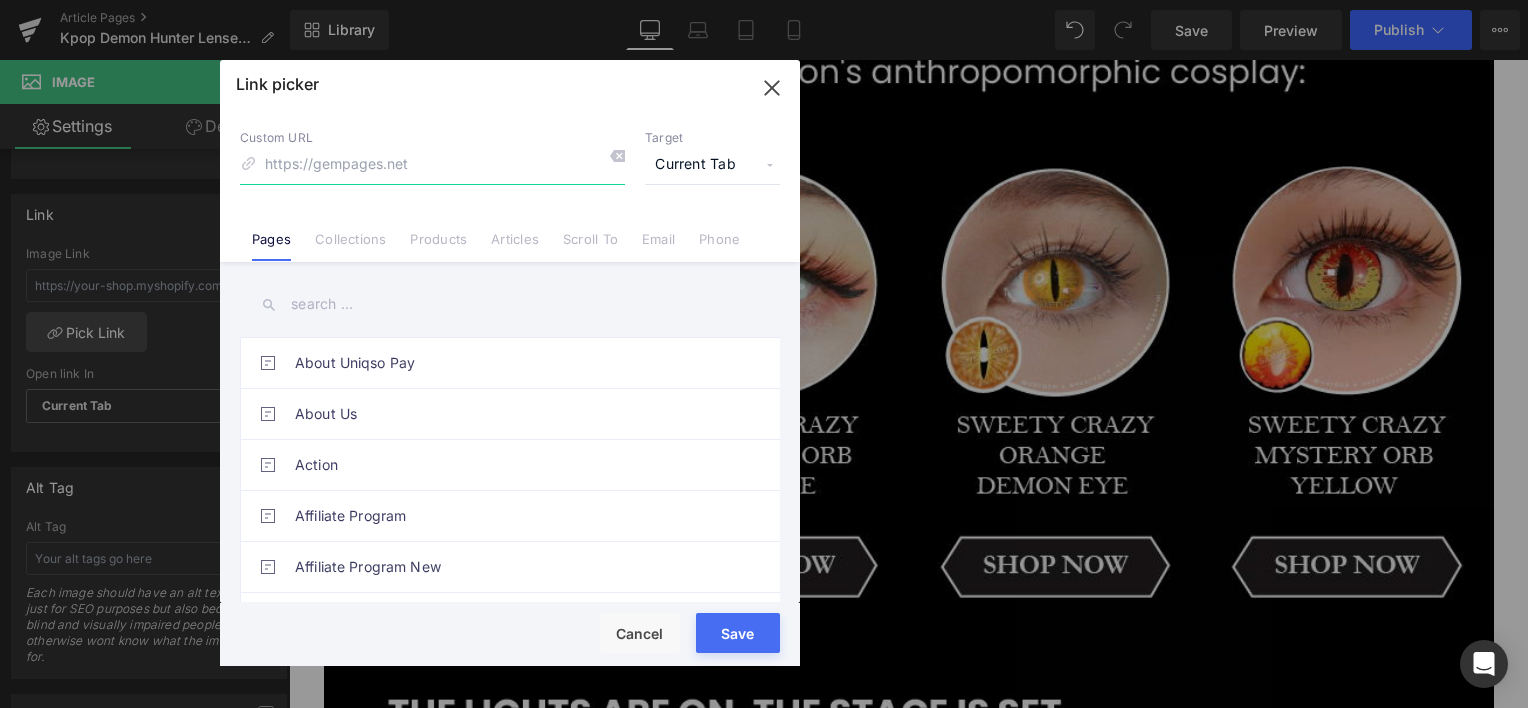click at bounding box center [772, 88] 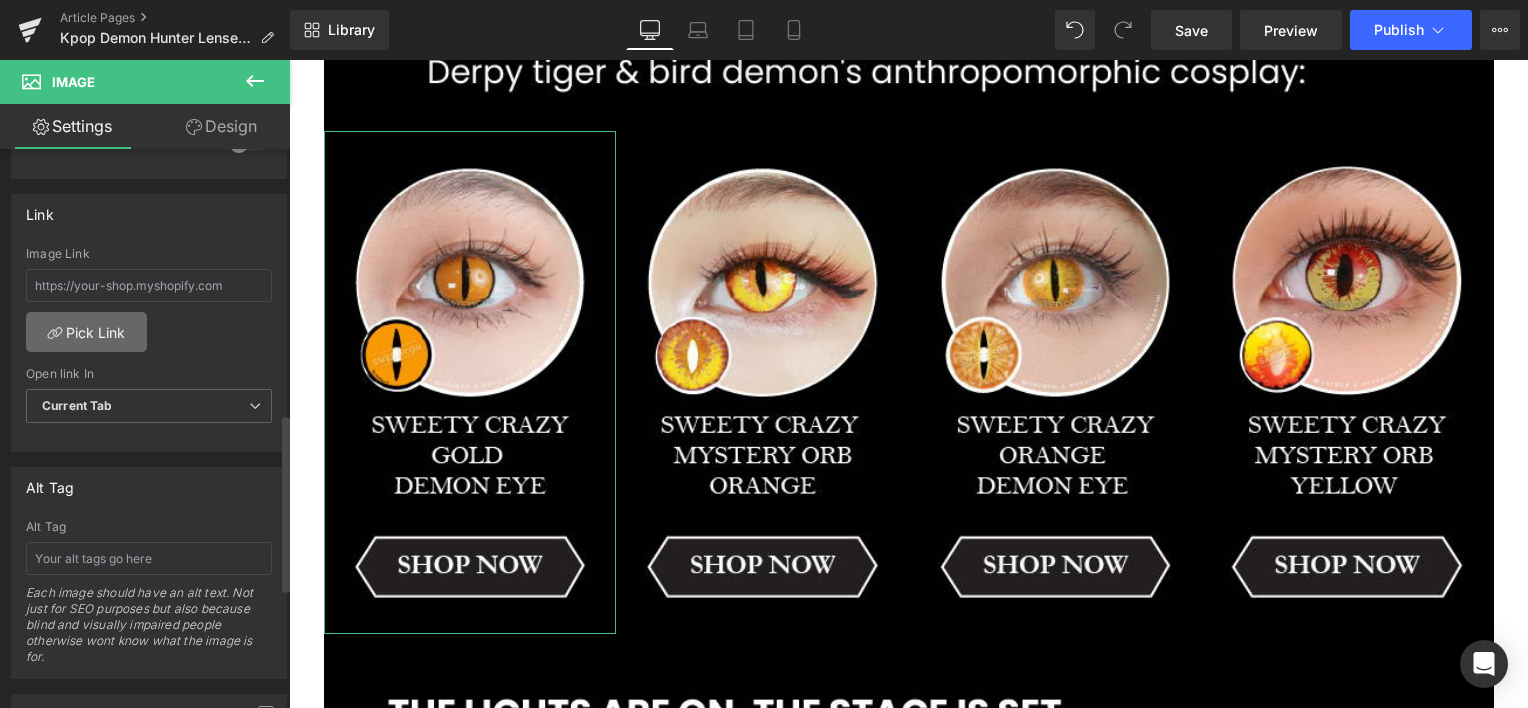 click on "Pick Link" at bounding box center [86, 332] 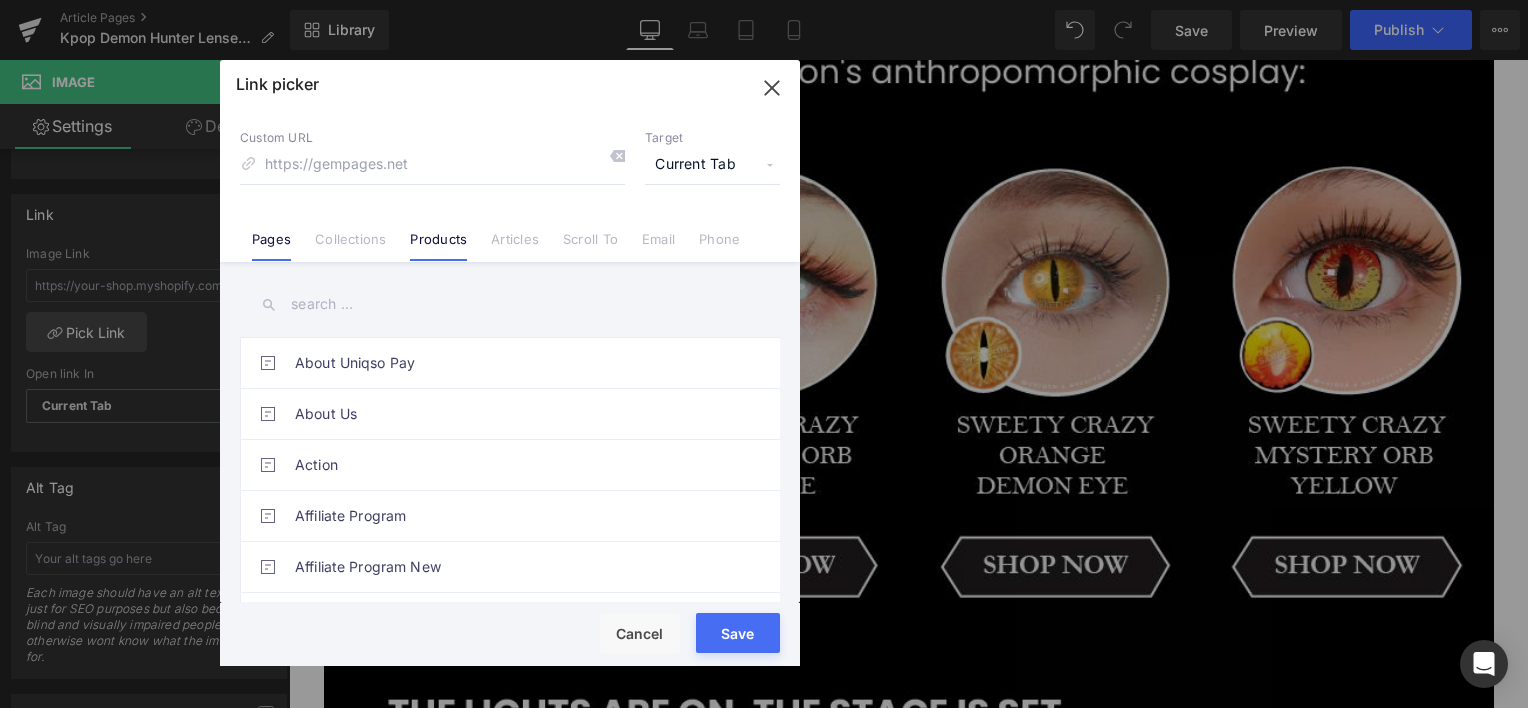 click on "Products" at bounding box center [438, 231] 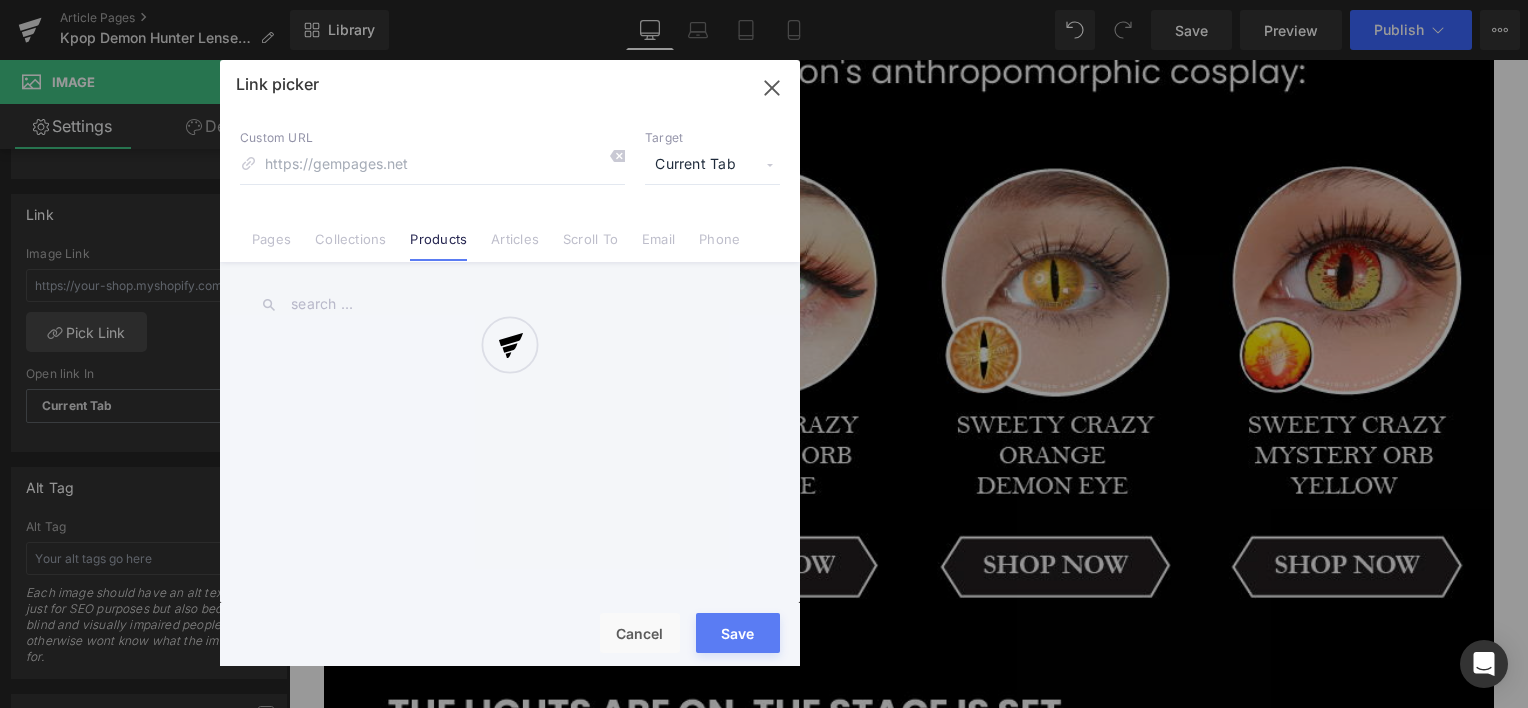 click at bounding box center [510, 363] 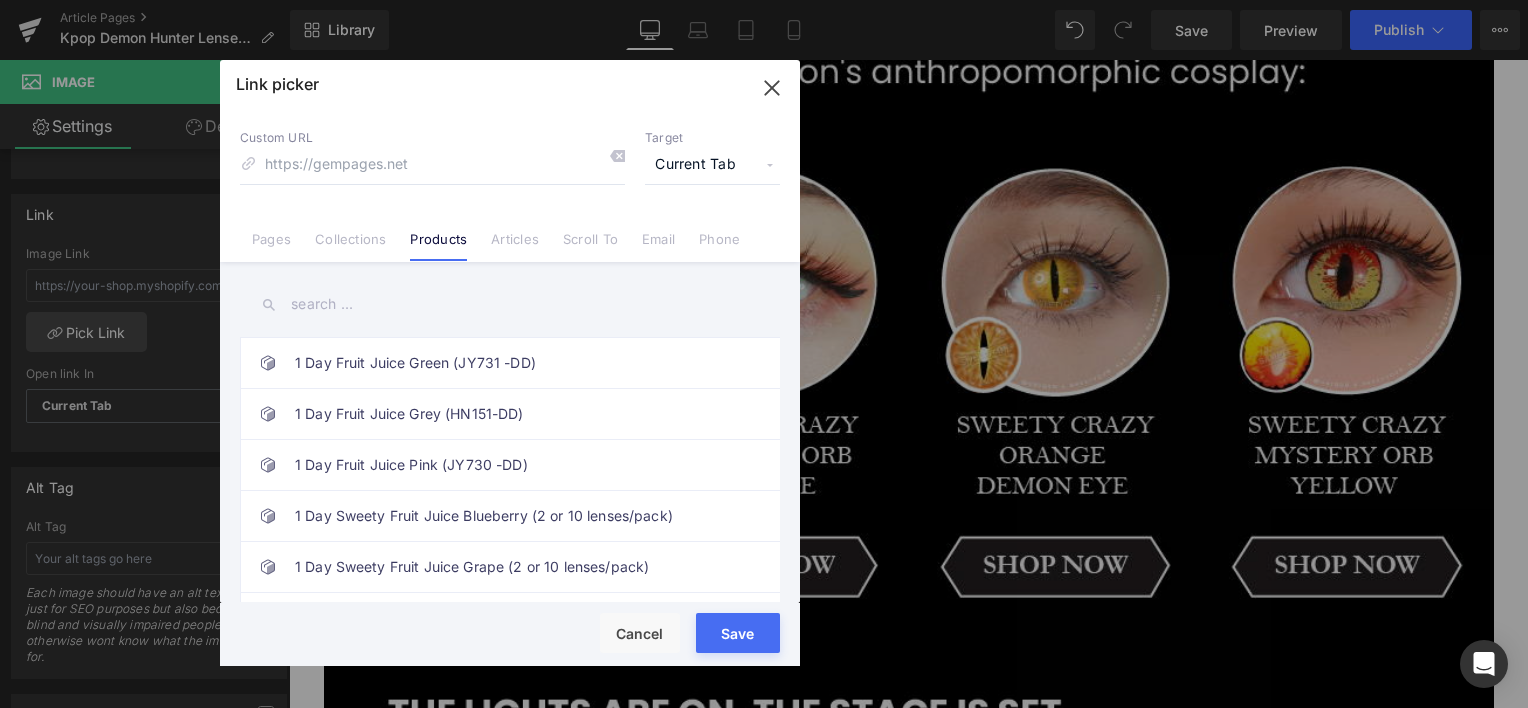 click at bounding box center [510, 304] 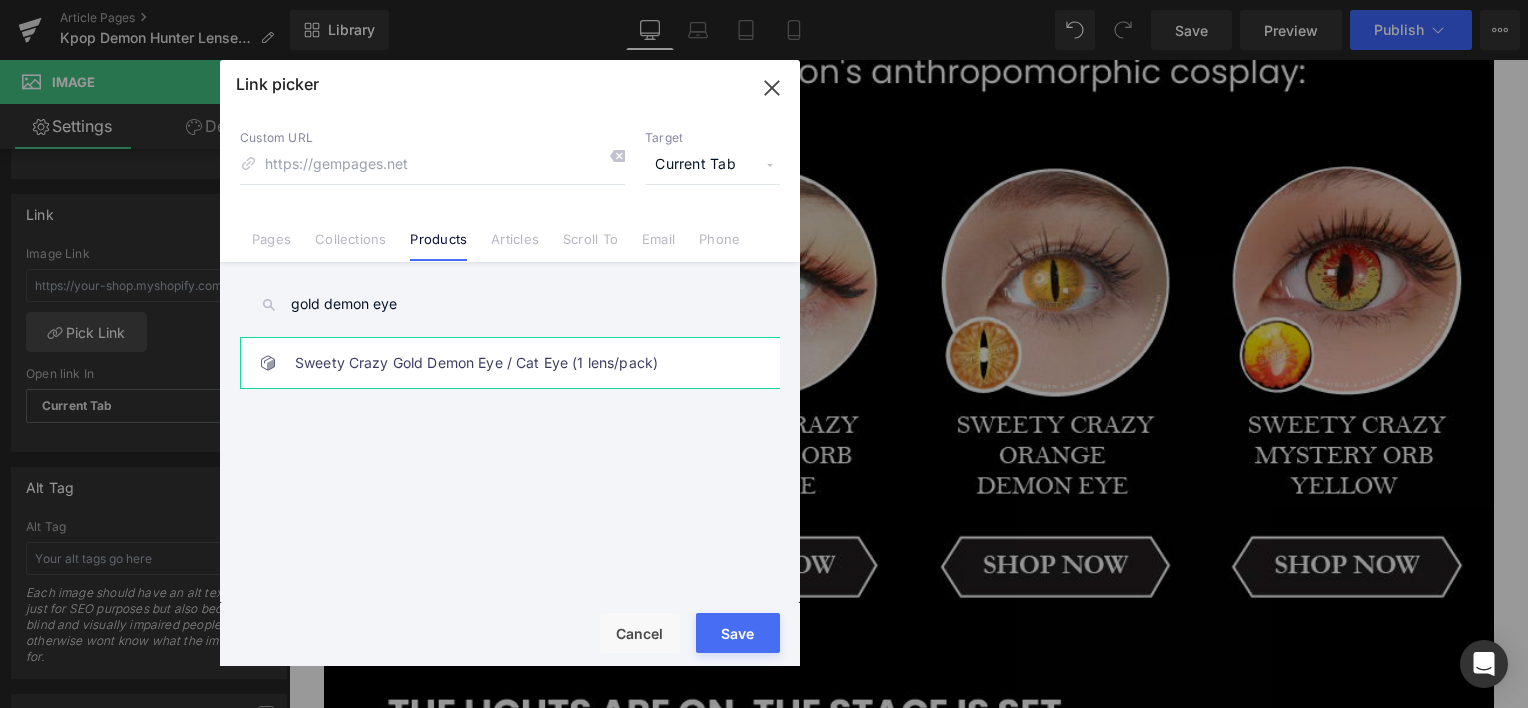 type on "gold demon eye" 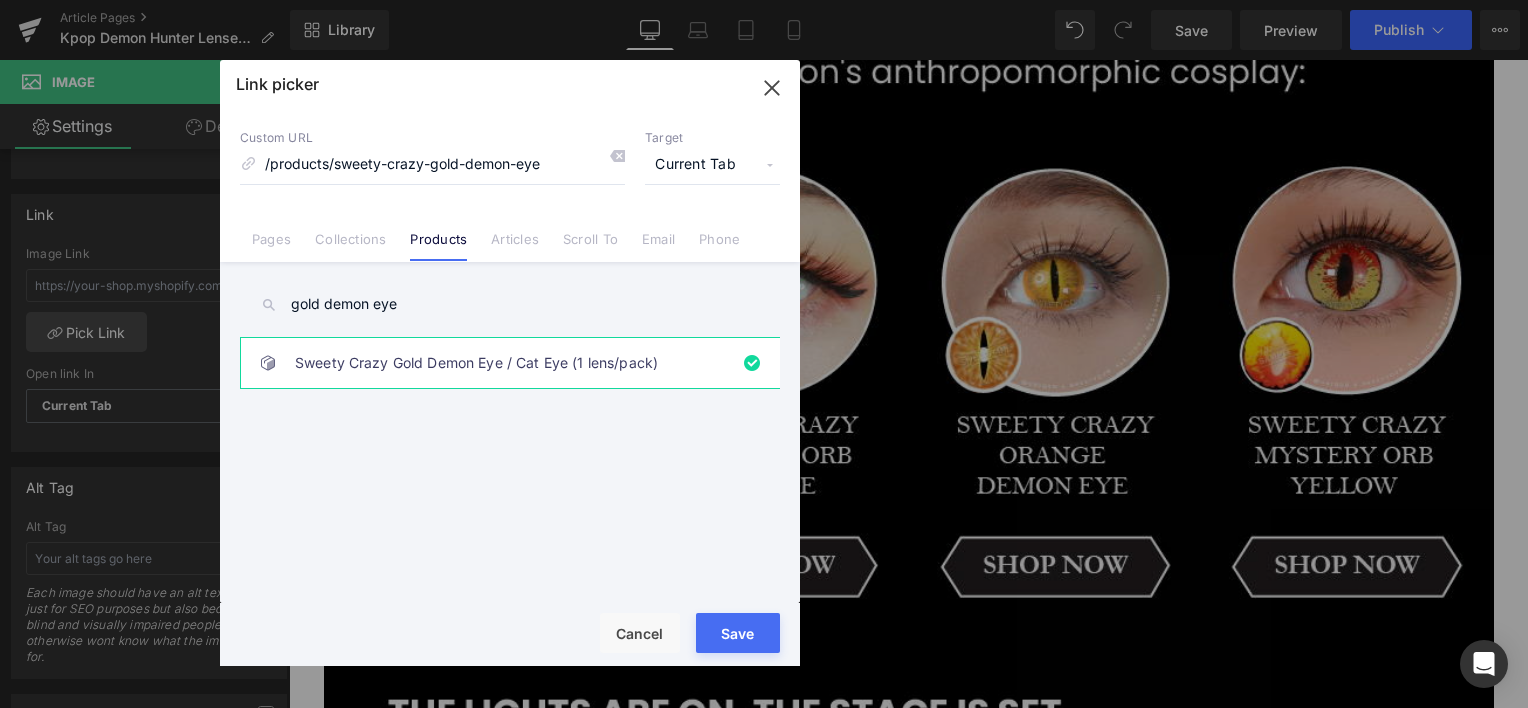 click on "Save" at bounding box center [738, 633] 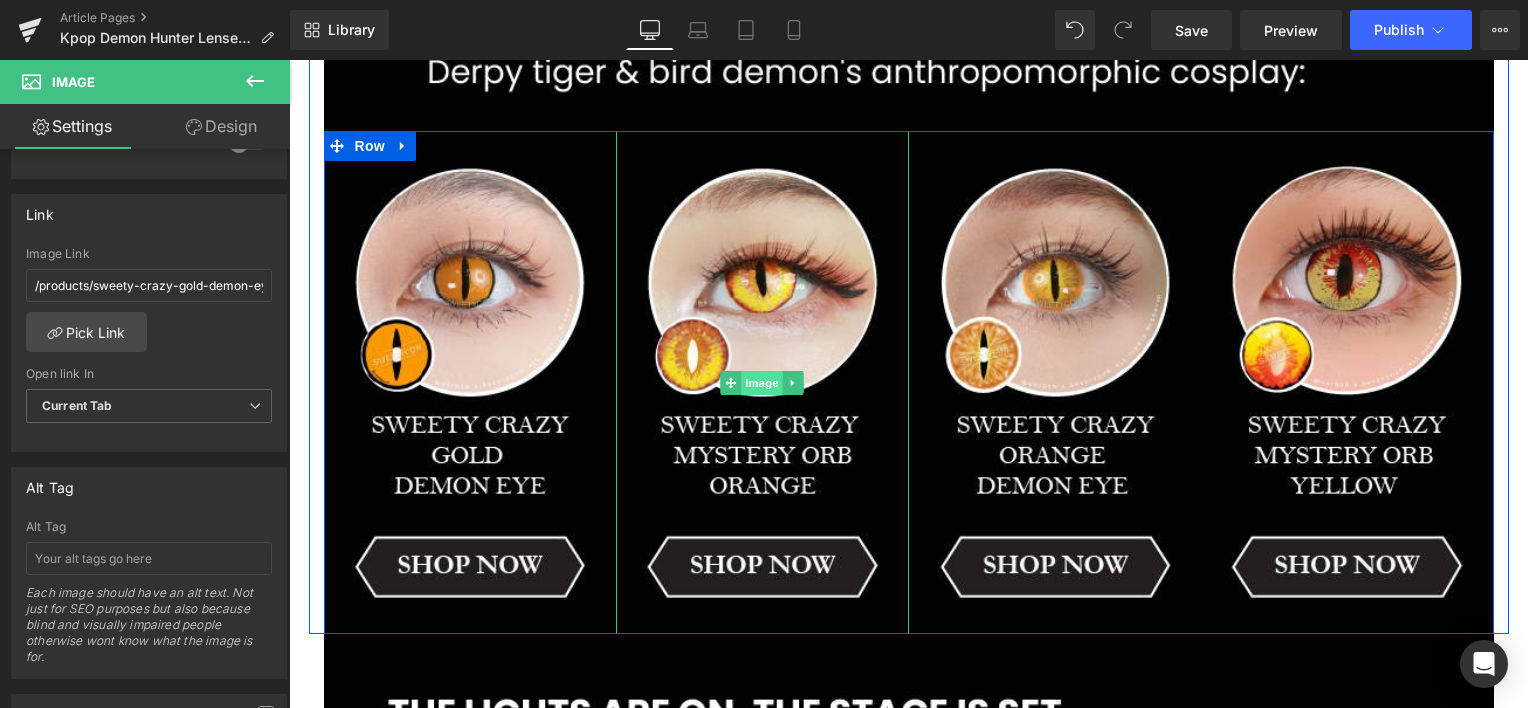 click on "Image" at bounding box center [762, 383] 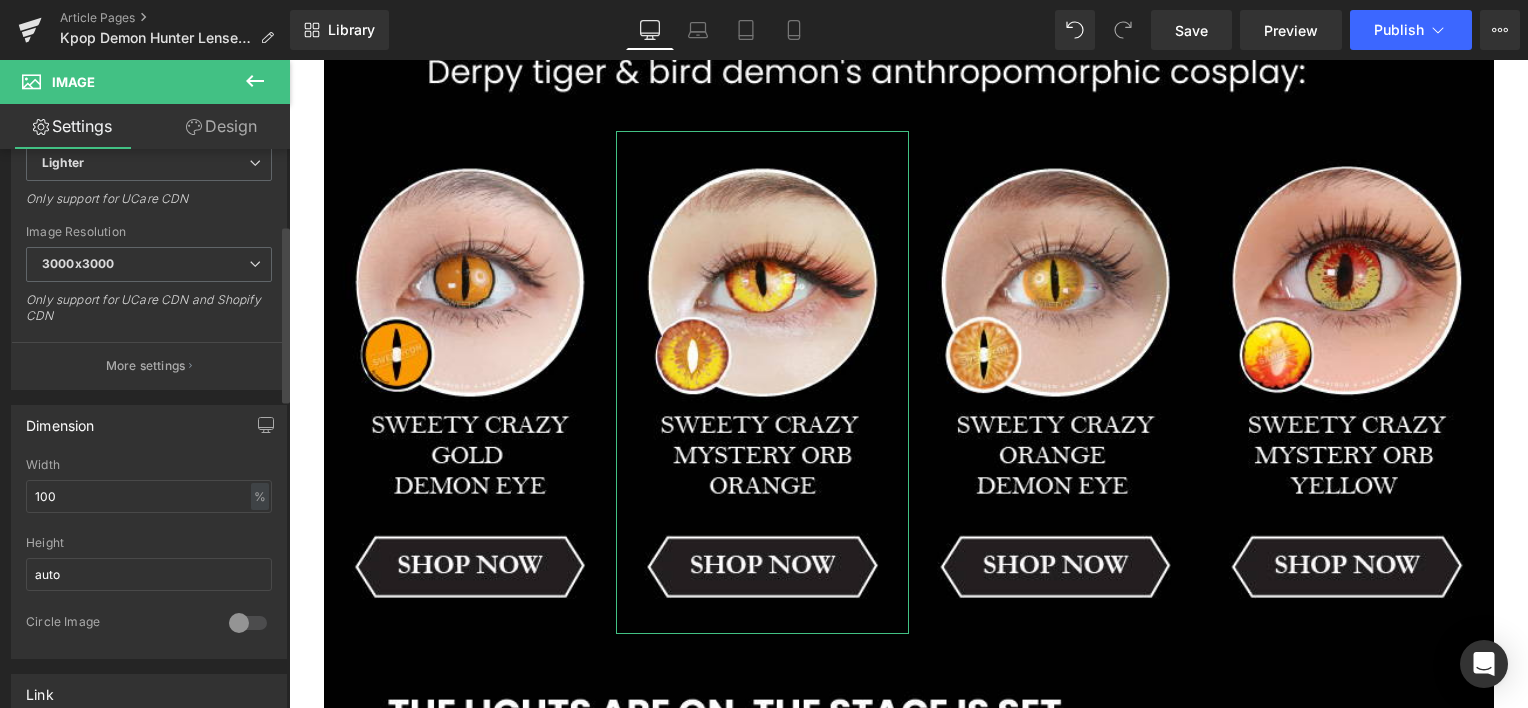 scroll, scrollTop: 833, scrollLeft: 0, axis: vertical 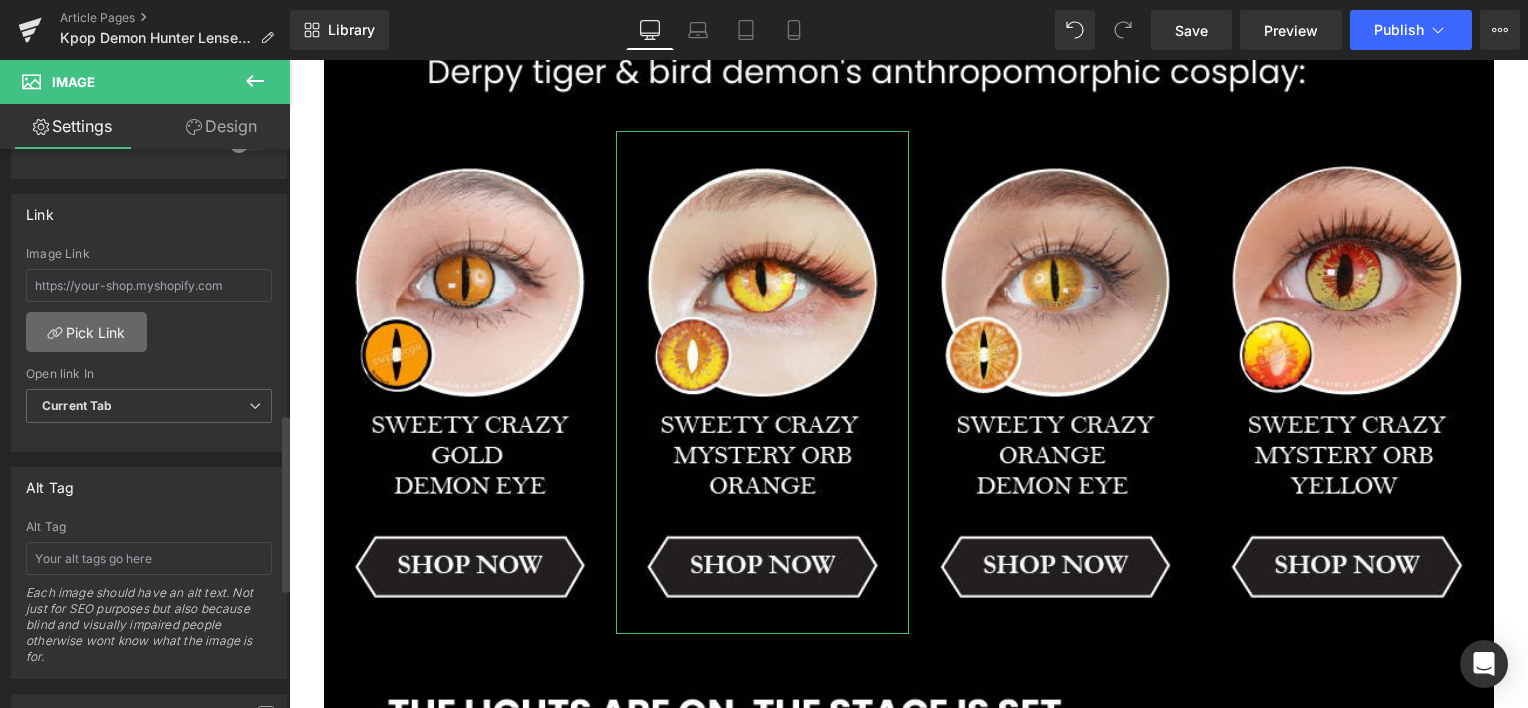 click on "Pick Link" at bounding box center (86, 332) 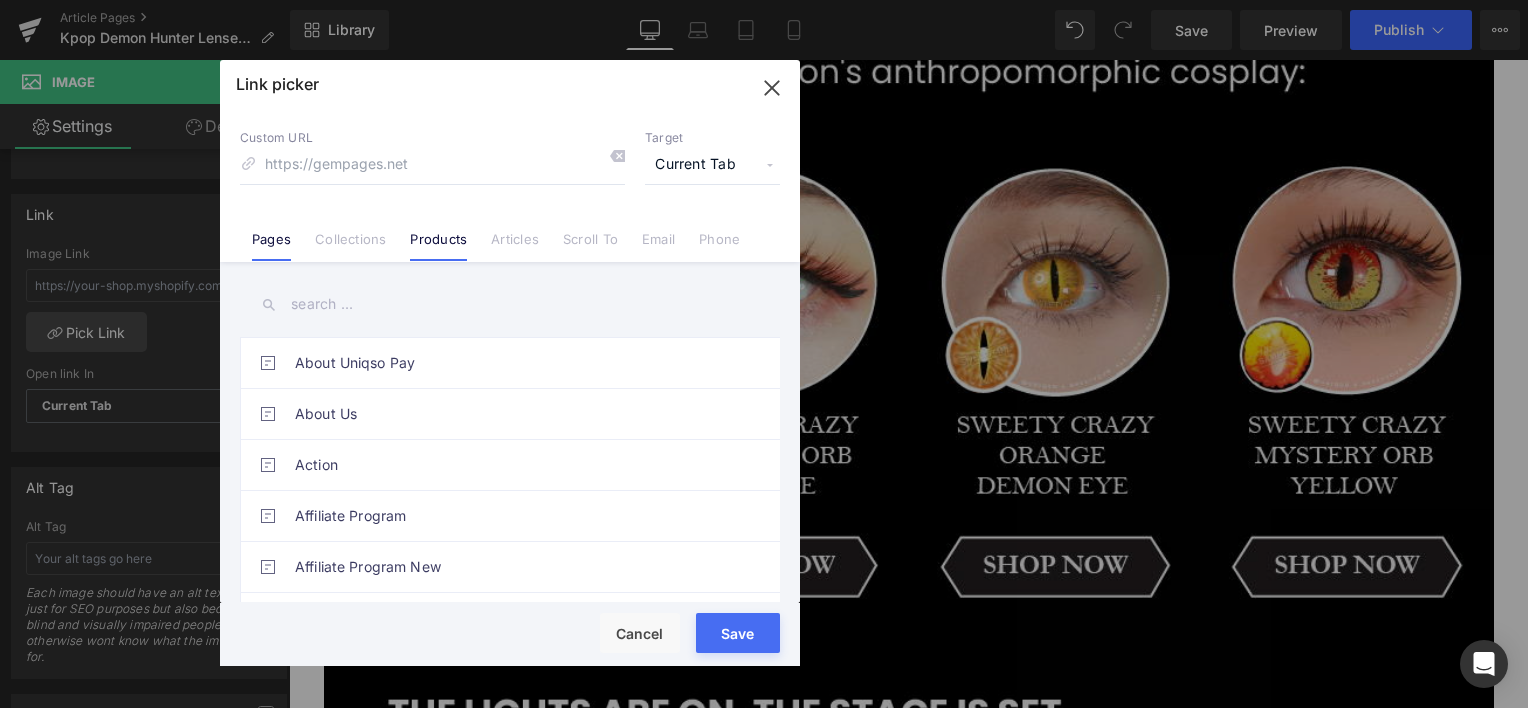 click on "Products" at bounding box center (438, 246) 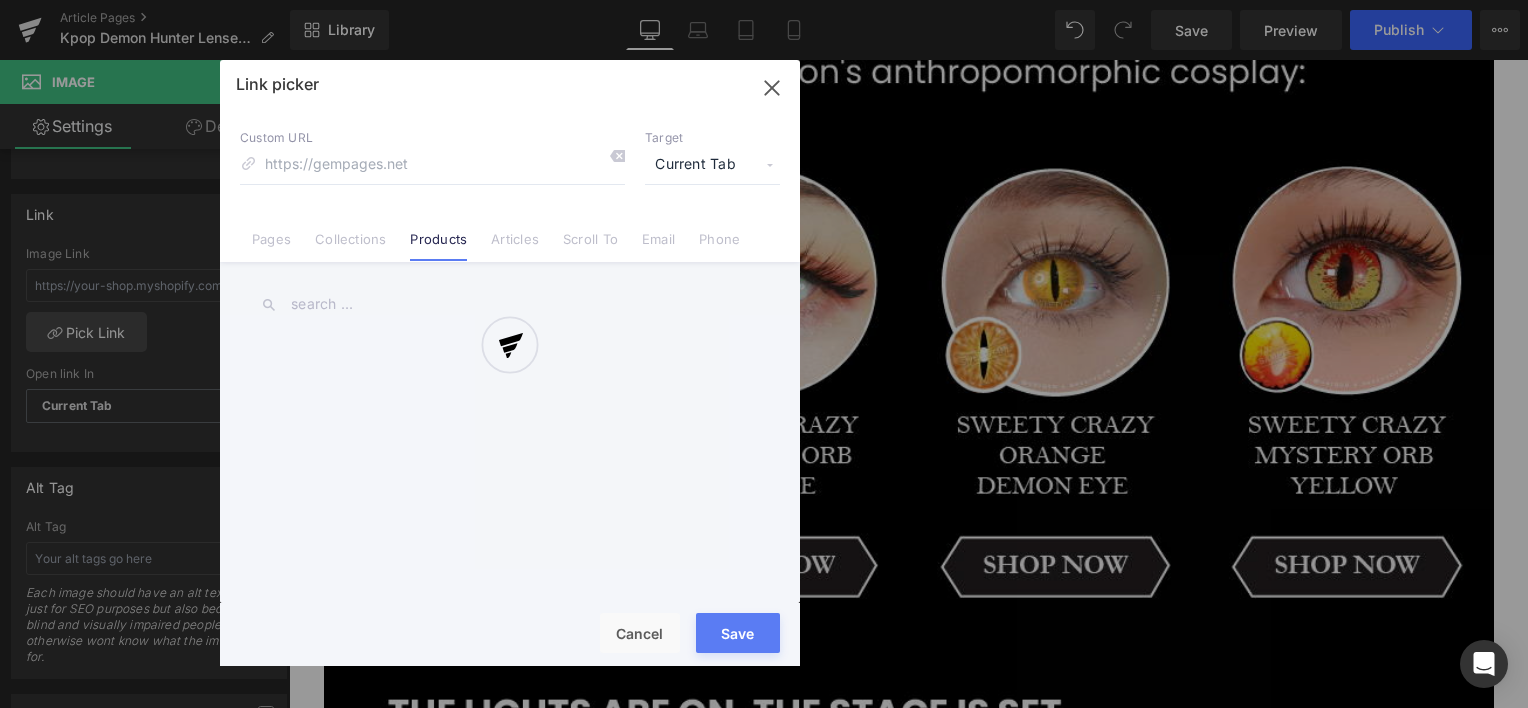 click at bounding box center [510, 363] 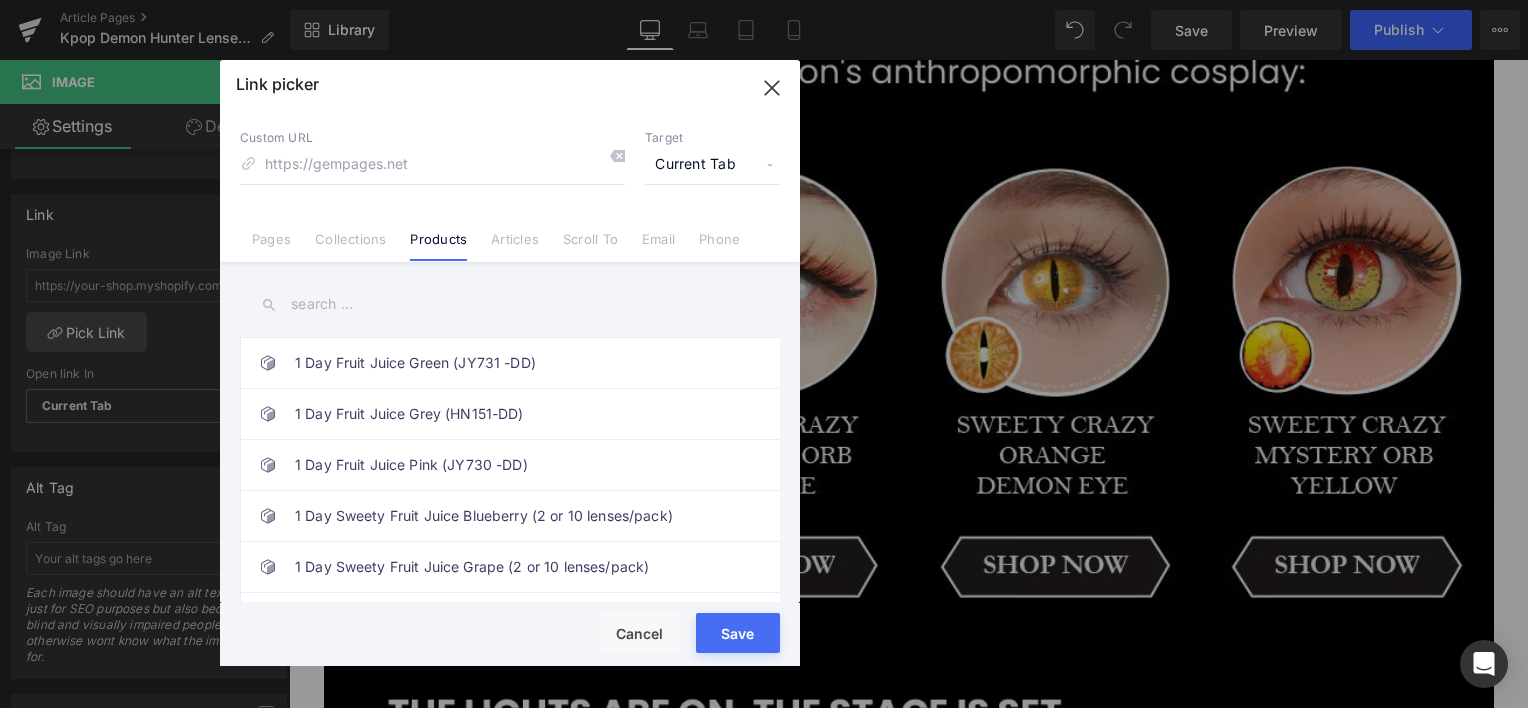 click at bounding box center (510, 304) 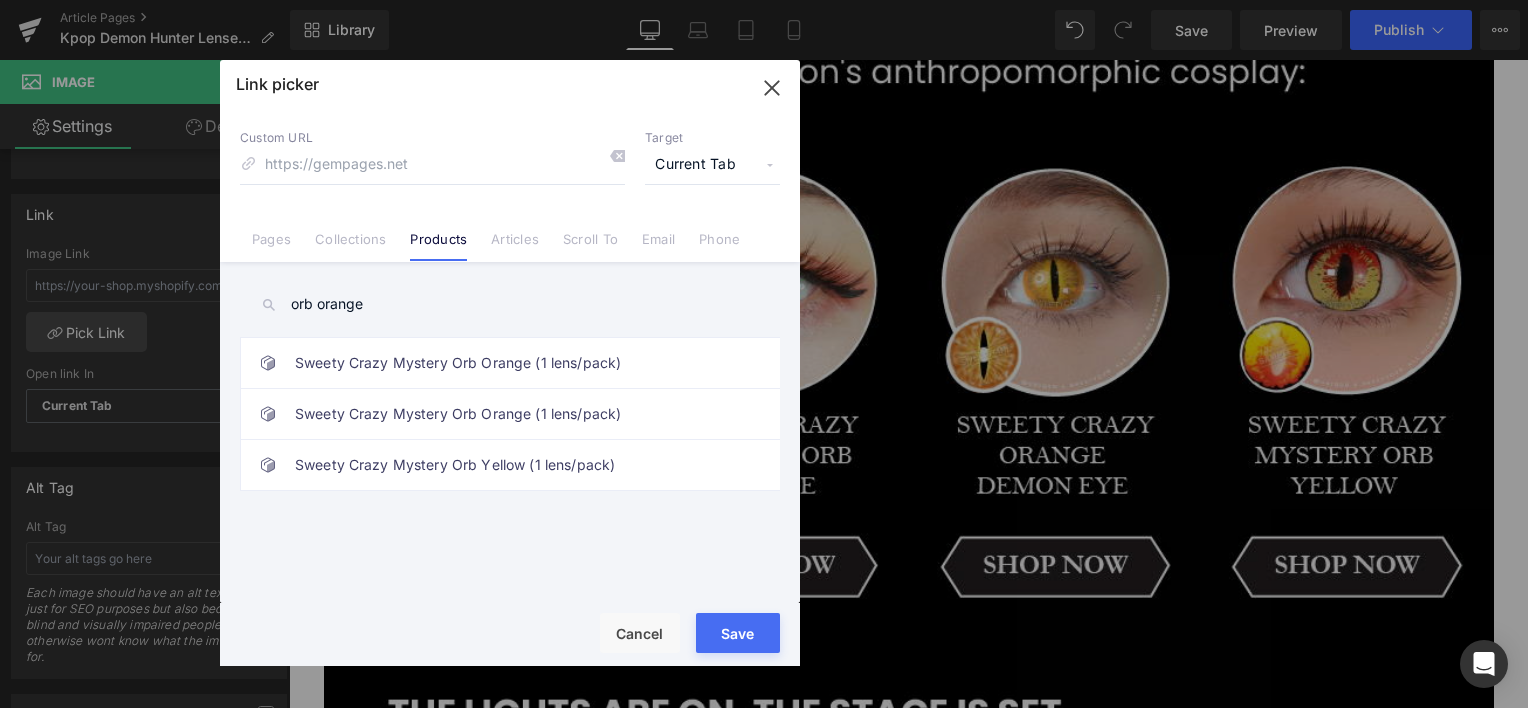 type on "orb orange" 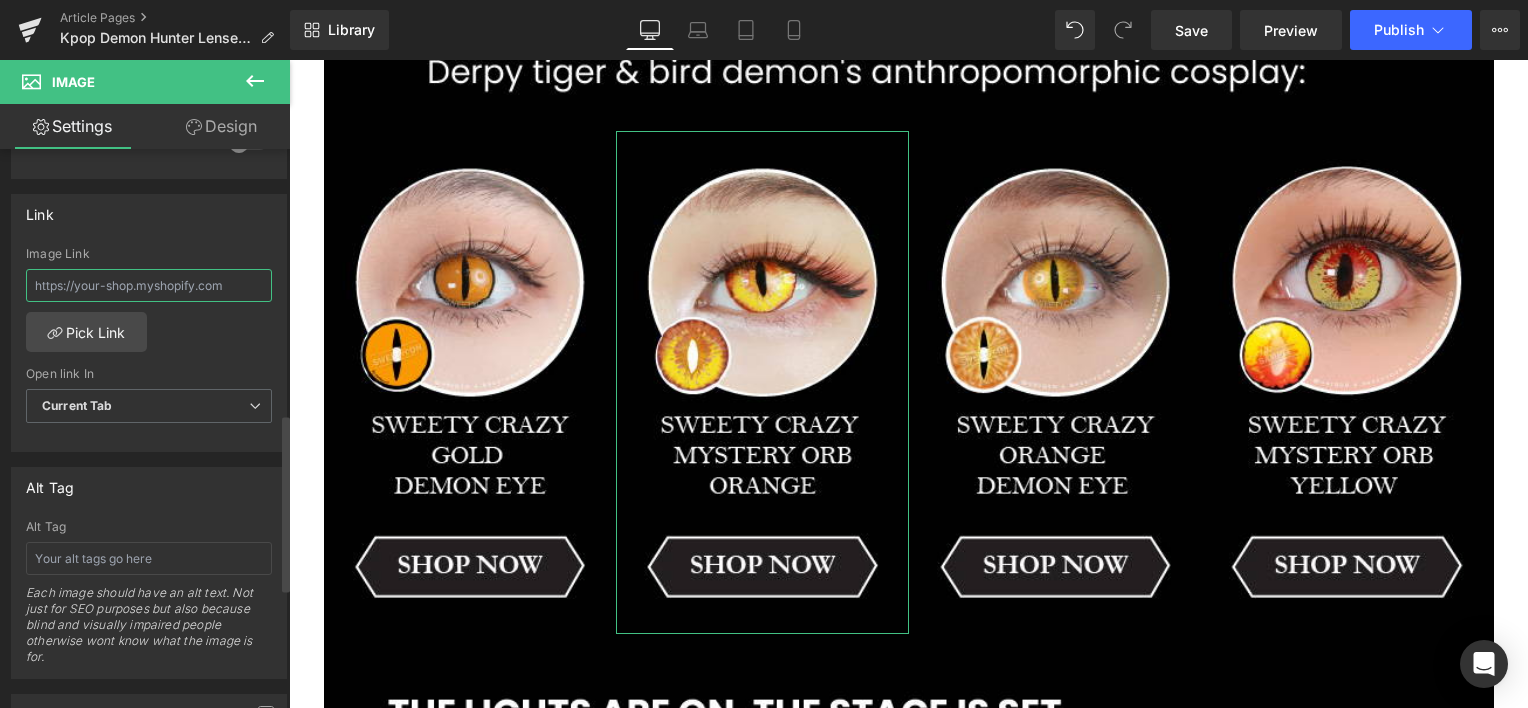 click at bounding box center [149, 285] 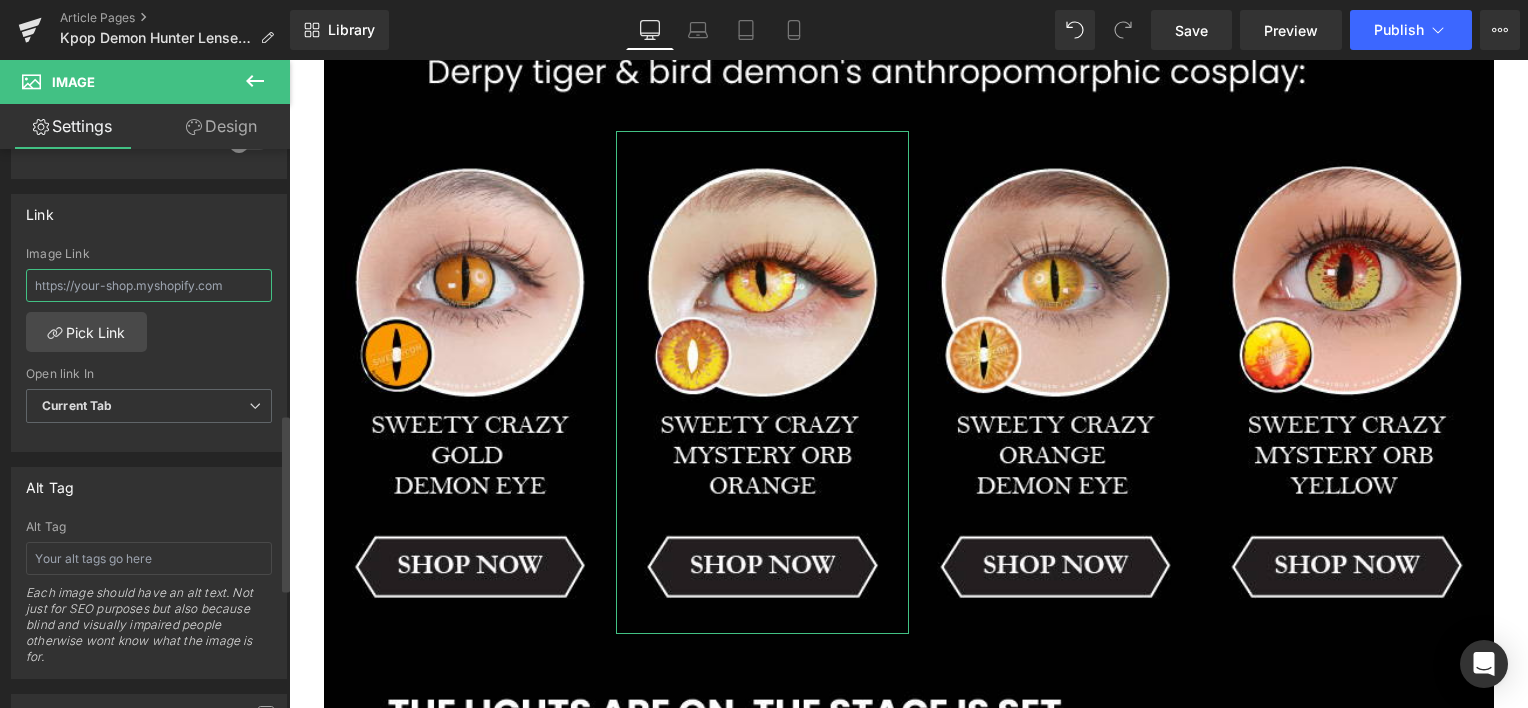 paste on "[URL][DOMAIN_NAME]" 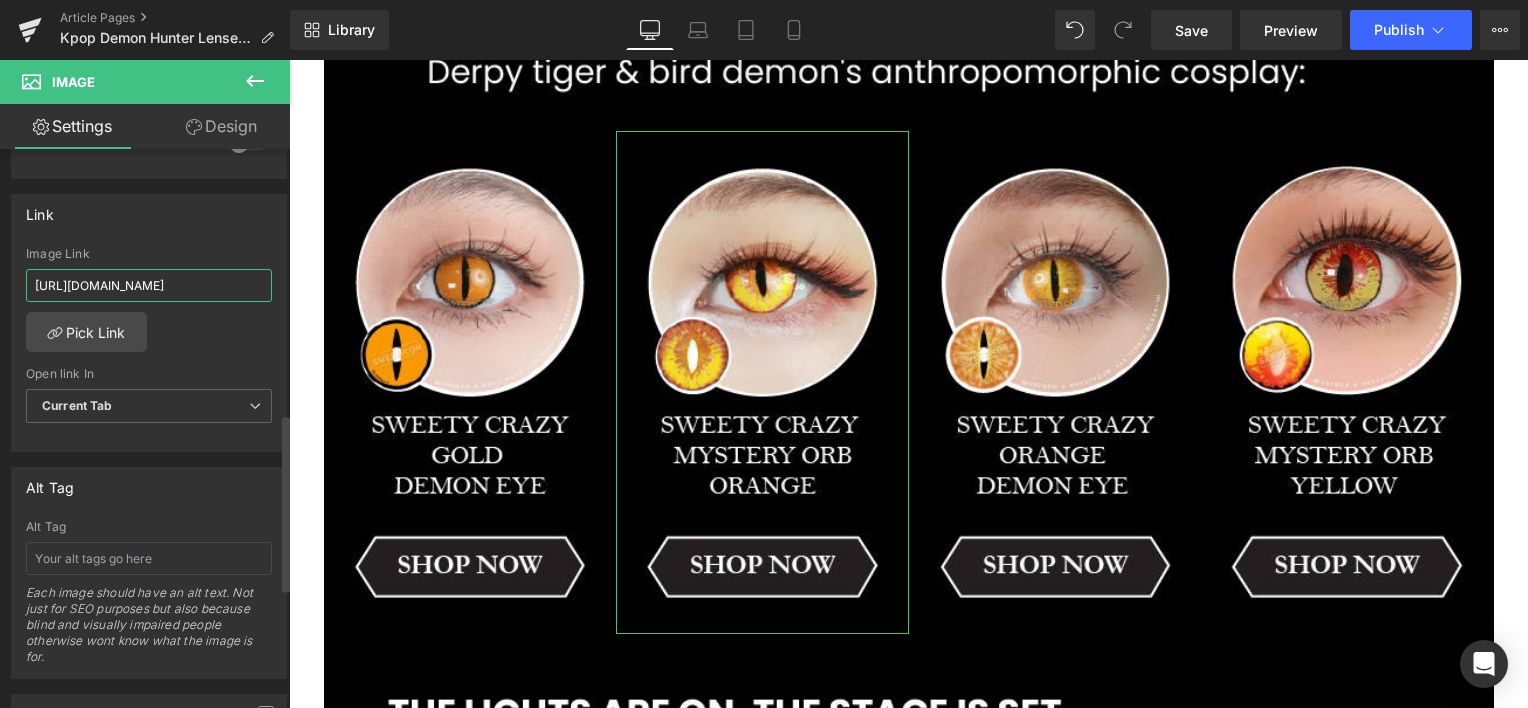 scroll, scrollTop: 0, scrollLeft: 444, axis: horizontal 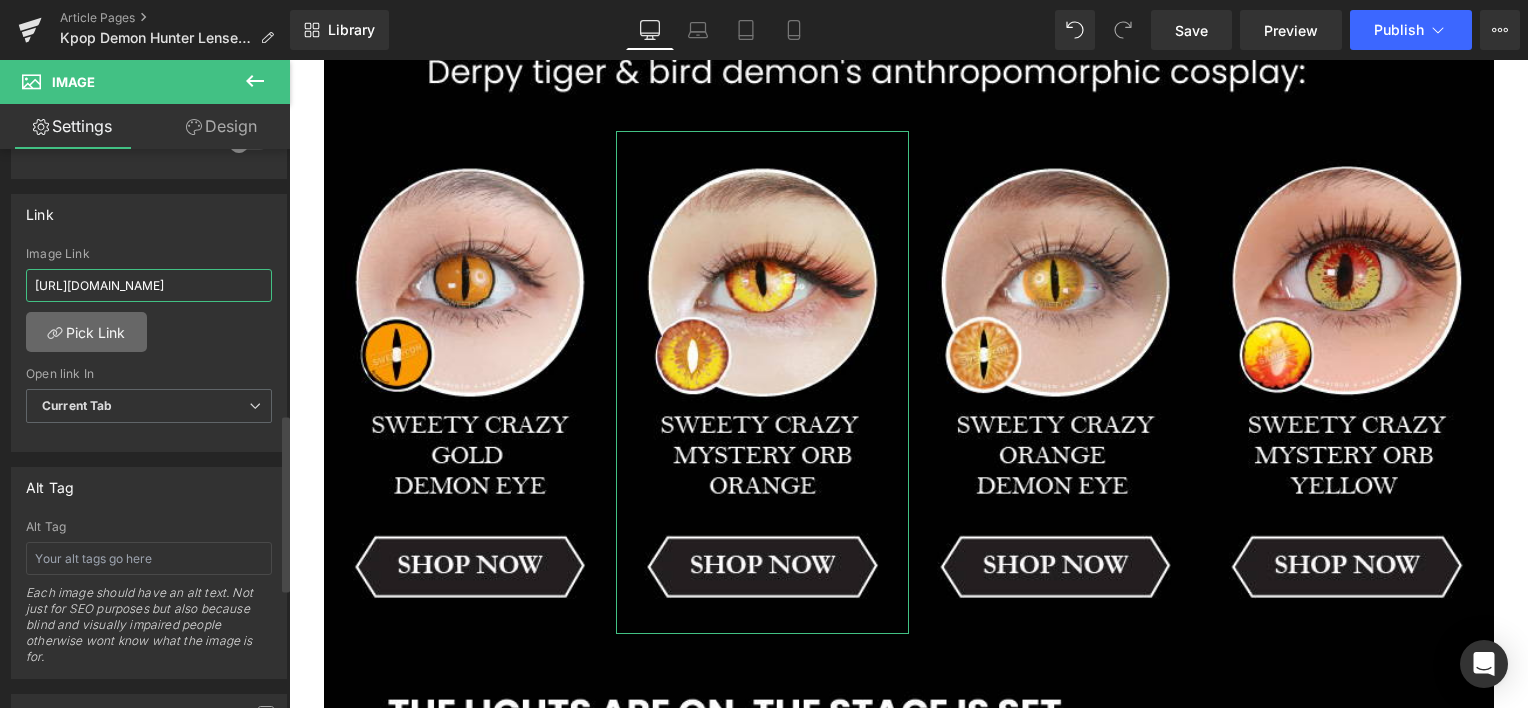 type on "[URL][DOMAIN_NAME]" 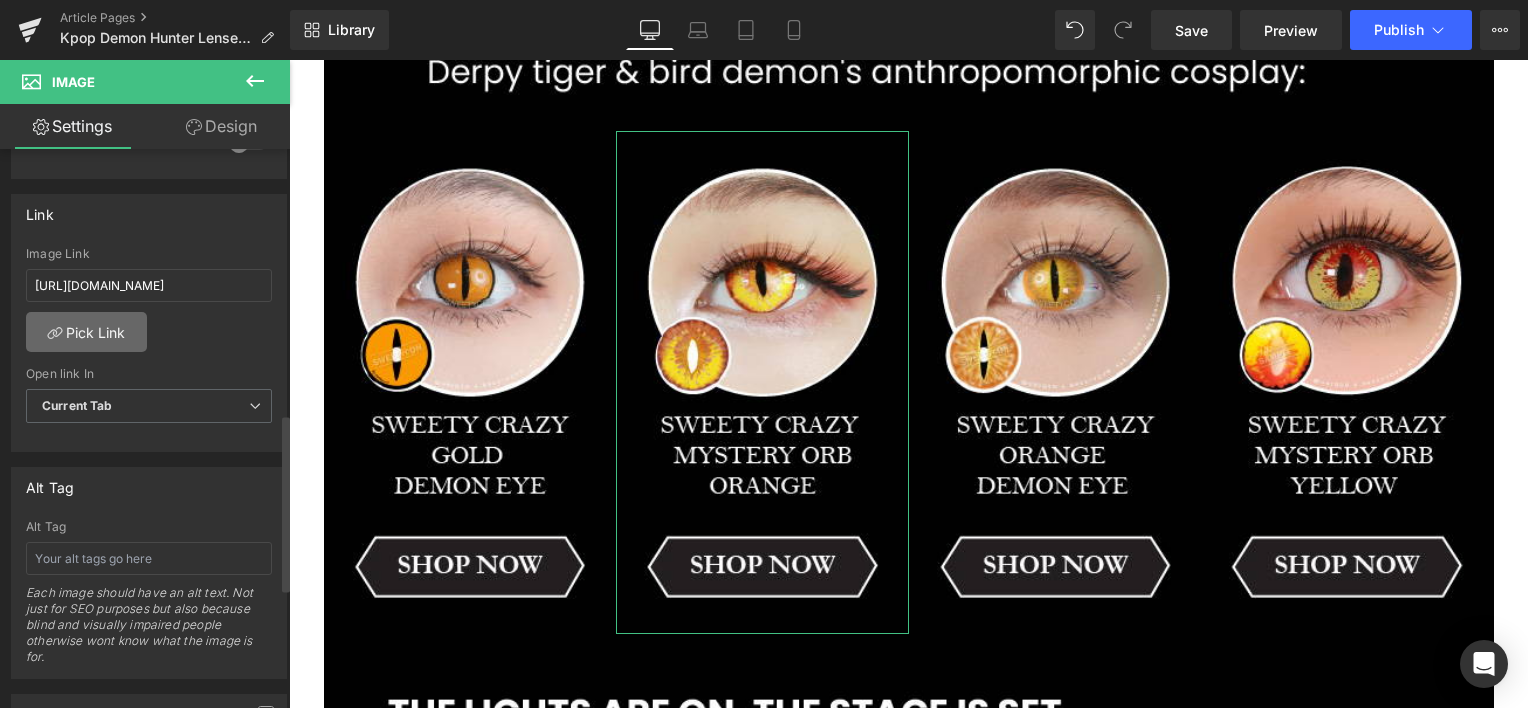 scroll, scrollTop: 0, scrollLeft: 0, axis: both 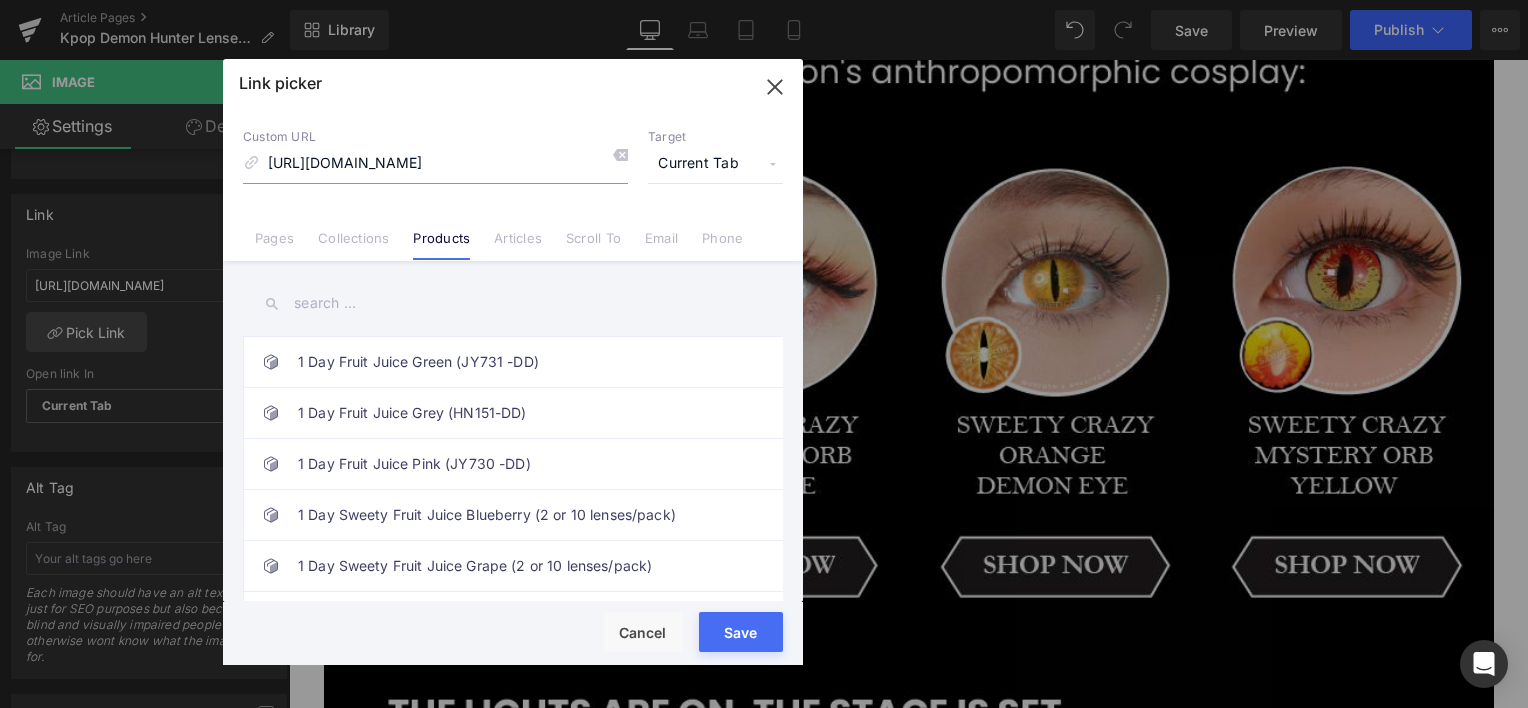 click 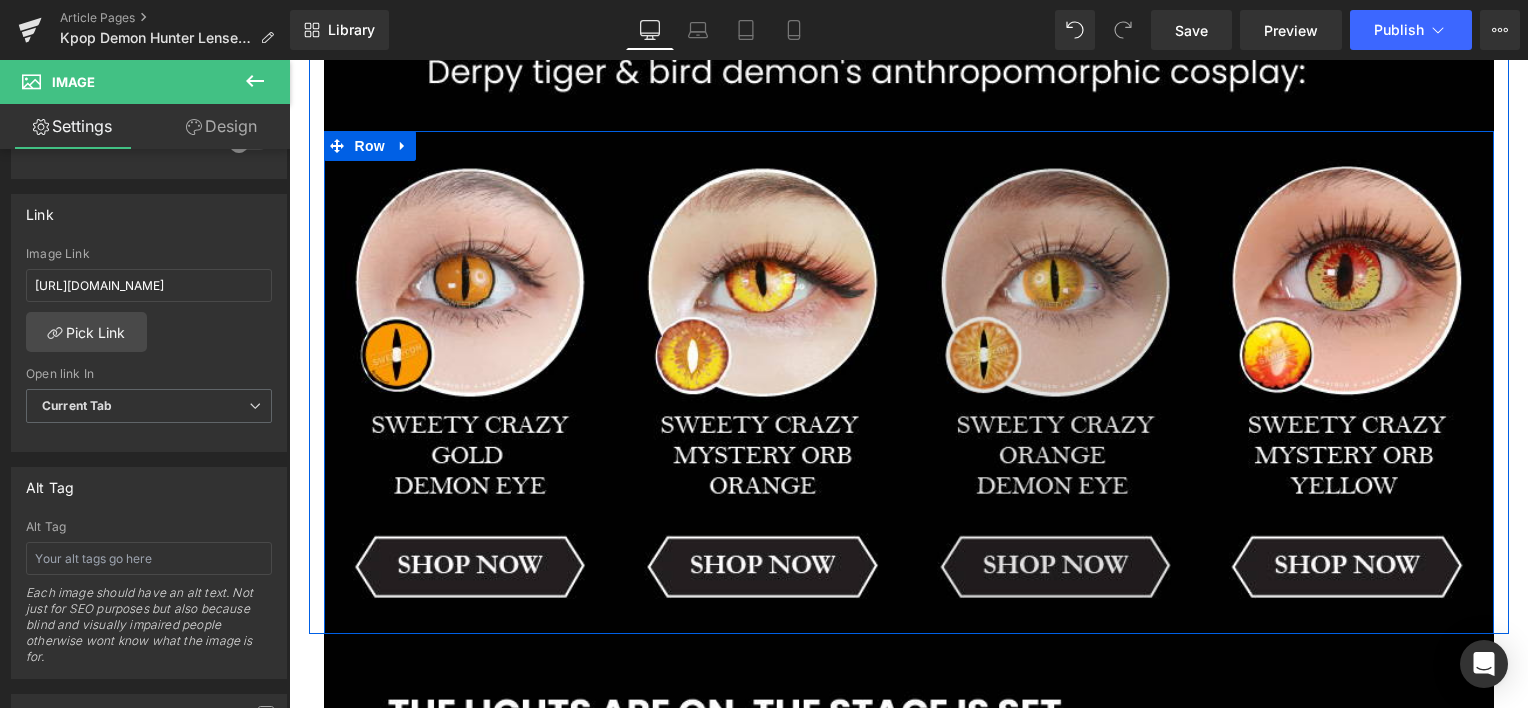 click at bounding box center (1055, 382) 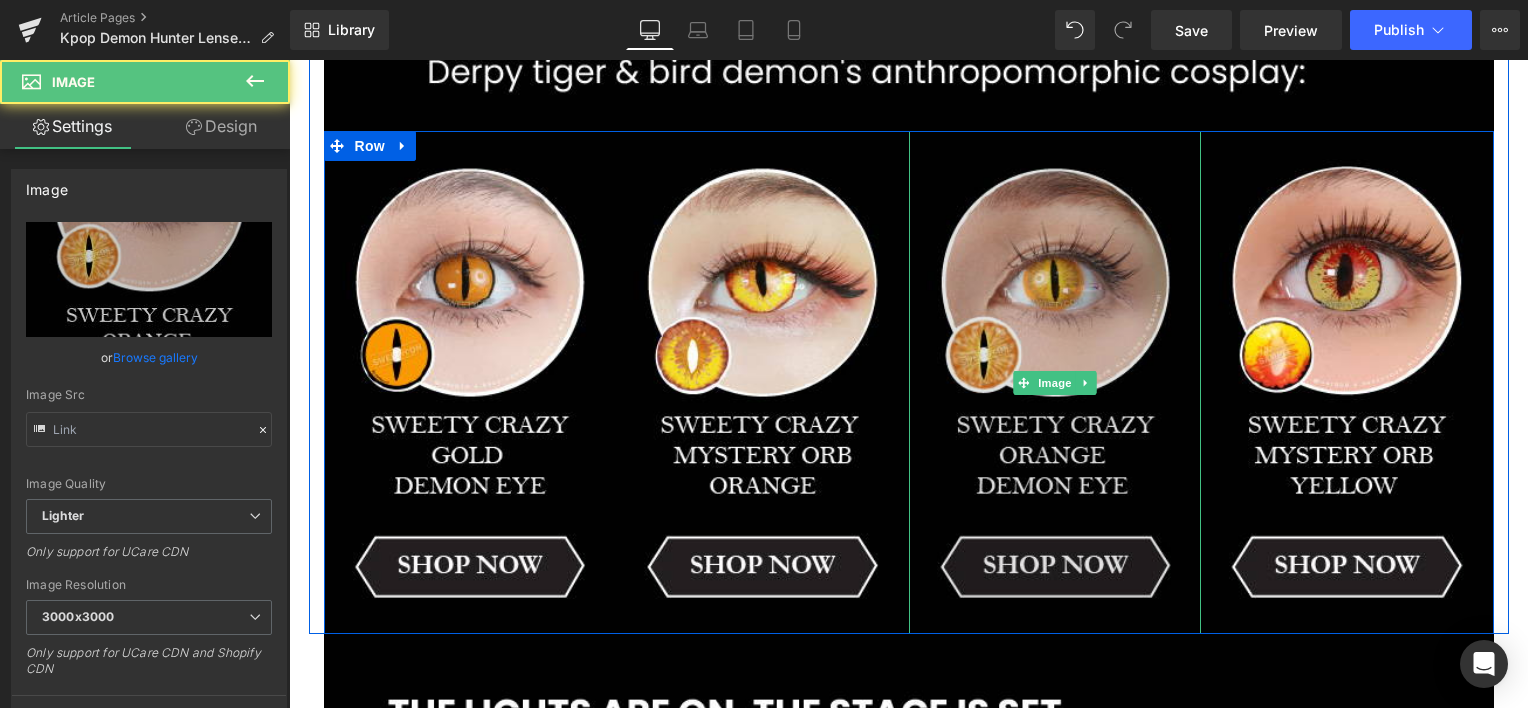 type on "[URL][DOMAIN_NAME]" 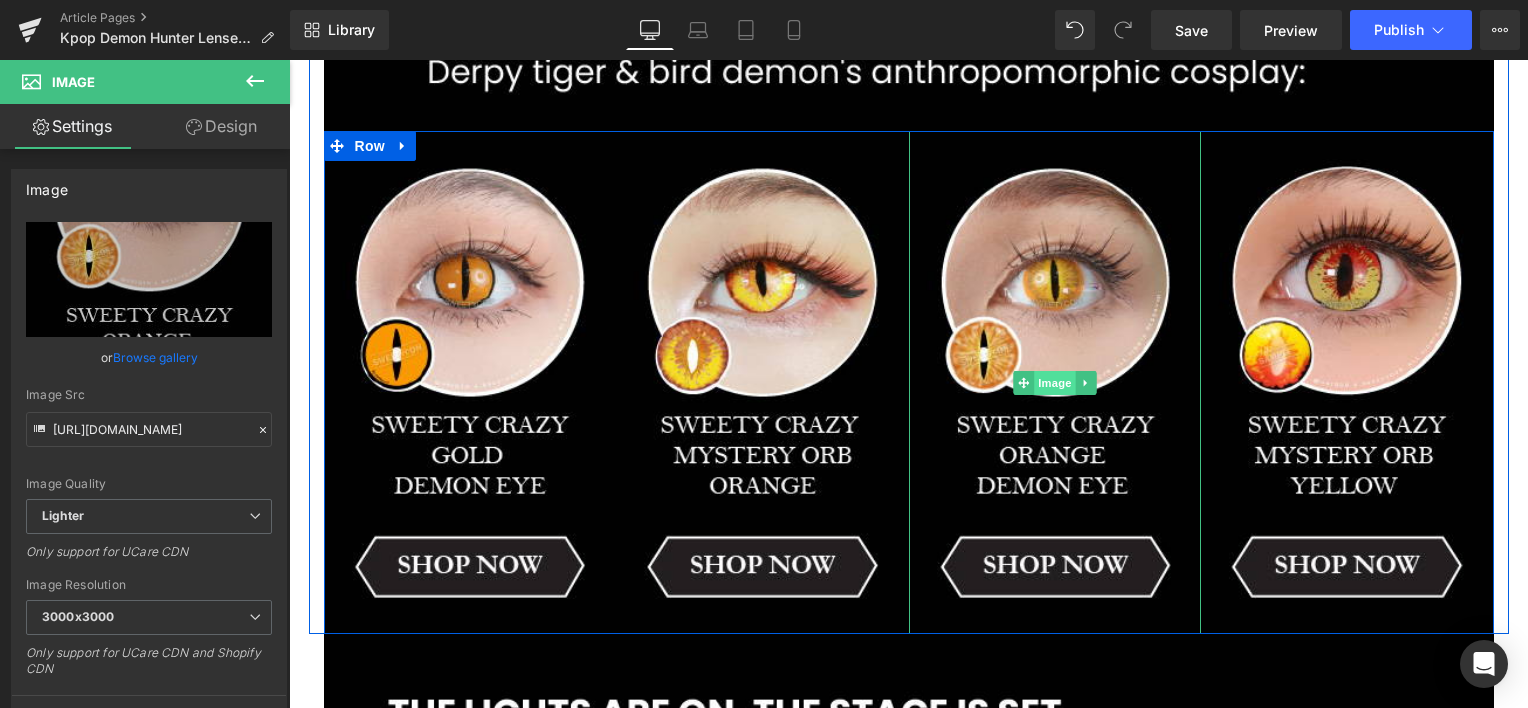 click on "Image" at bounding box center (1055, 383) 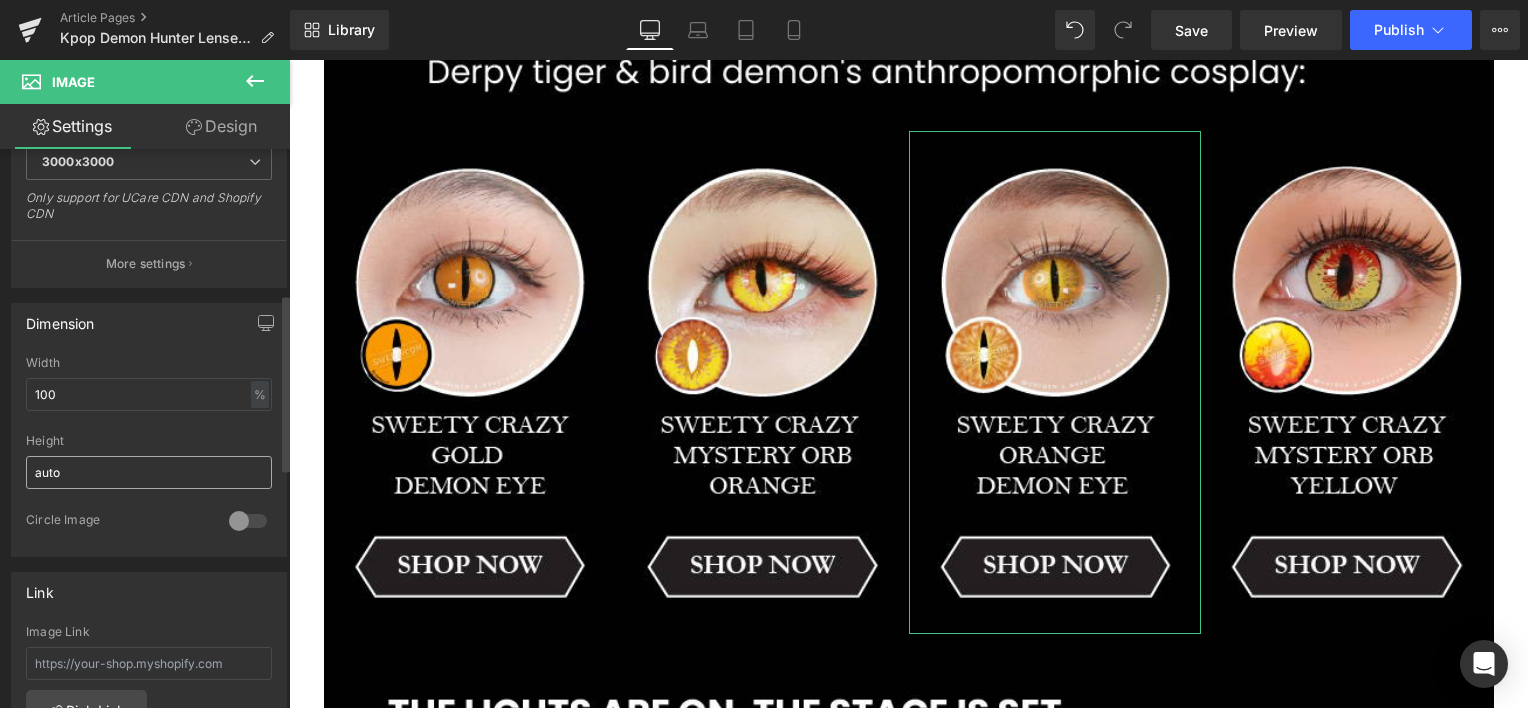scroll, scrollTop: 500, scrollLeft: 0, axis: vertical 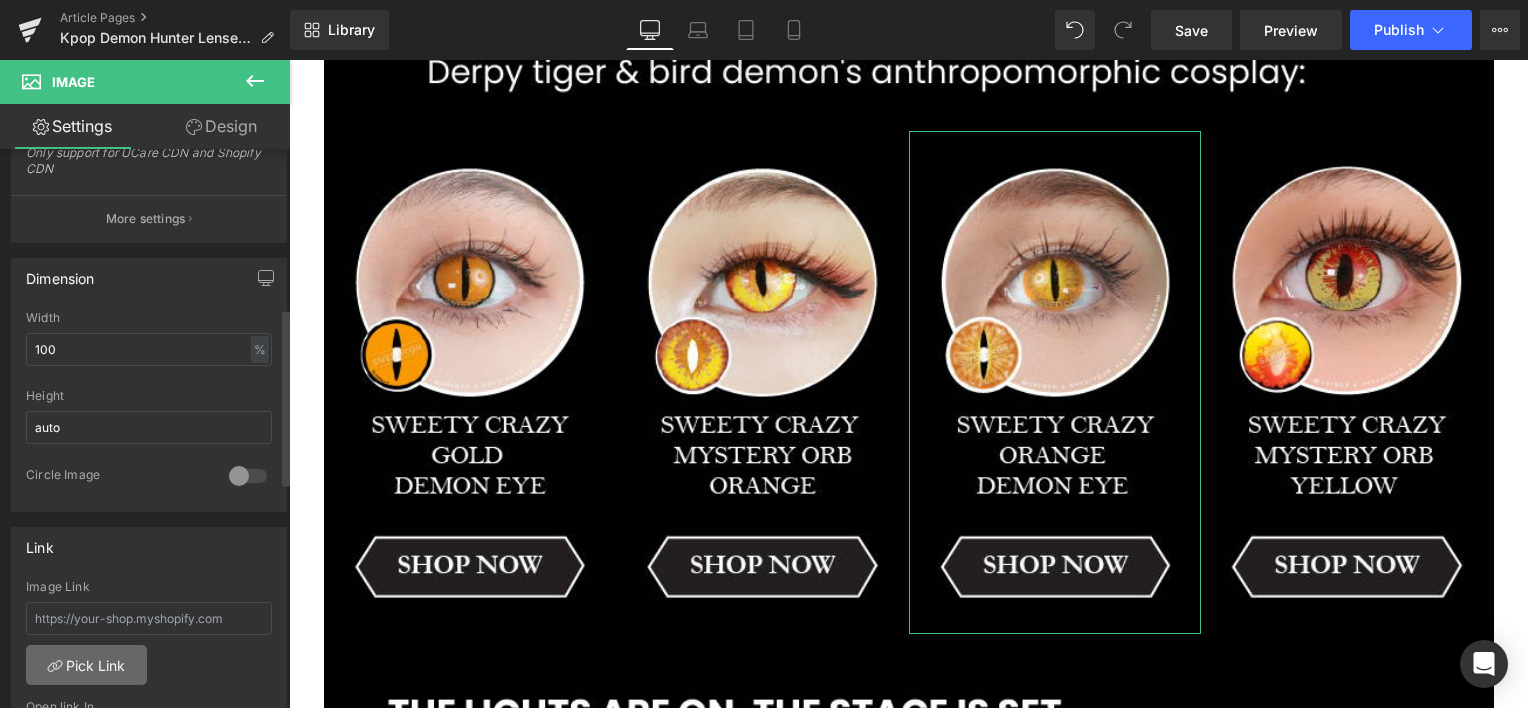 click on "Pick Link" at bounding box center (86, 665) 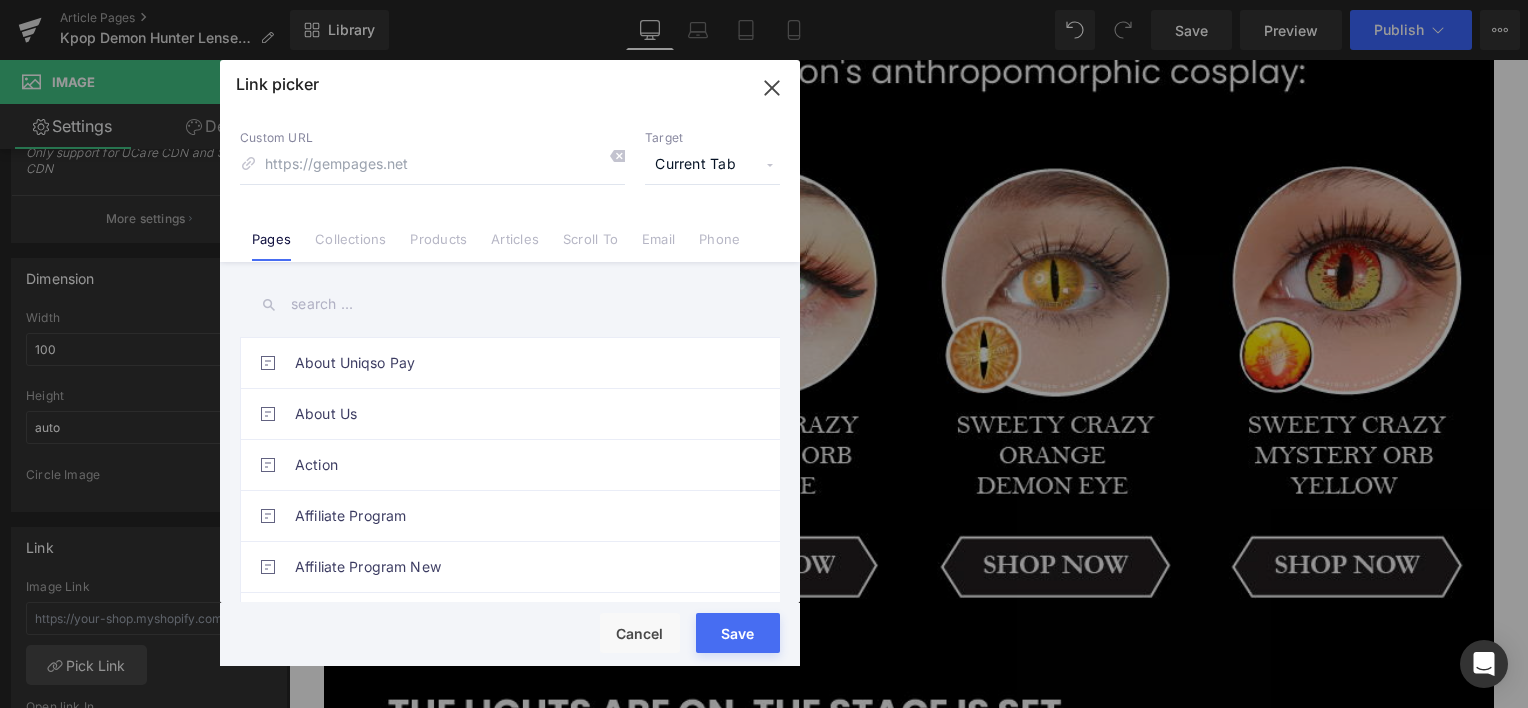 click on "Products" at bounding box center [438, 246] 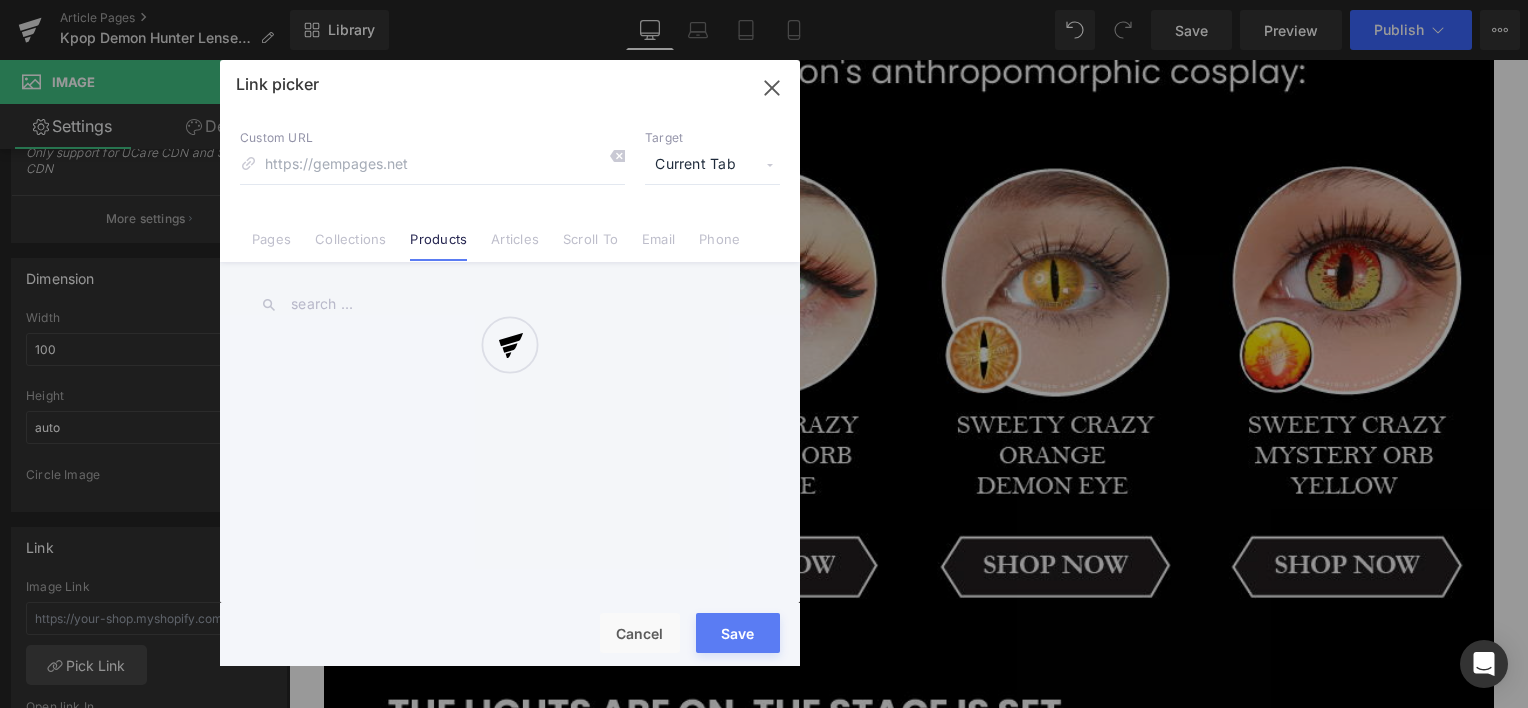 click at bounding box center (510, 363) 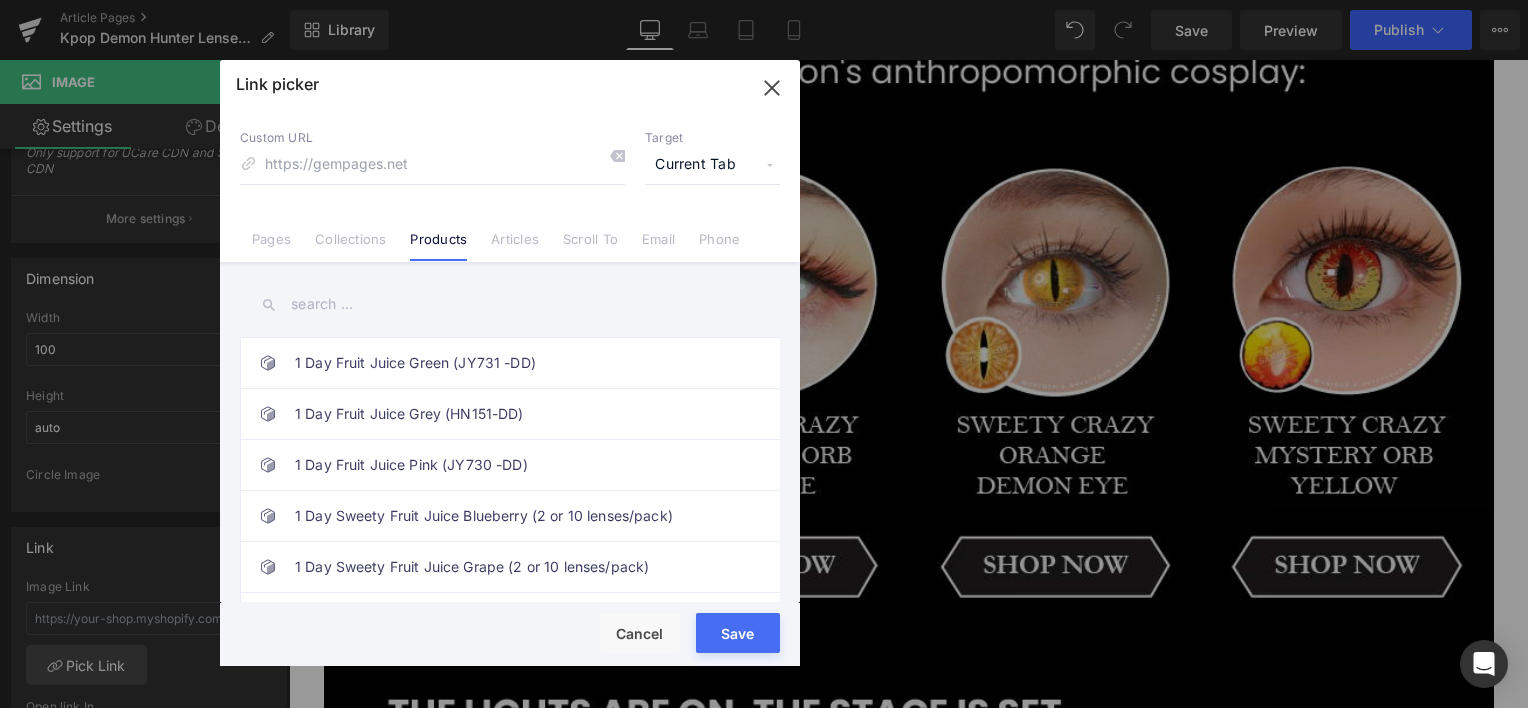 click at bounding box center (510, 304) 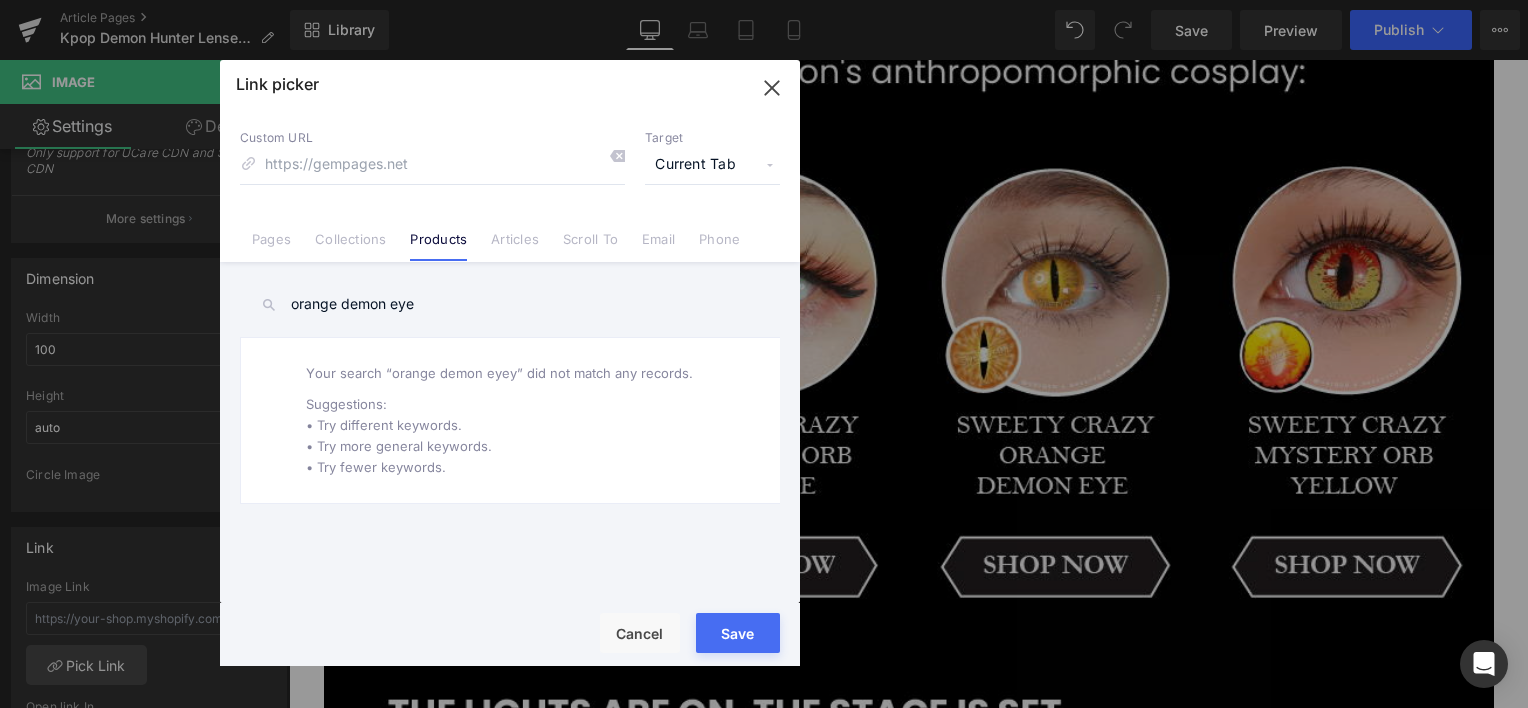 click on "orange demon eye" at bounding box center [510, 304] 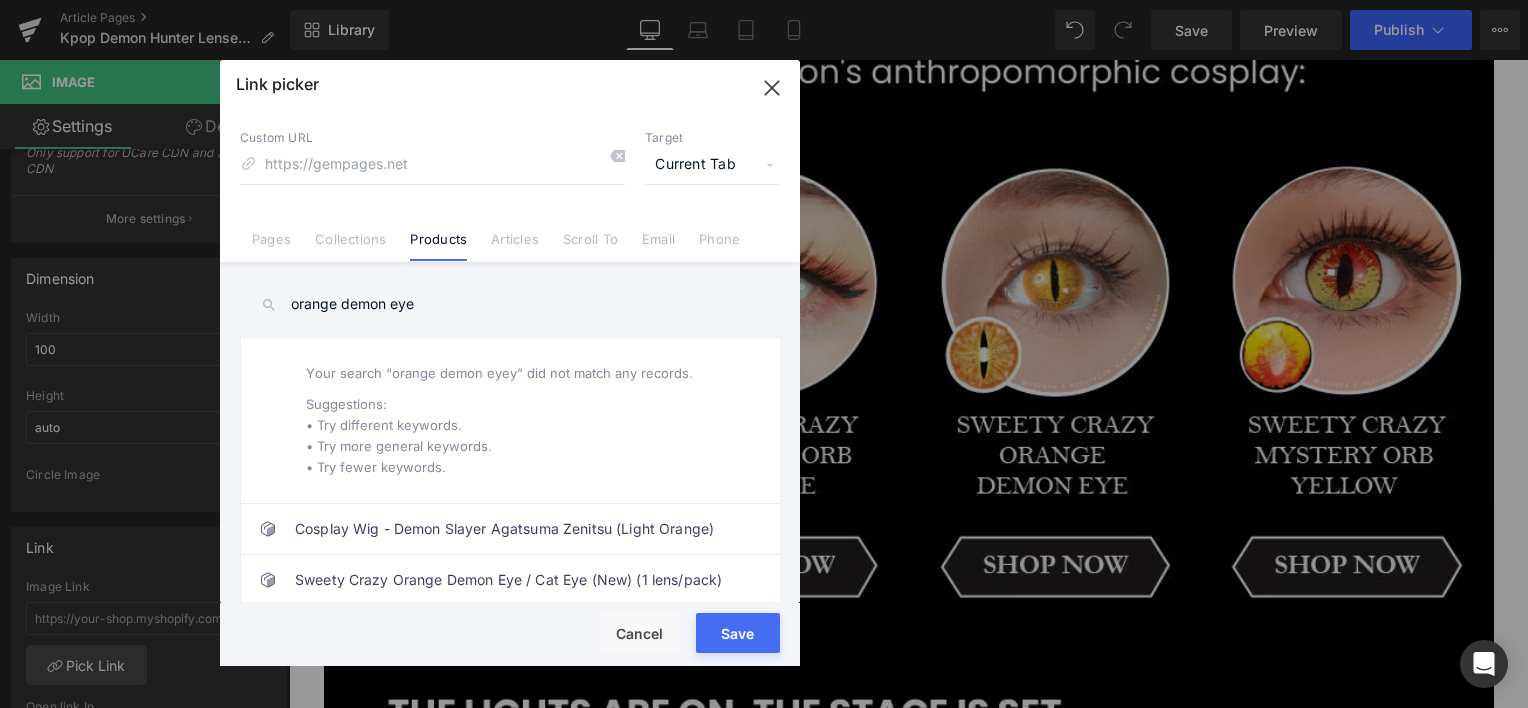 click on "orange demon eye" at bounding box center (510, 304) 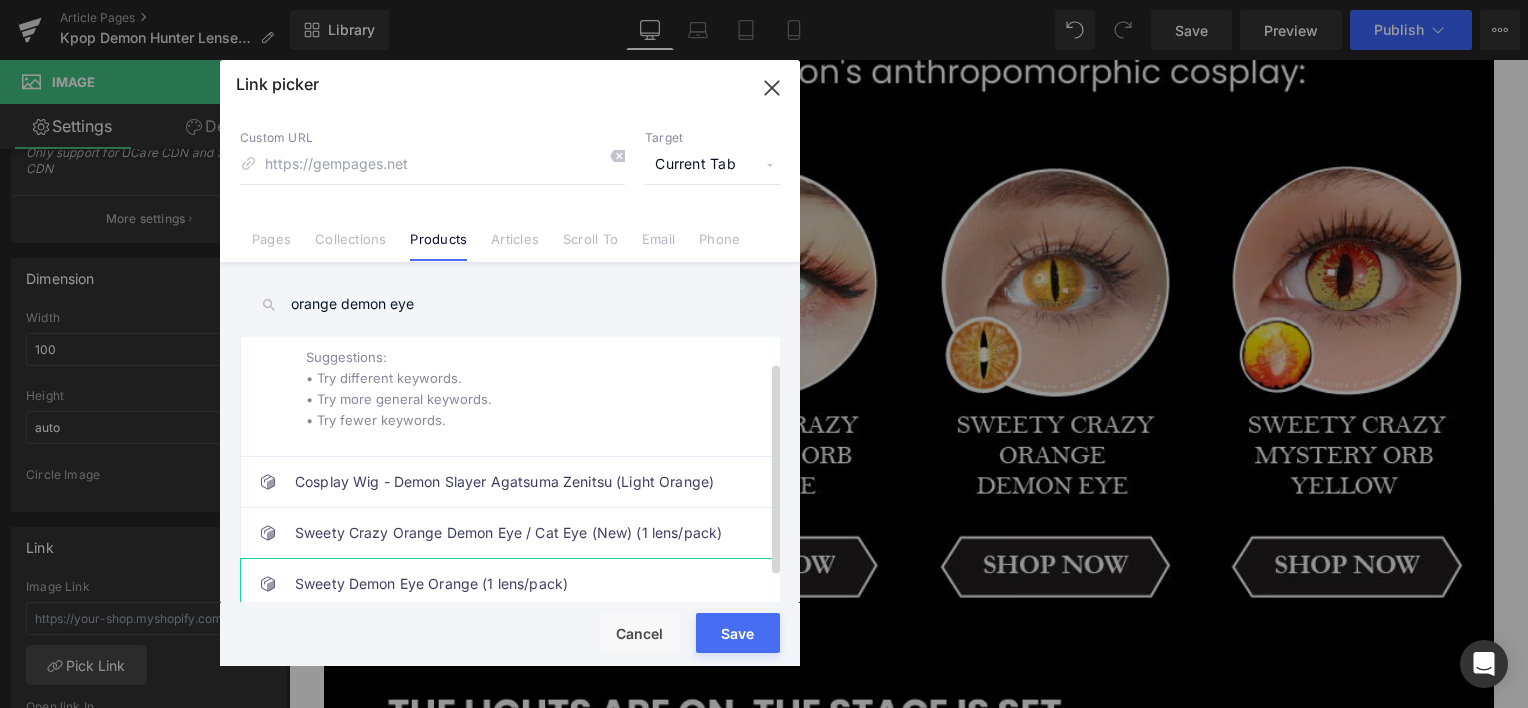 scroll, scrollTop: 60, scrollLeft: 0, axis: vertical 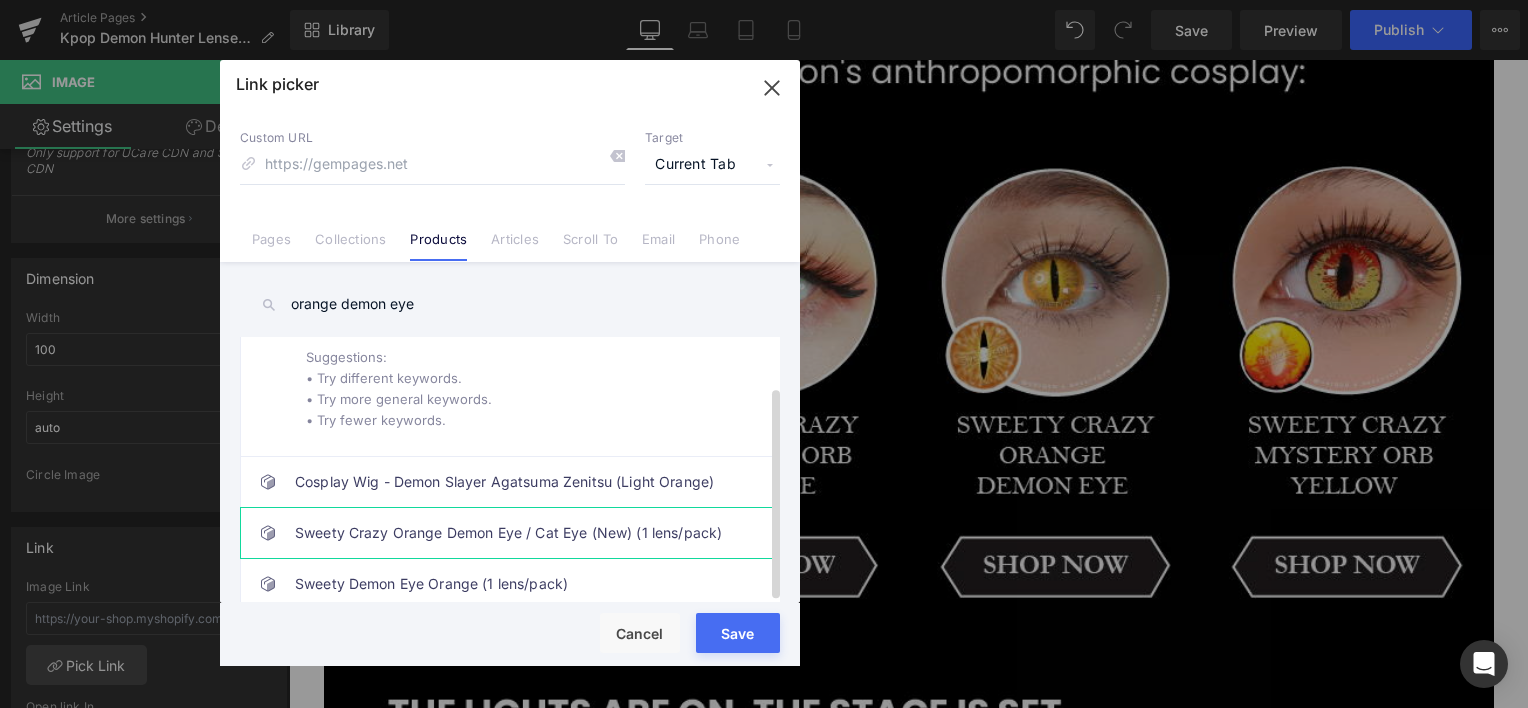 type on "orange demon eye" 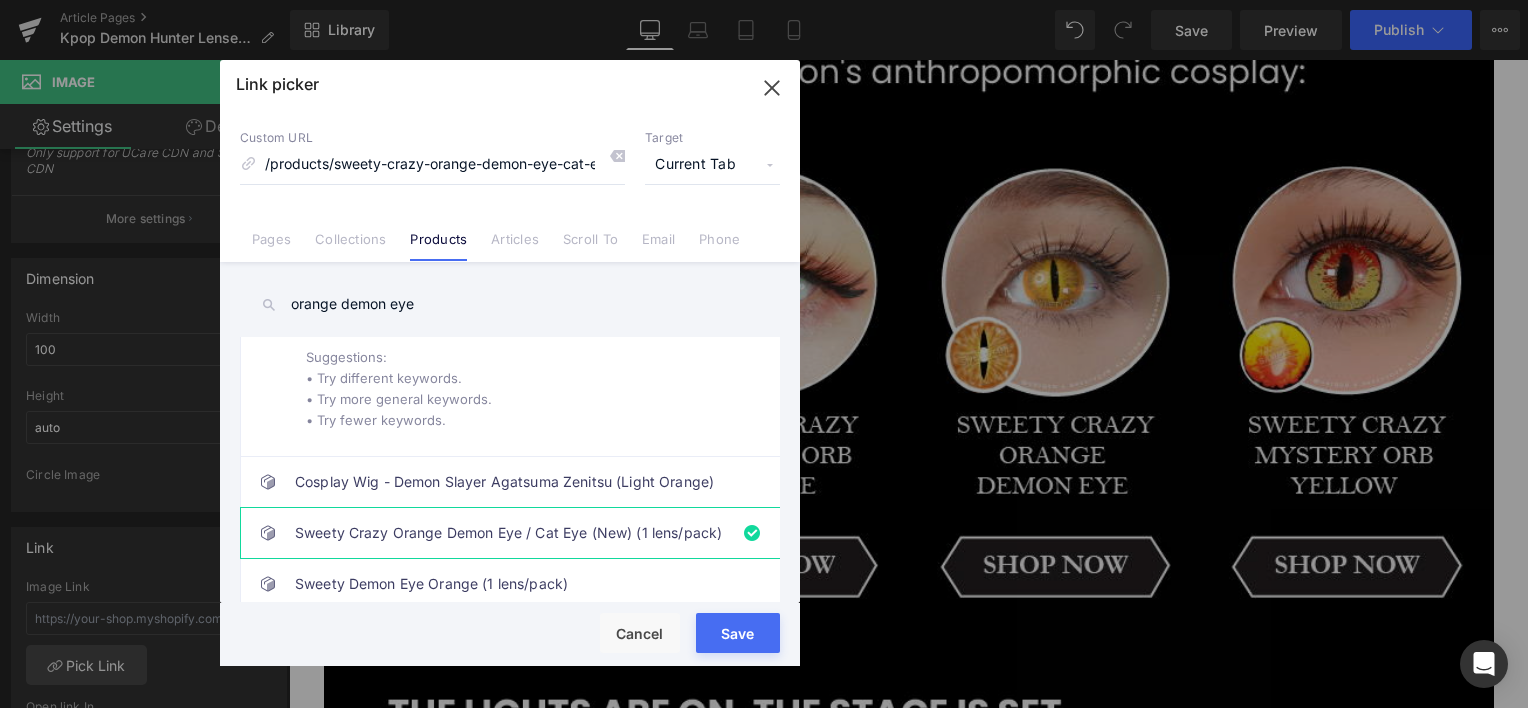 click on "Rendering Content" at bounding box center (764, 629) 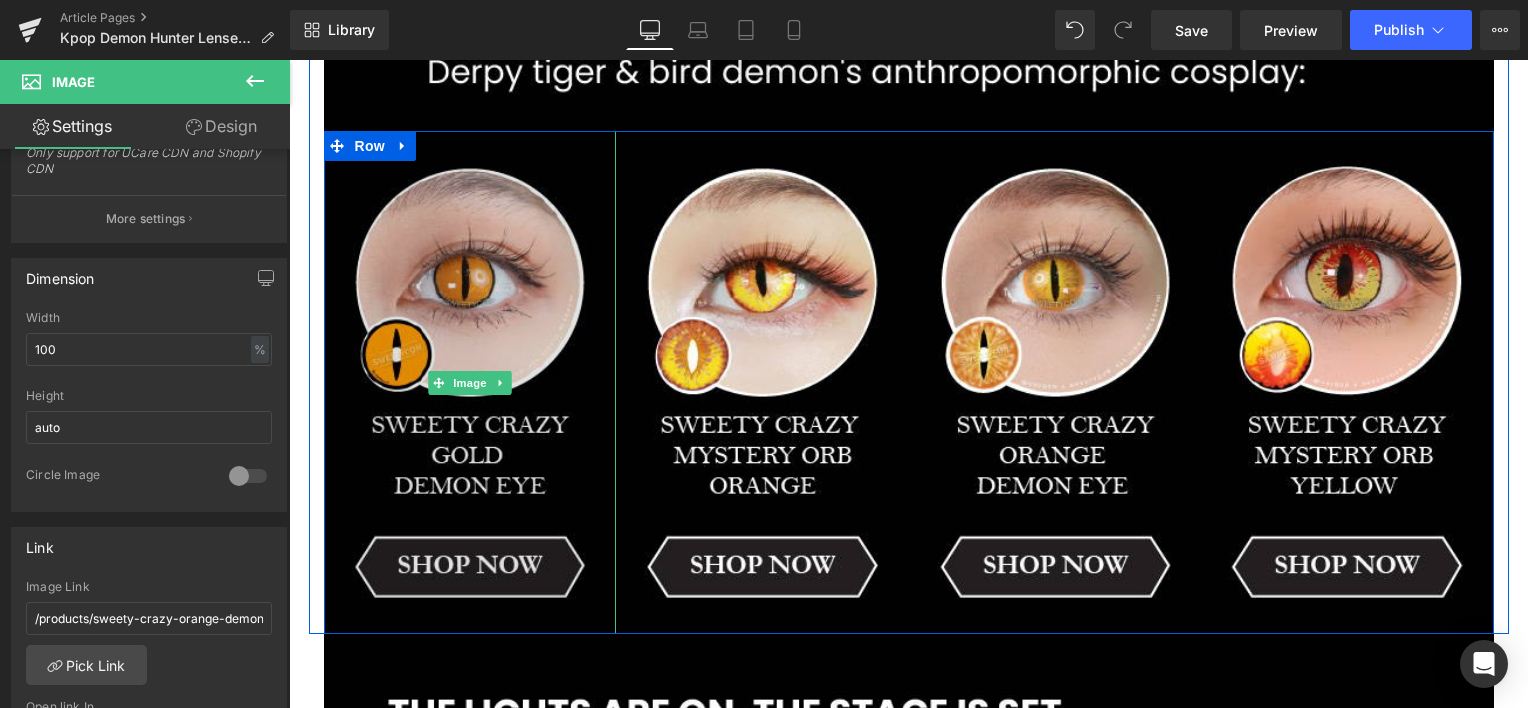 click at bounding box center (470, 382) 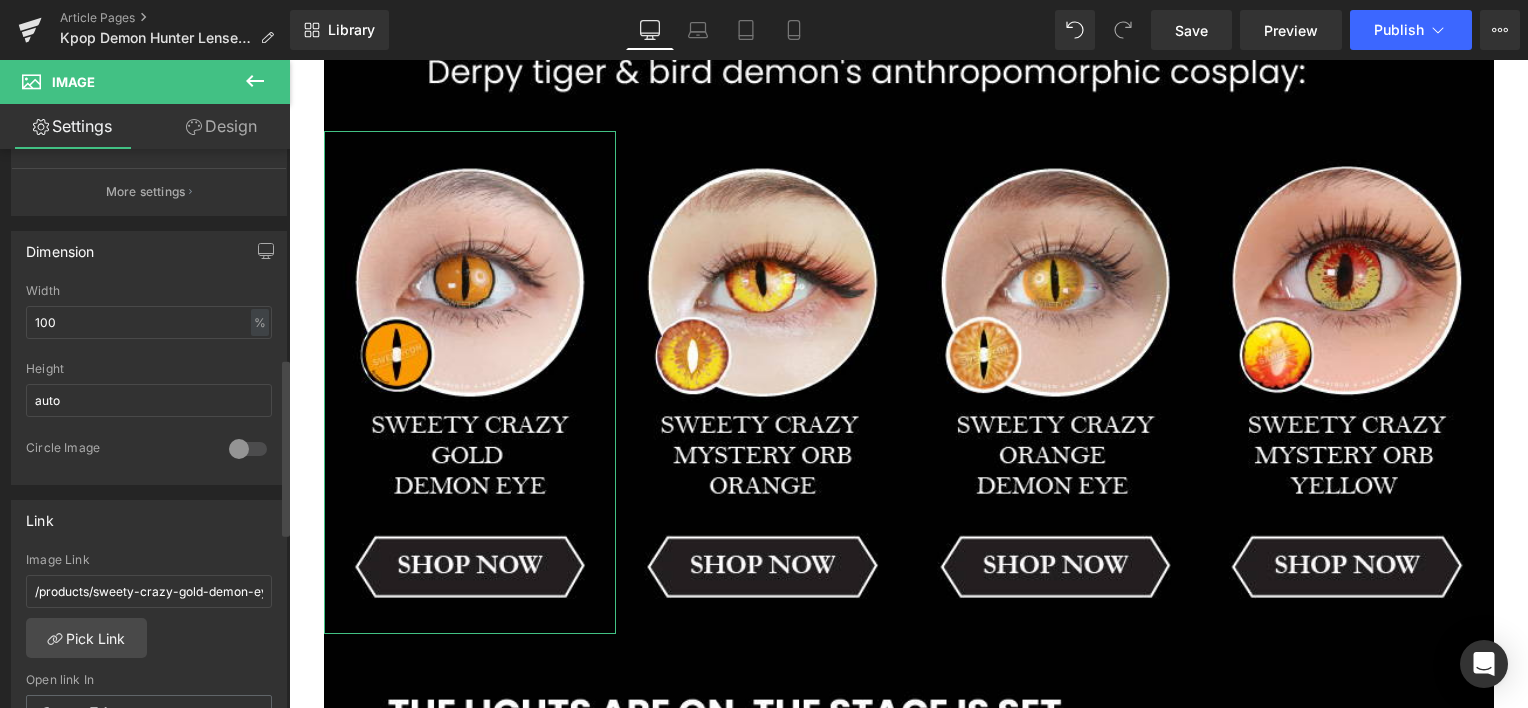scroll, scrollTop: 666, scrollLeft: 0, axis: vertical 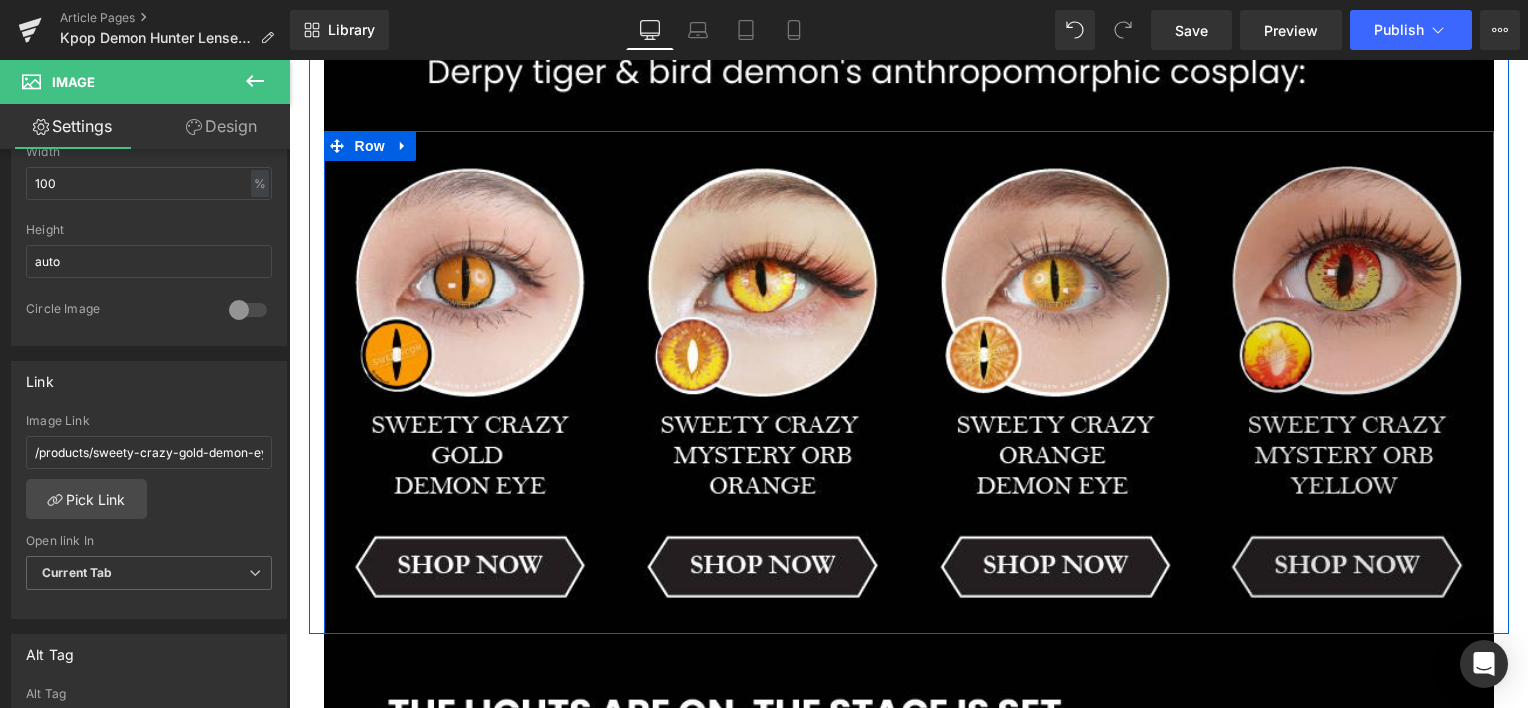 click at bounding box center (1347, 382) 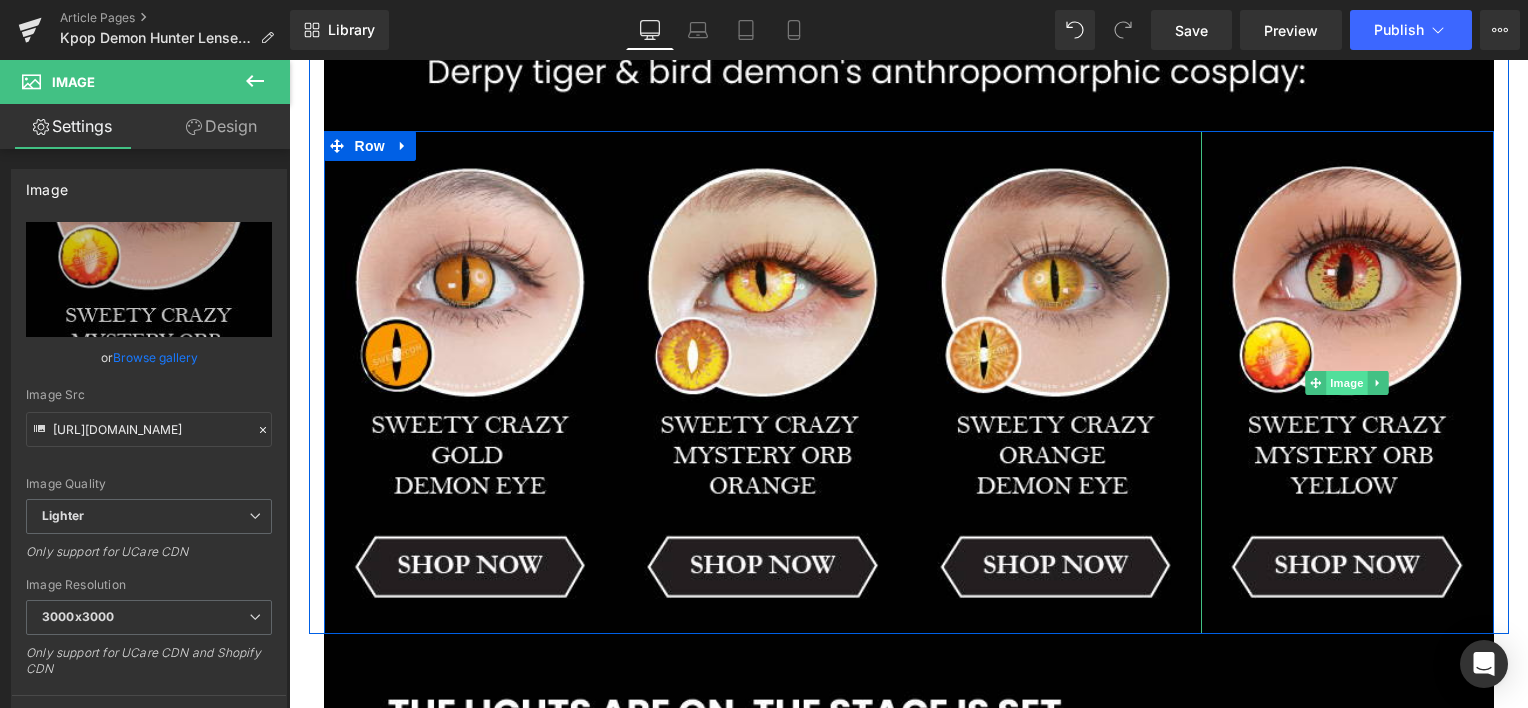 click on "Image" at bounding box center [1347, 383] 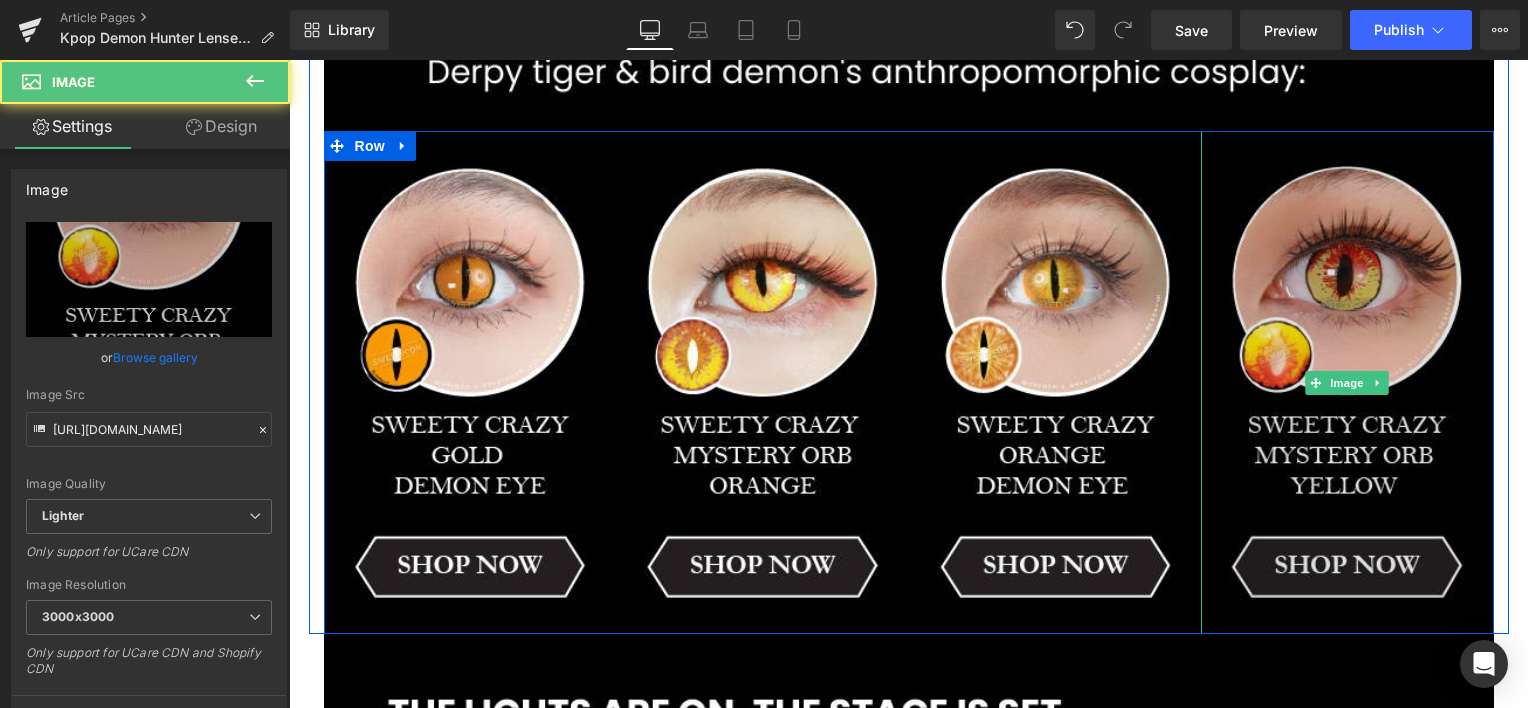 click at bounding box center (1347, 382) 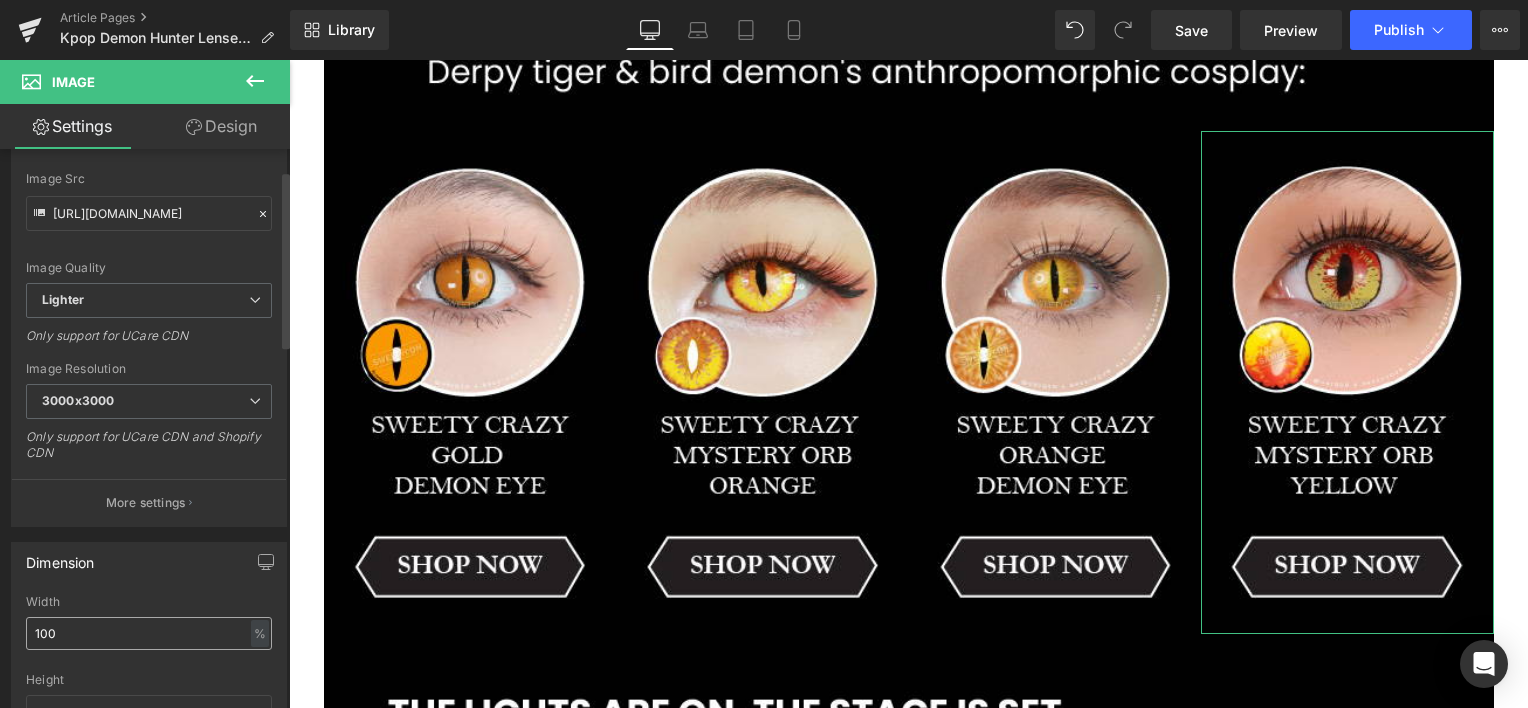 scroll, scrollTop: 833, scrollLeft: 0, axis: vertical 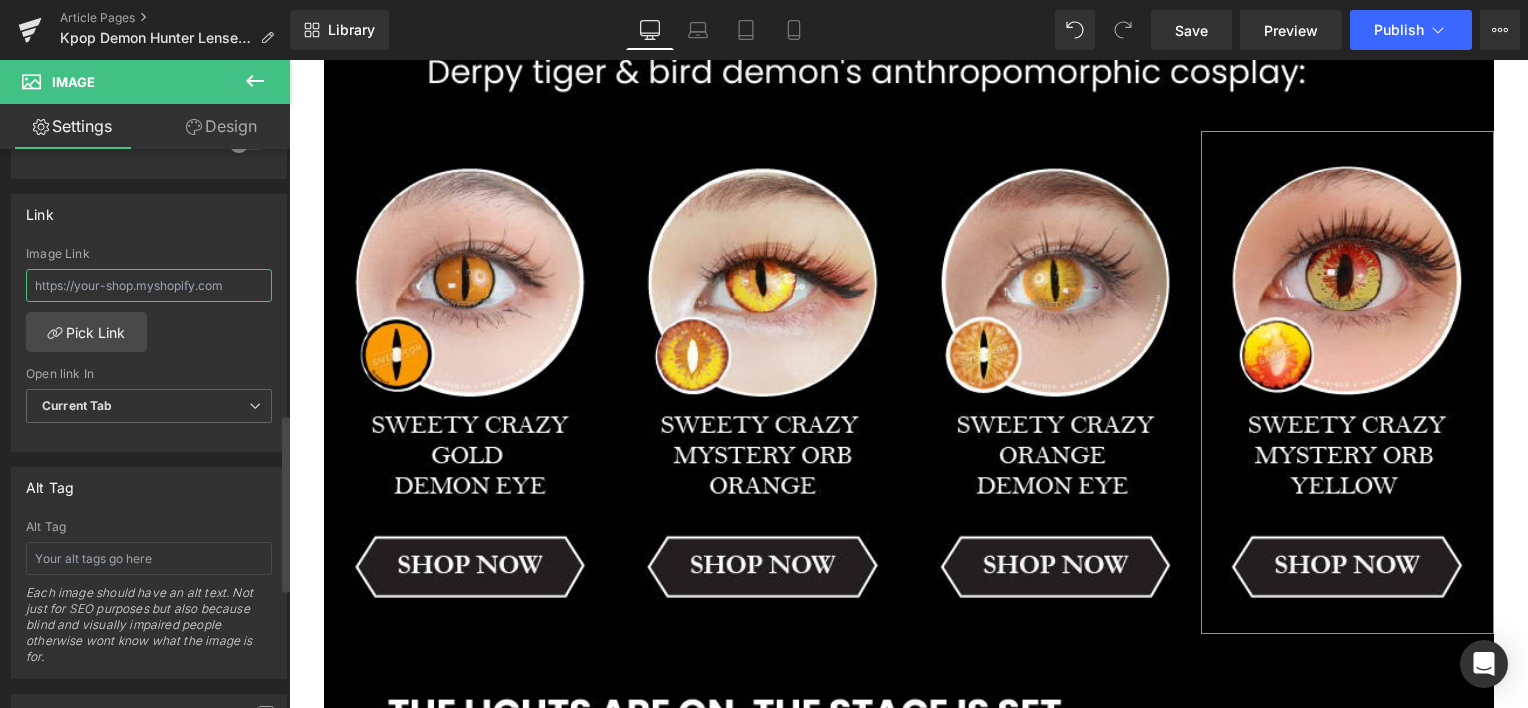 click at bounding box center (149, 285) 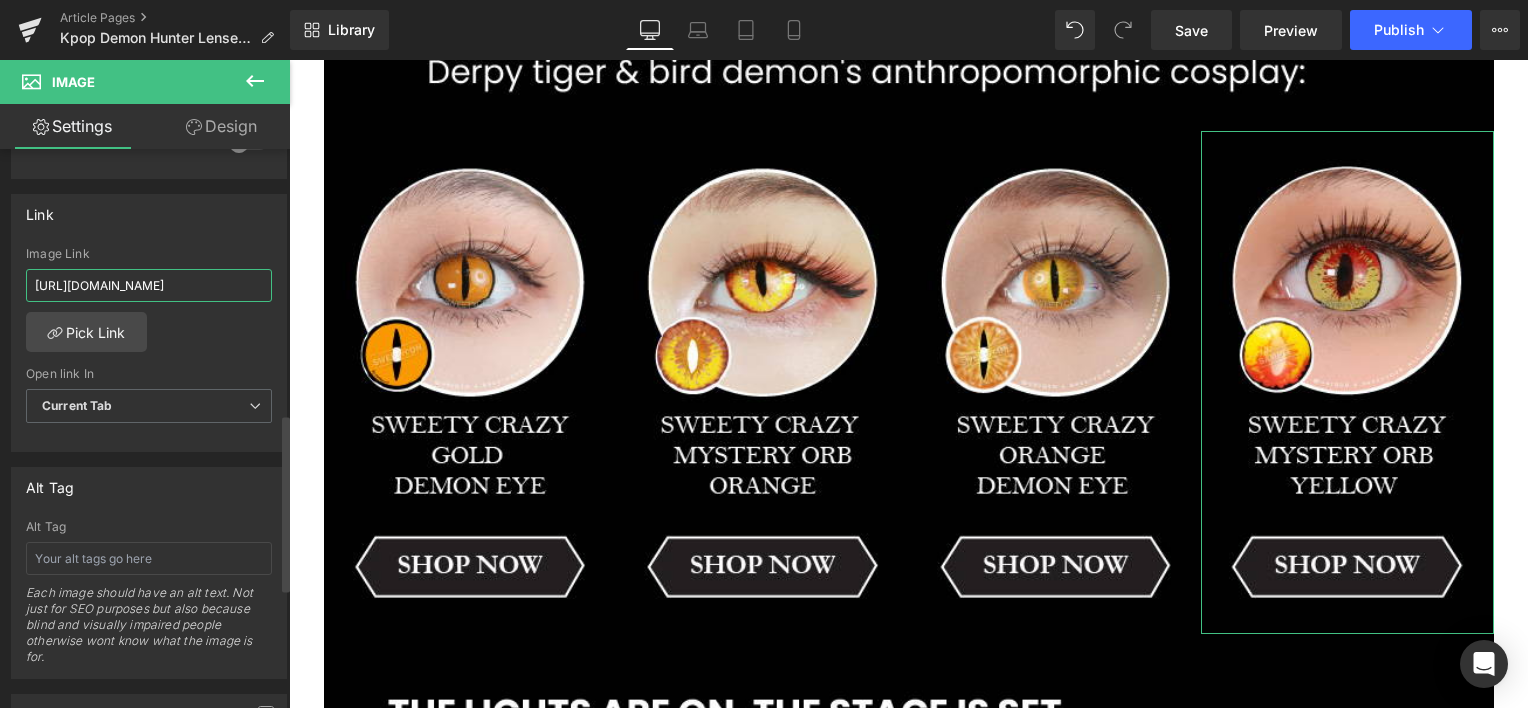 scroll, scrollTop: 0, scrollLeft: 408, axis: horizontal 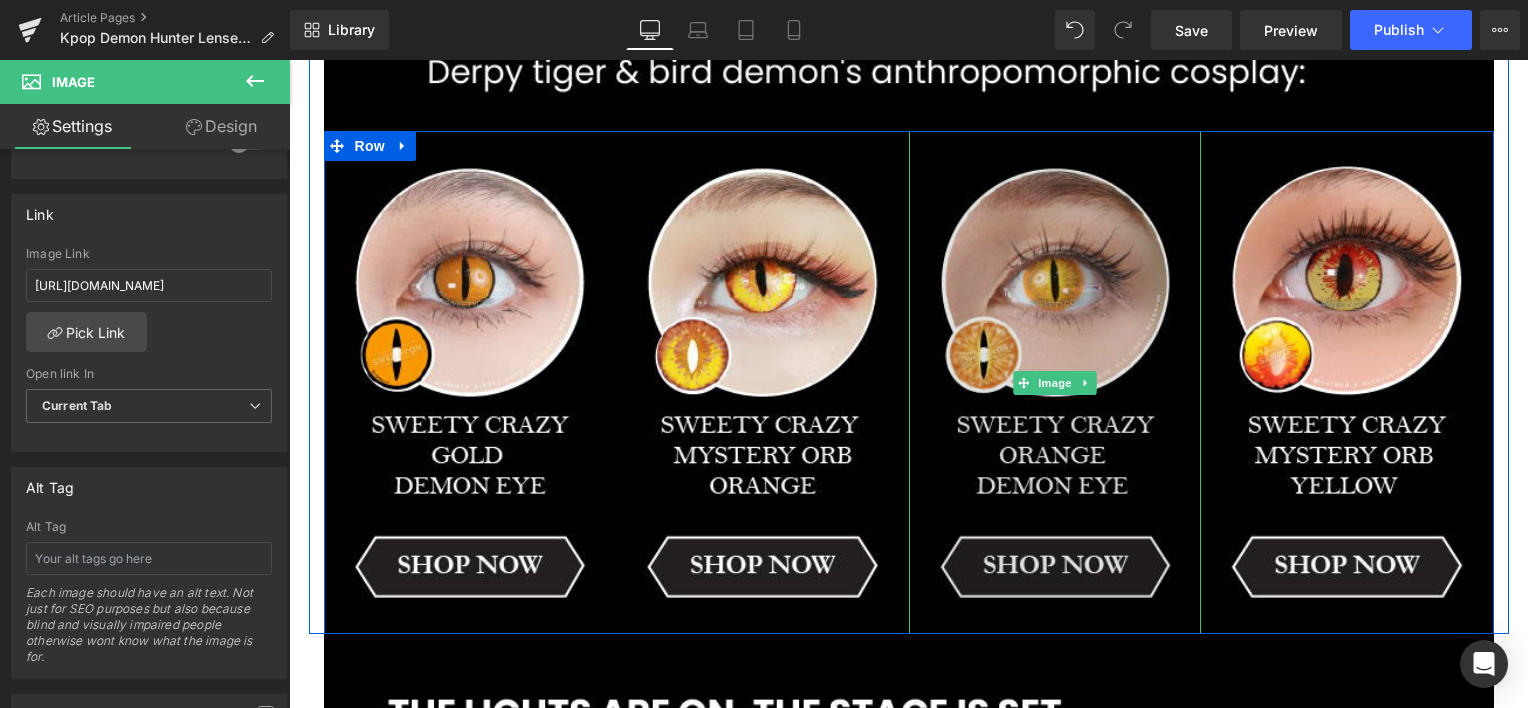 click at bounding box center [1055, 382] 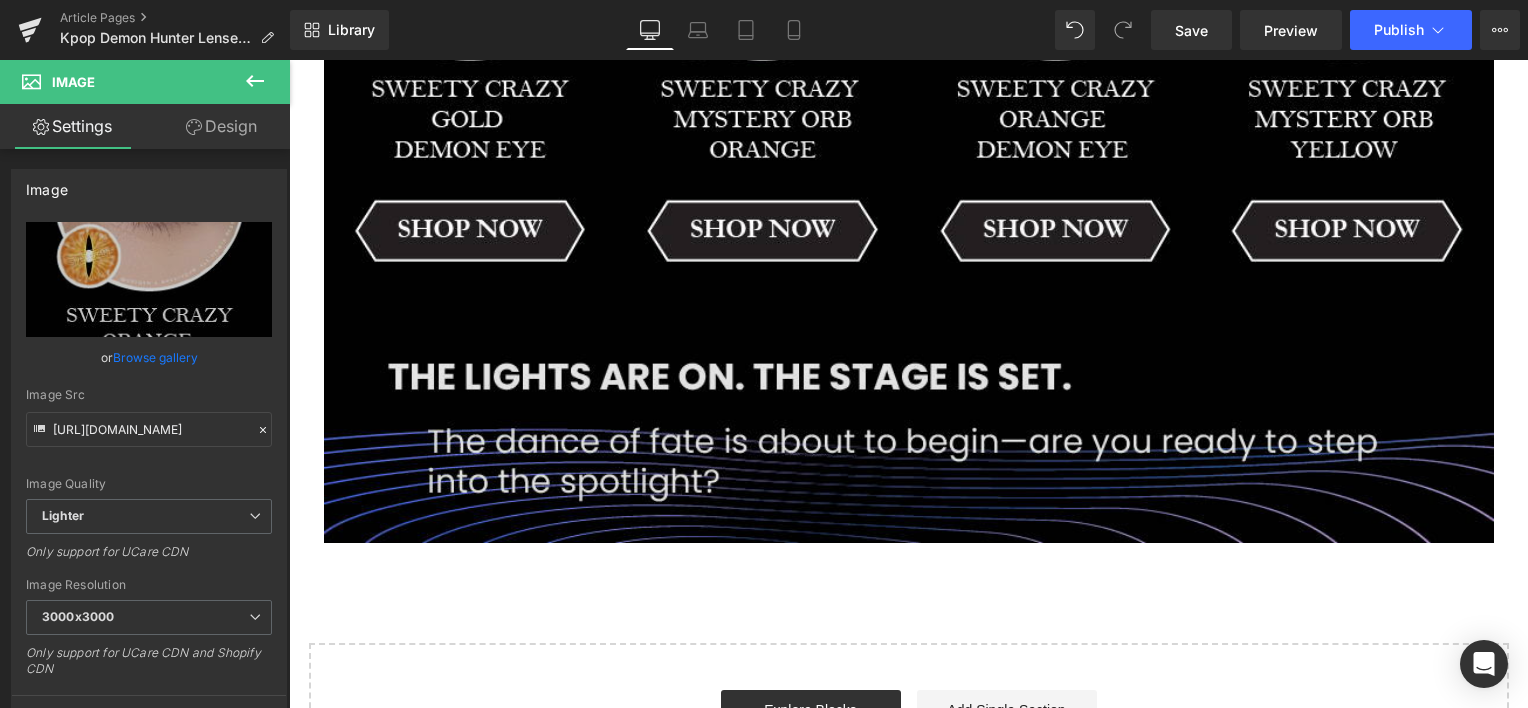 scroll, scrollTop: 5333, scrollLeft: 0, axis: vertical 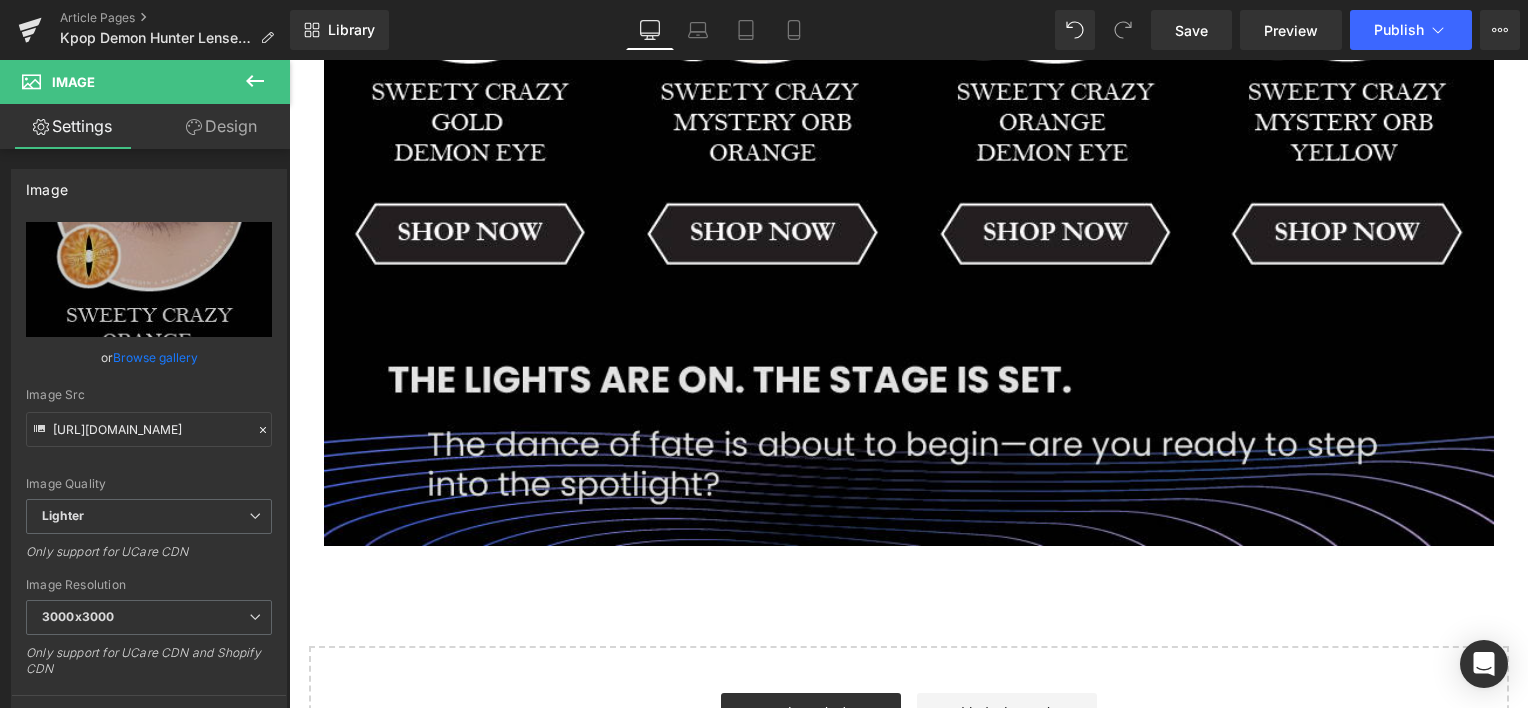 click on "Image" at bounding box center [909, 423] 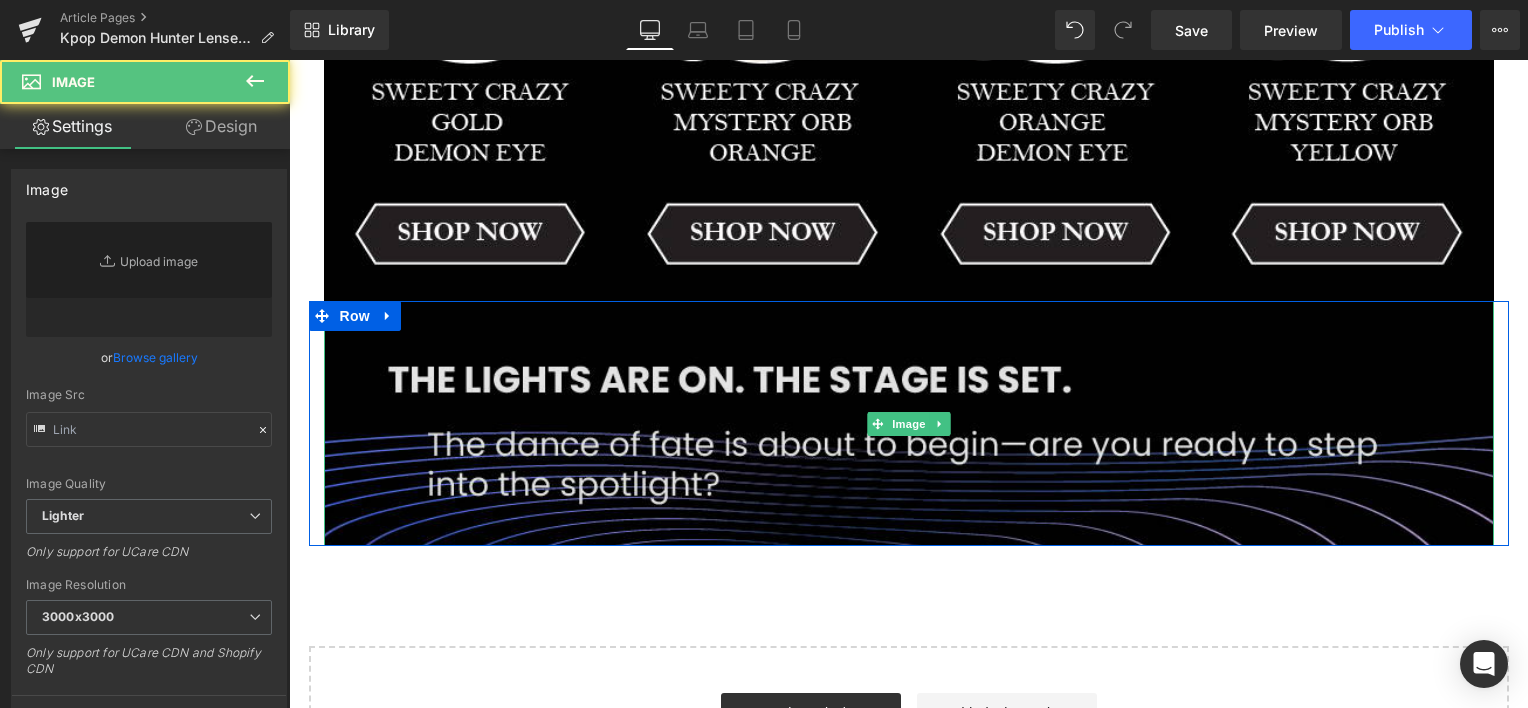 type on "[URL][DOMAIN_NAME]" 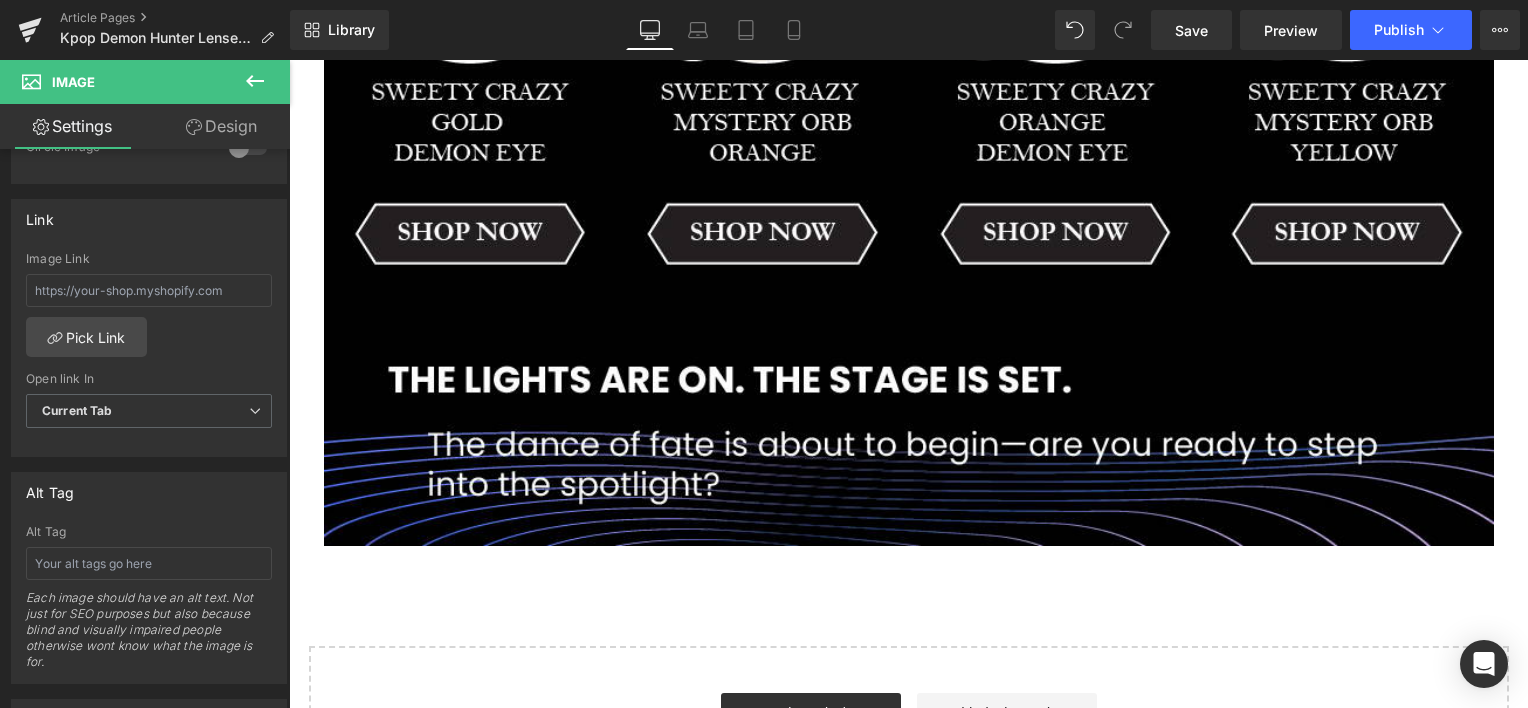 scroll, scrollTop: 833, scrollLeft: 0, axis: vertical 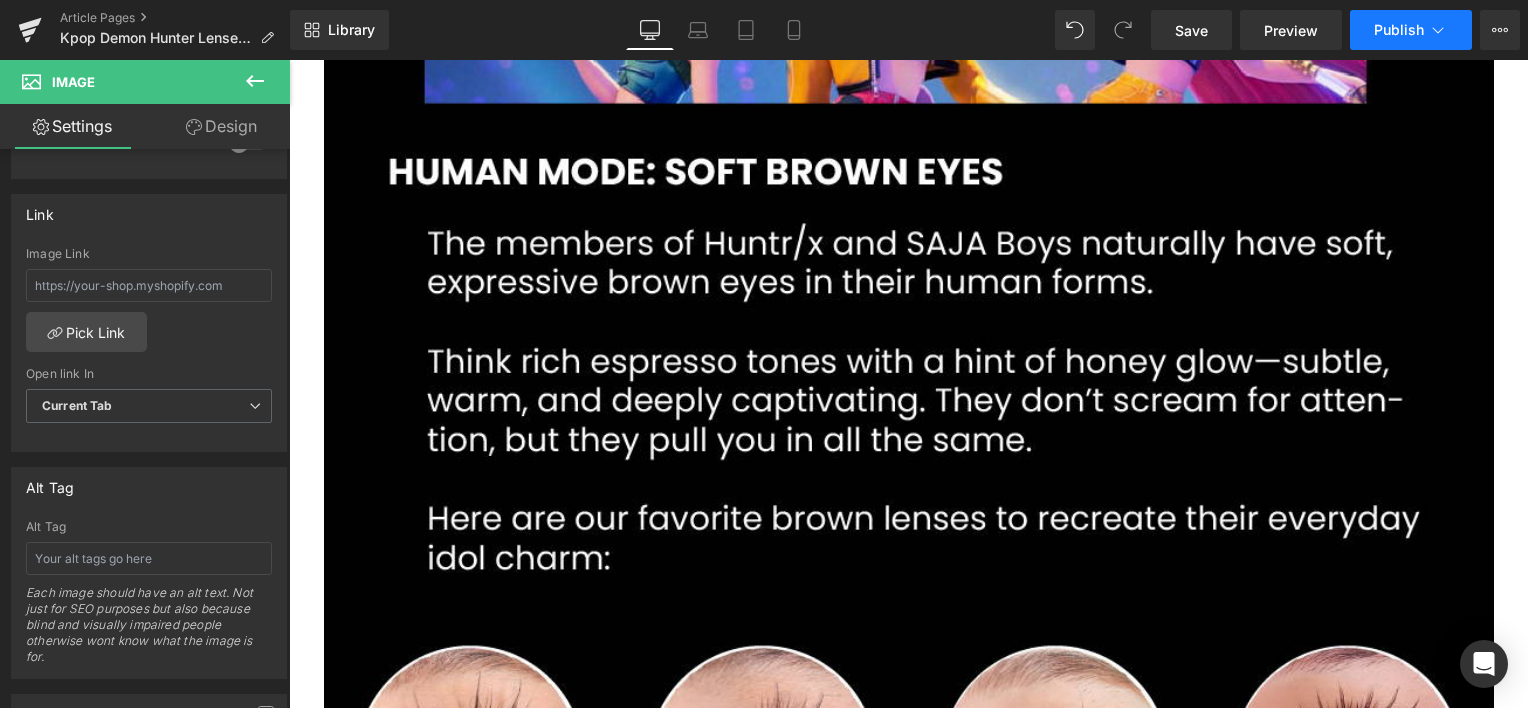 click on "Publish" at bounding box center [1411, 30] 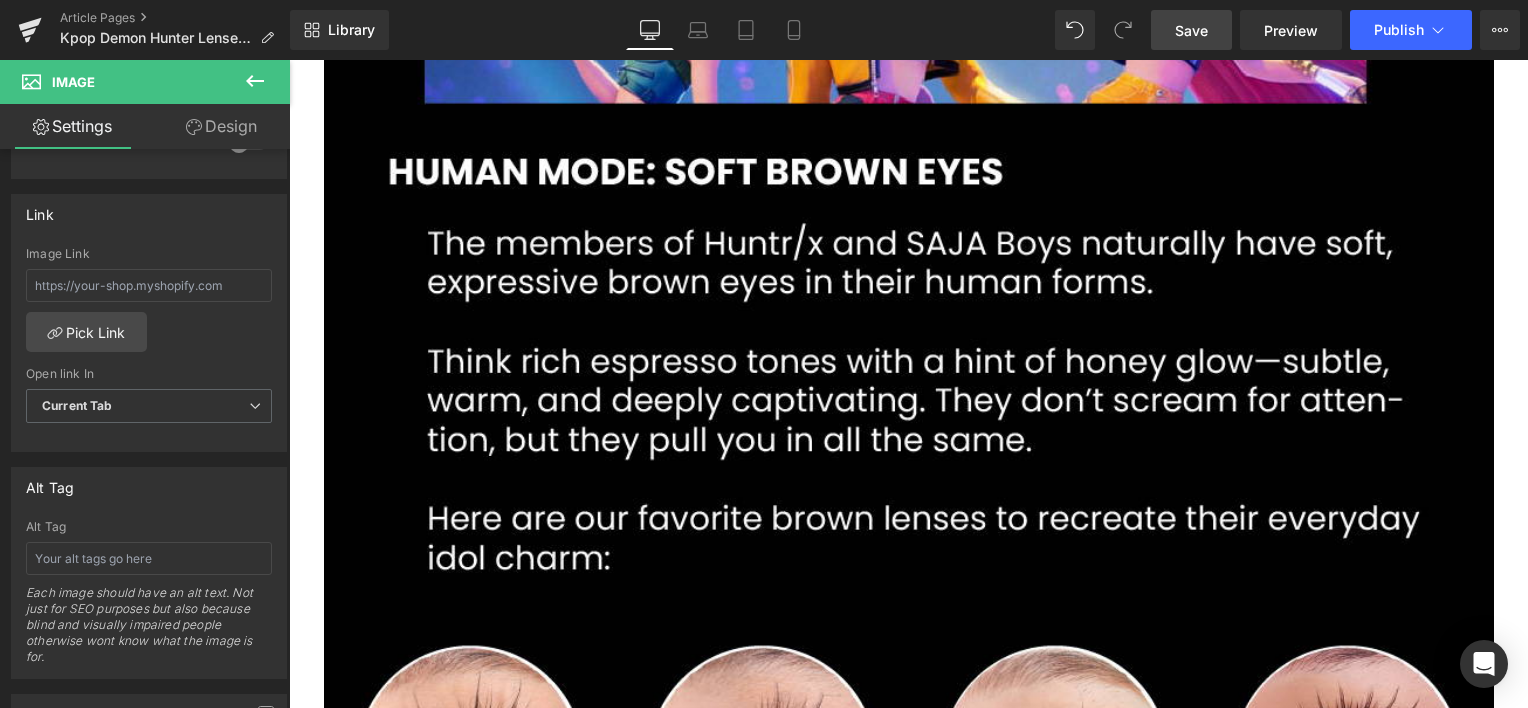 click on "Save" at bounding box center [1191, 30] 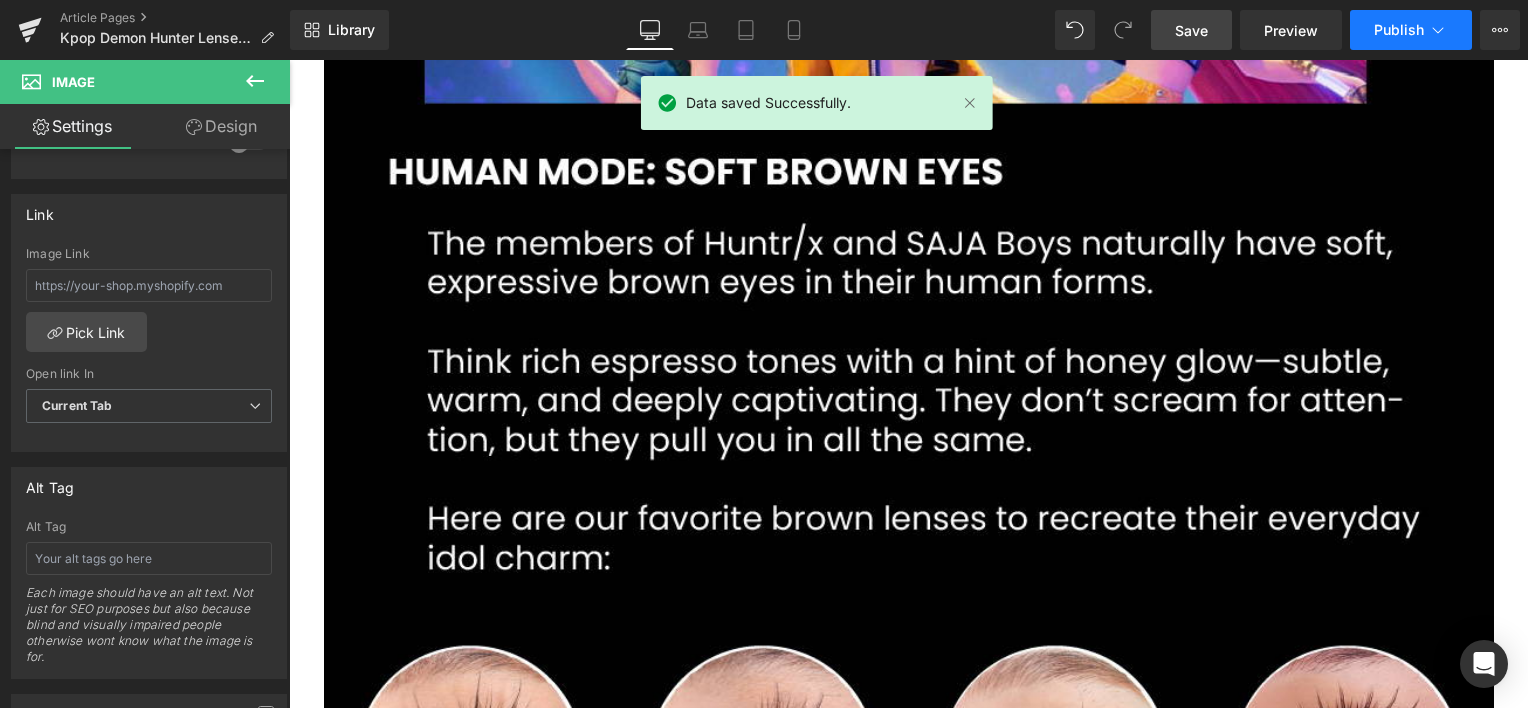 click on "Publish" at bounding box center (1399, 30) 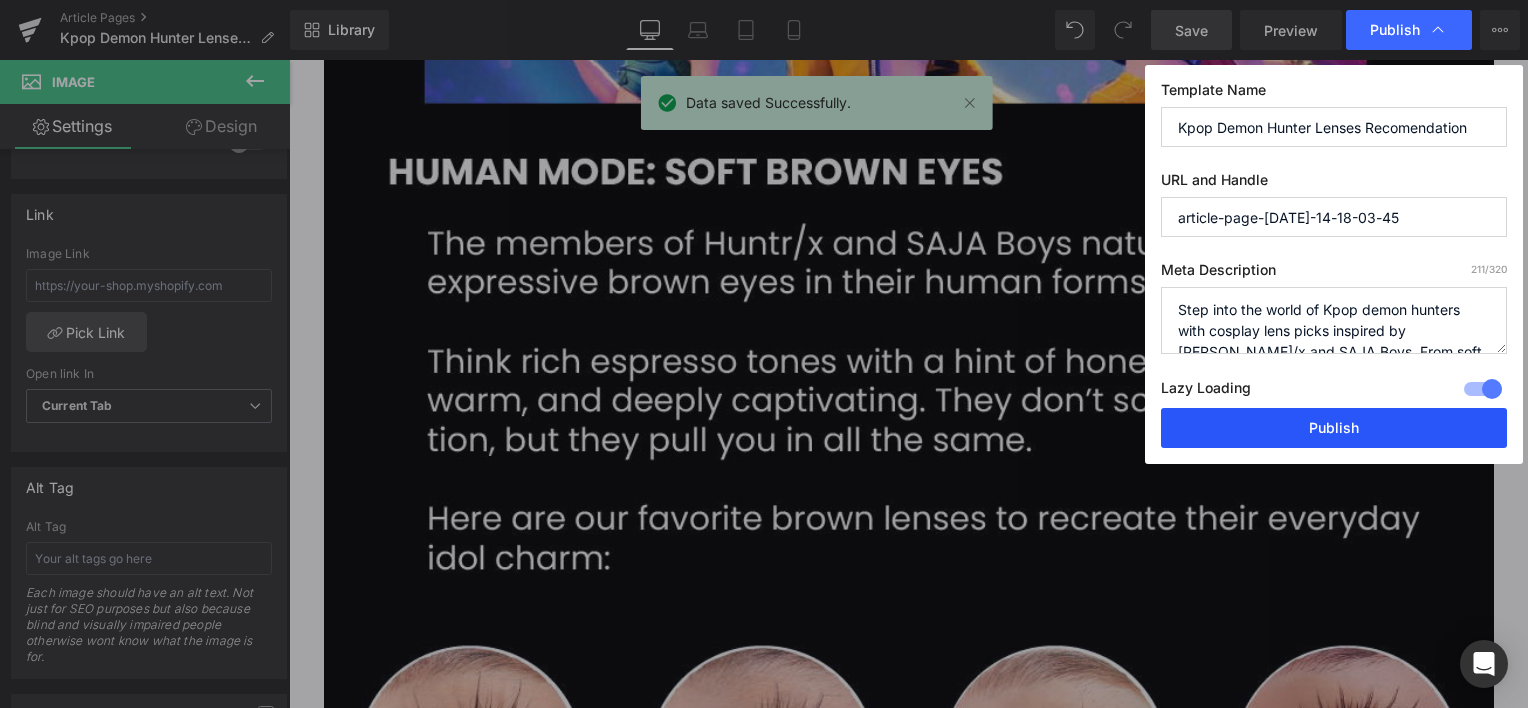 click on "Publish" at bounding box center (1334, 428) 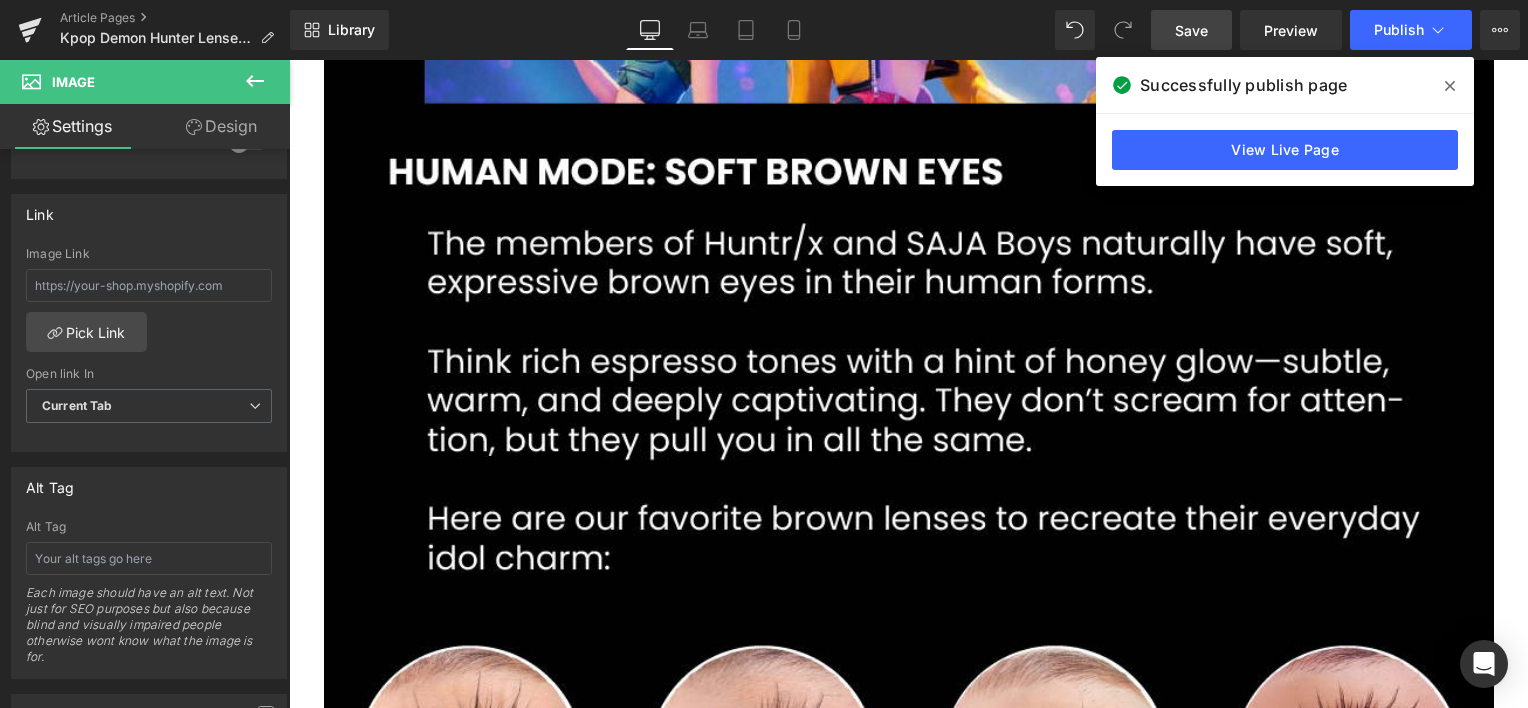 click at bounding box center [1450, 86] 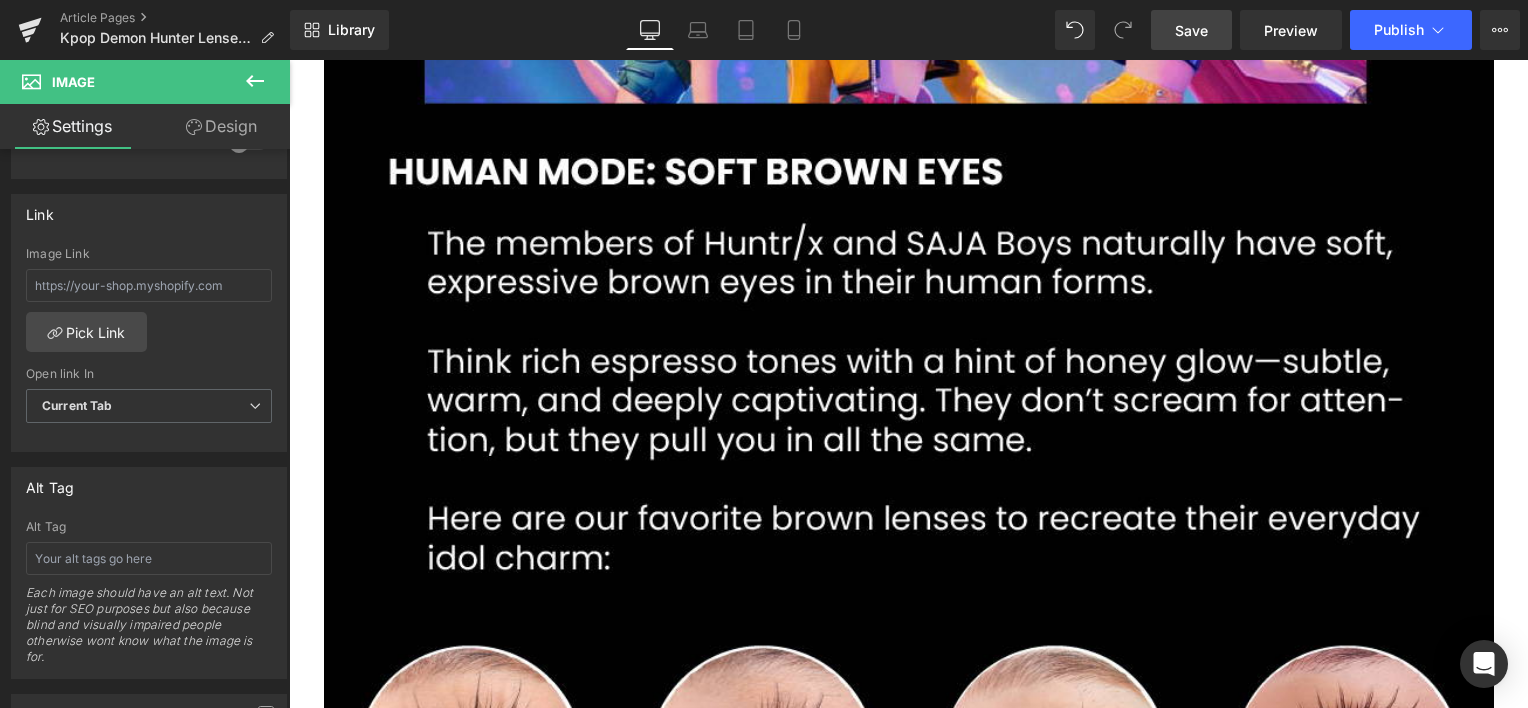 click on "Save Preview Publish Scheduled View Live Page View with current Template Save Template to Library Schedule Publish Publish Settings Shortcuts  Your page can’t be published   You've reached the maximum number of published pages on your plan  (52/999999).  You need to upgrade your plan or unpublish all your pages to get 1 publish slot.   Unpublish pages   Upgrade plan" at bounding box center [1335, 30] 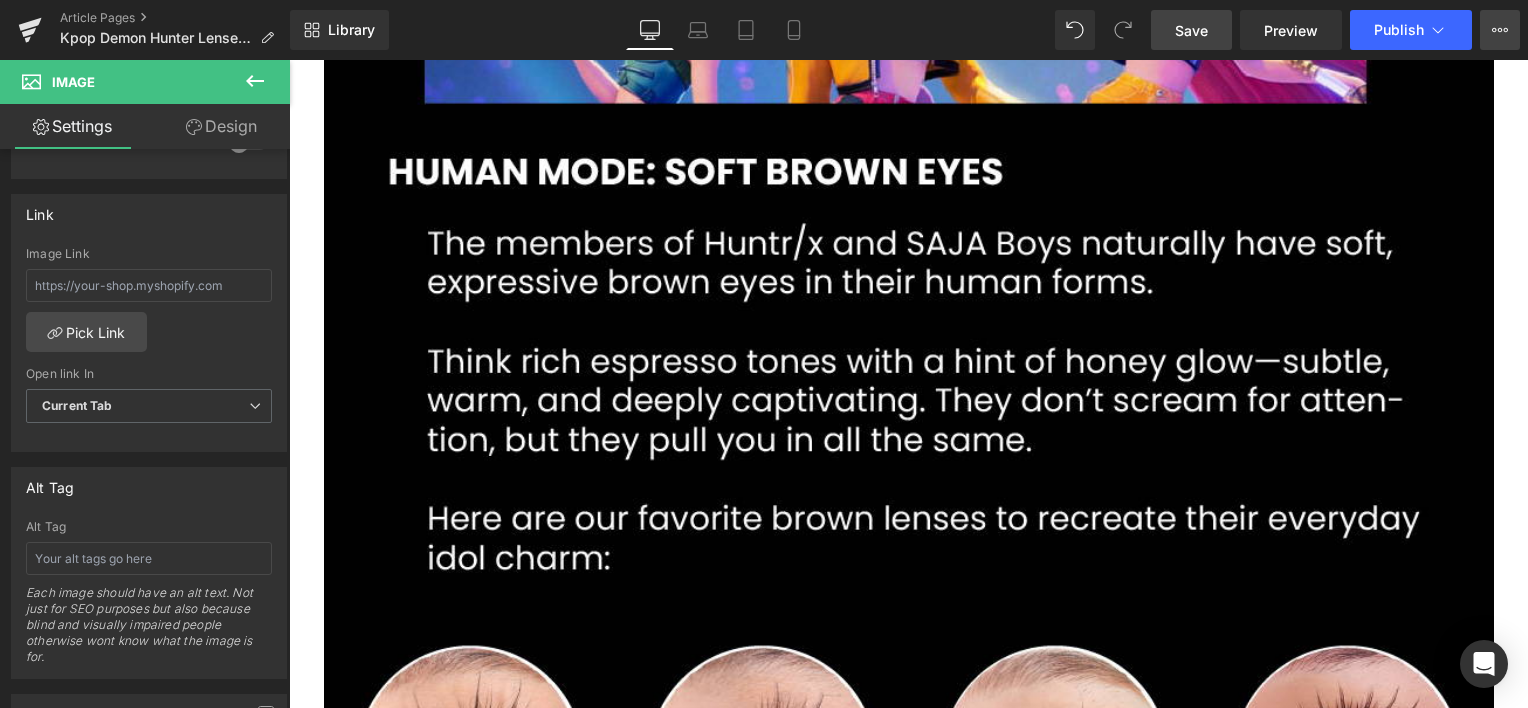 click on "View Live Page View with current Template Save Template to Library Schedule Publish Publish Settings Shortcuts" at bounding box center [1500, 30] 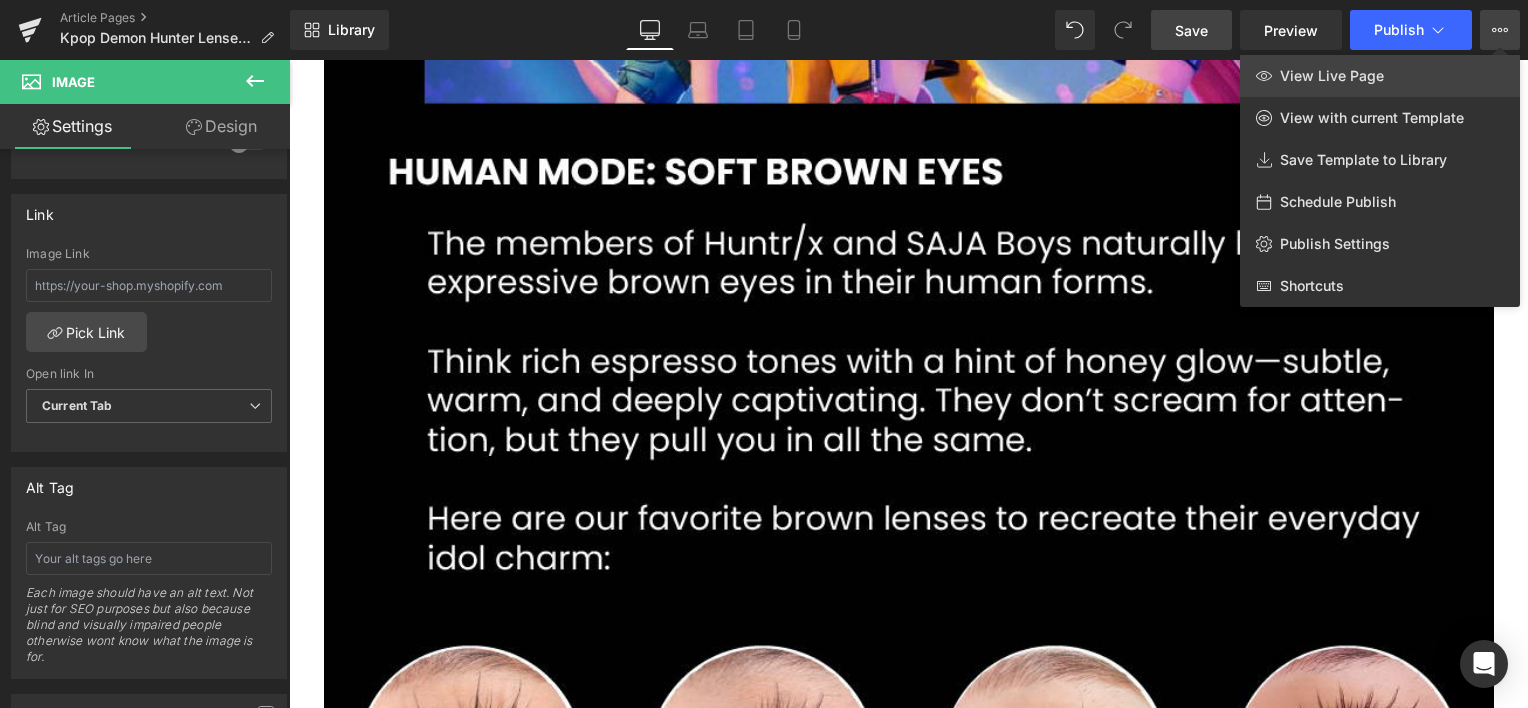 click on "View Live Page" at bounding box center (1332, 76) 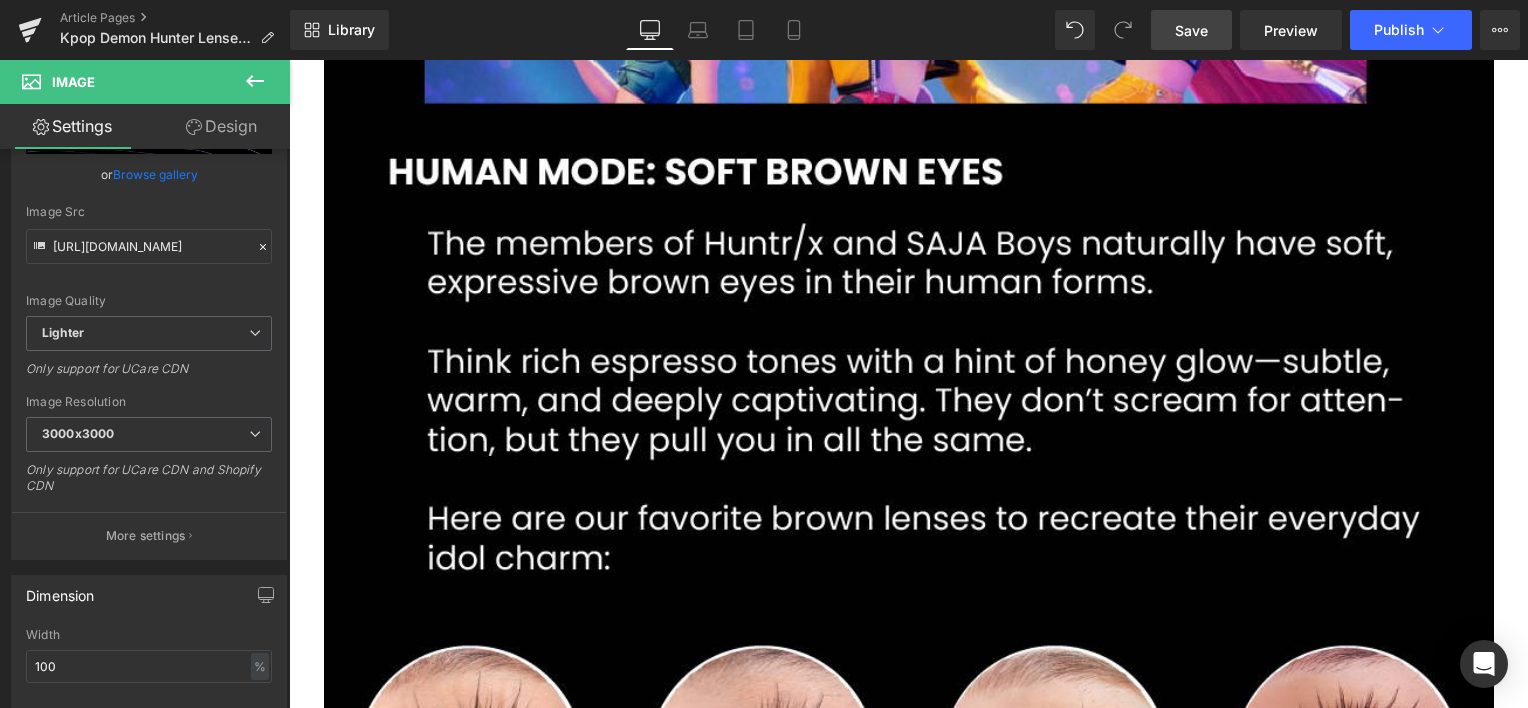 scroll, scrollTop: 166, scrollLeft: 0, axis: vertical 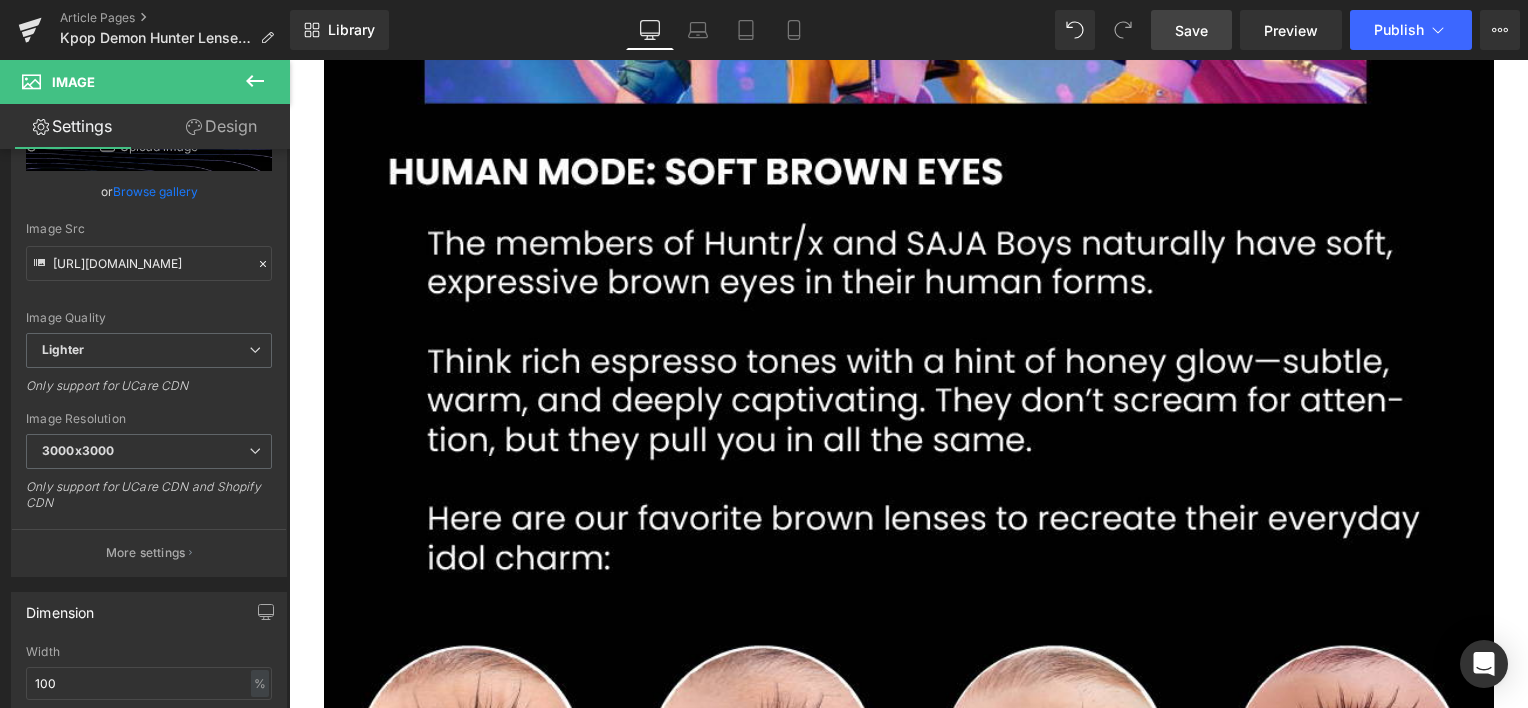 click 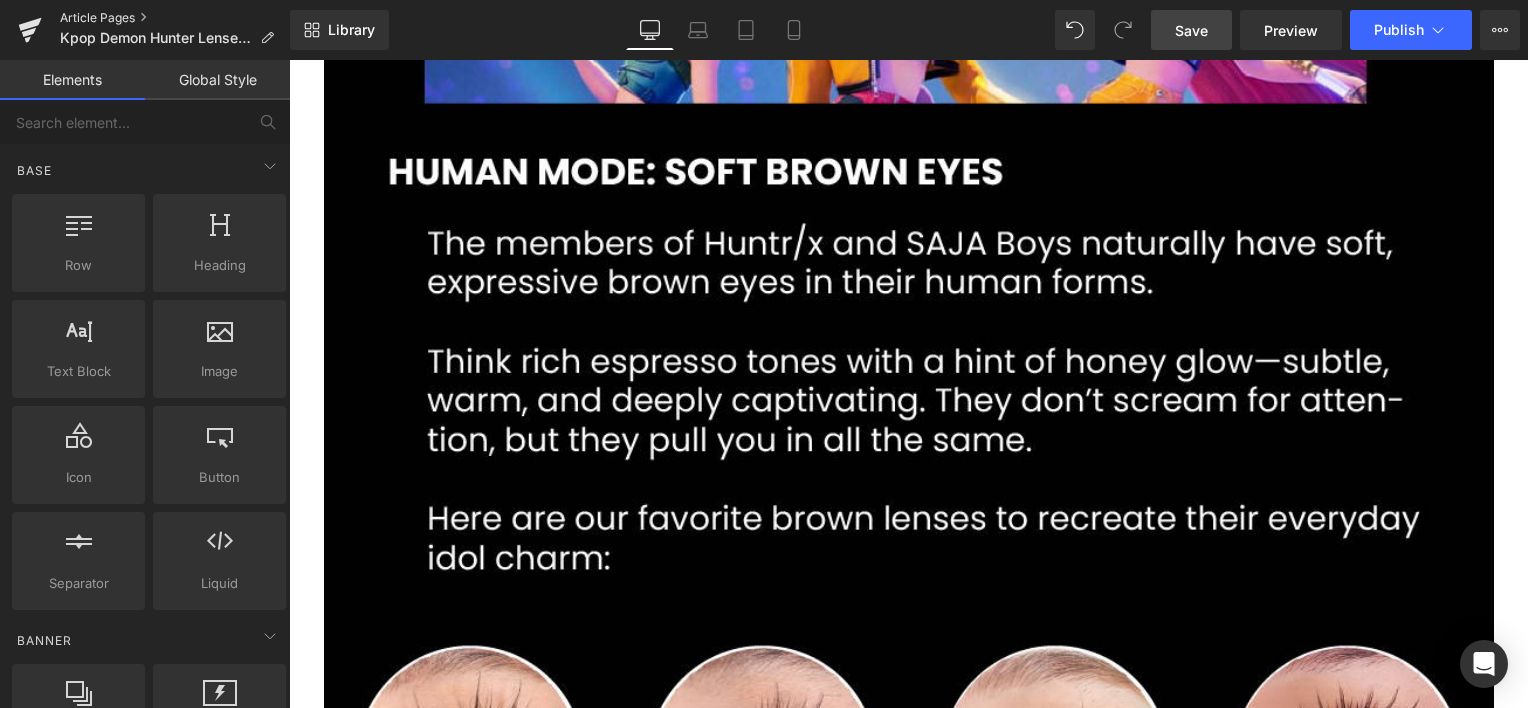 click on "Article Pages" at bounding box center [175, 18] 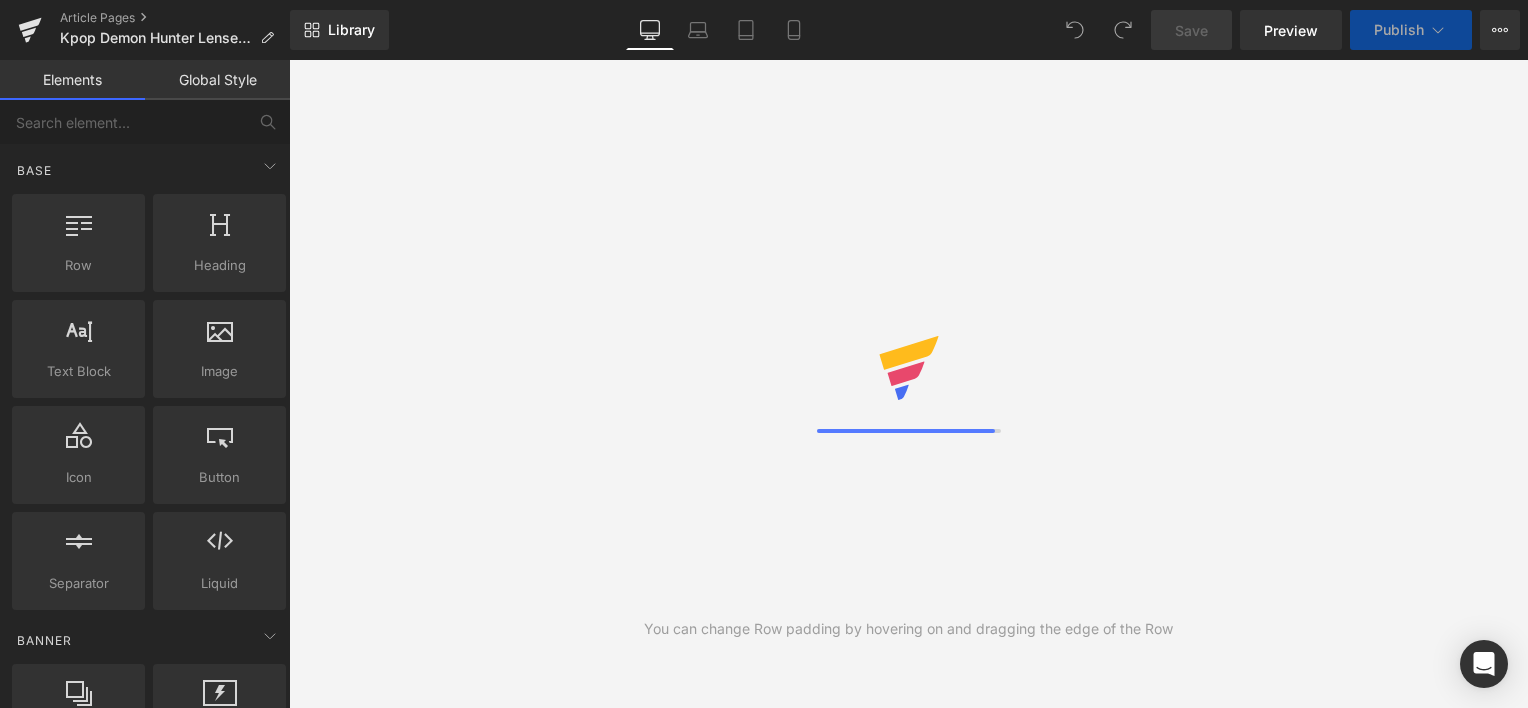 scroll, scrollTop: 0, scrollLeft: 0, axis: both 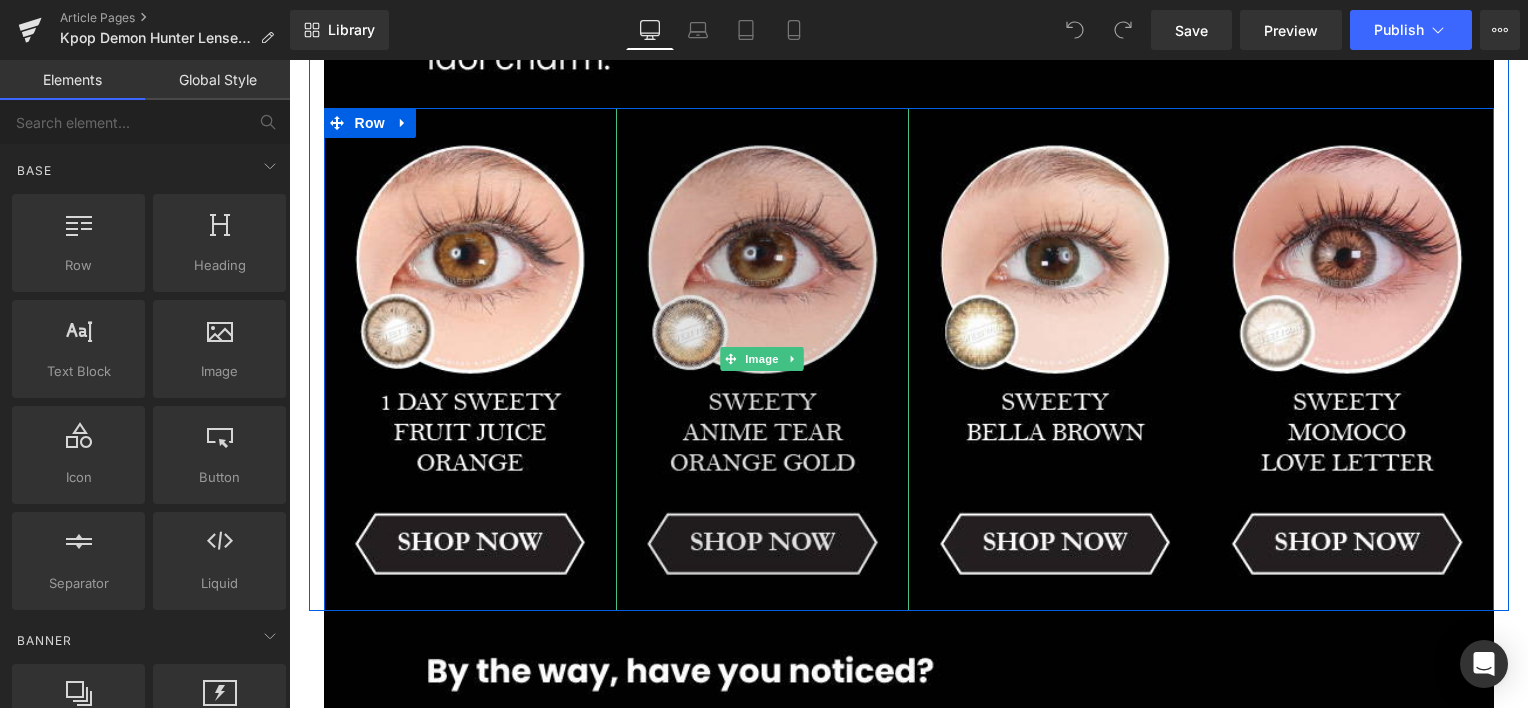 click at bounding box center (762, 359) 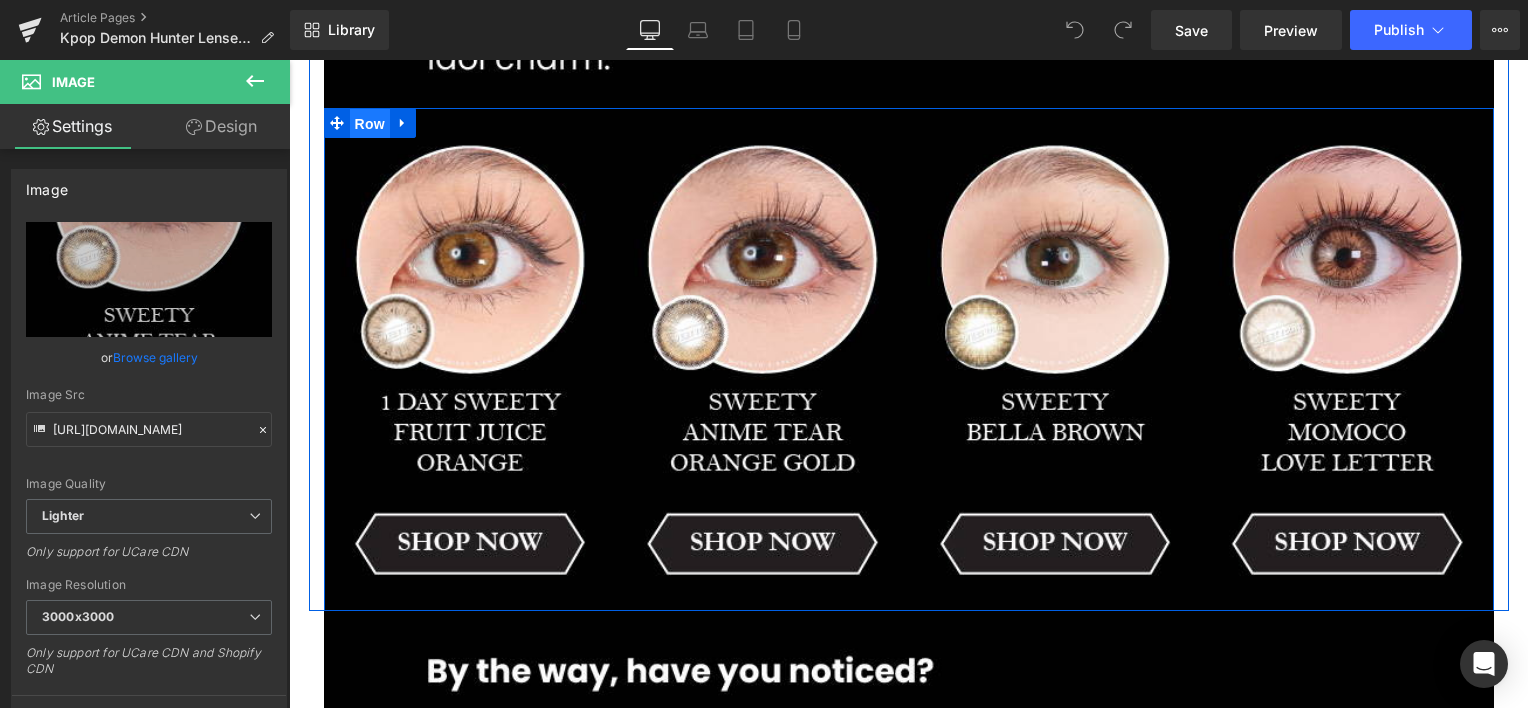 click on "Row" at bounding box center [370, 124] 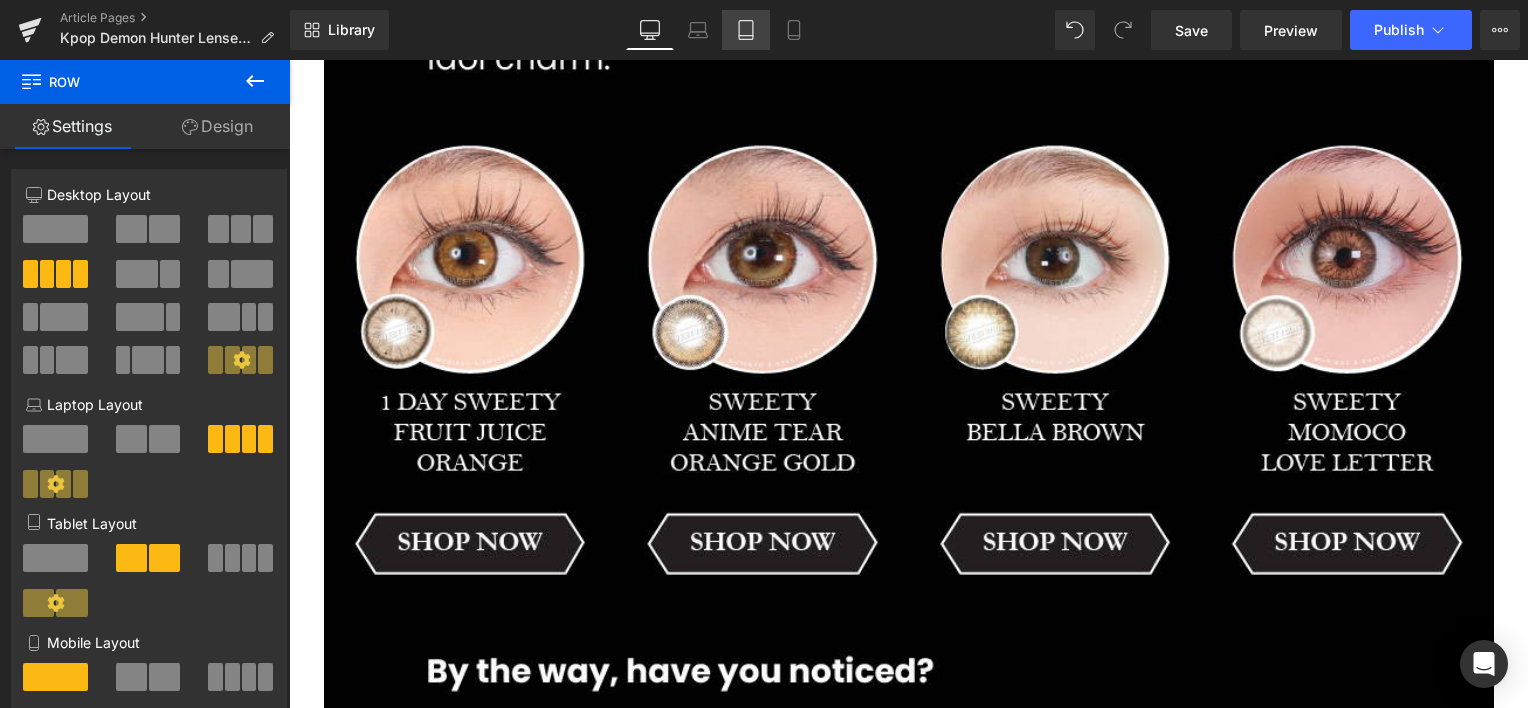 click 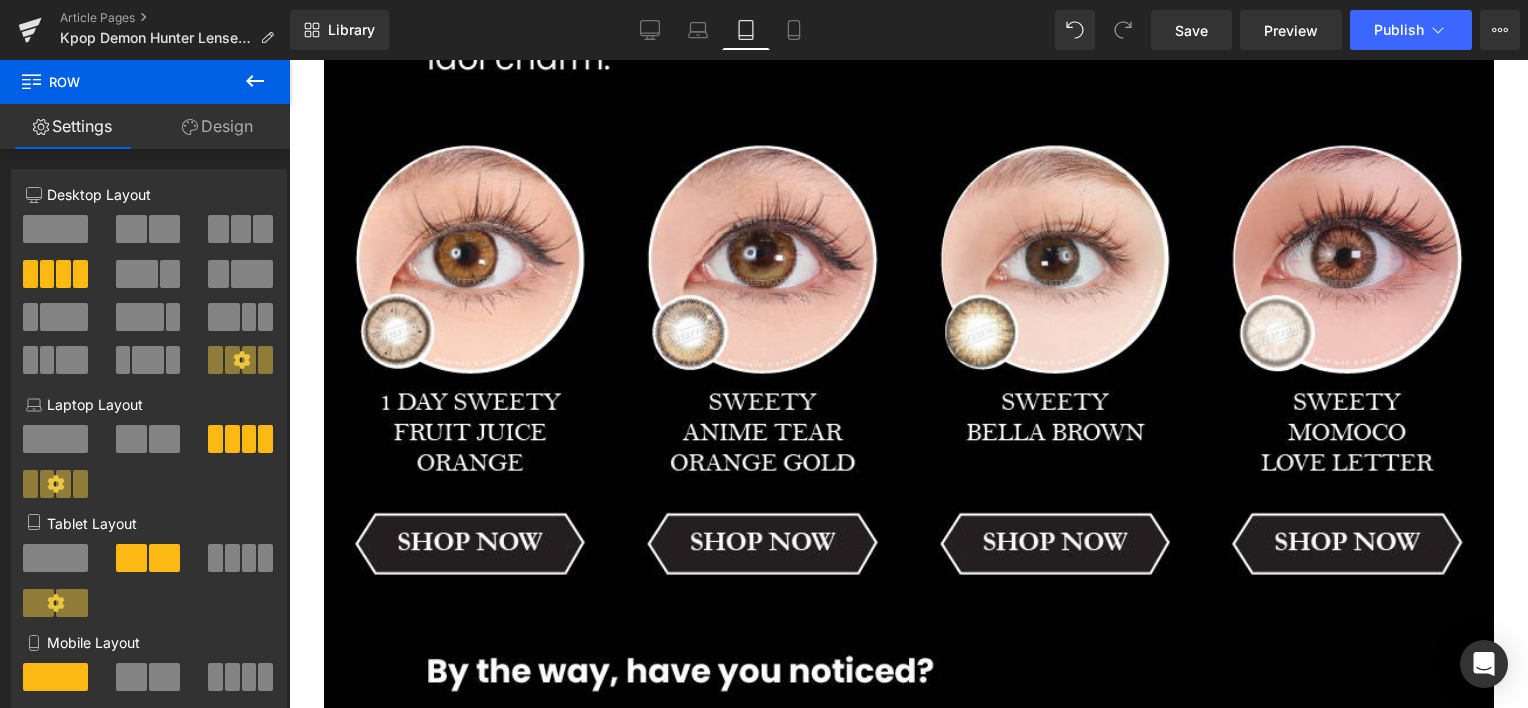 scroll, scrollTop: 1527, scrollLeft: 0, axis: vertical 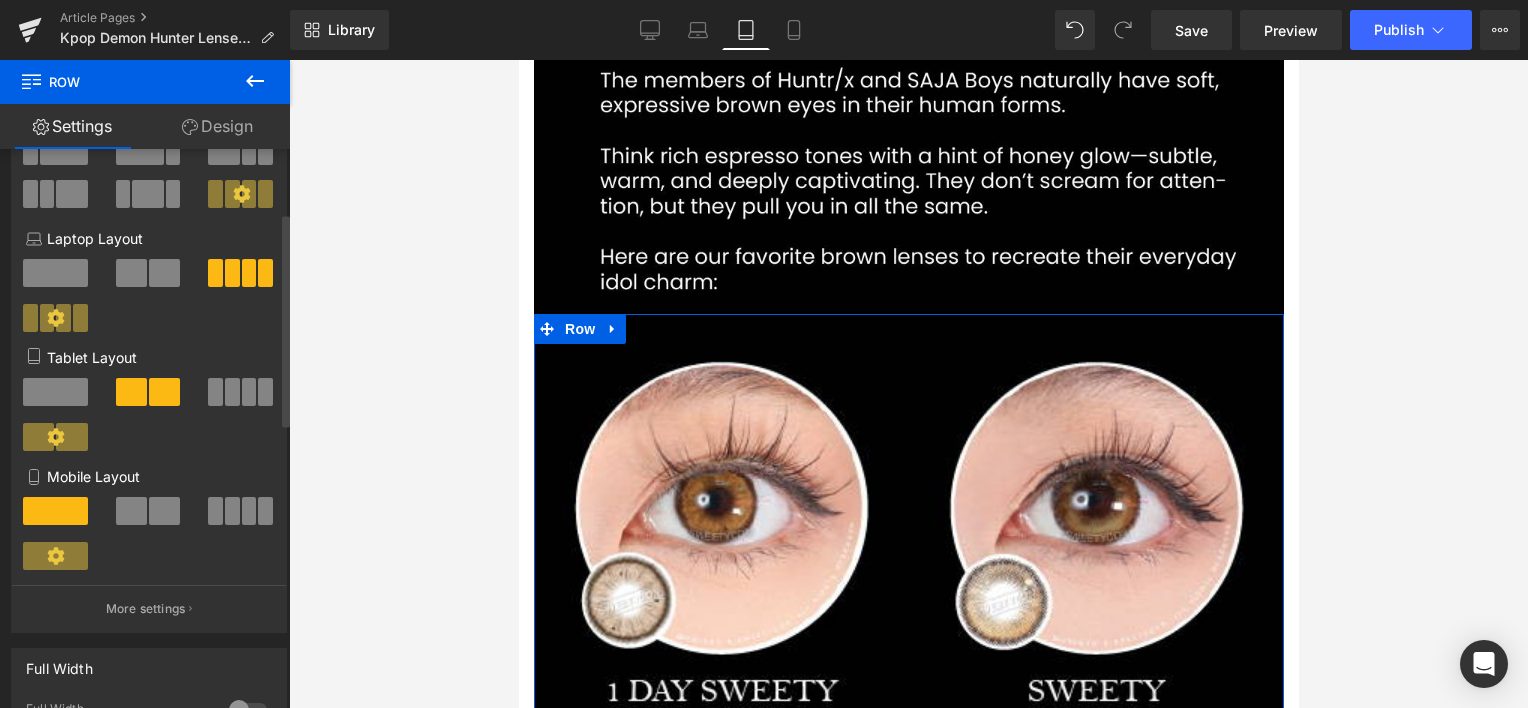 click at bounding box center [241, 392] 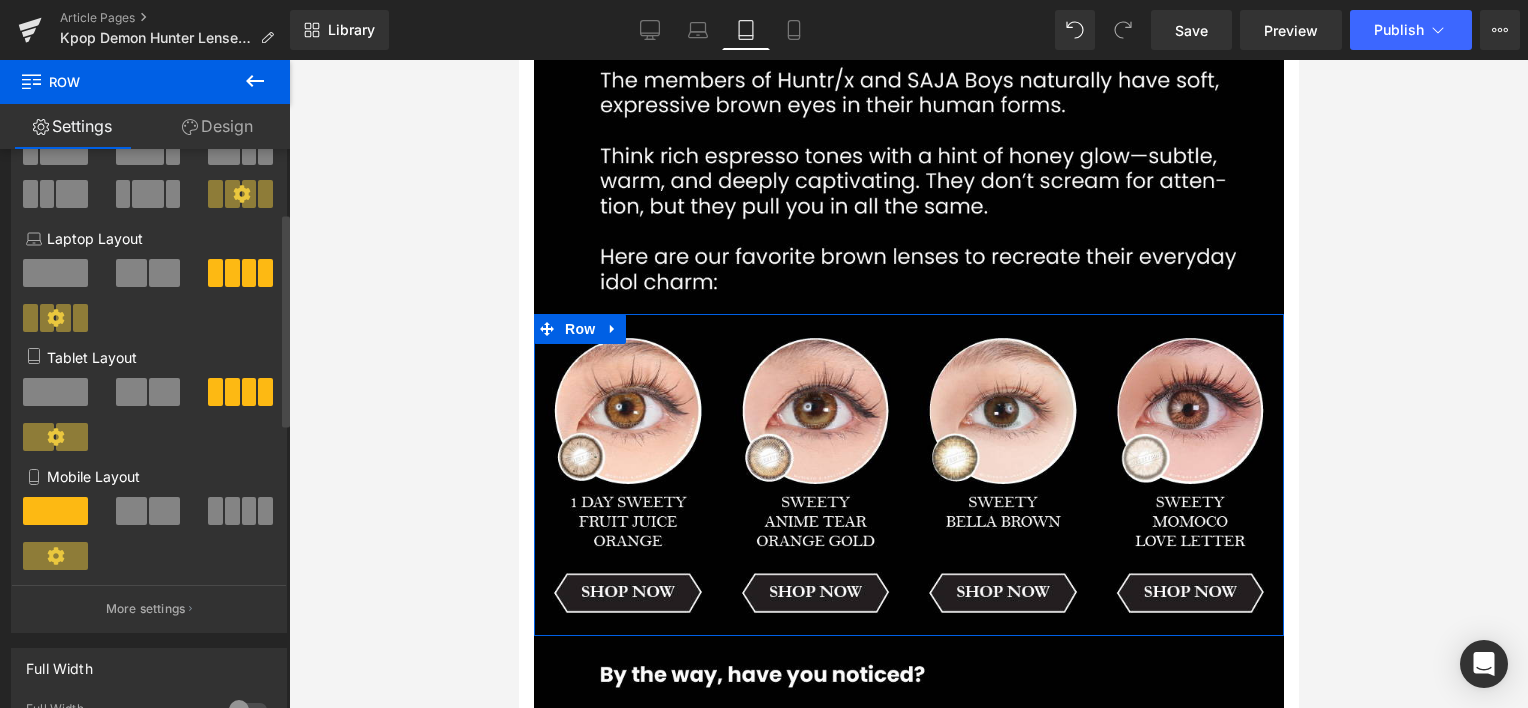 click at bounding box center [232, 511] 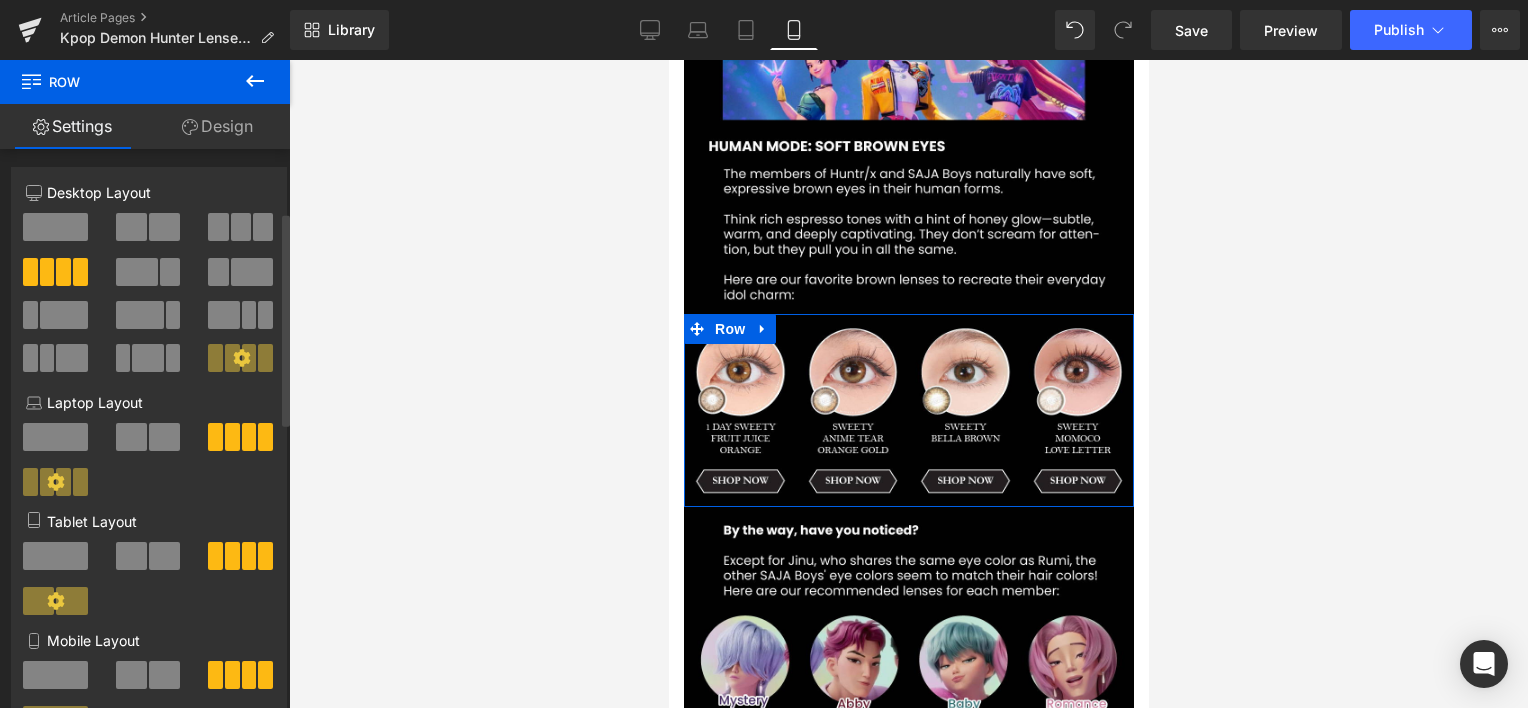 scroll, scrollTop: 0, scrollLeft: 0, axis: both 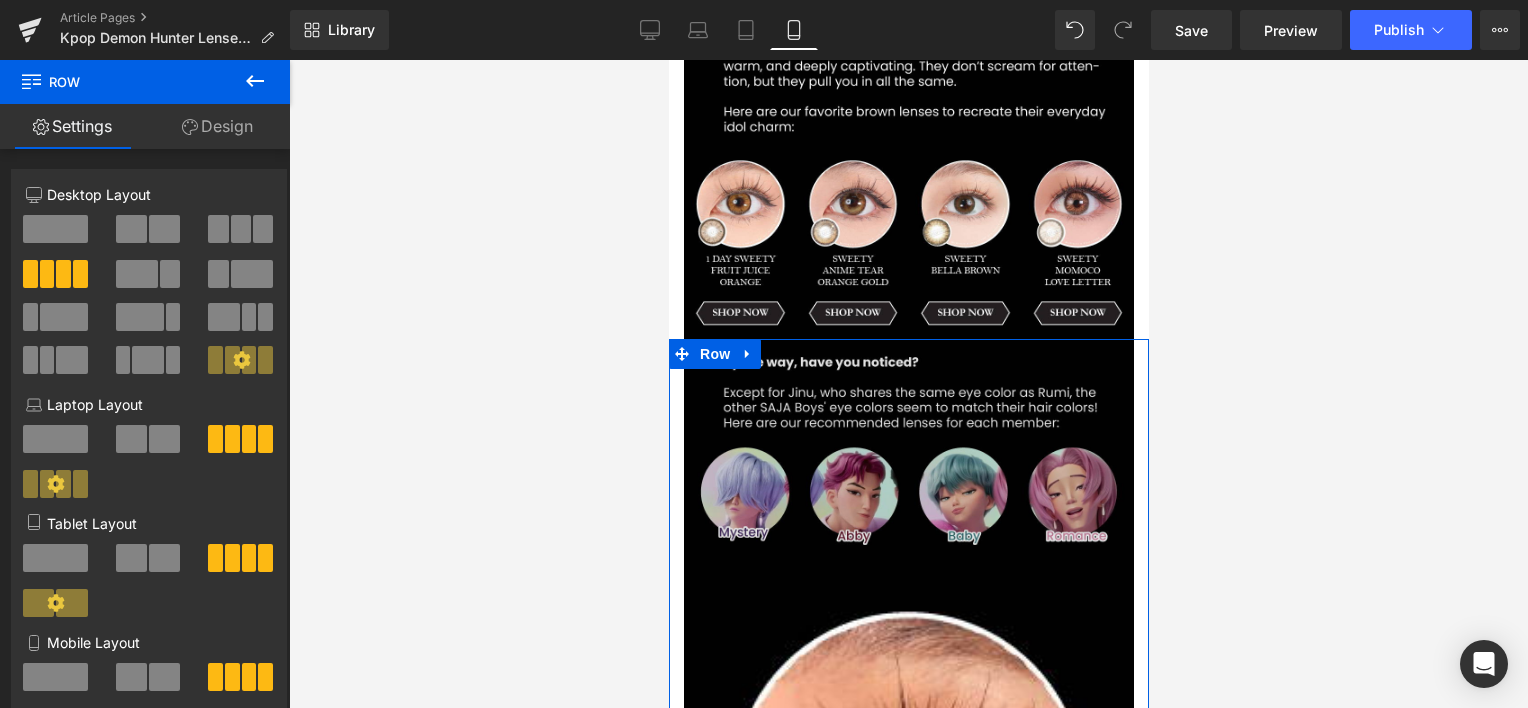 click at bounding box center (908, 446) 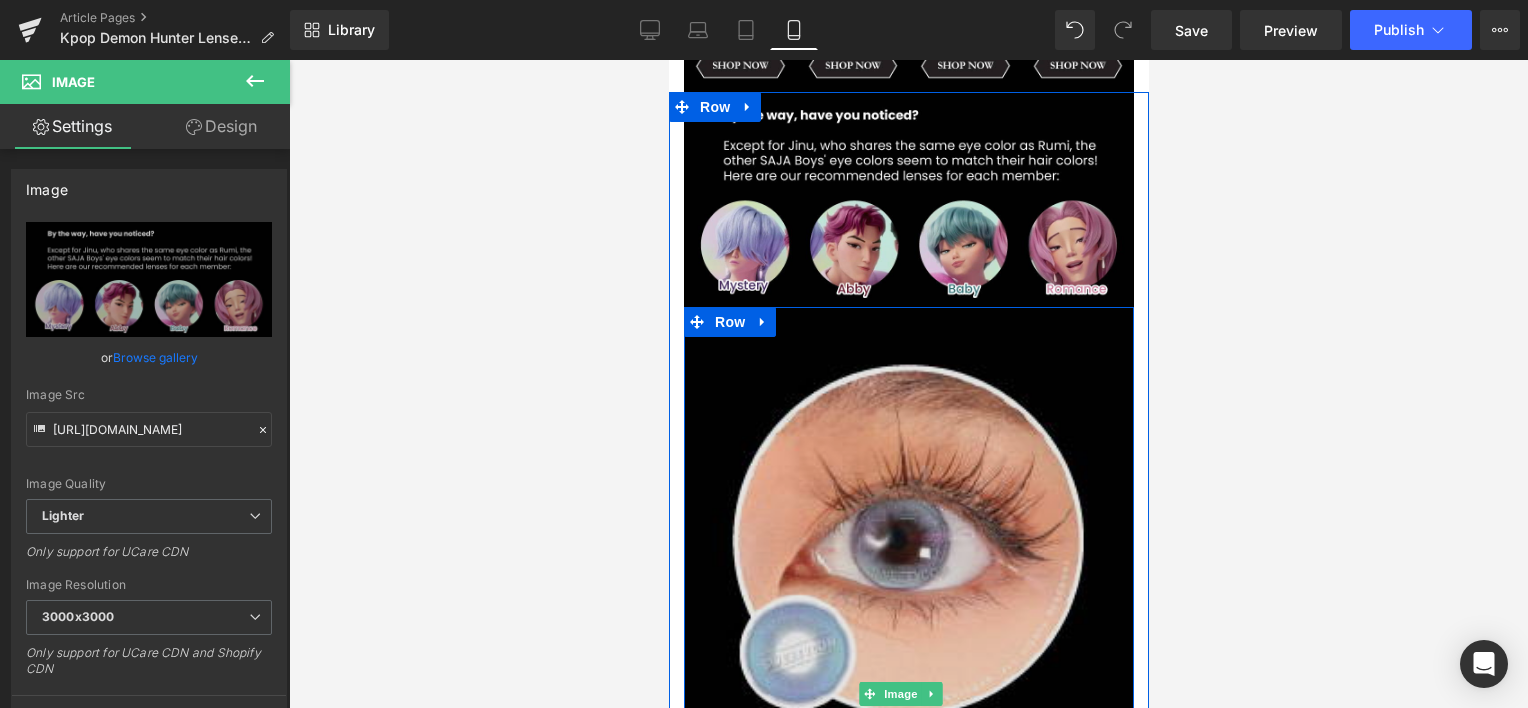 scroll, scrollTop: 1194, scrollLeft: 0, axis: vertical 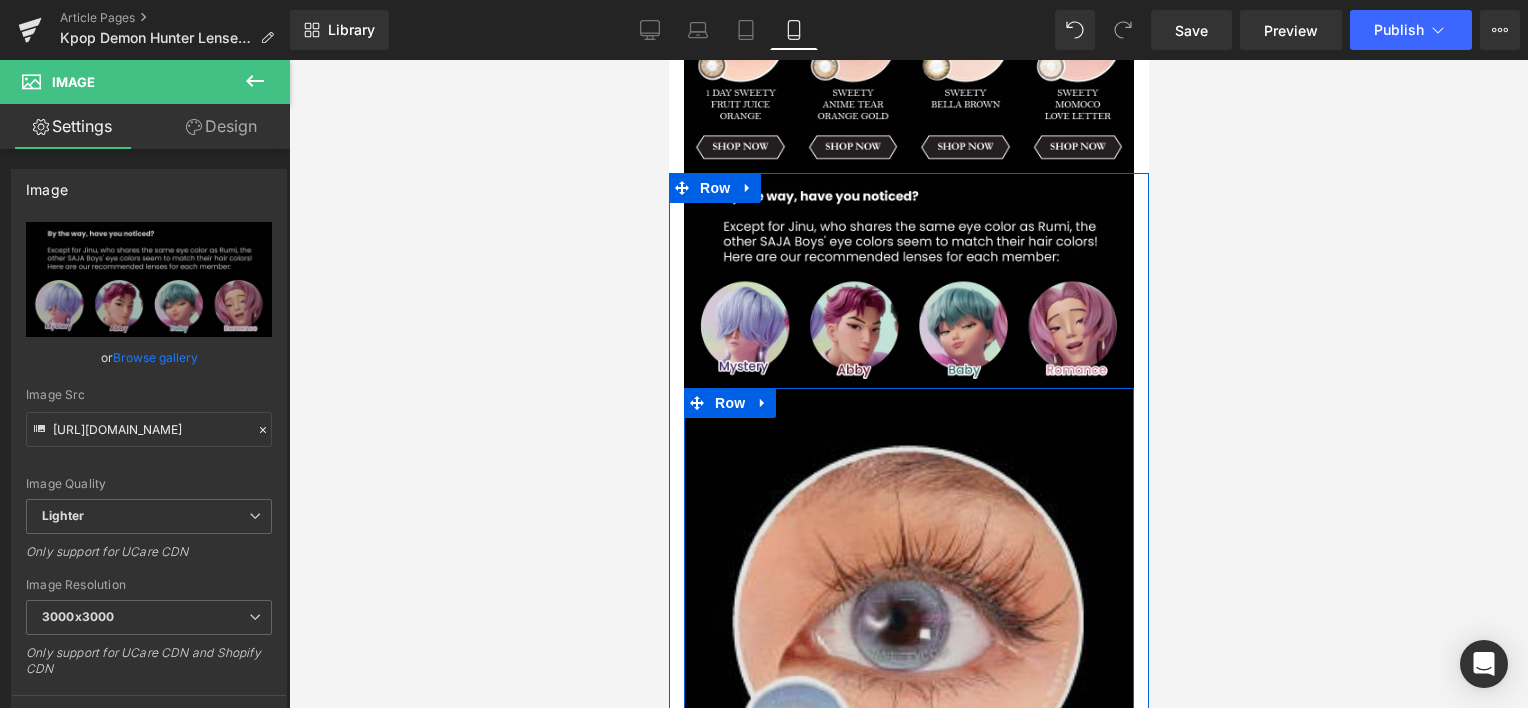 click at bounding box center (908, 775) 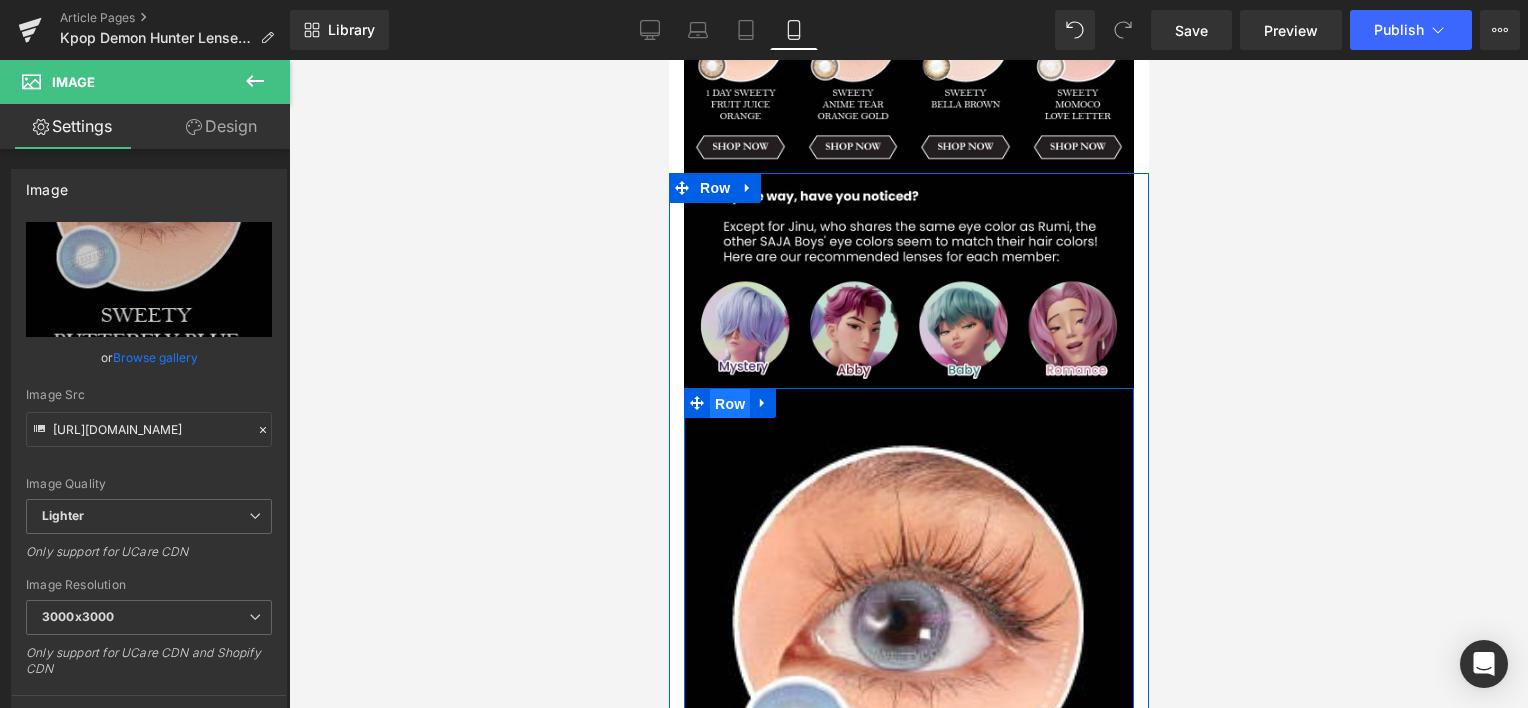 click on "Row" at bounding box center (729, 404) 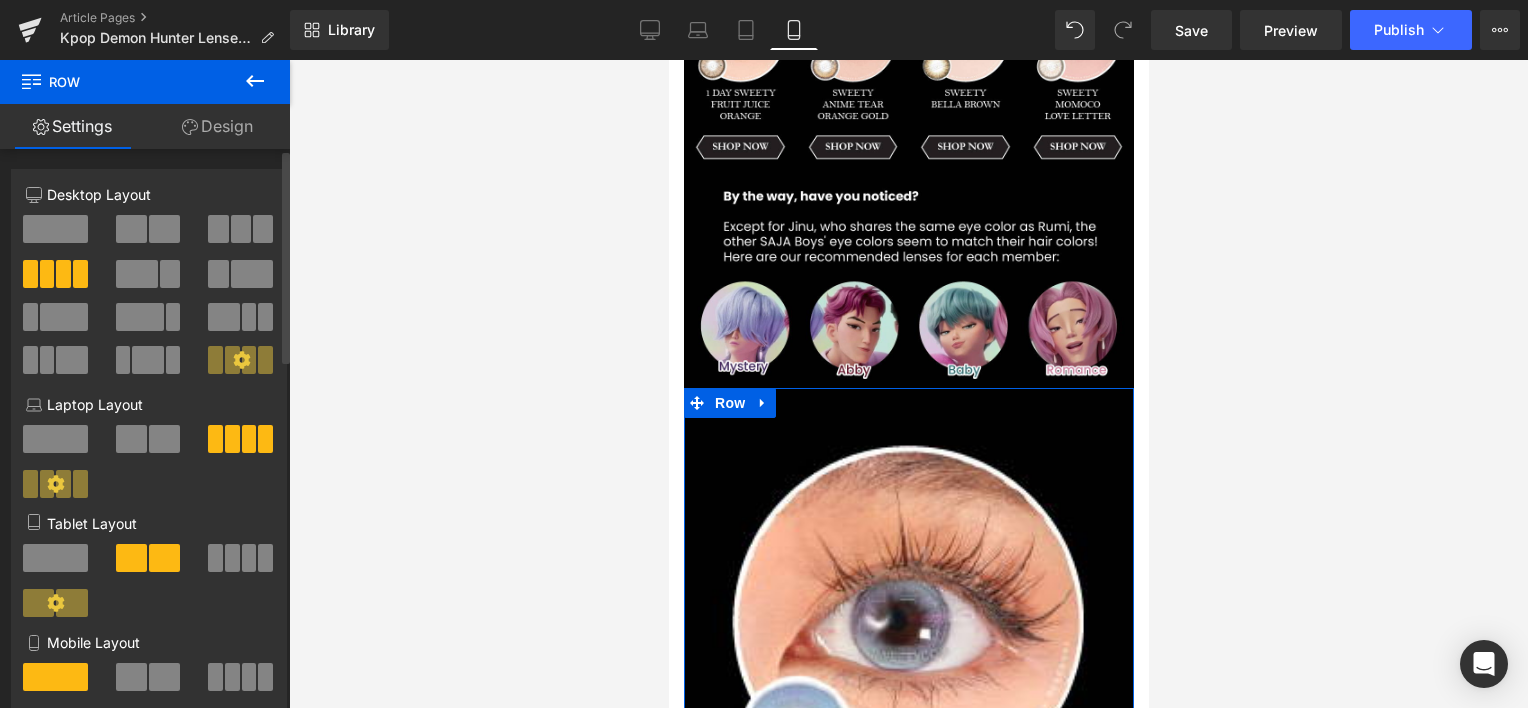 click at bounding box center (232, 558) 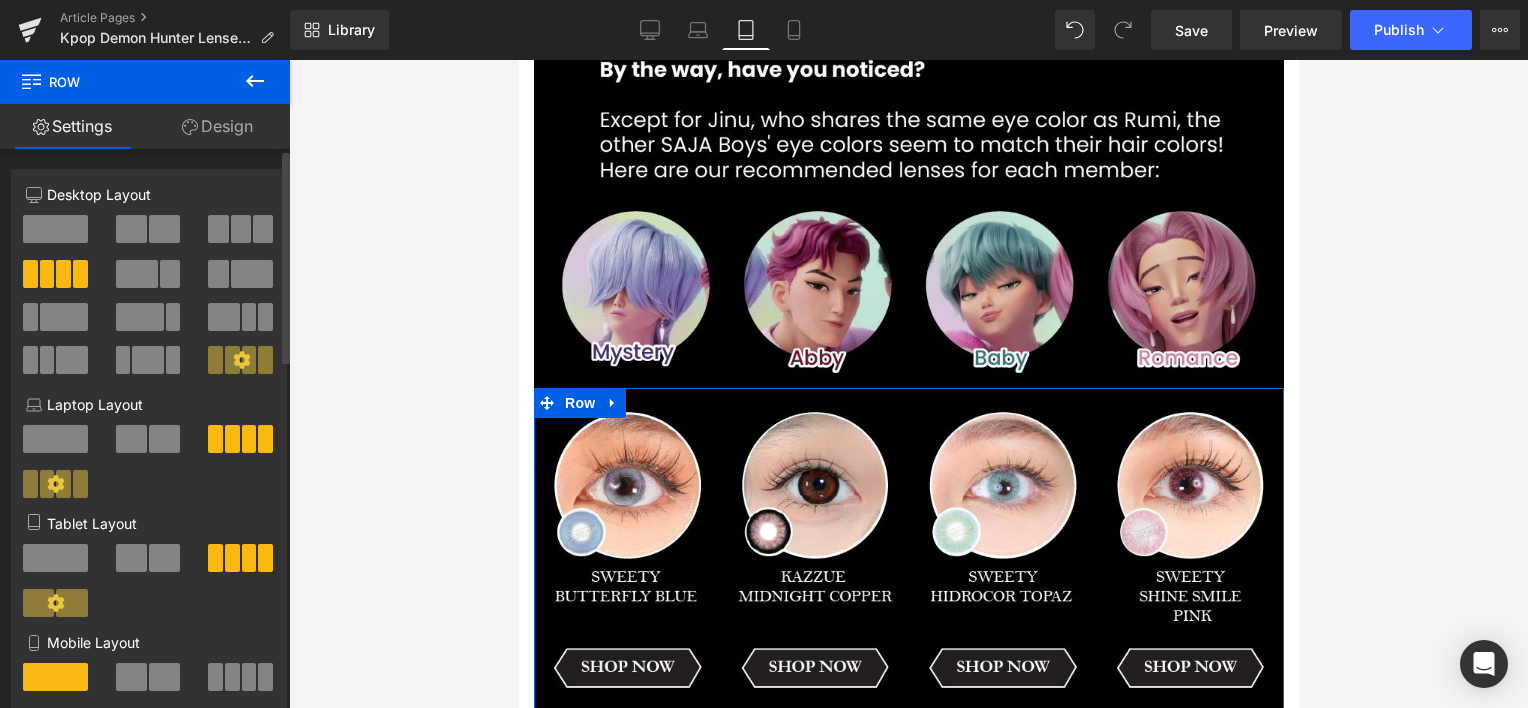 click at bounding box center (249, 677) 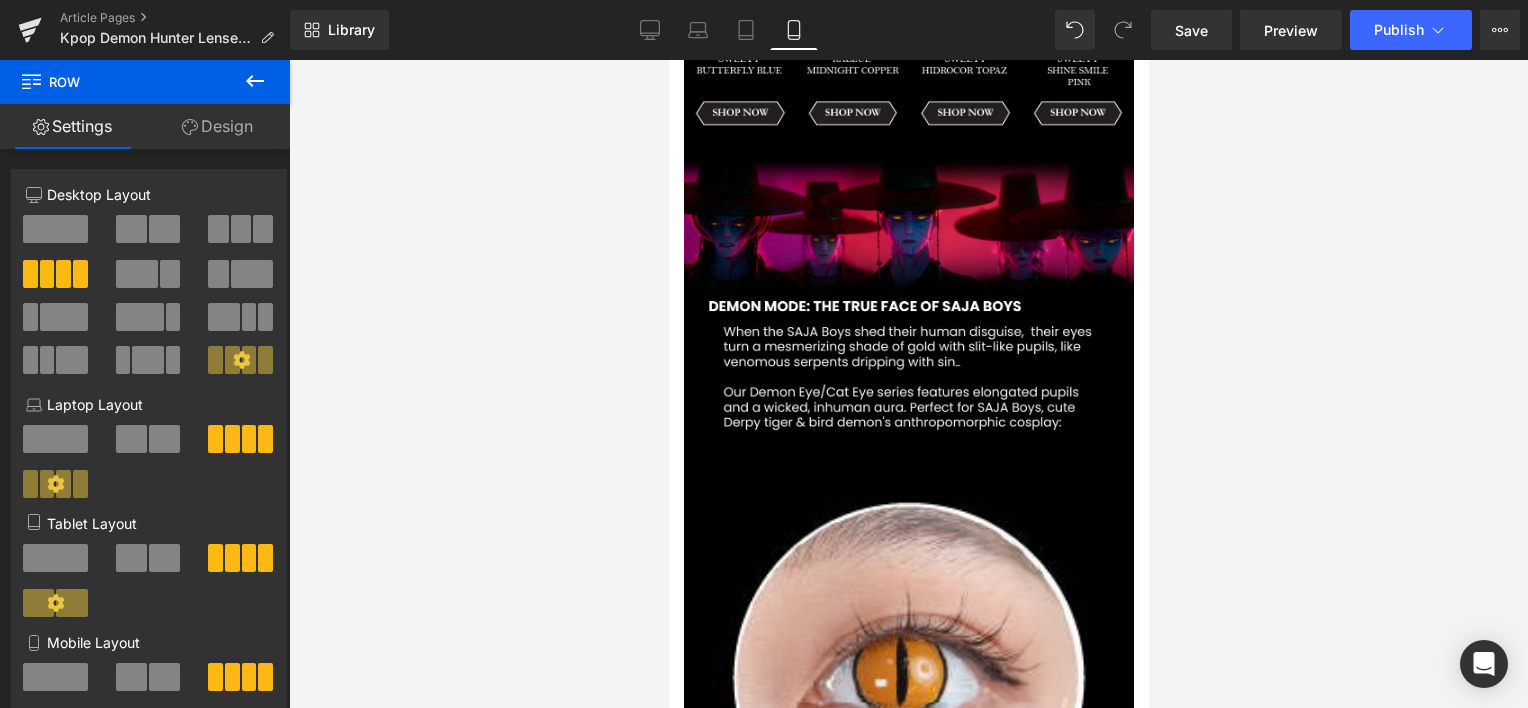 scroll, scrollTop: 1528, scrollLeft: 0, axis: vertical 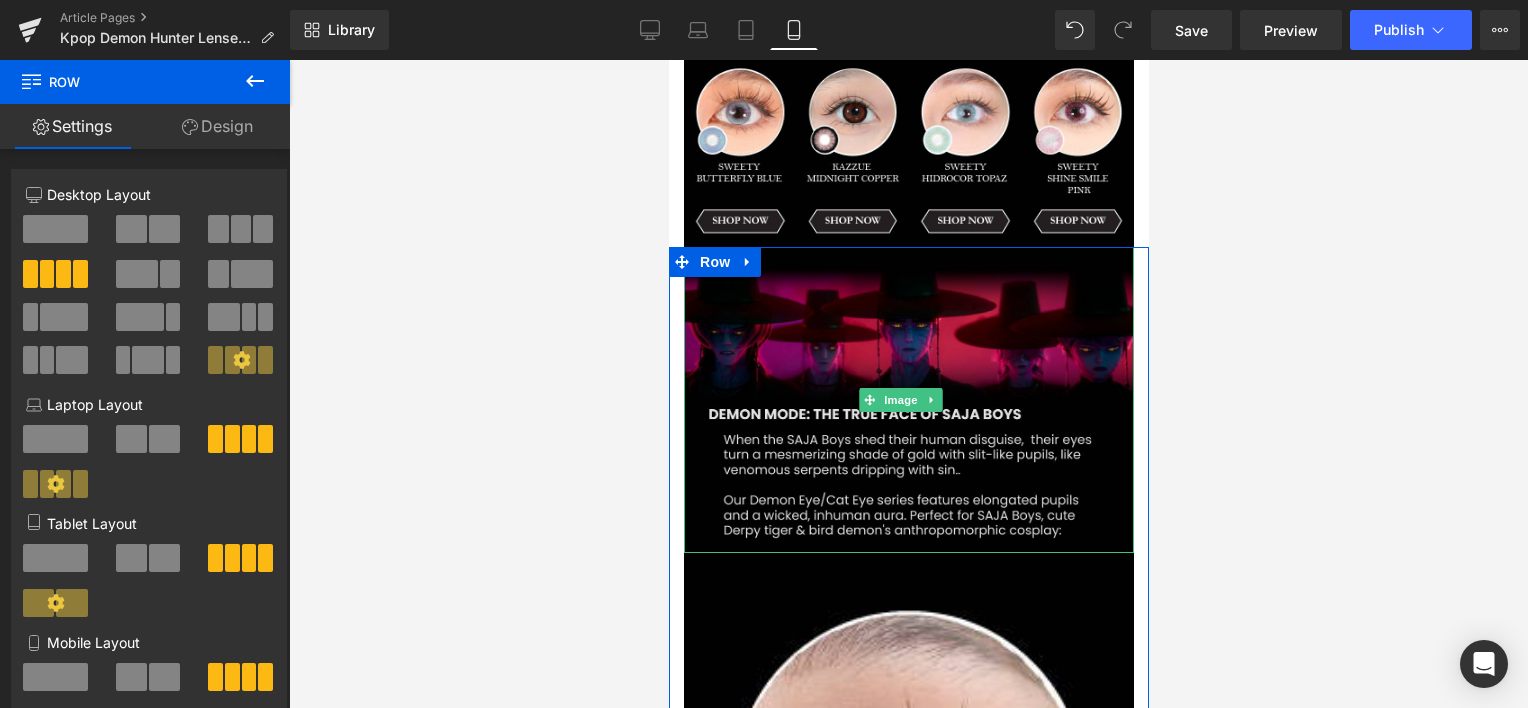click at bounding box center (908, 400) 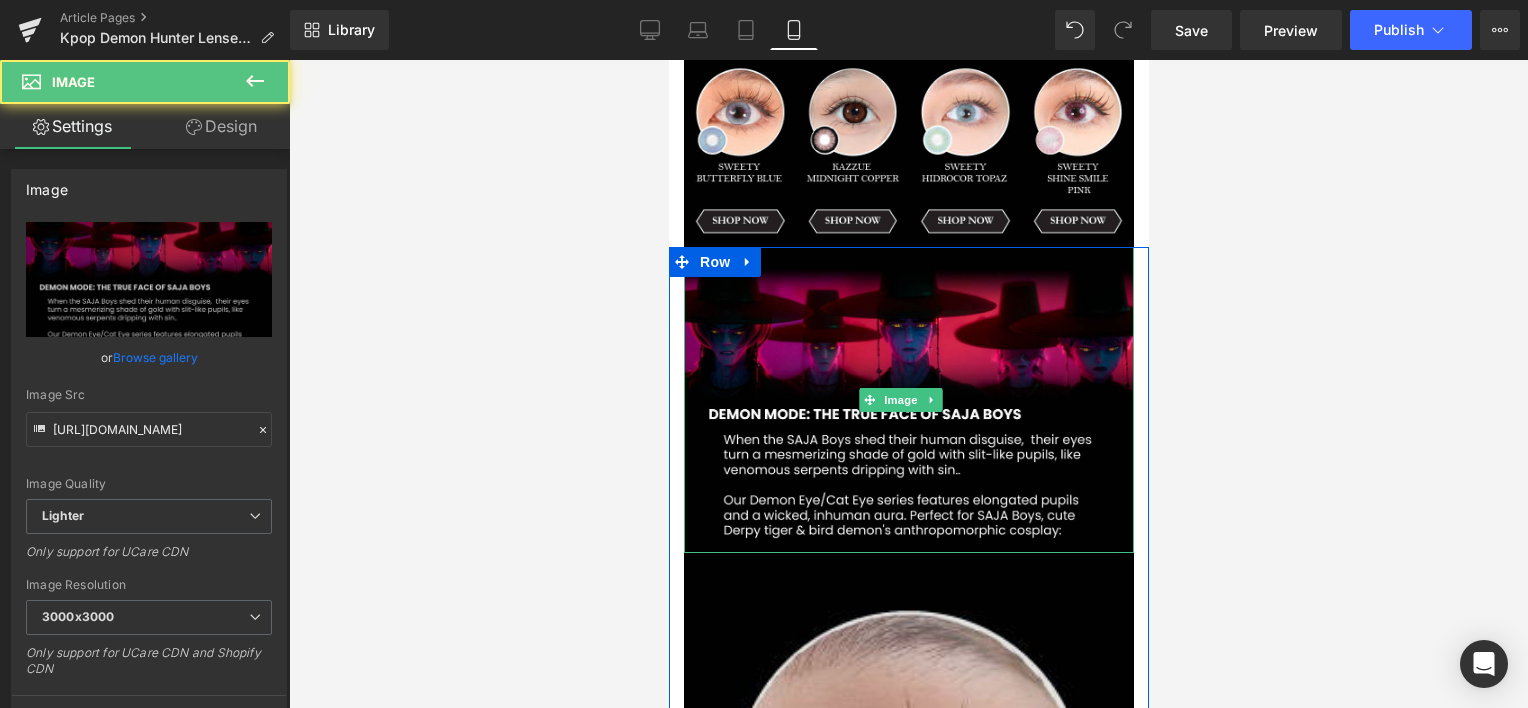 click at bounding box center (908, 940) 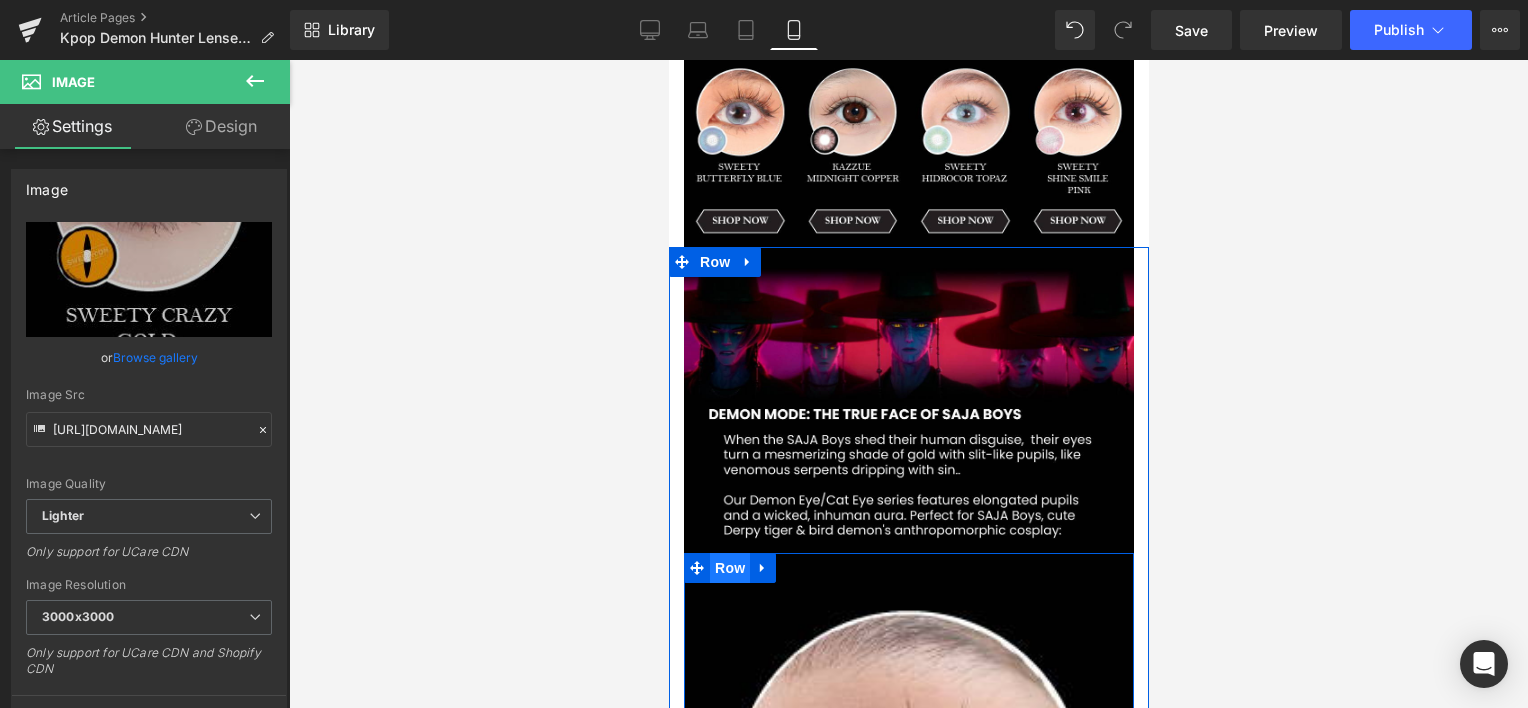 click on "Row" at bounding box center (729, 568) 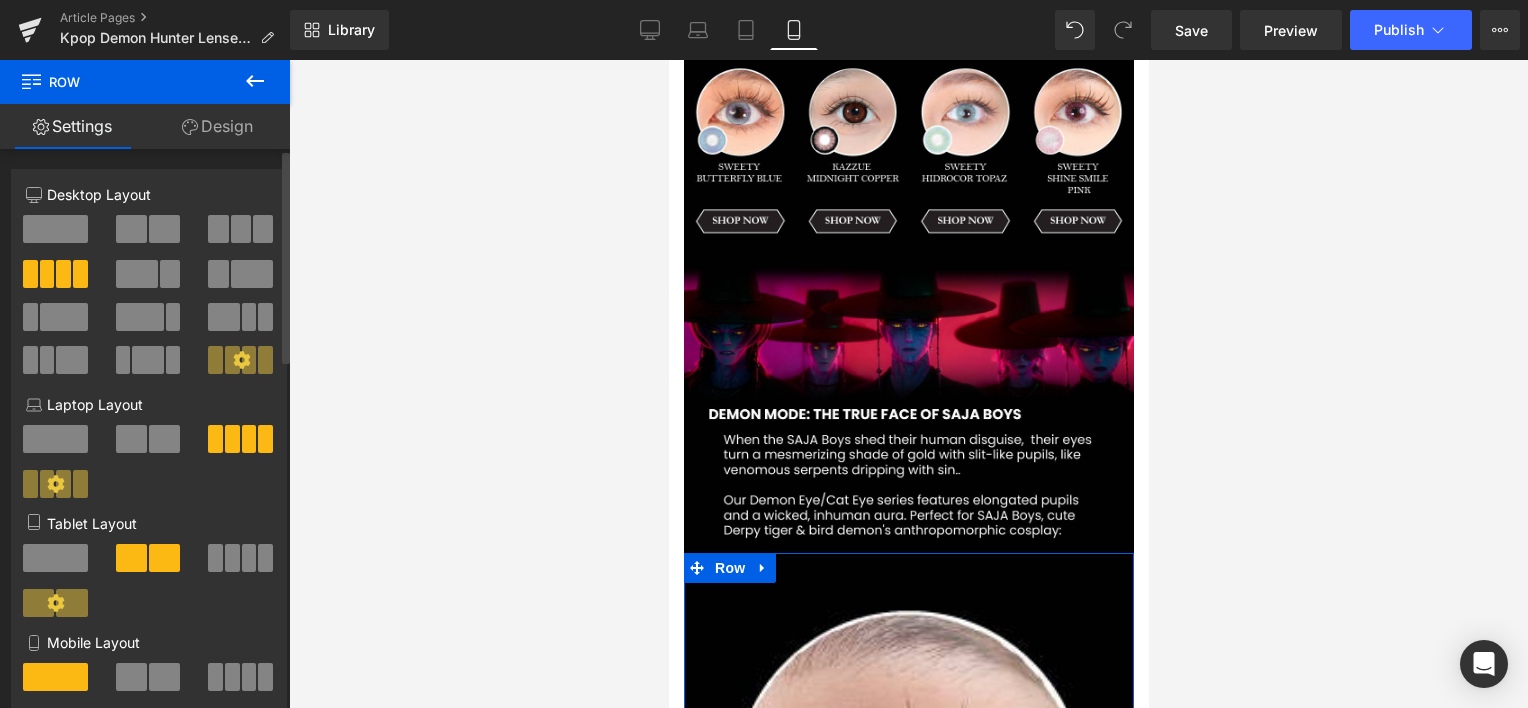 click at bounding box center (232, 558) 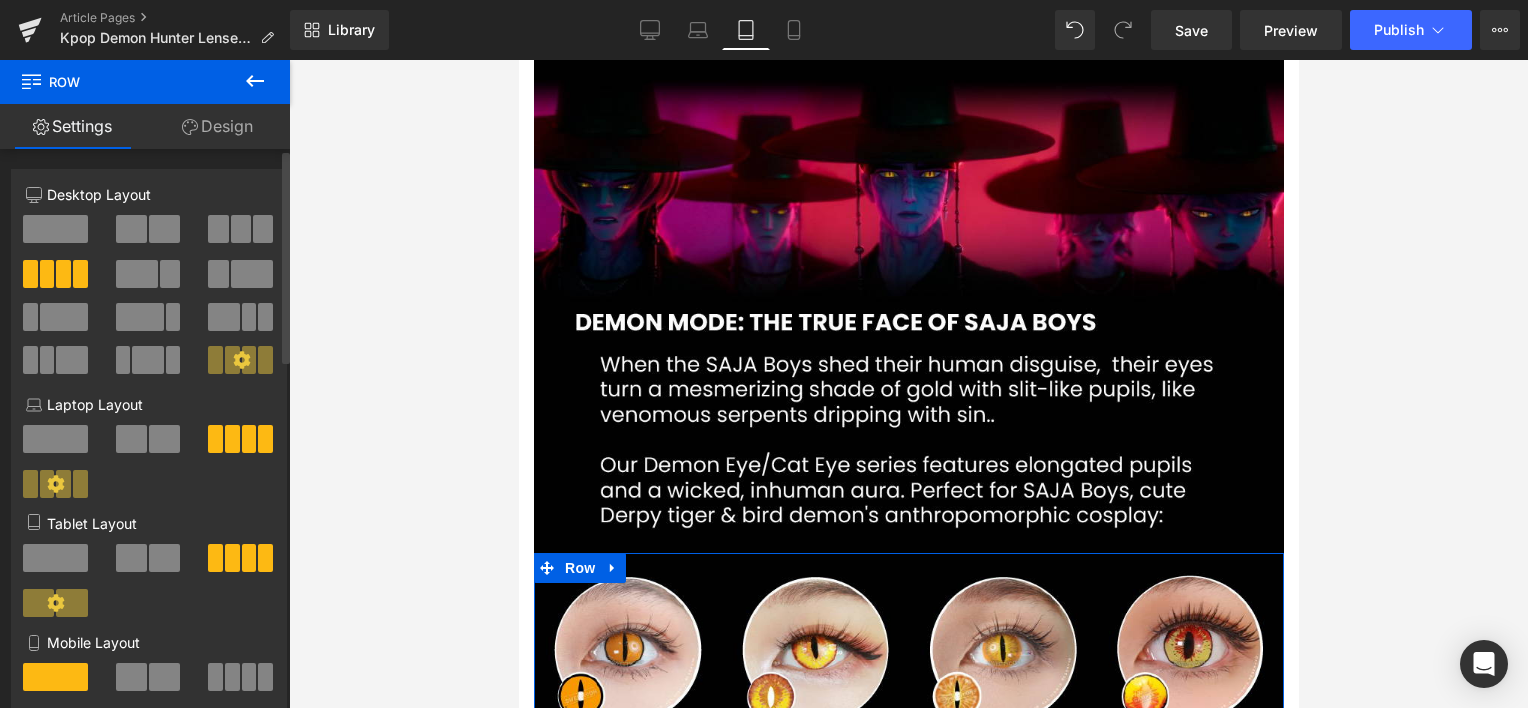 click at bounding box center [232, 677] 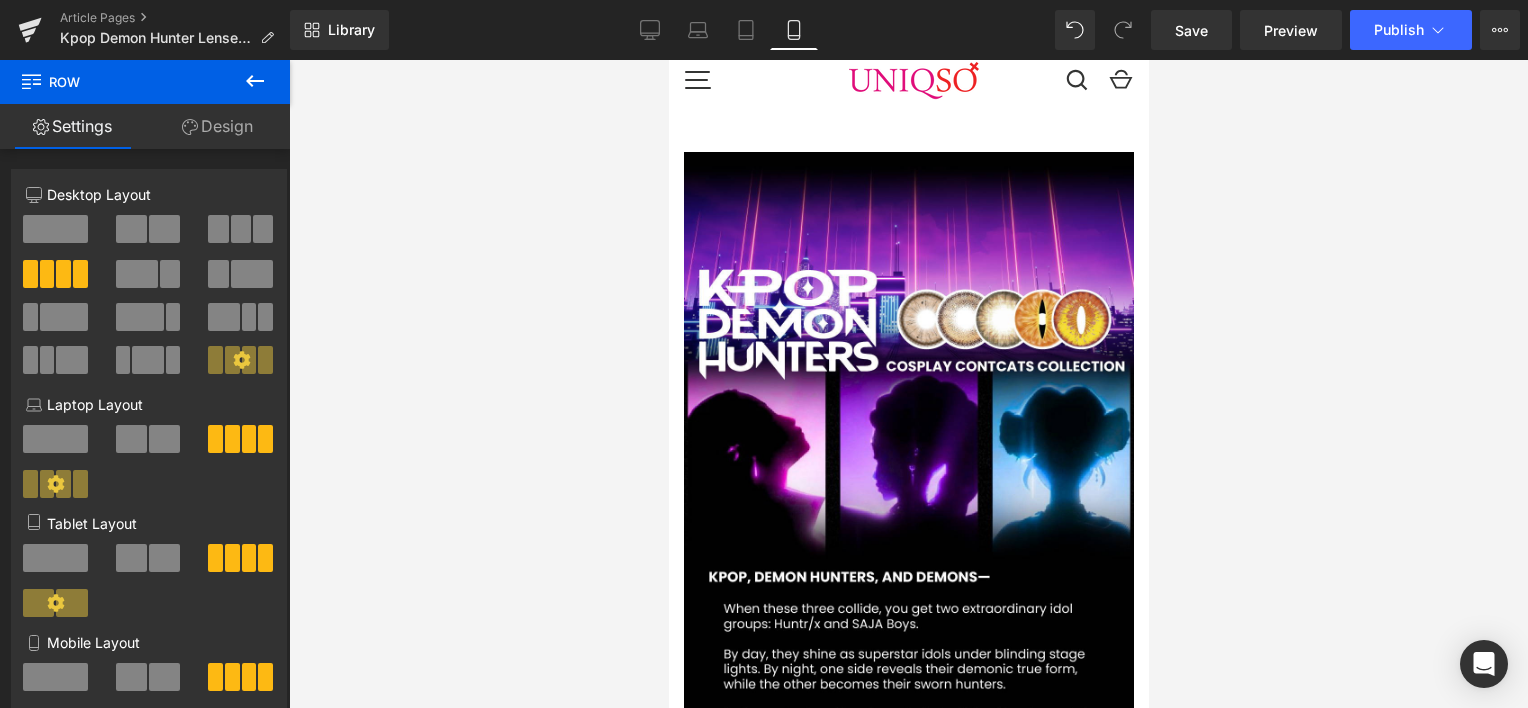 scroll, scrollTop: 0, scrollLeft: 0, axis: both 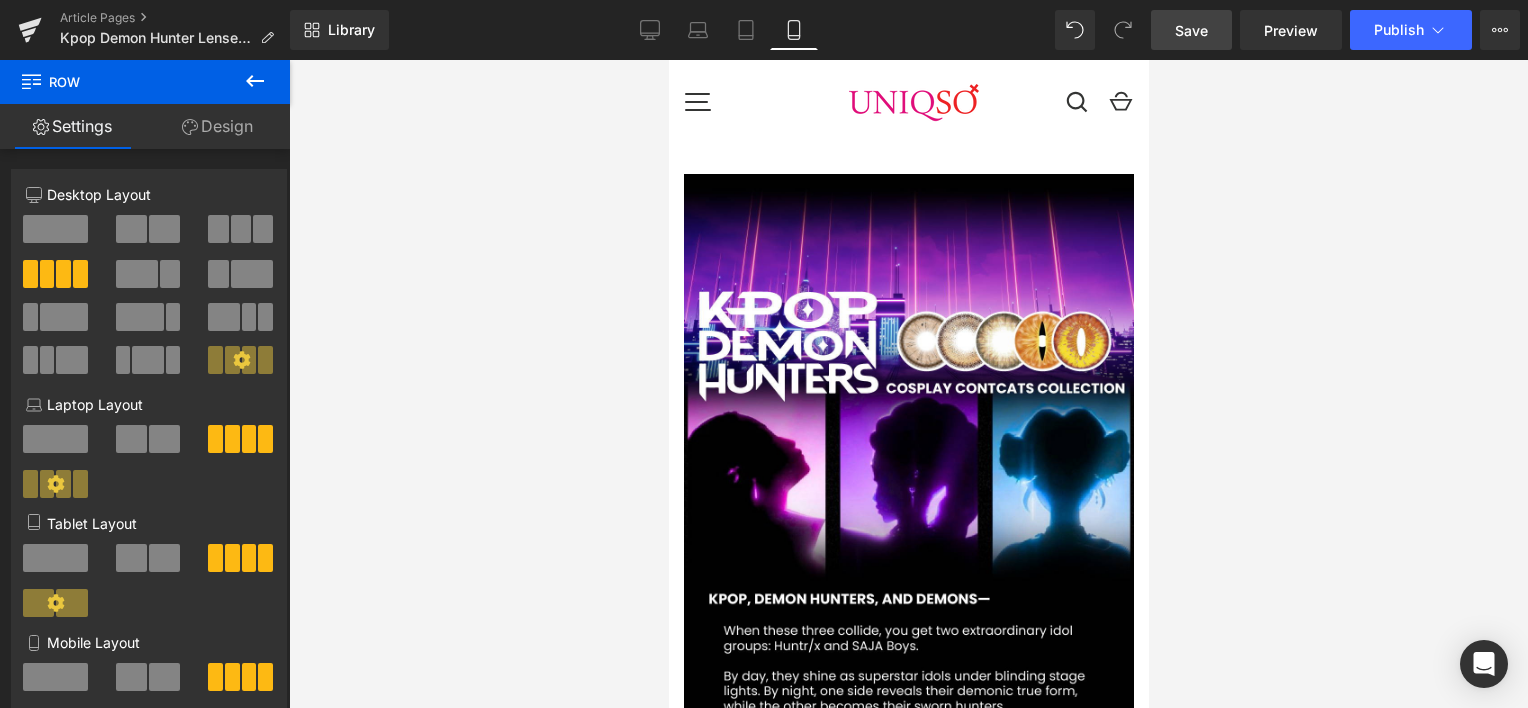 click on "Save" at bounding box center [1191, 30] 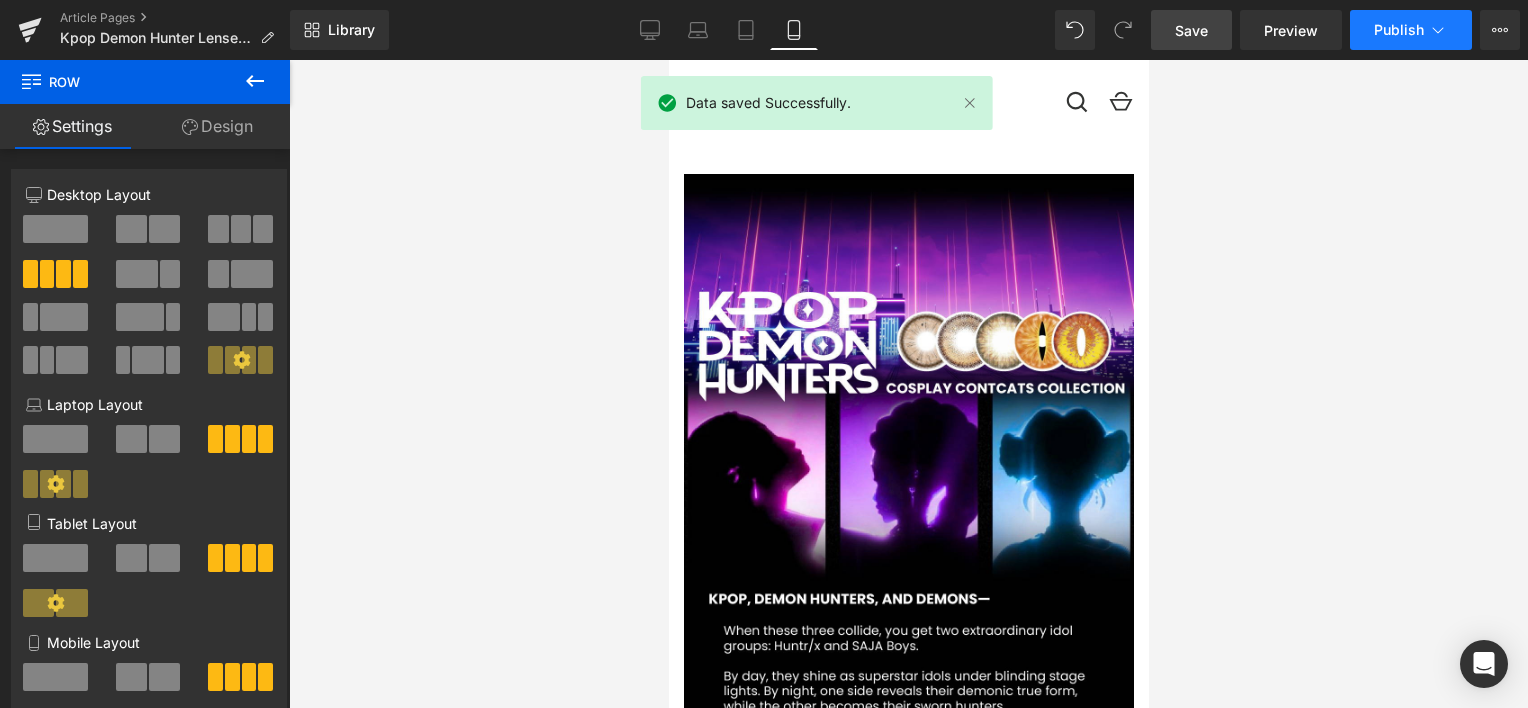 click on "Publish" at bounding box center [1399, 30] 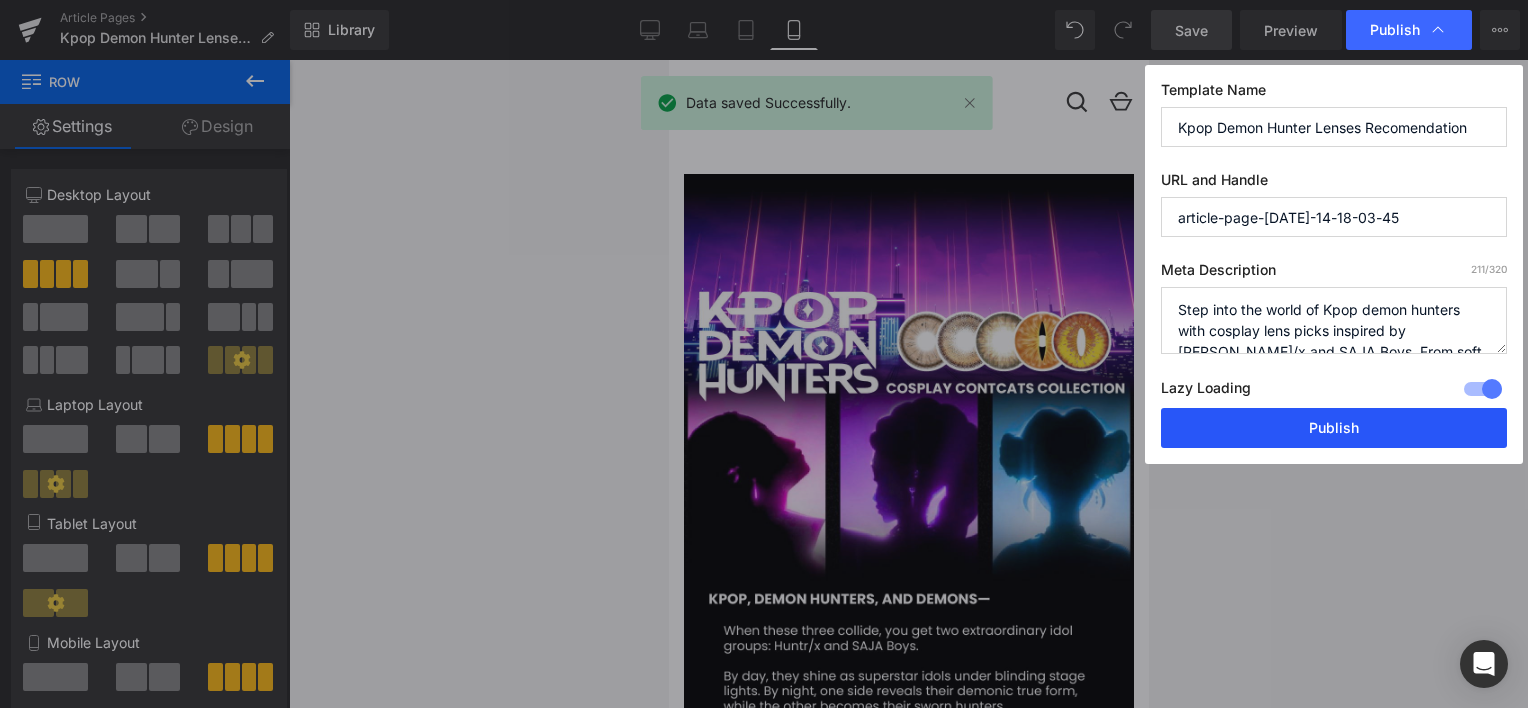 click on "Publish" at bounding box center (1334, 428) 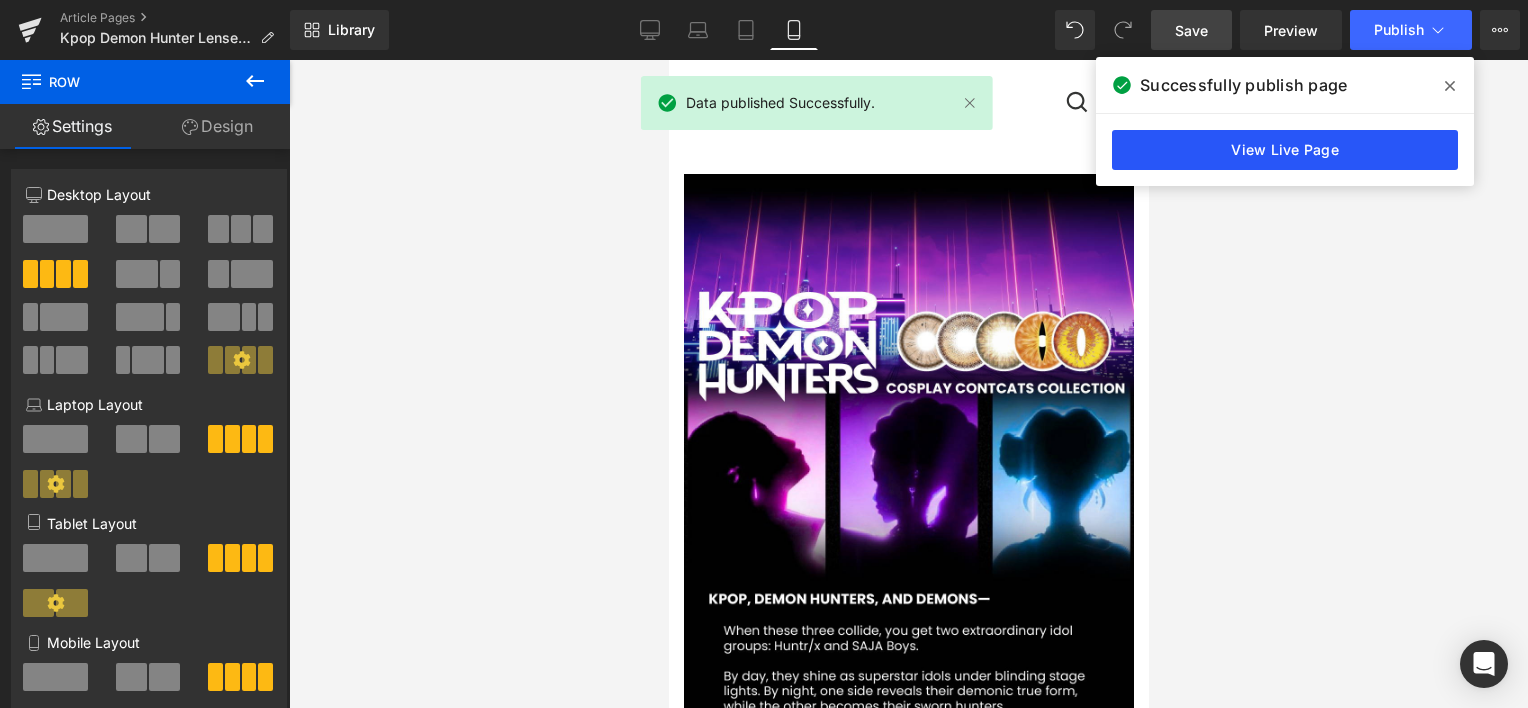 click on "View Live Page" at bounding box center (1285, 150) 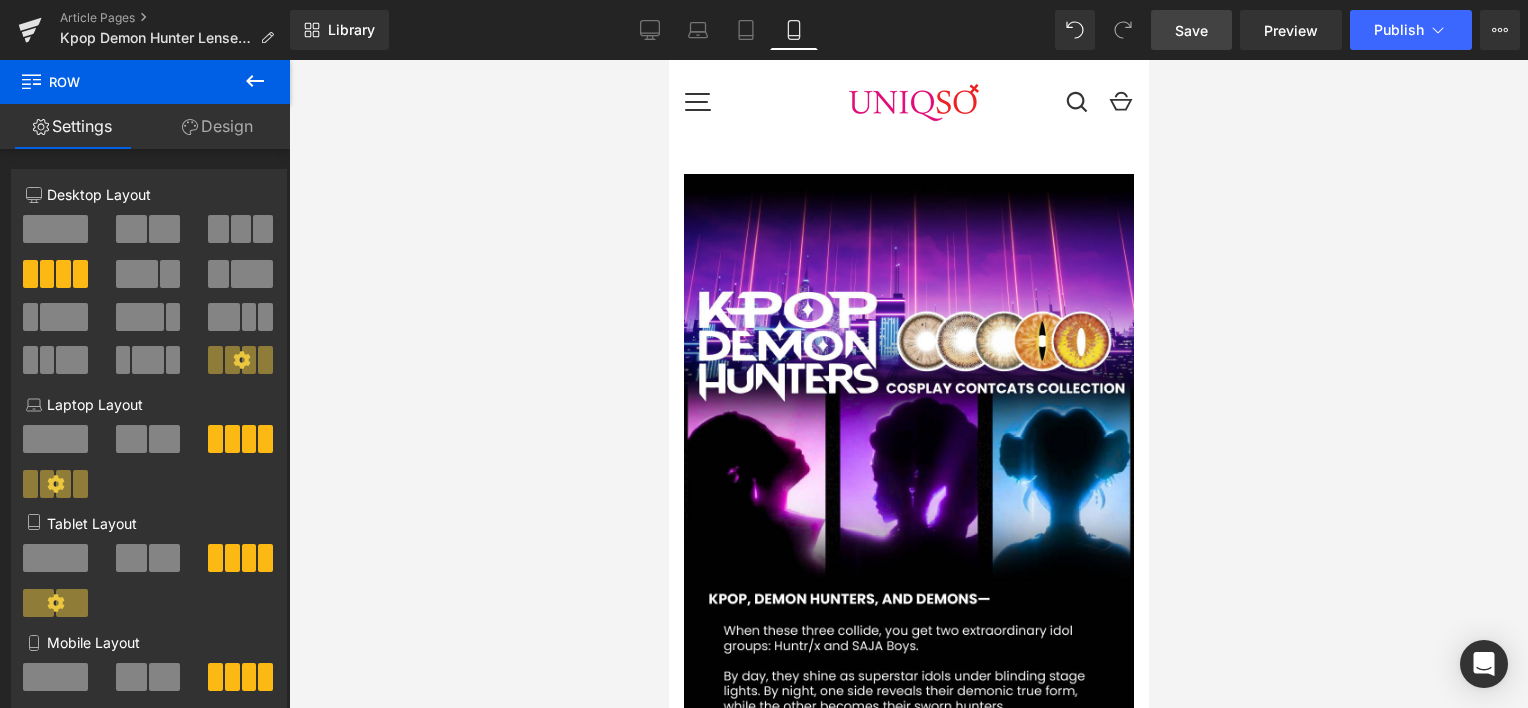 drag, startPoint x: 583, startPoint y: 294, endPoint x: 553, endPoint y: 310, distance: 34 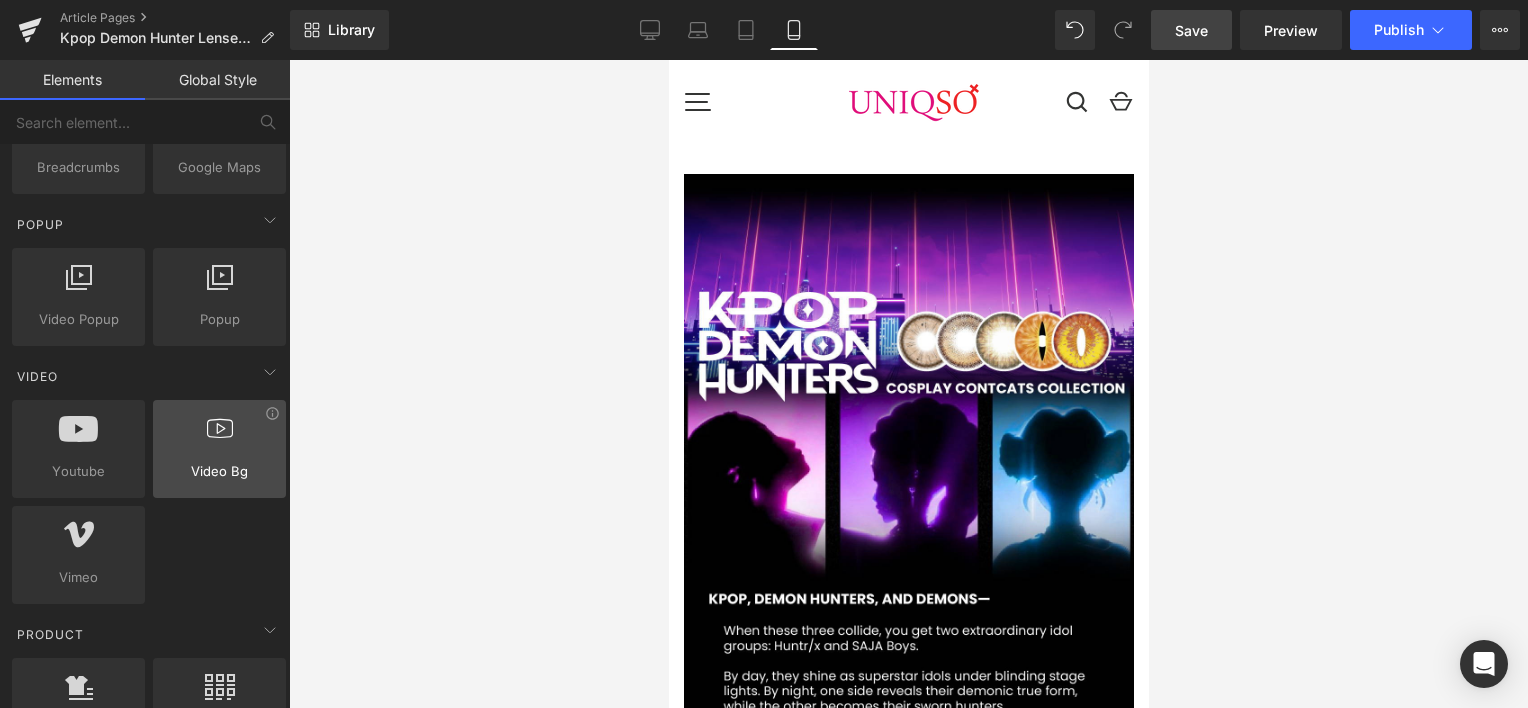 scroll, scrollTop: 1166, scrollLeft: 0, axis: vertical 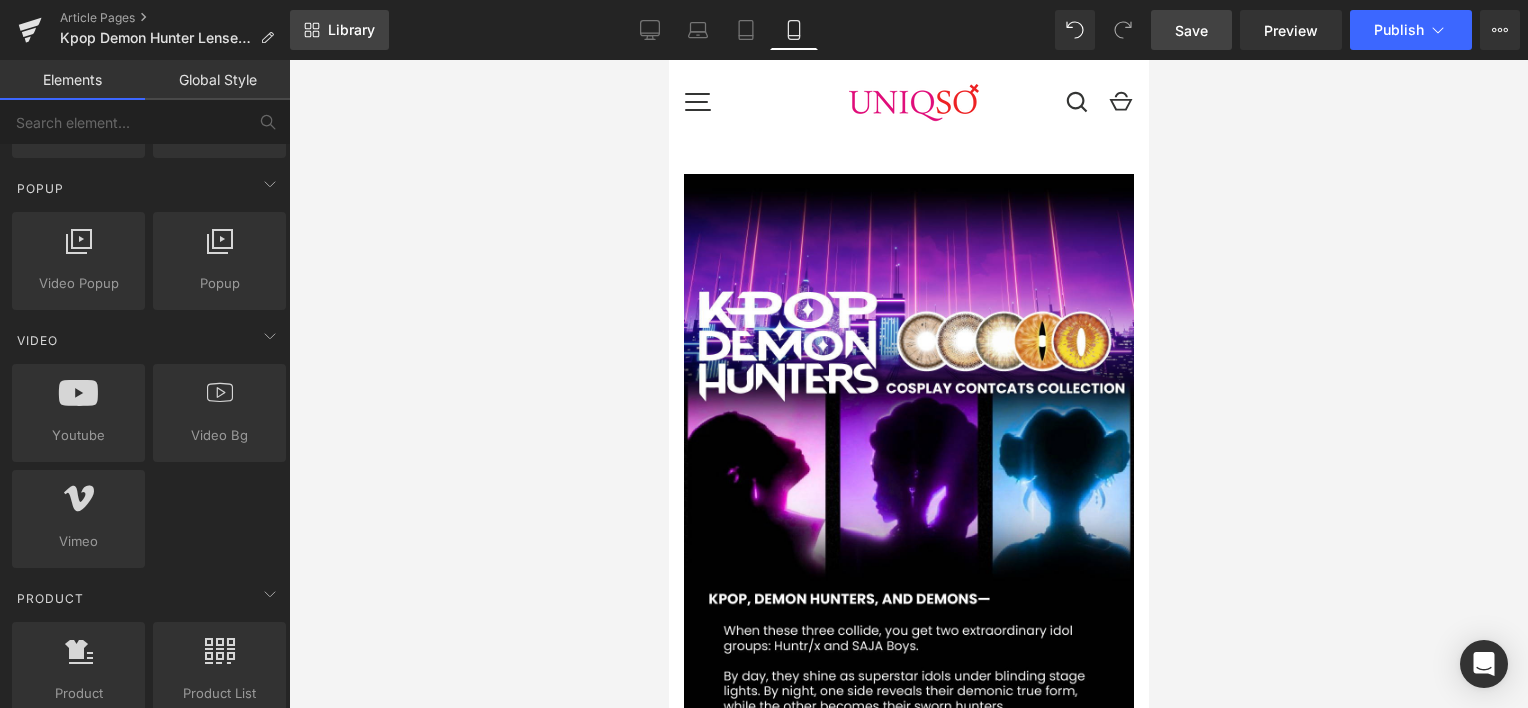 click on "Library" at bounding box center [351, 30] 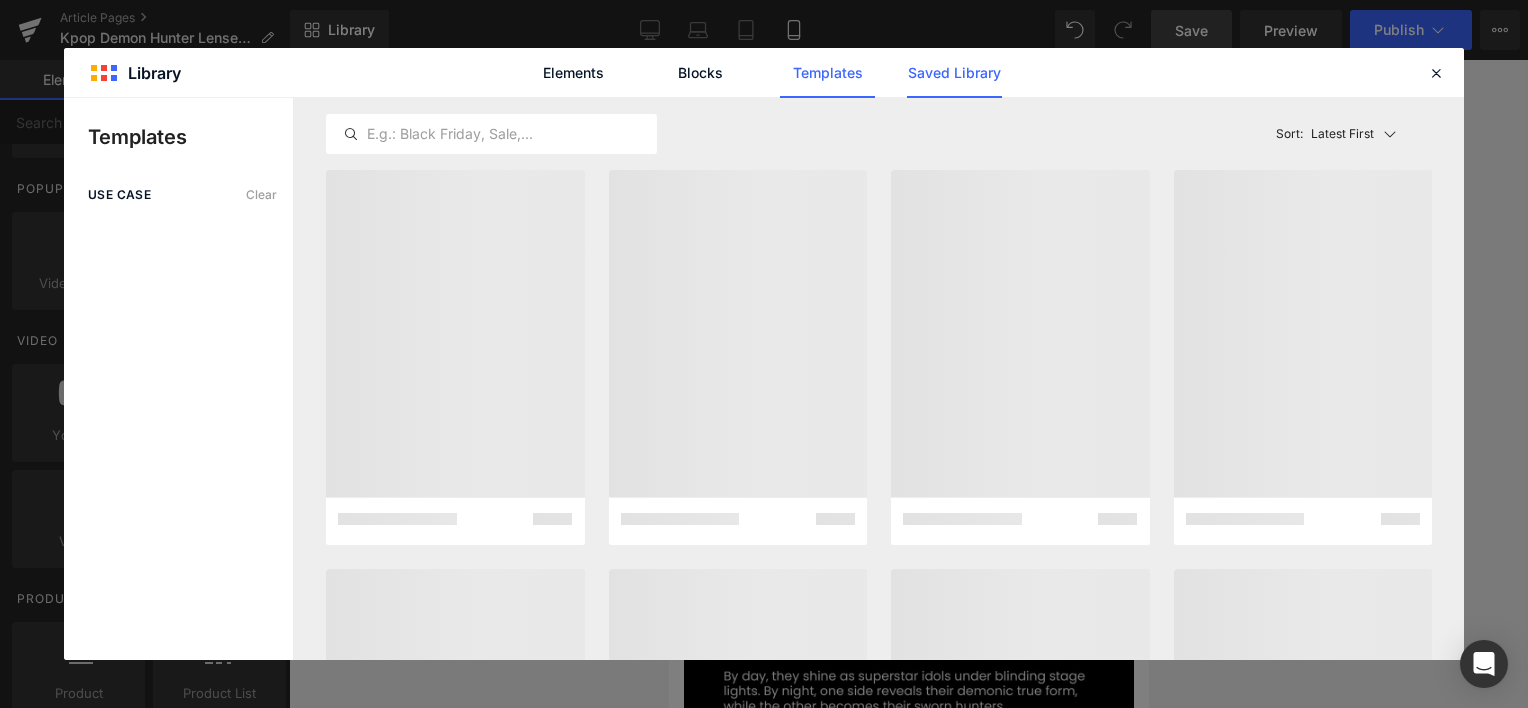 click on "Saved Library" 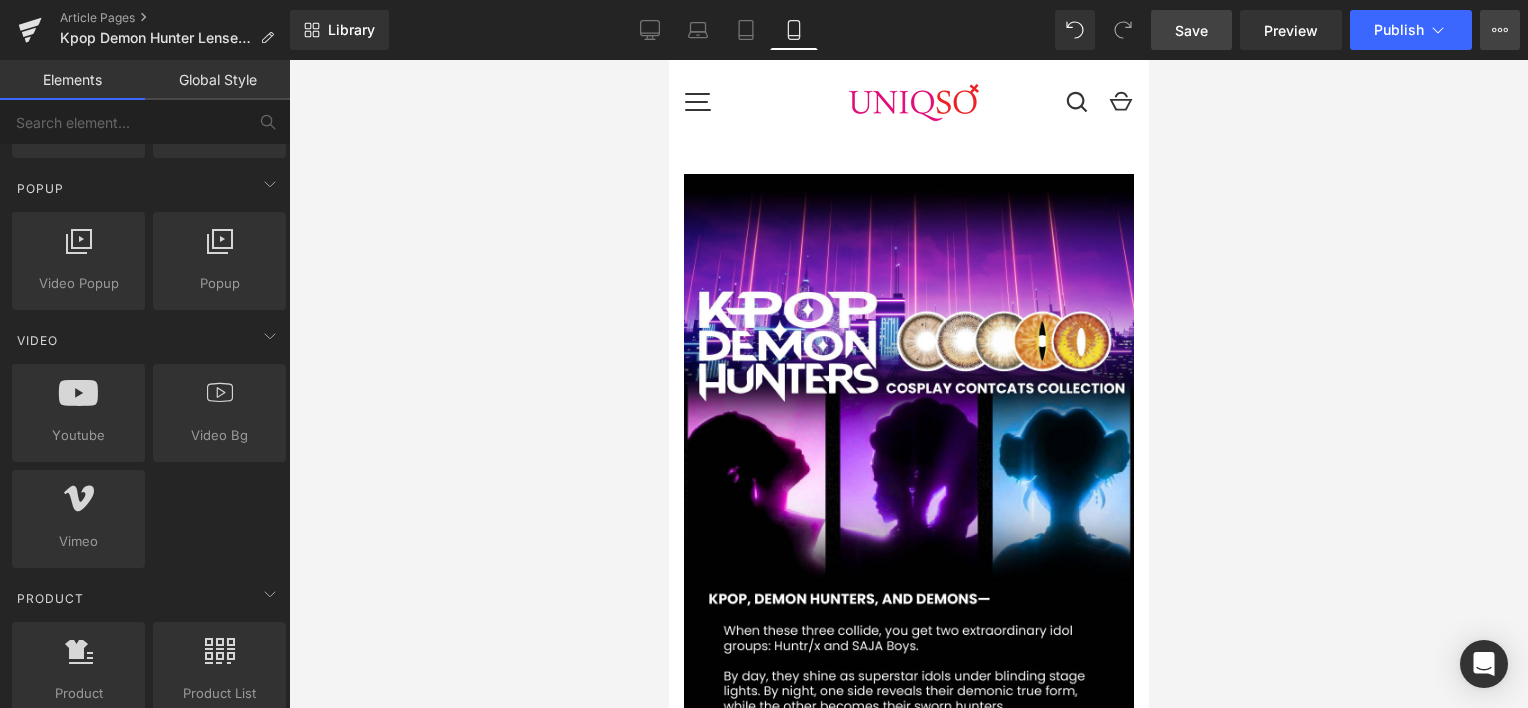 click on "View Live Page View with current Template Save Template to Library Schedule Publish Publish Settings Shortcuts" at bounding box center [1500, 30] 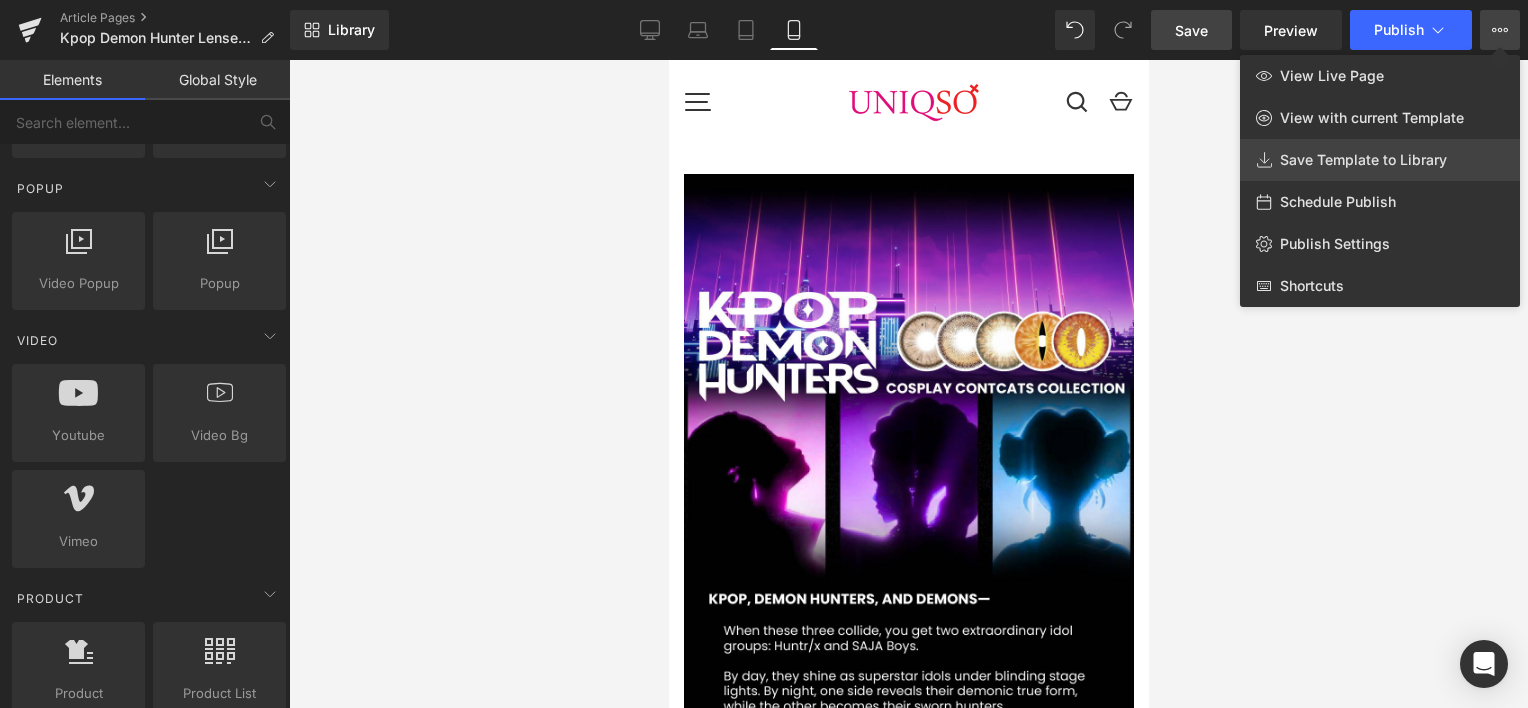click on "Save Template to Library" at bounding box center [1363, 160] 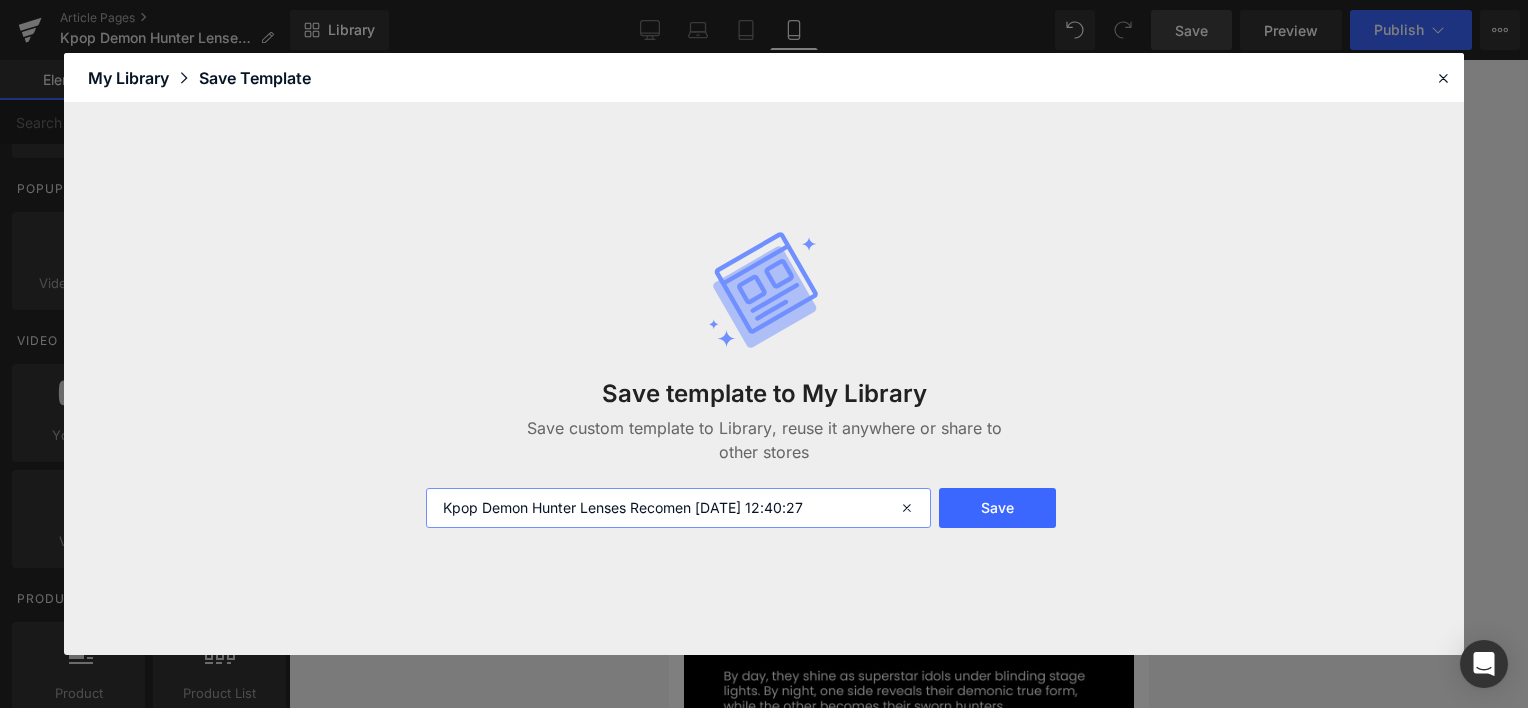 drag, startPoint x: 691, startPoint y: 506, endPoint x: 1163, endPoint y: 489, distance: 472.30603 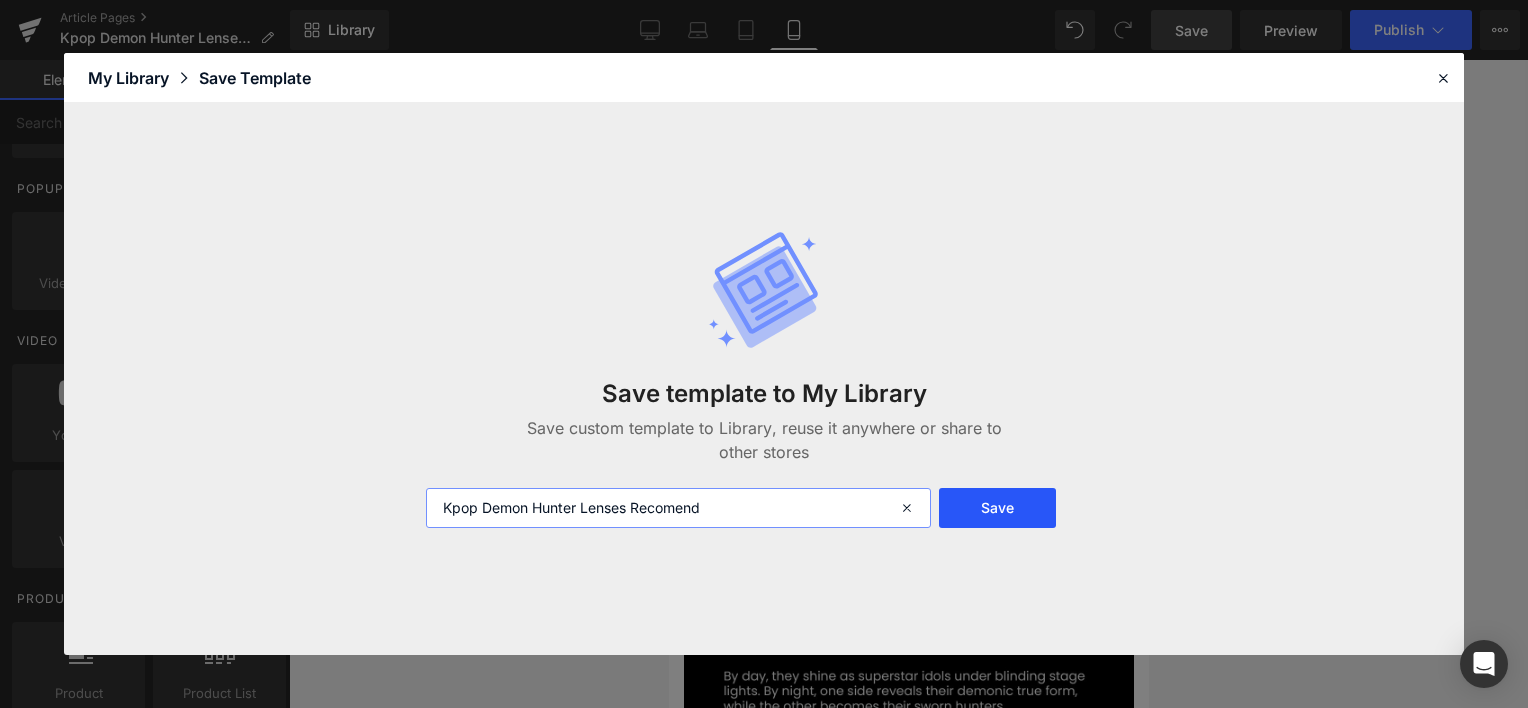 type on "Kpop Demon Hunter Lenses Recomend" 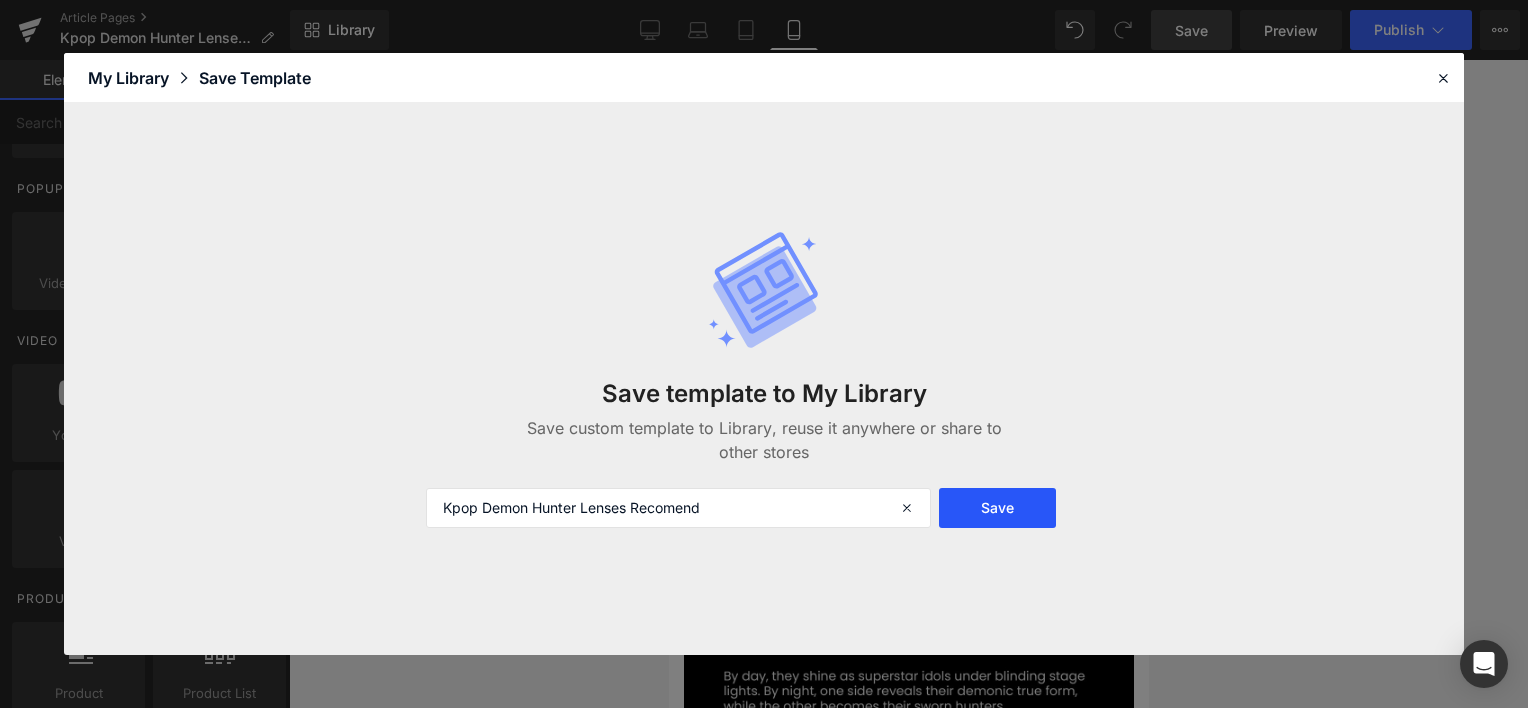 click on "Save" at bounding box center (997, 508) 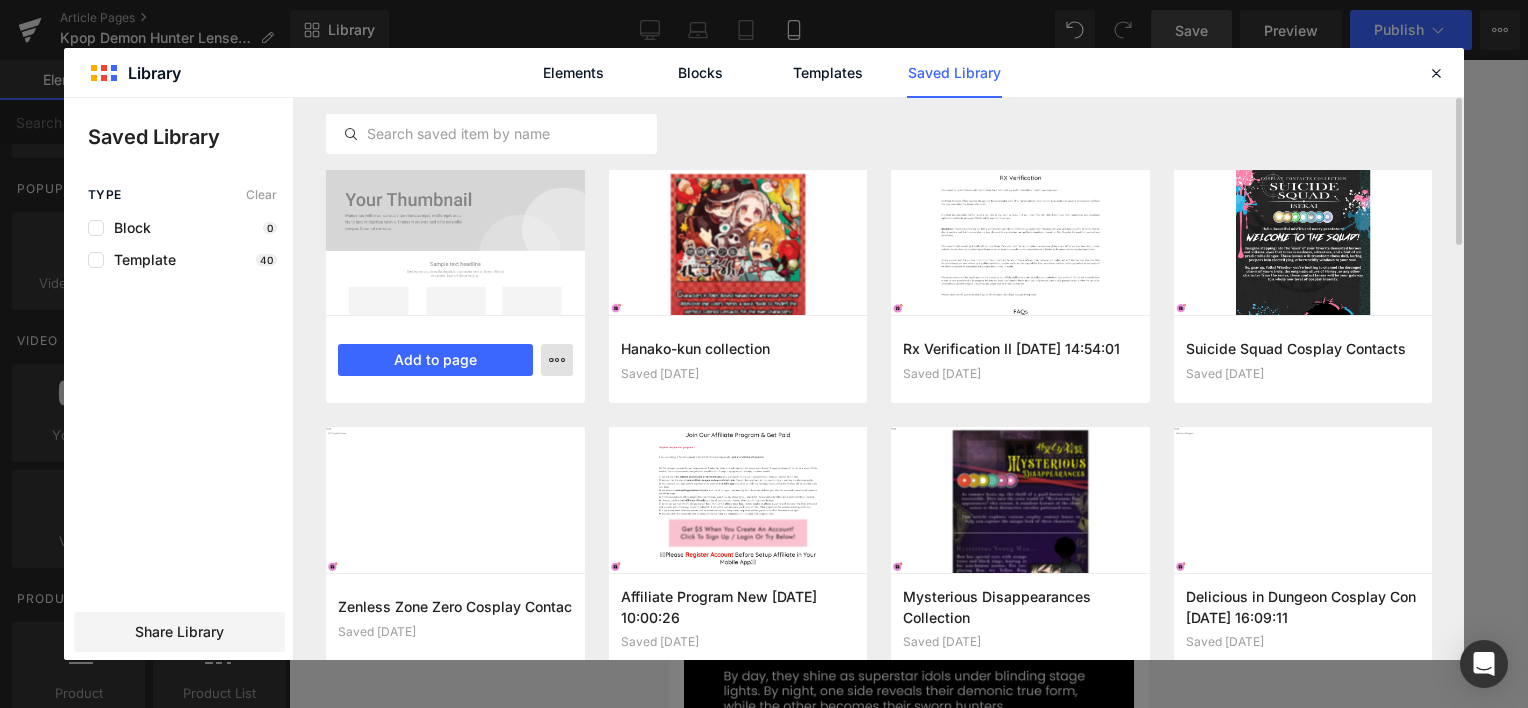 click at bounding box center [557, 360] 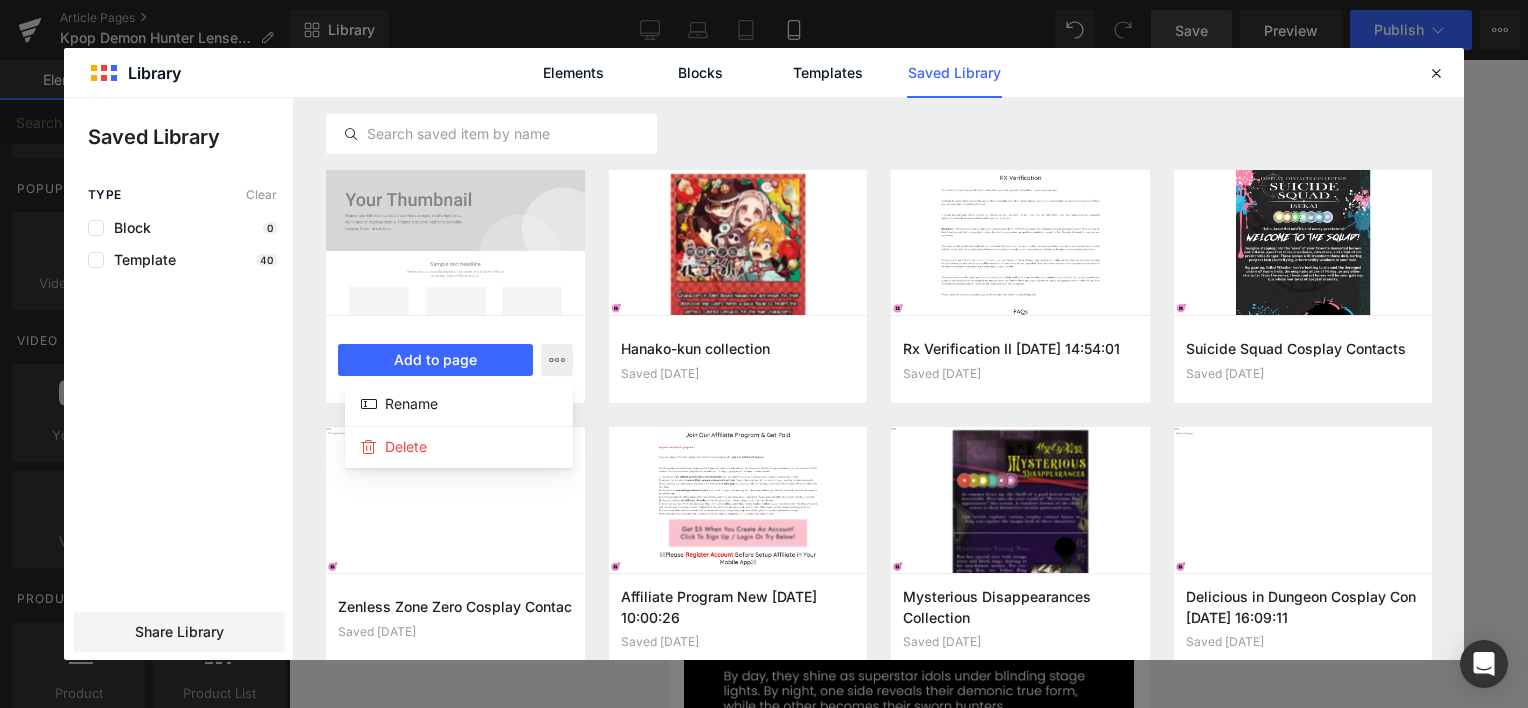 click at bounding box center (764, 379) 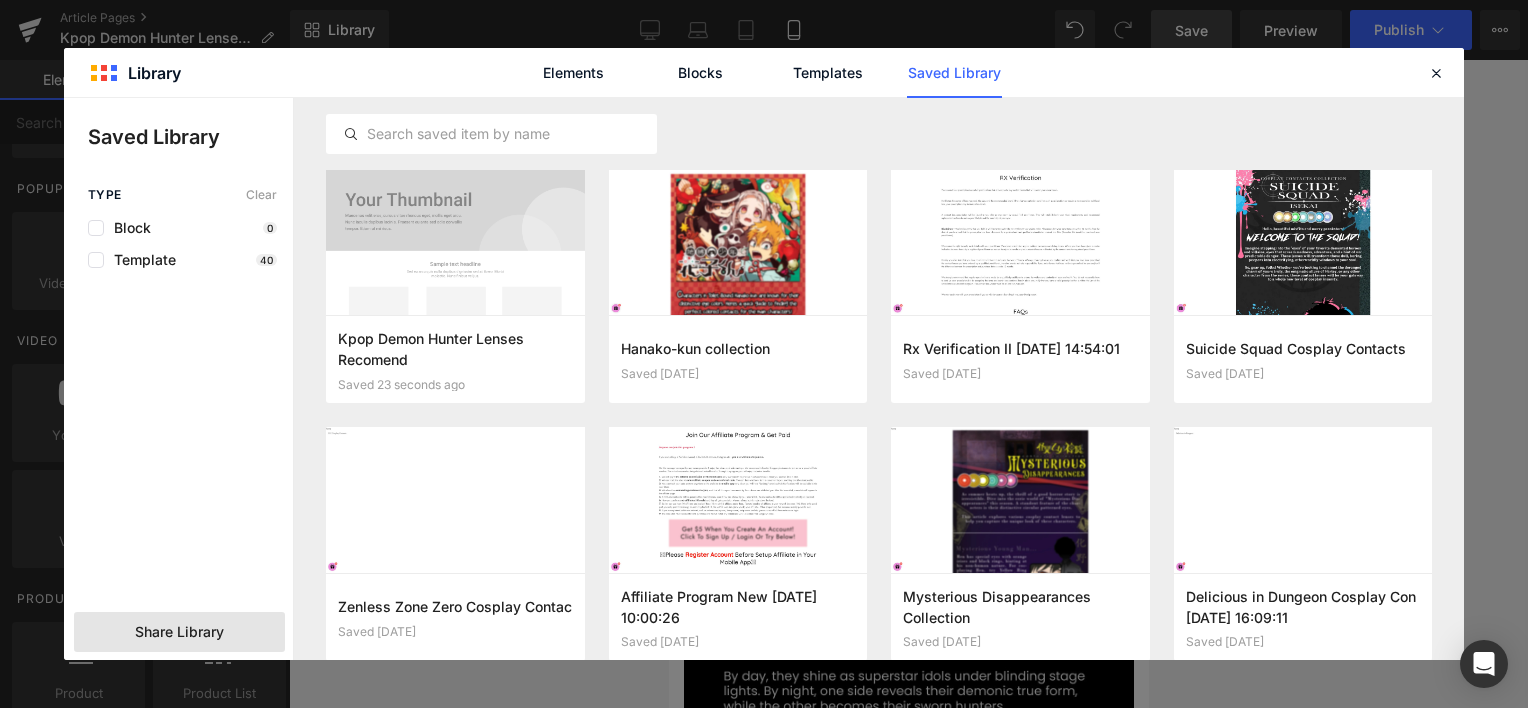 click on "Share Library" at bounding box center (179, 632) 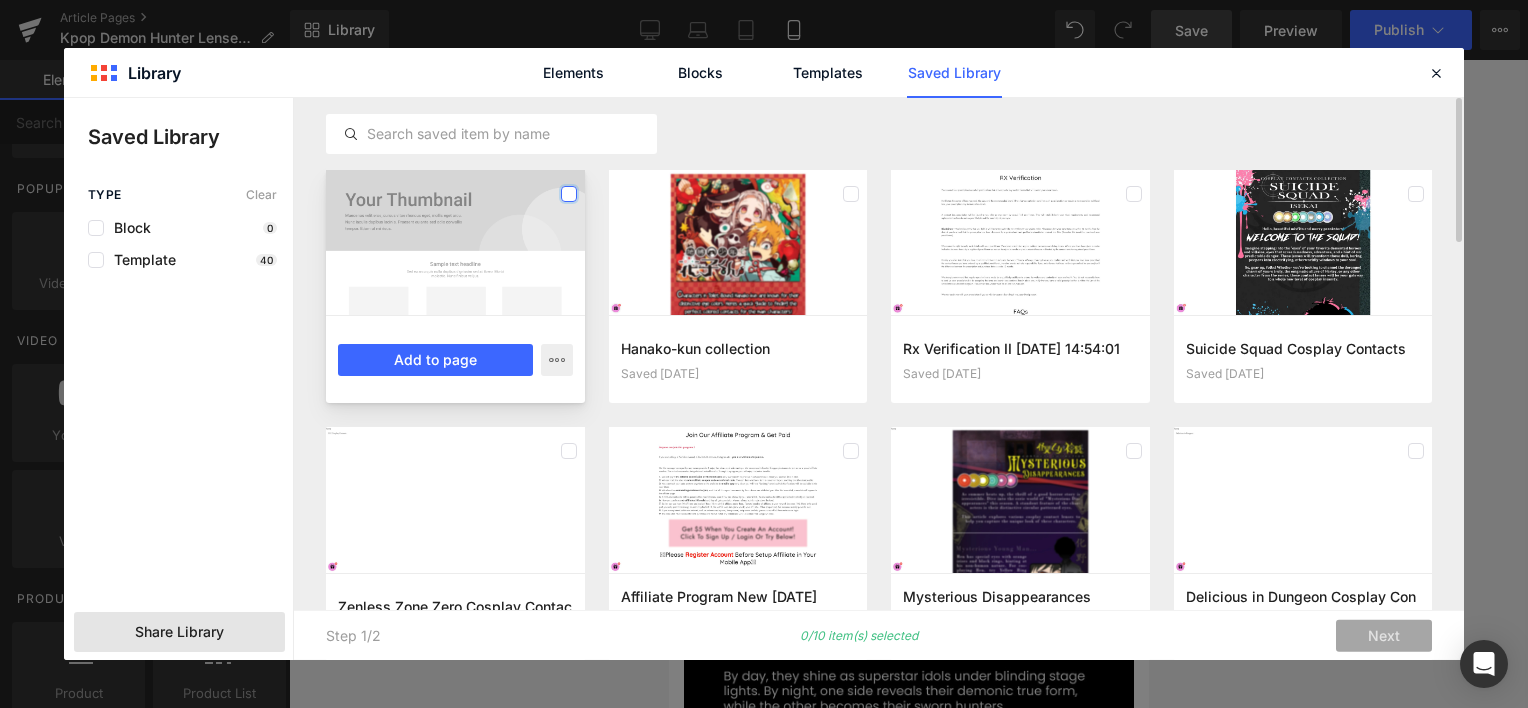 click at bounding box center (569, 194) 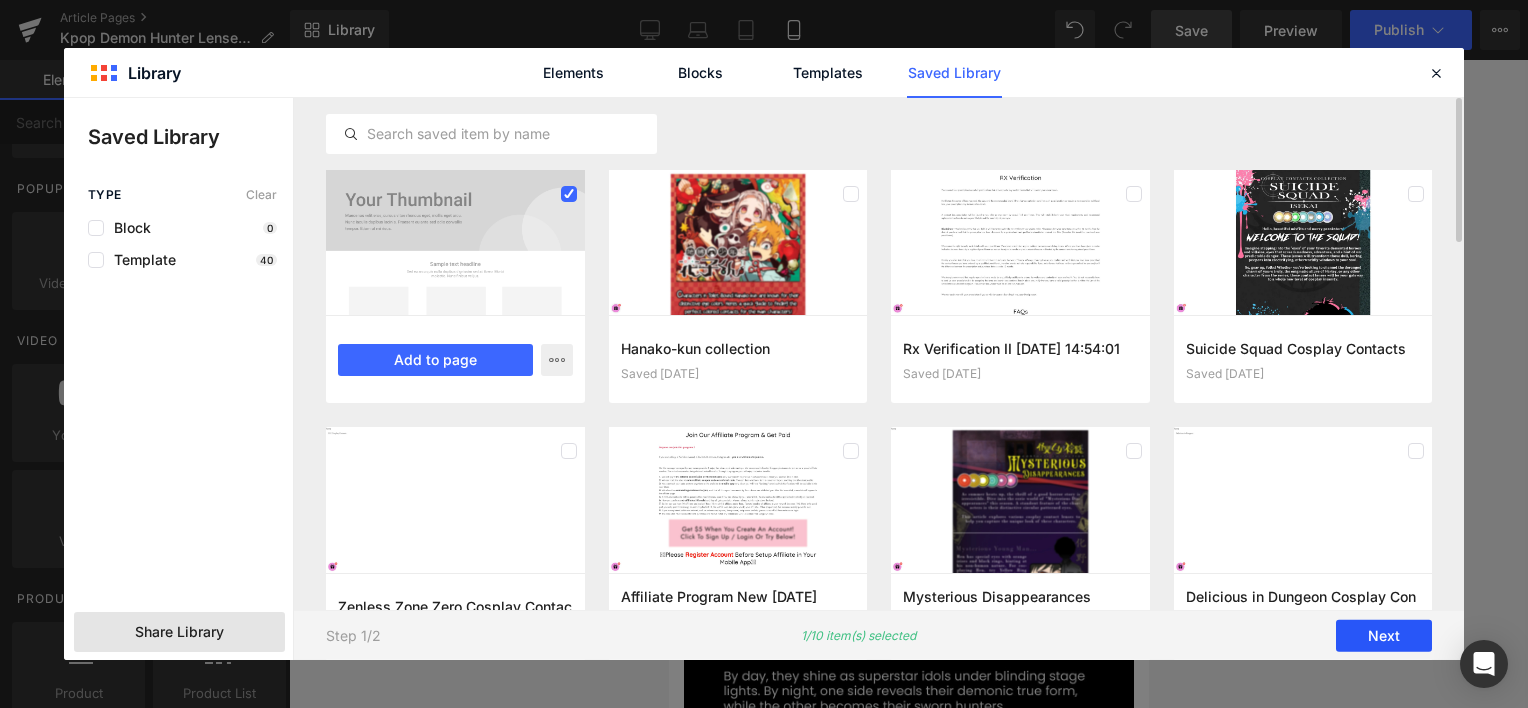 click on "Next" at bounding box center [1384, 636] 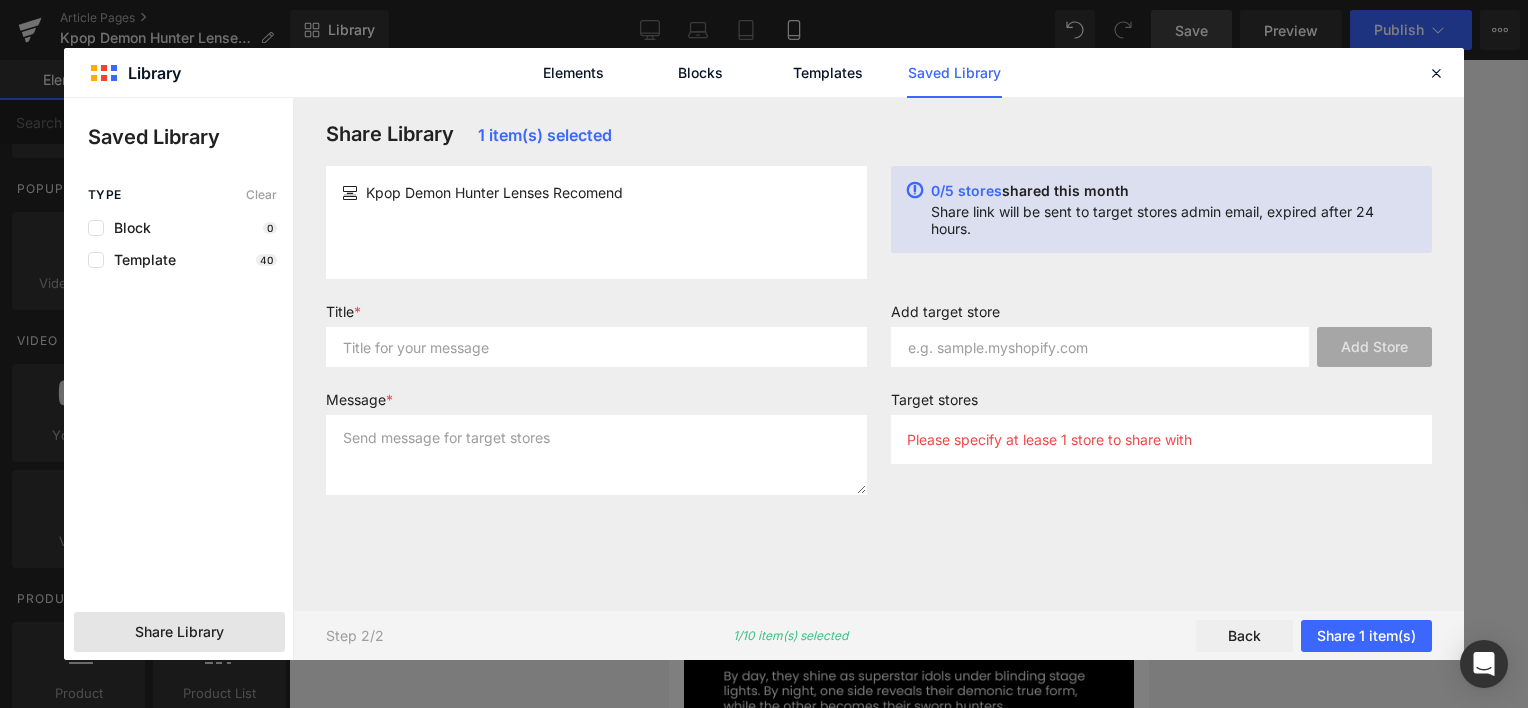 click on "Kpop Demon Hunter Lenses Recomend" at bounding box center [596, 222] 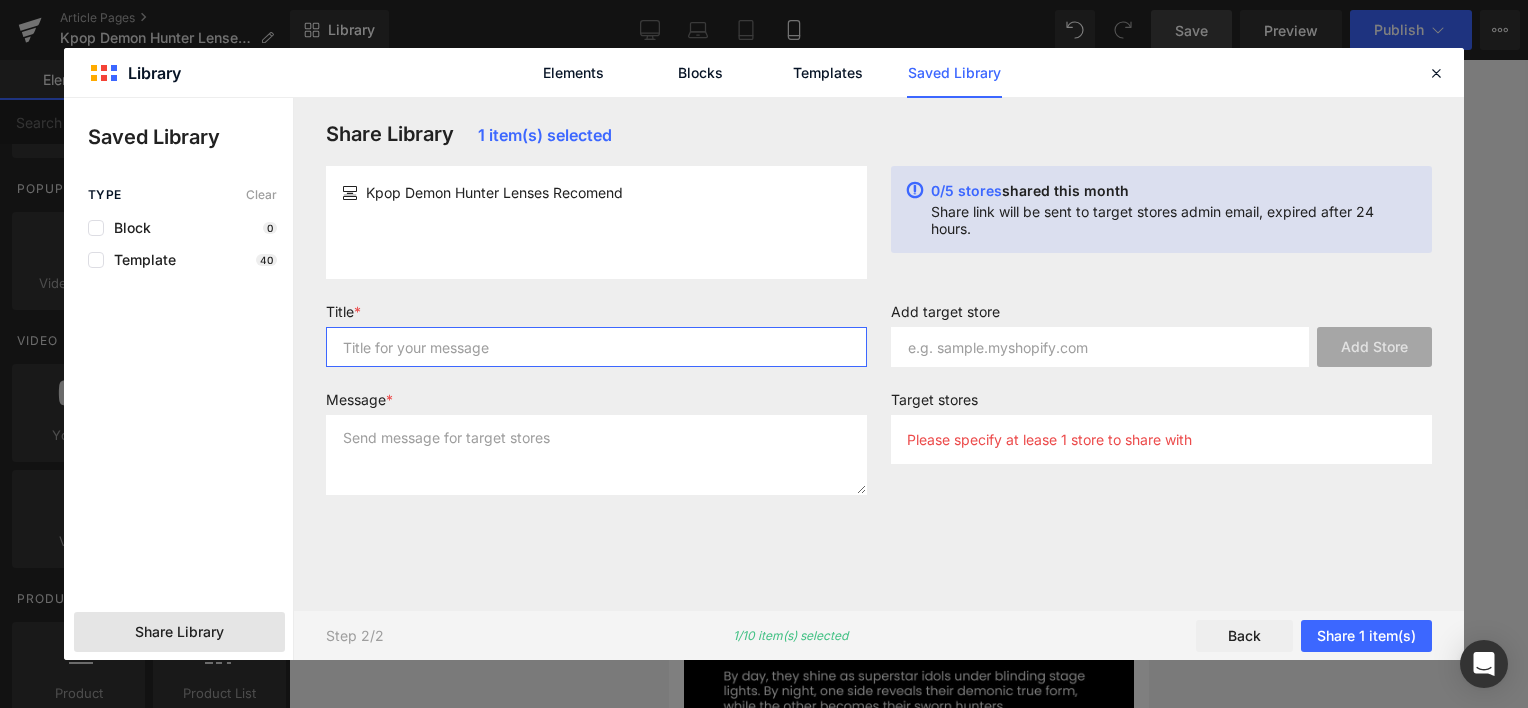 click at bounding box center (596, 347) 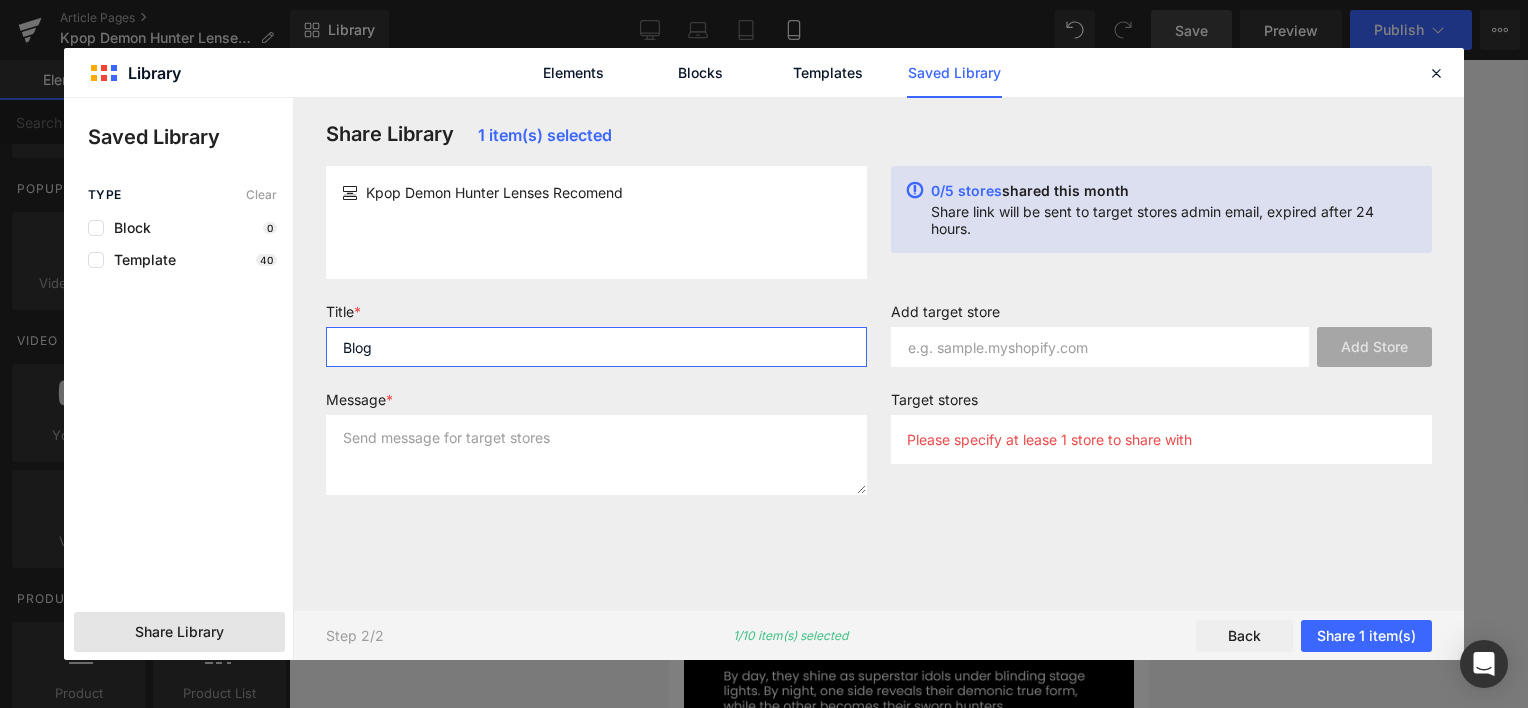 type on "Blog" 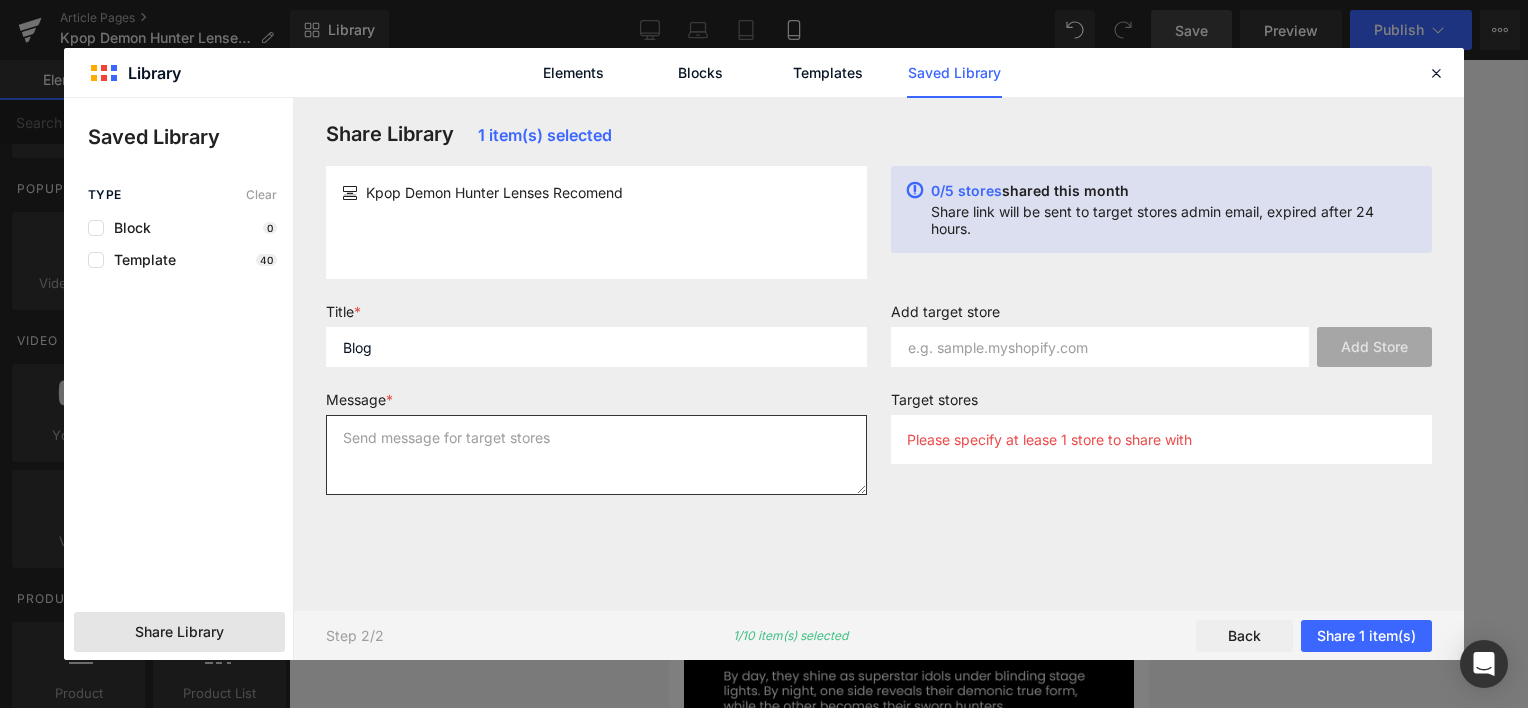 click at bounding box center [596, 455] 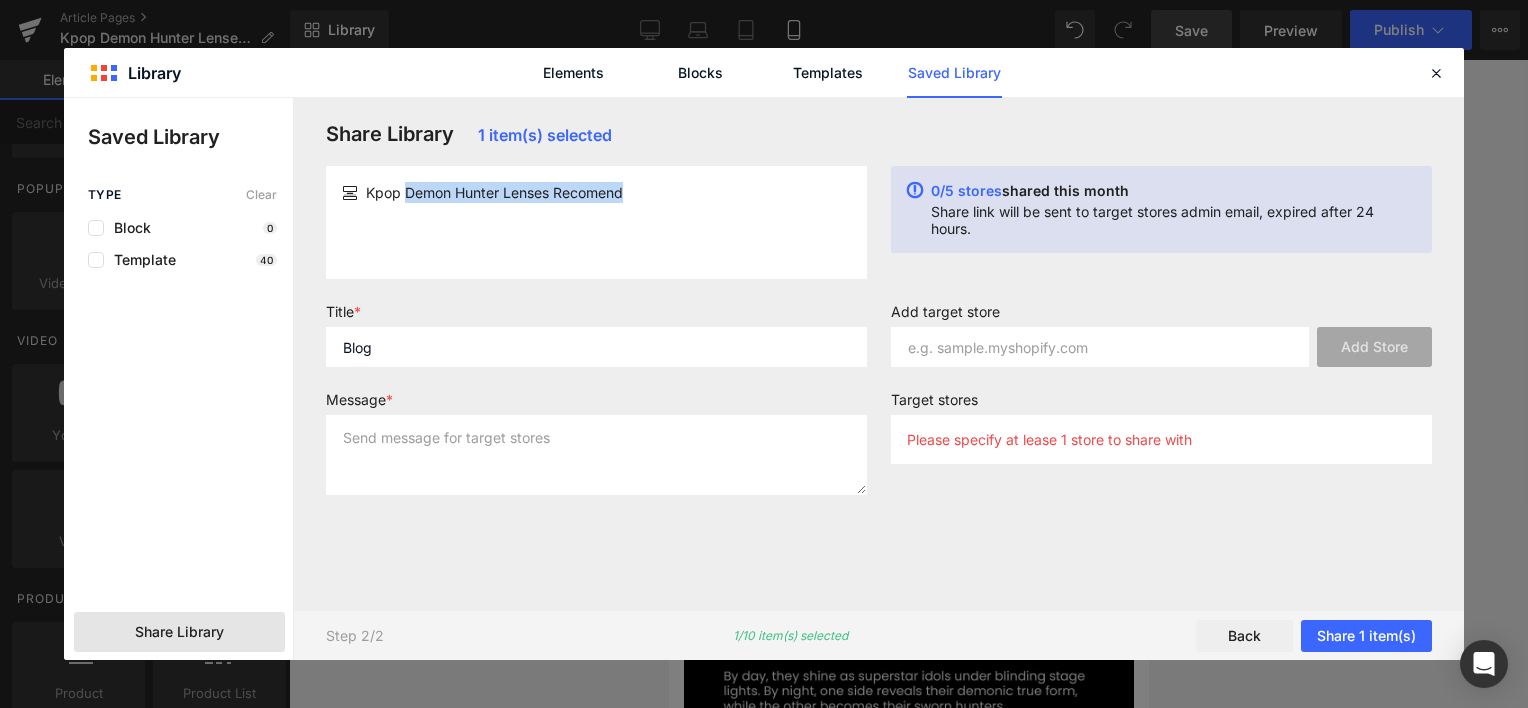 drag, startPoint x: 655, startPoint y: 188, endPoint x: 407, endPoint y: 206, distance: 248.65237 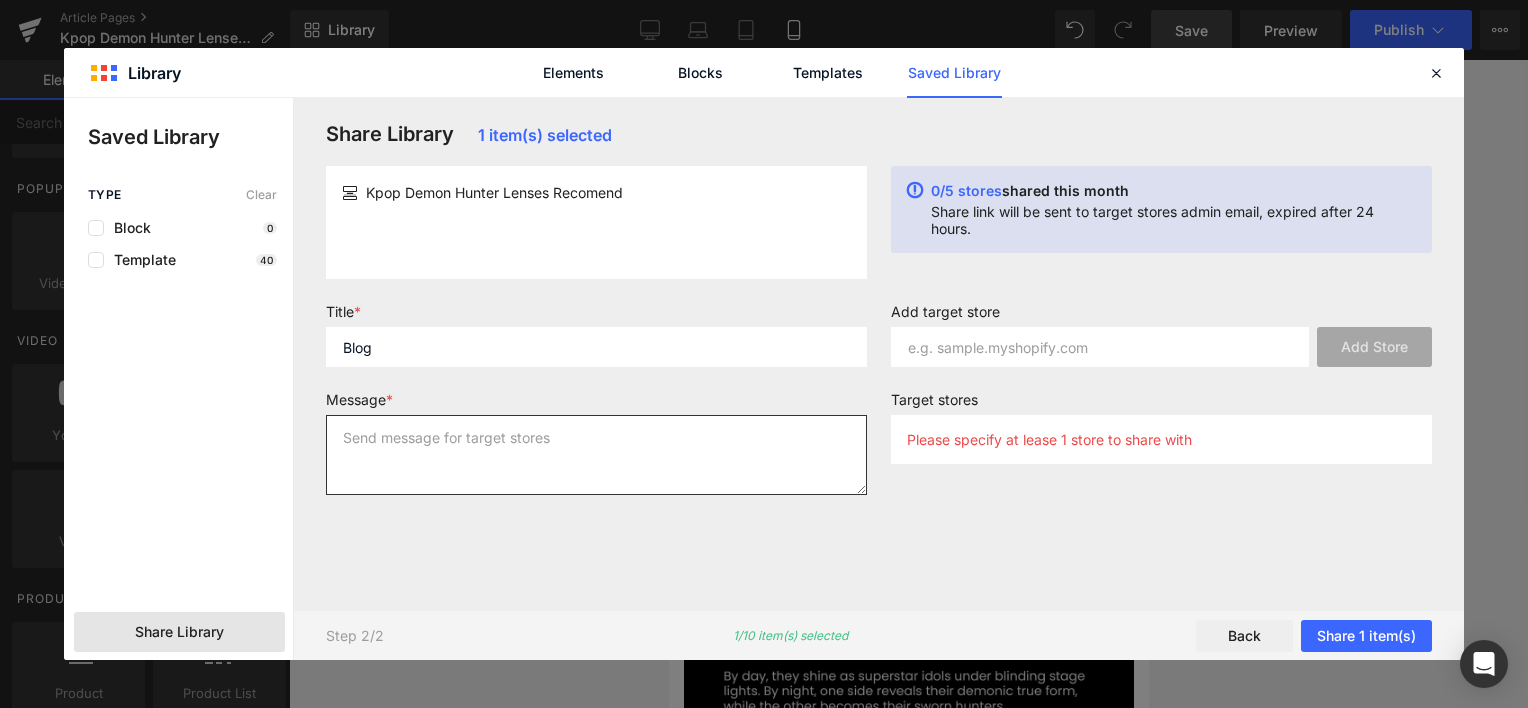 drag, startPoint x: 407, startPoint y: 208, endPoint x: 399, endPoint y: 433, distance: 225.14218 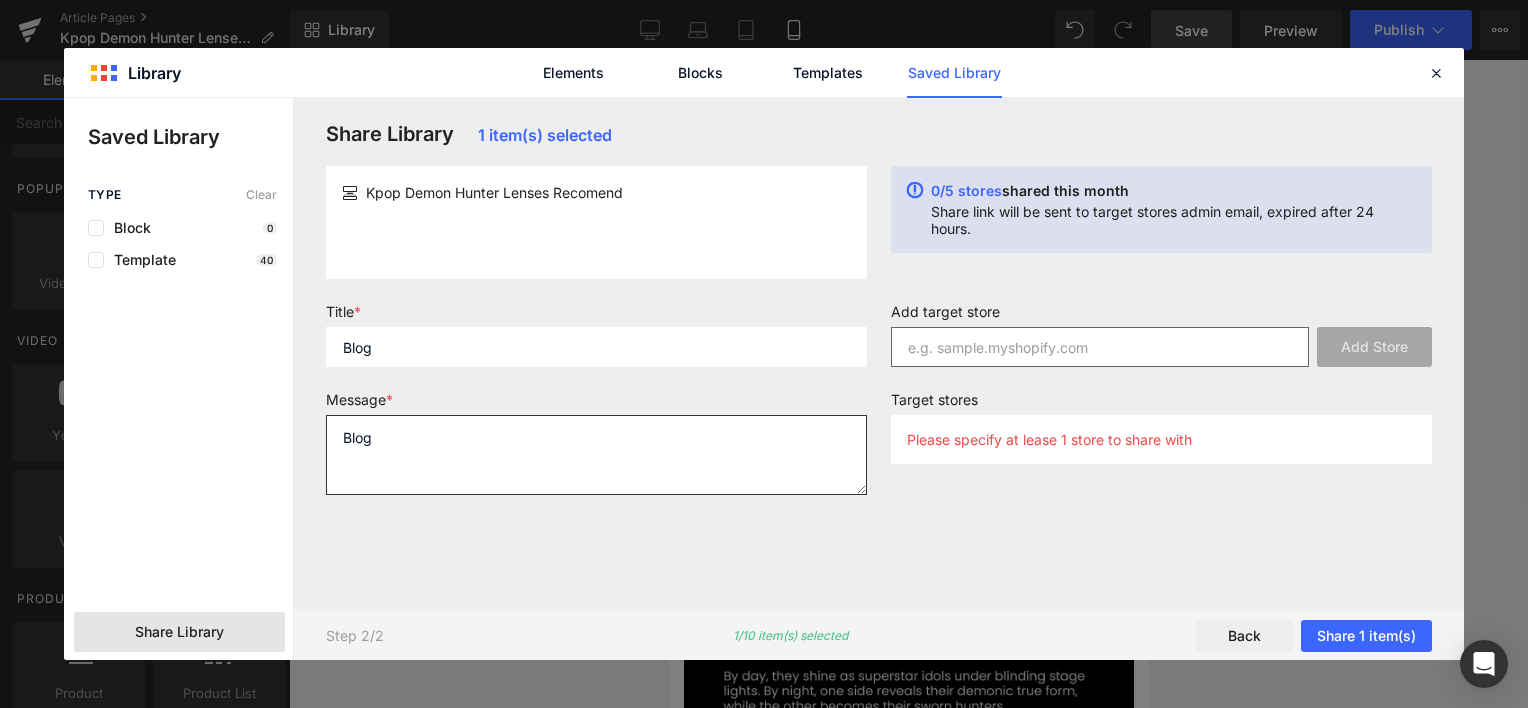 type on "Blog" 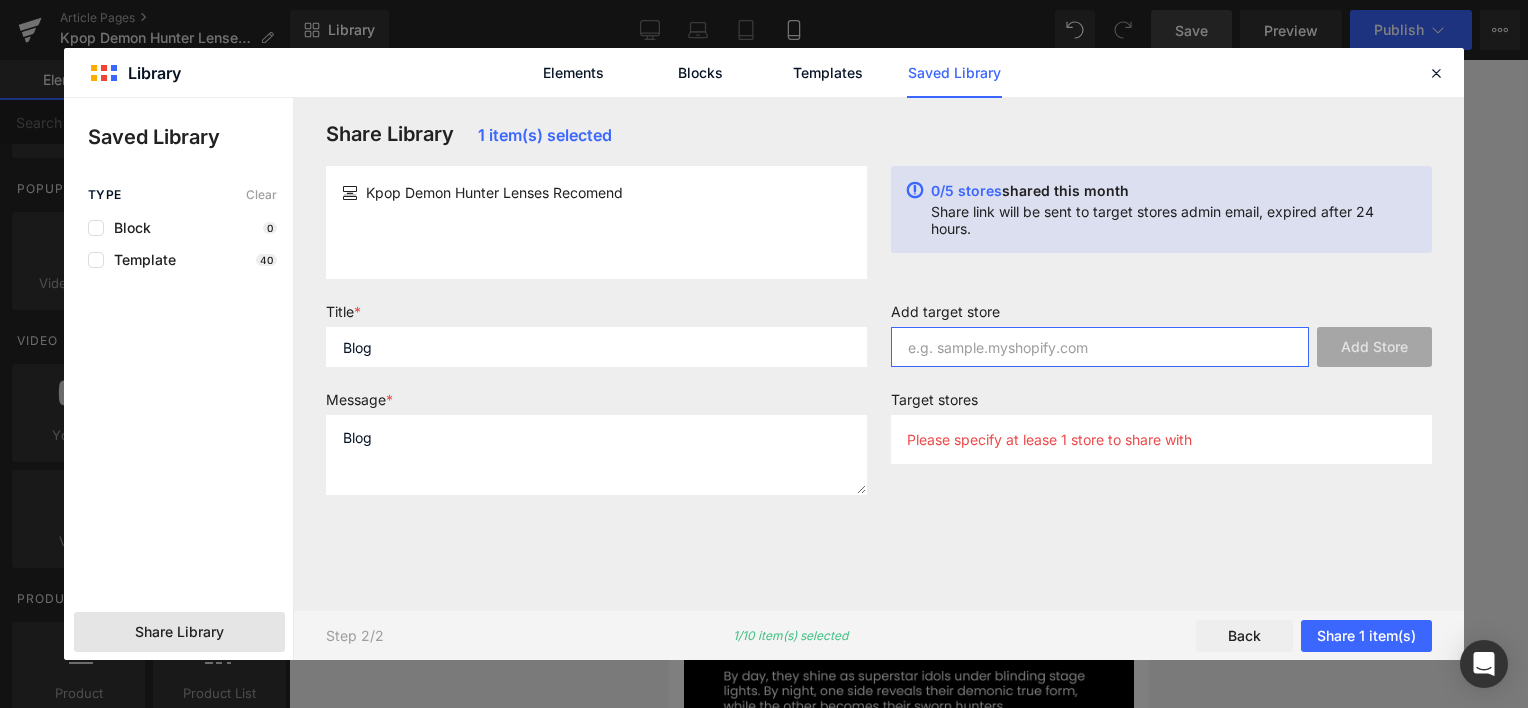 click at bounding box center [1100, 347] 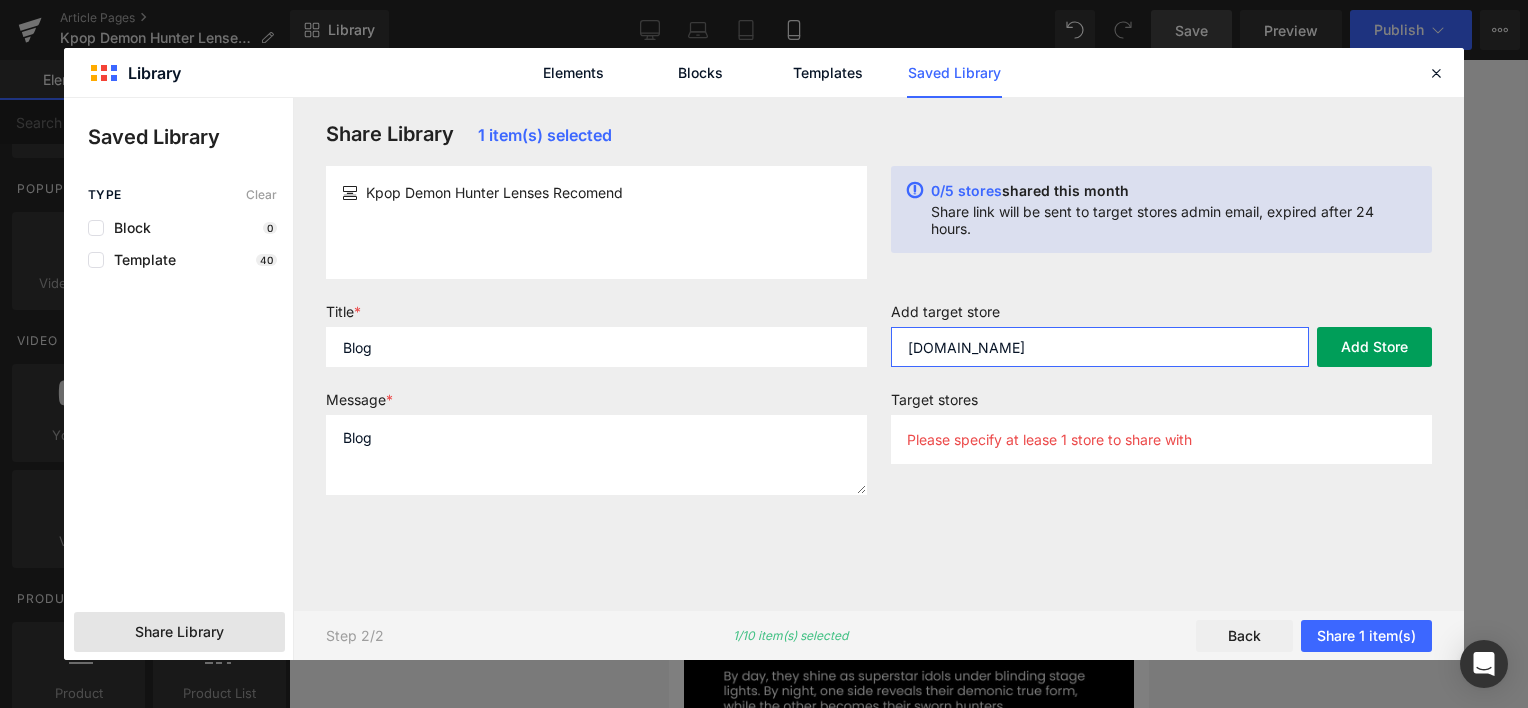 type on "uniqso-ca-com.myshopify.com" 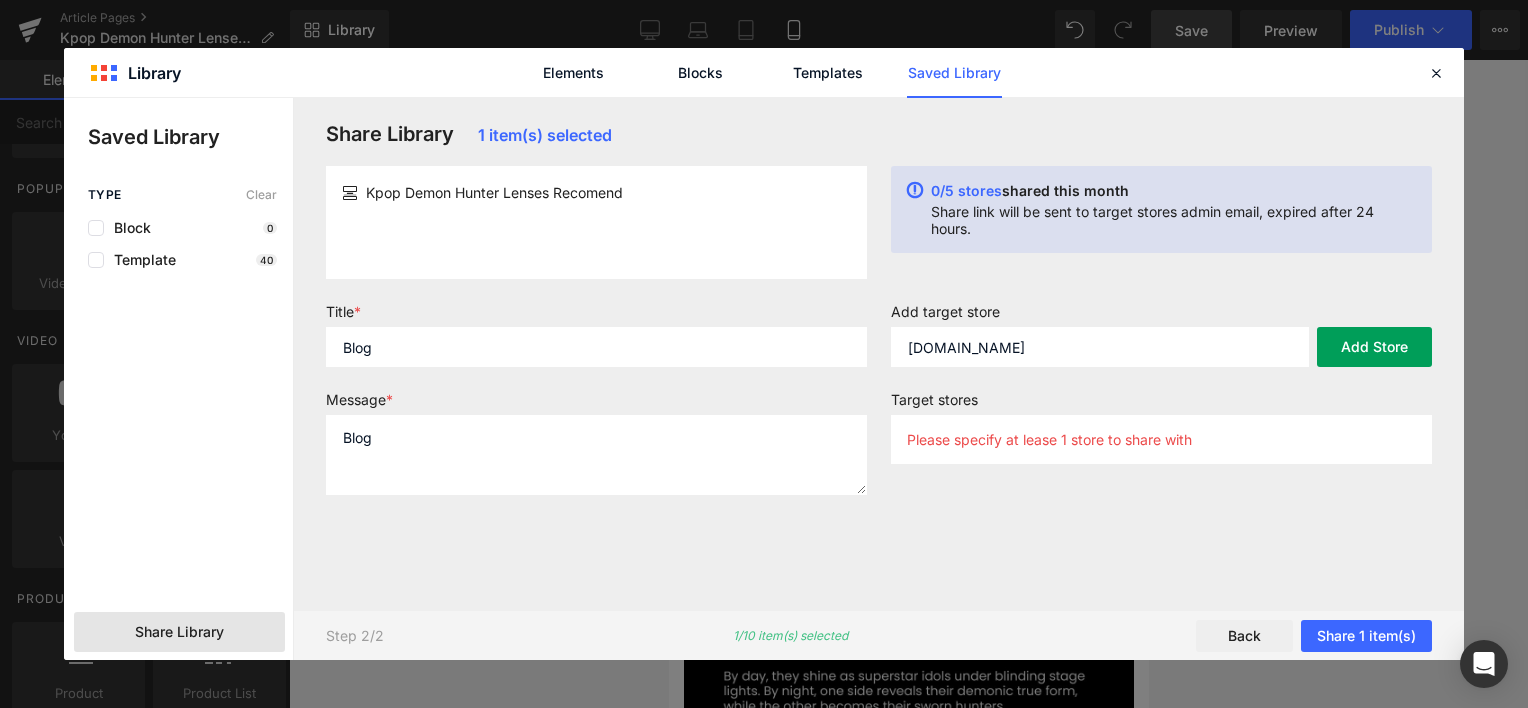 click on "Add Store" at bounding box center [1374, 347] 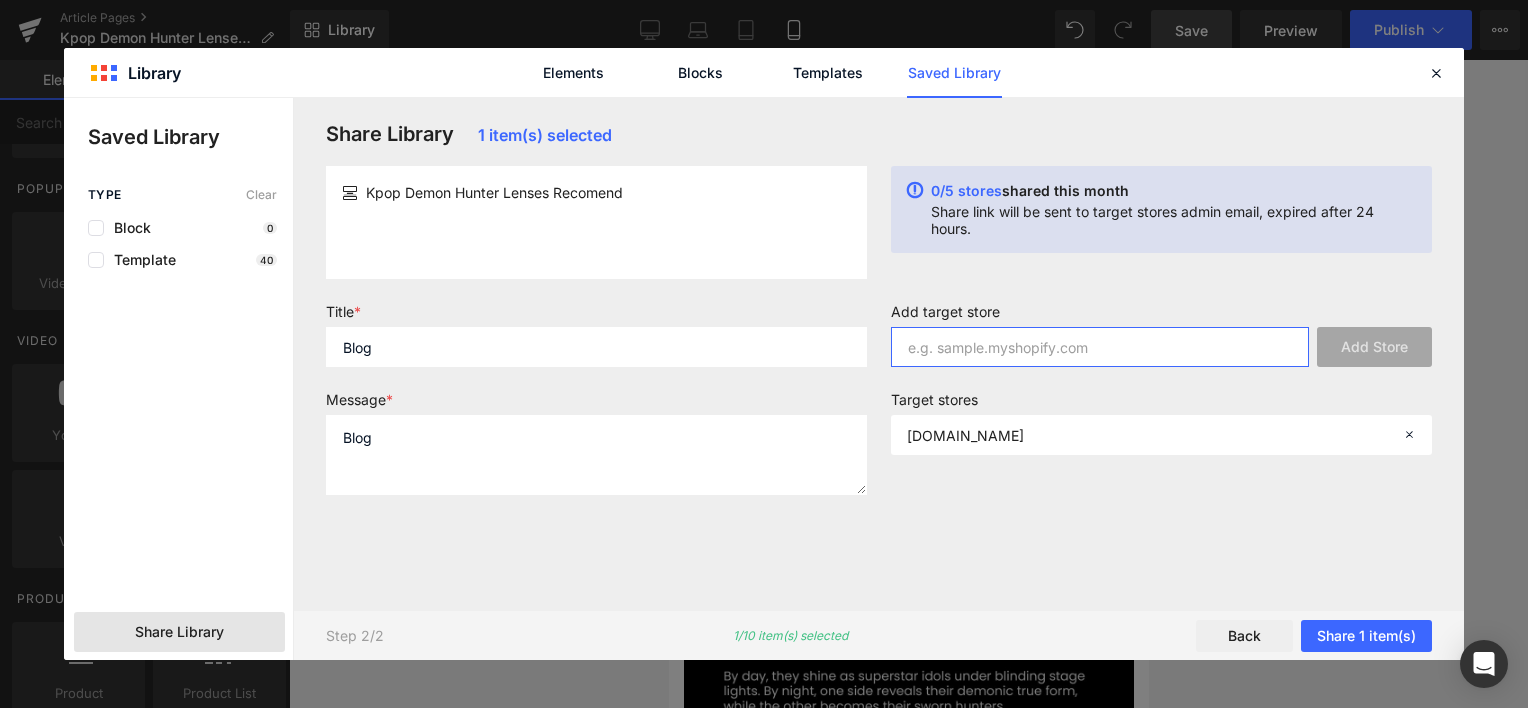 click at bounding box center [1100, 347] 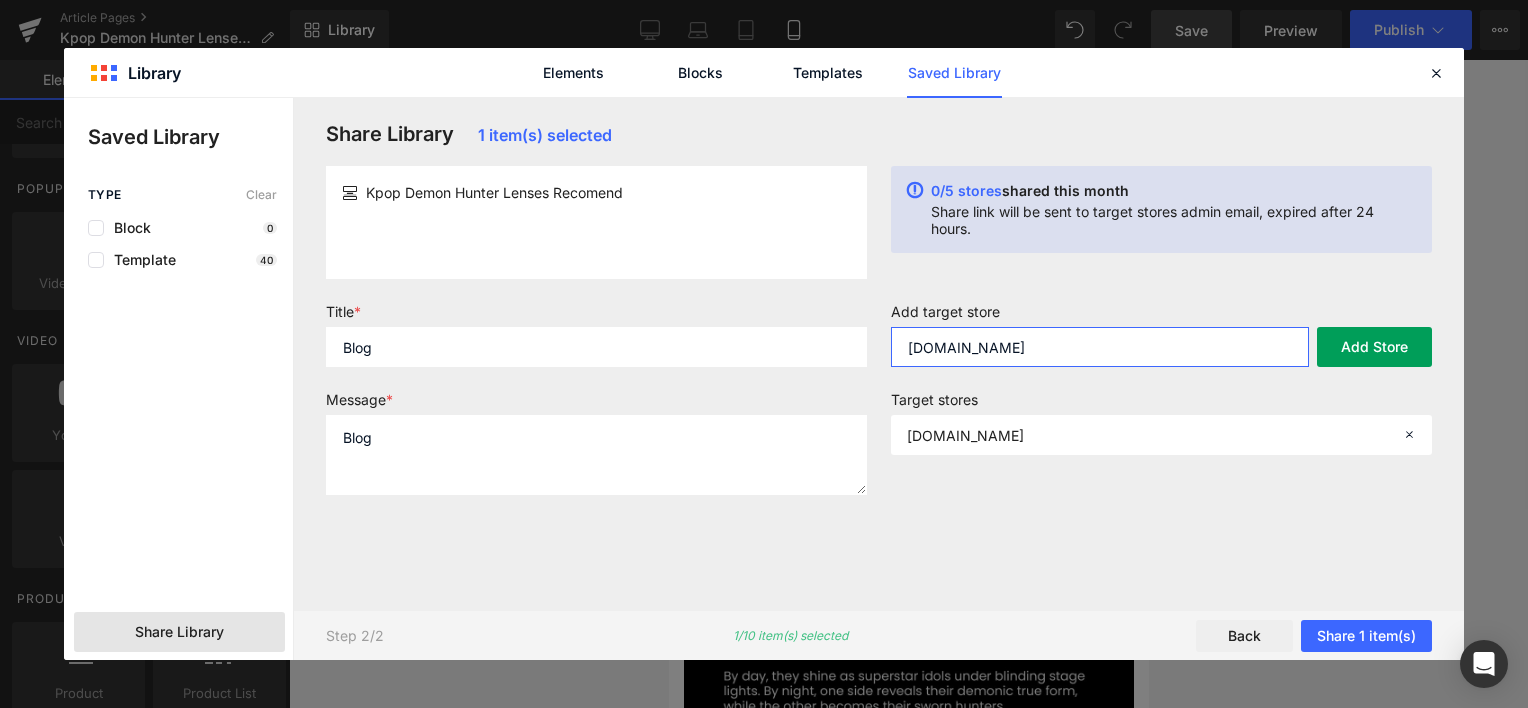 type on "uniqso-uk-com.myshopify.com" 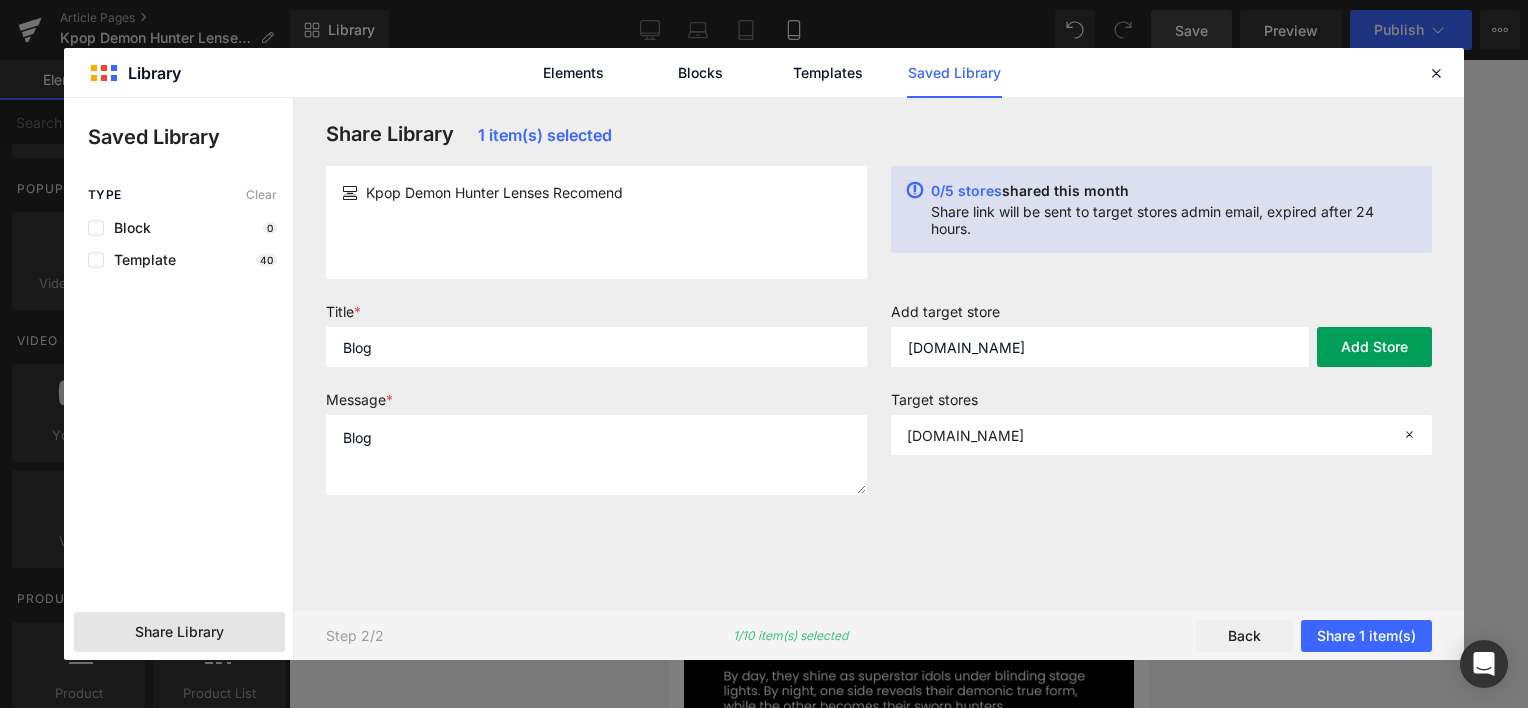 click on "Add Store" at bounding box center [1374, 347] 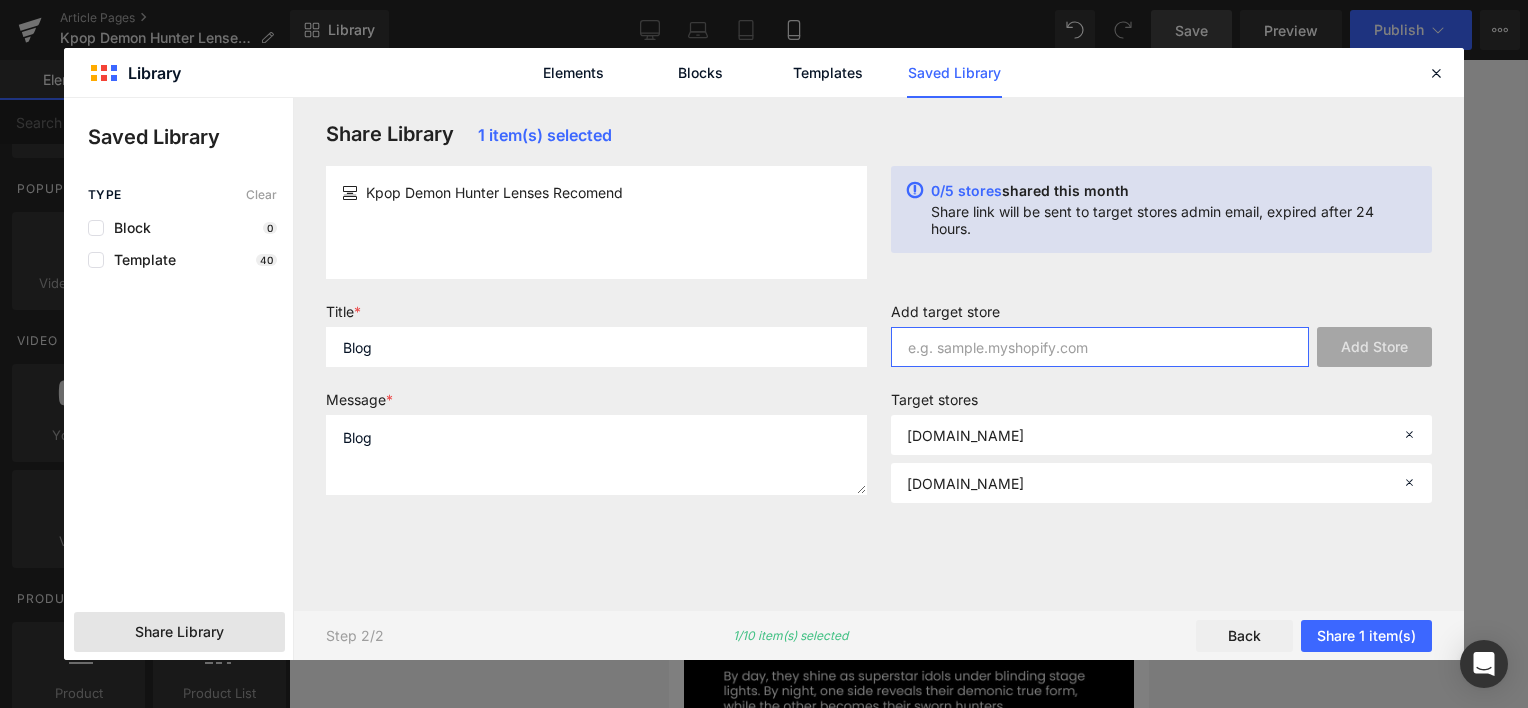 click at bounding box center (1100, 347) 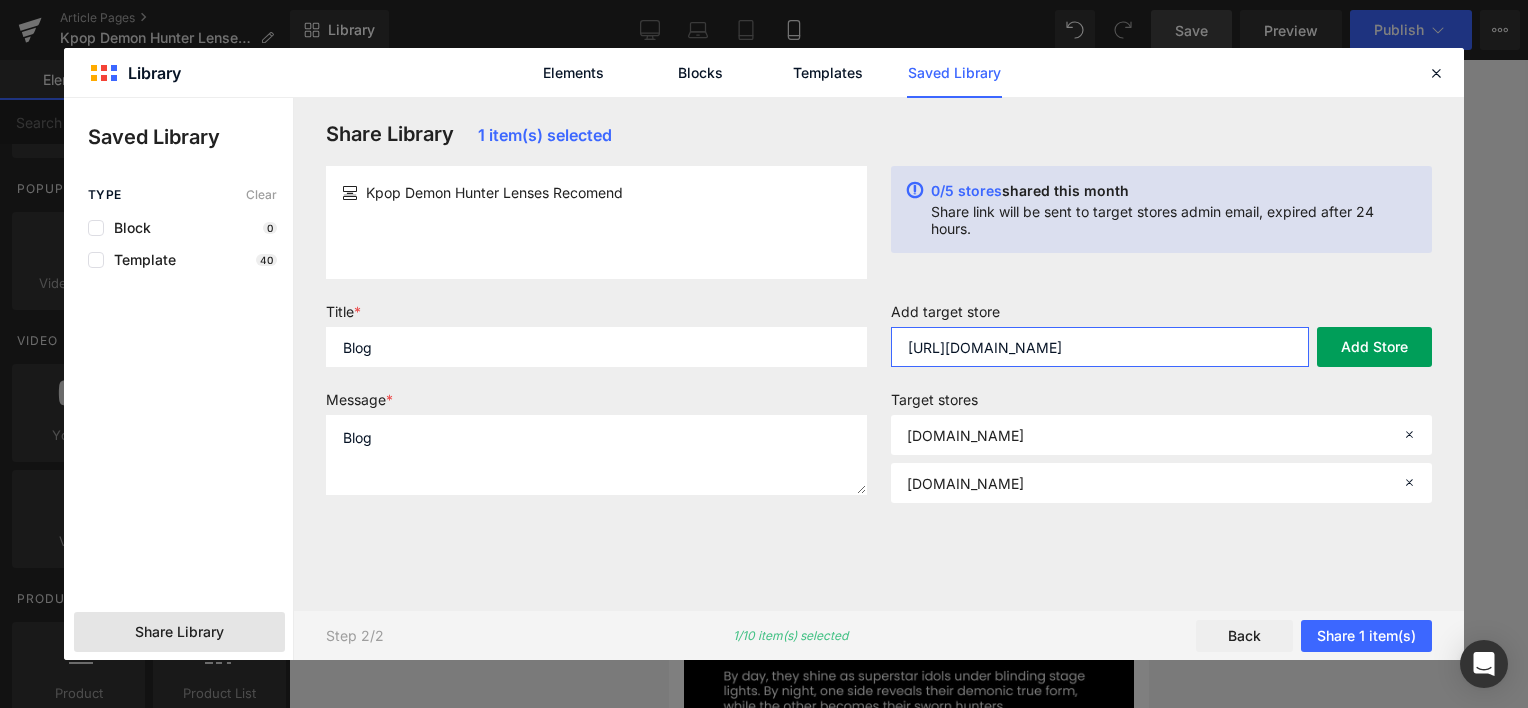 type on "https://uniqso-eu.myshopify.com" 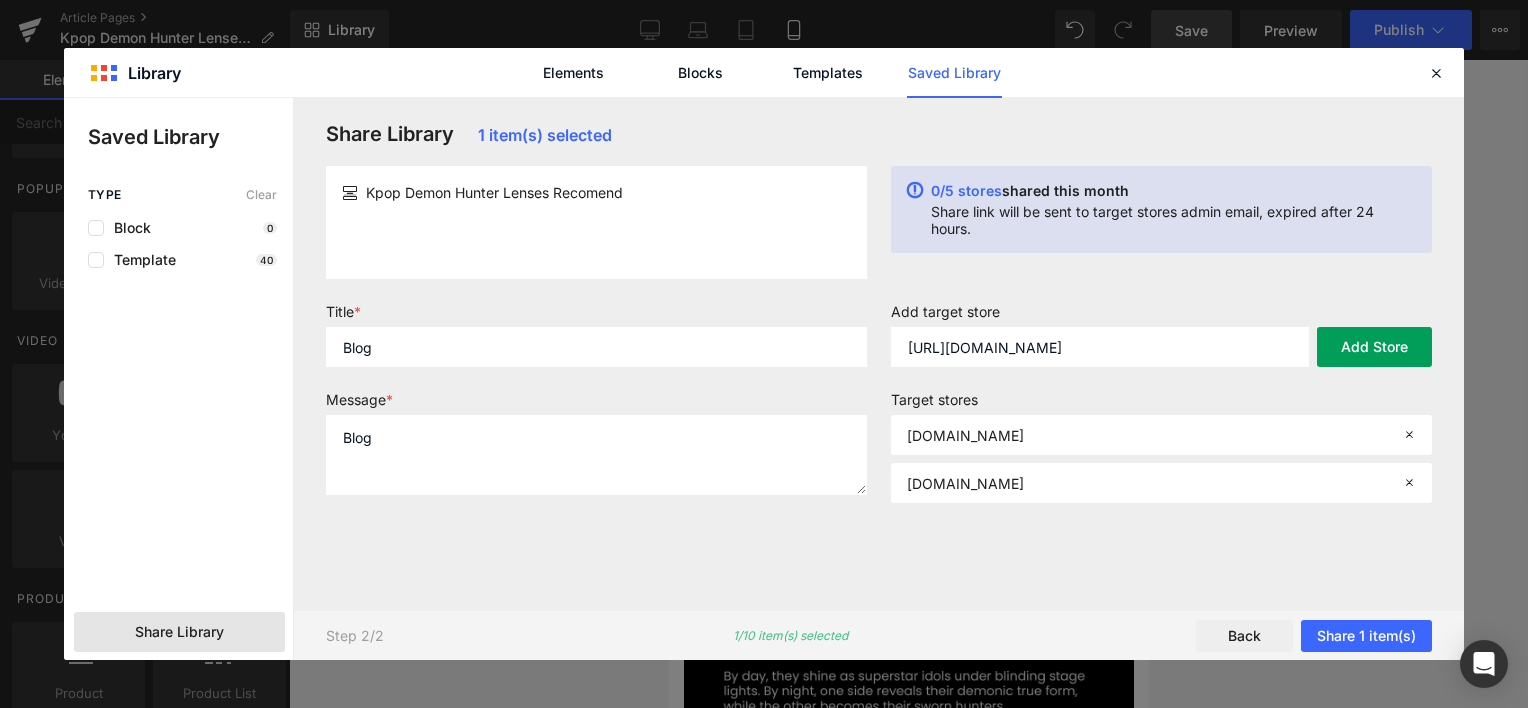 click on "Add Store" at bounding box center [1374, 347] 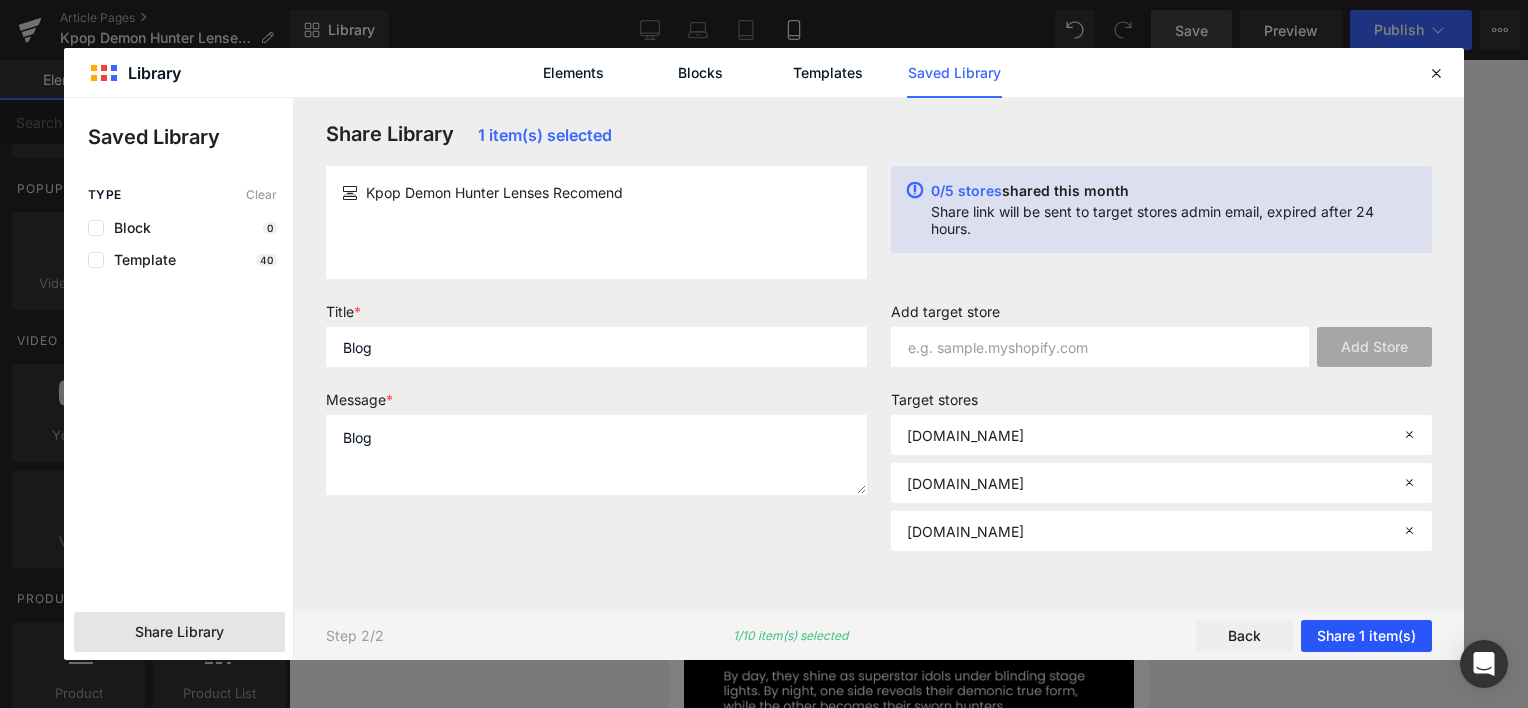 click on "Share 1 item(s)" at bounding box center (1366, 636) 